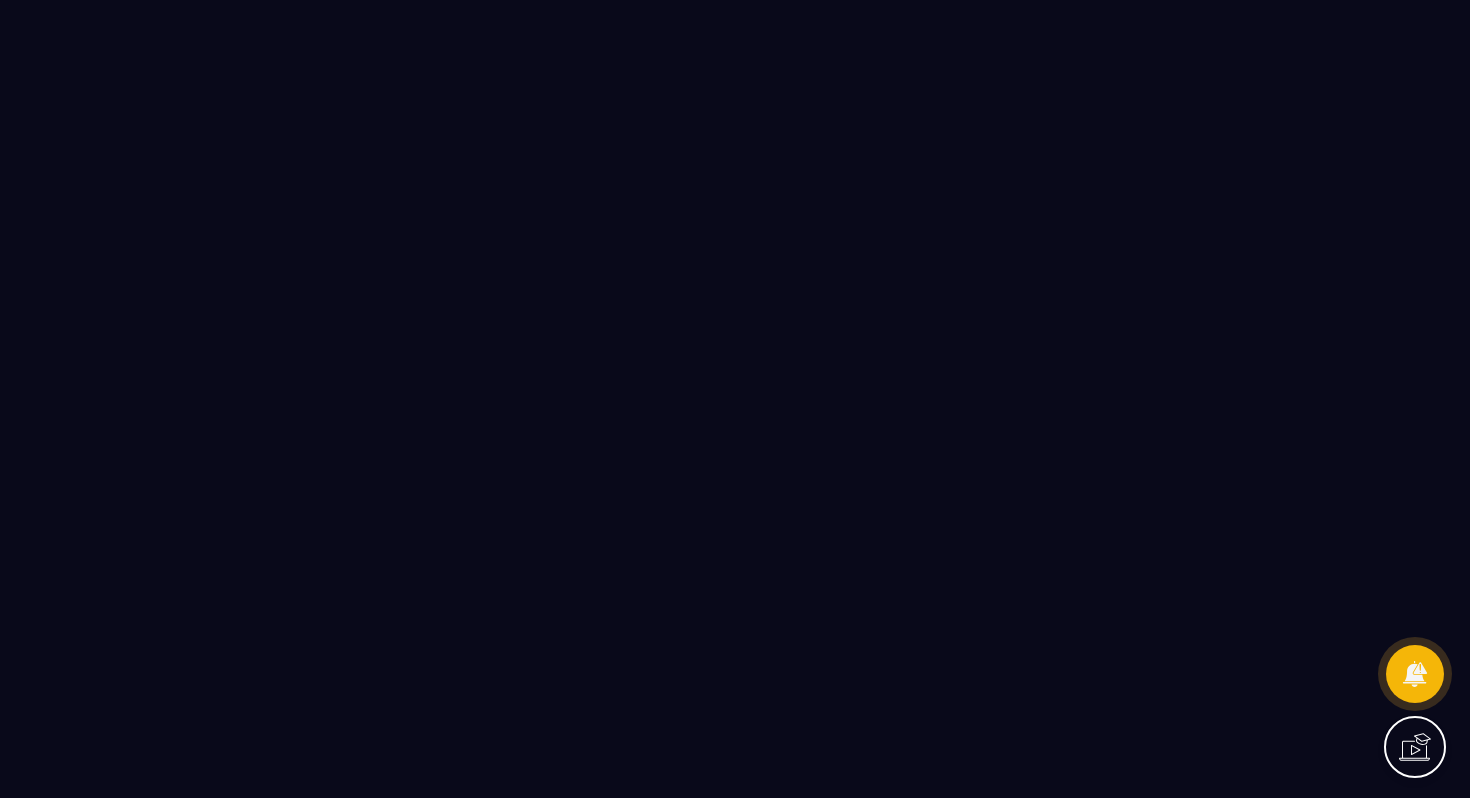 scroll, scrollTop: 0, scrollLeft: 0, axis: both 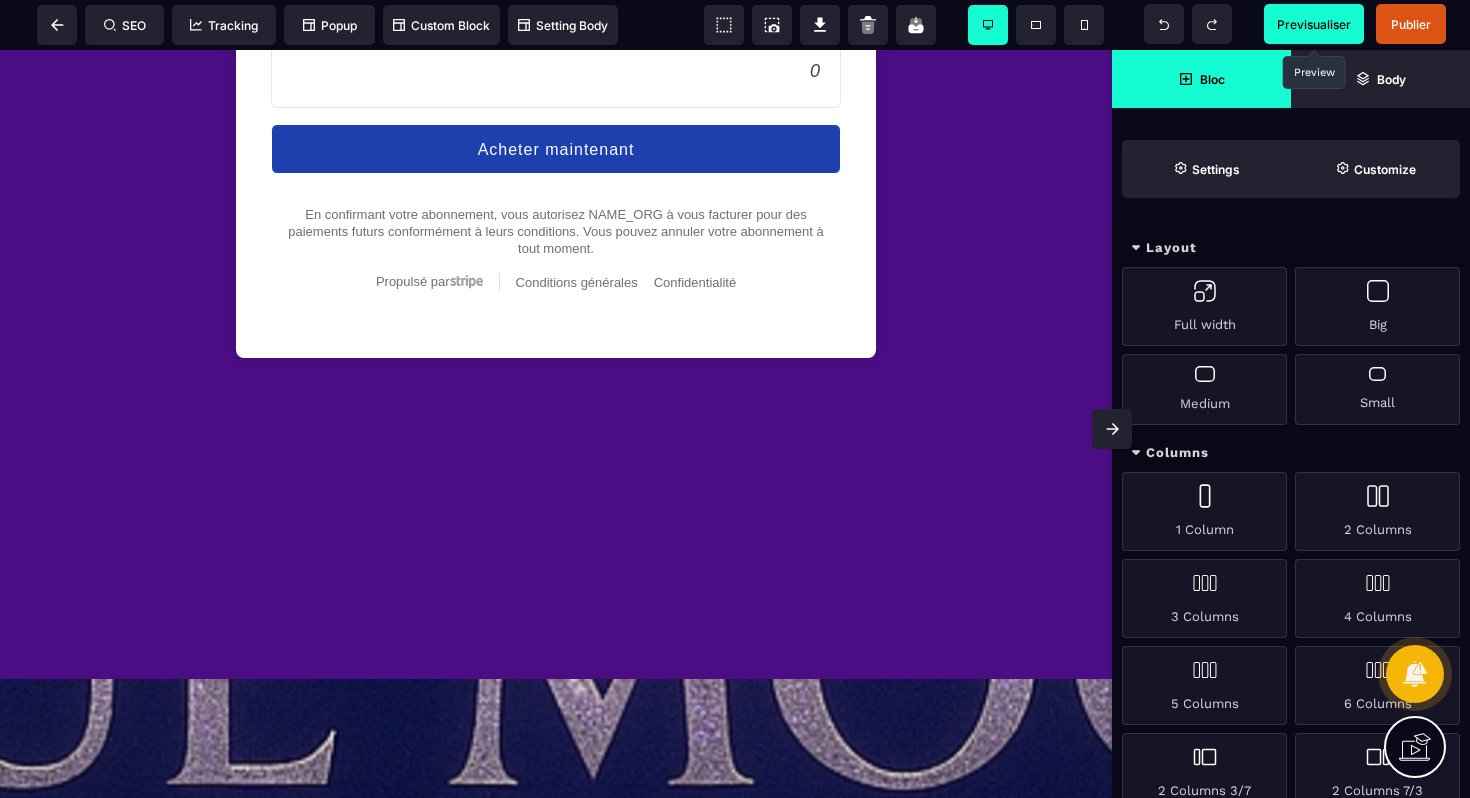 click on "Previsualiser" at bounding box center (1314, 24) 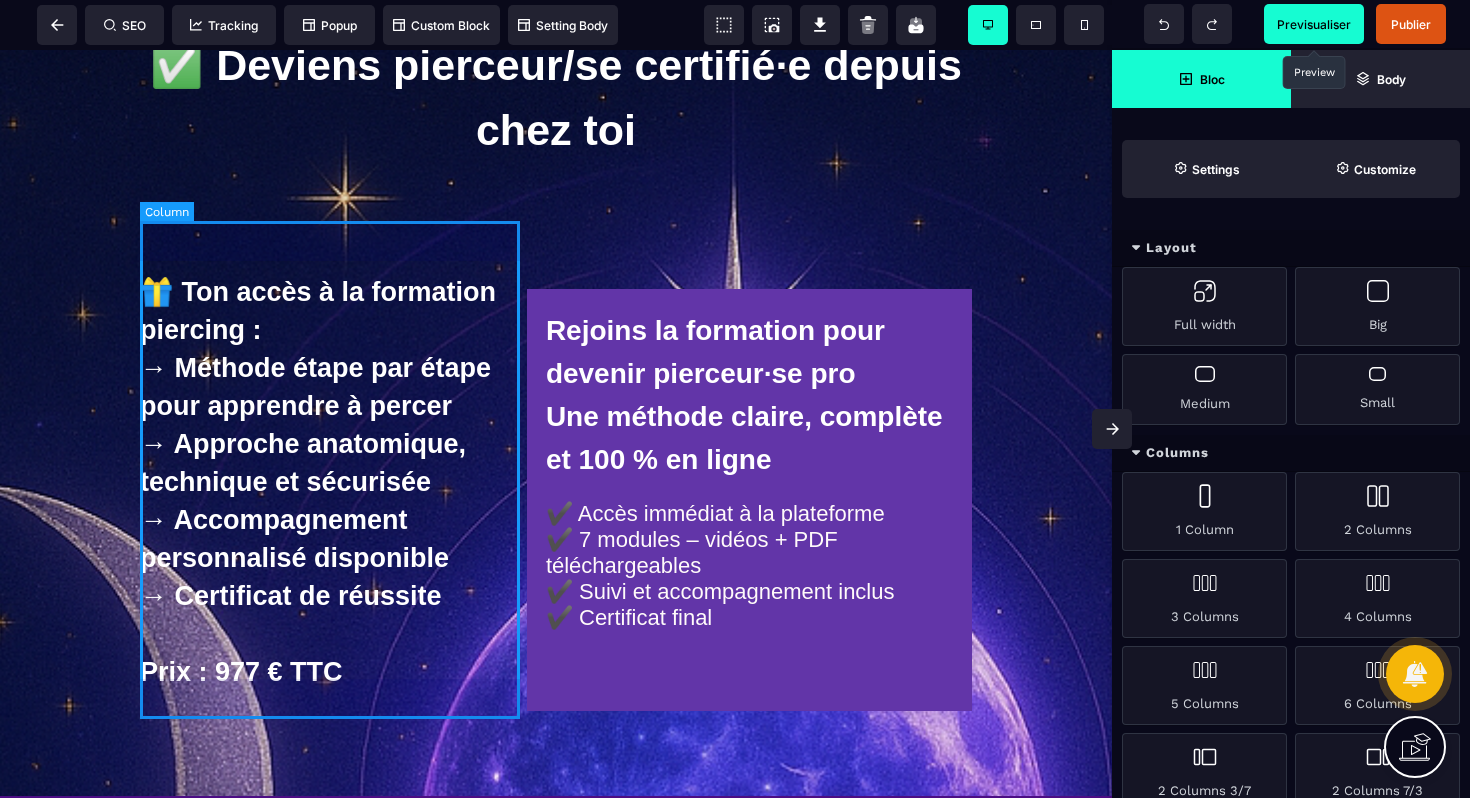 scroll, scrollTop: 362, scrollLeft: 0, axis: vertical 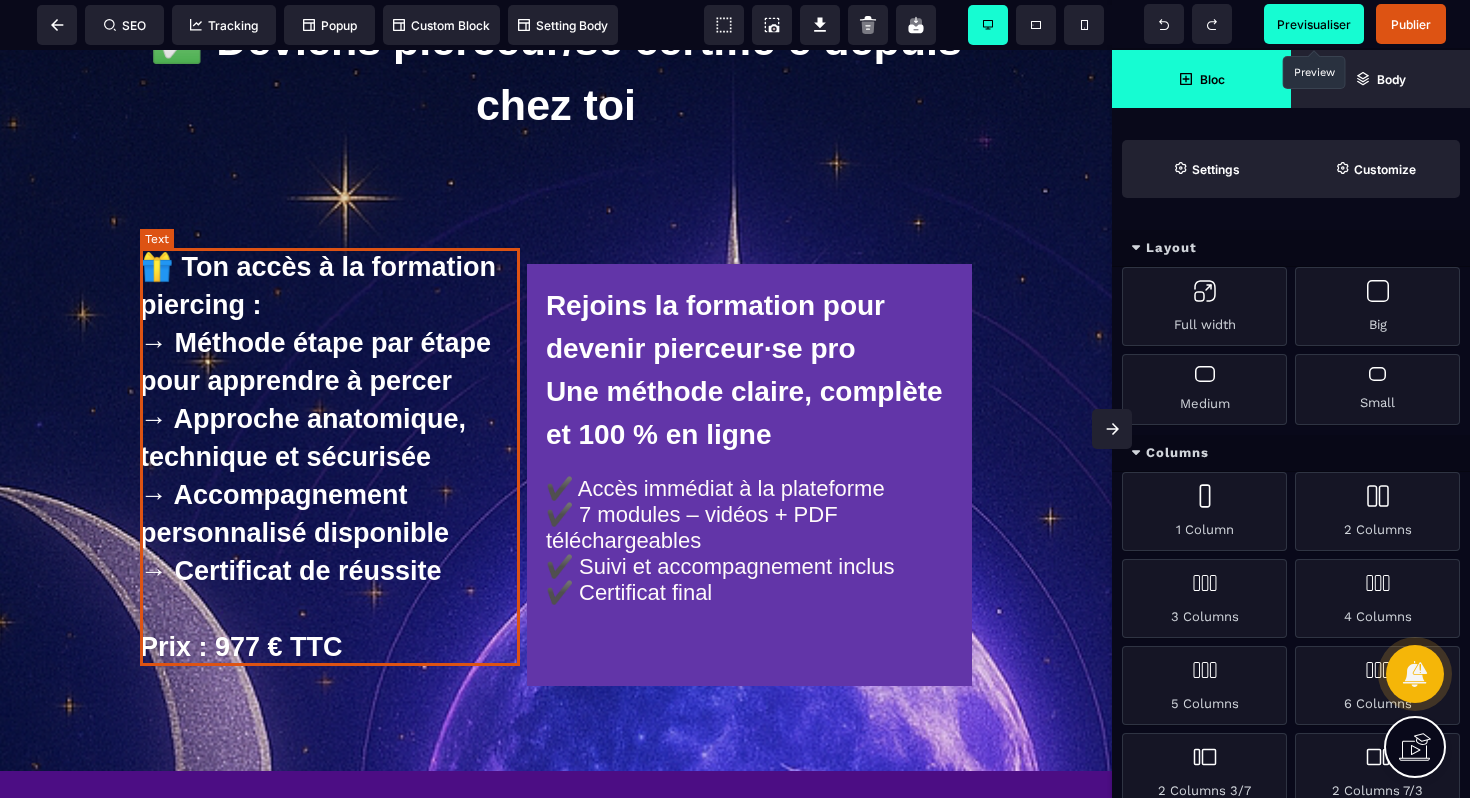 click on "Prix : 977 € TTC" at bounding box center (333, 457) 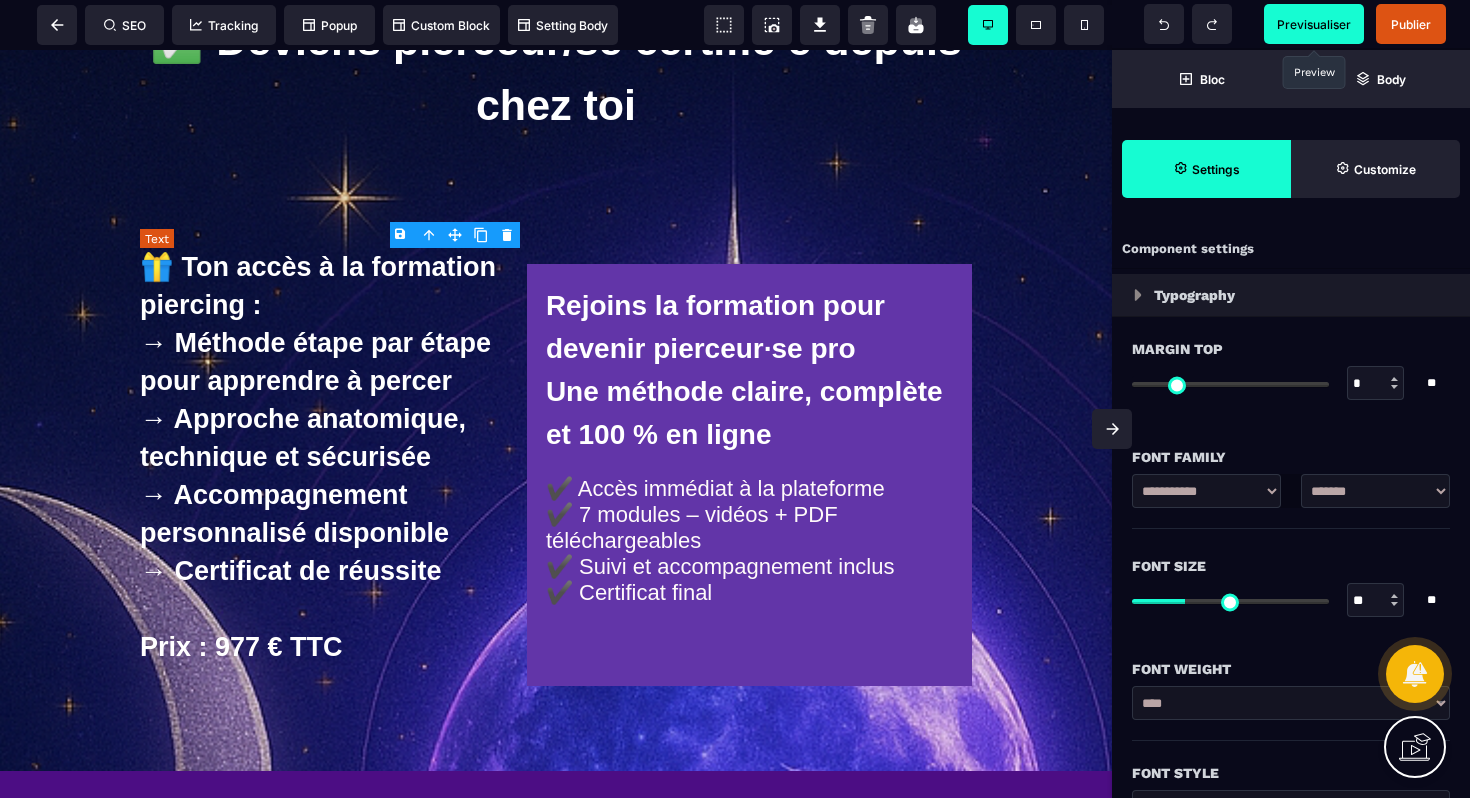 type on "****" 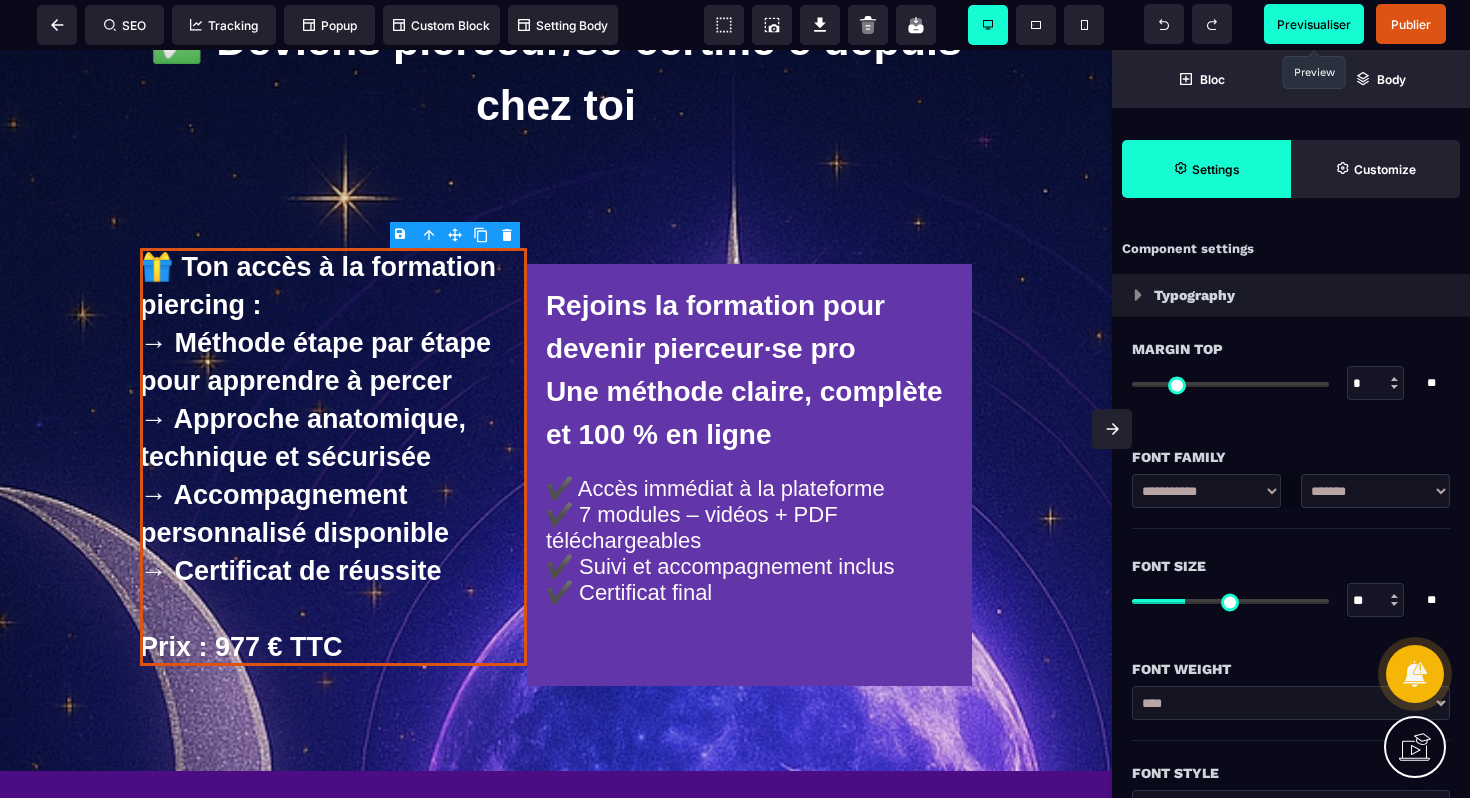 type on "**" 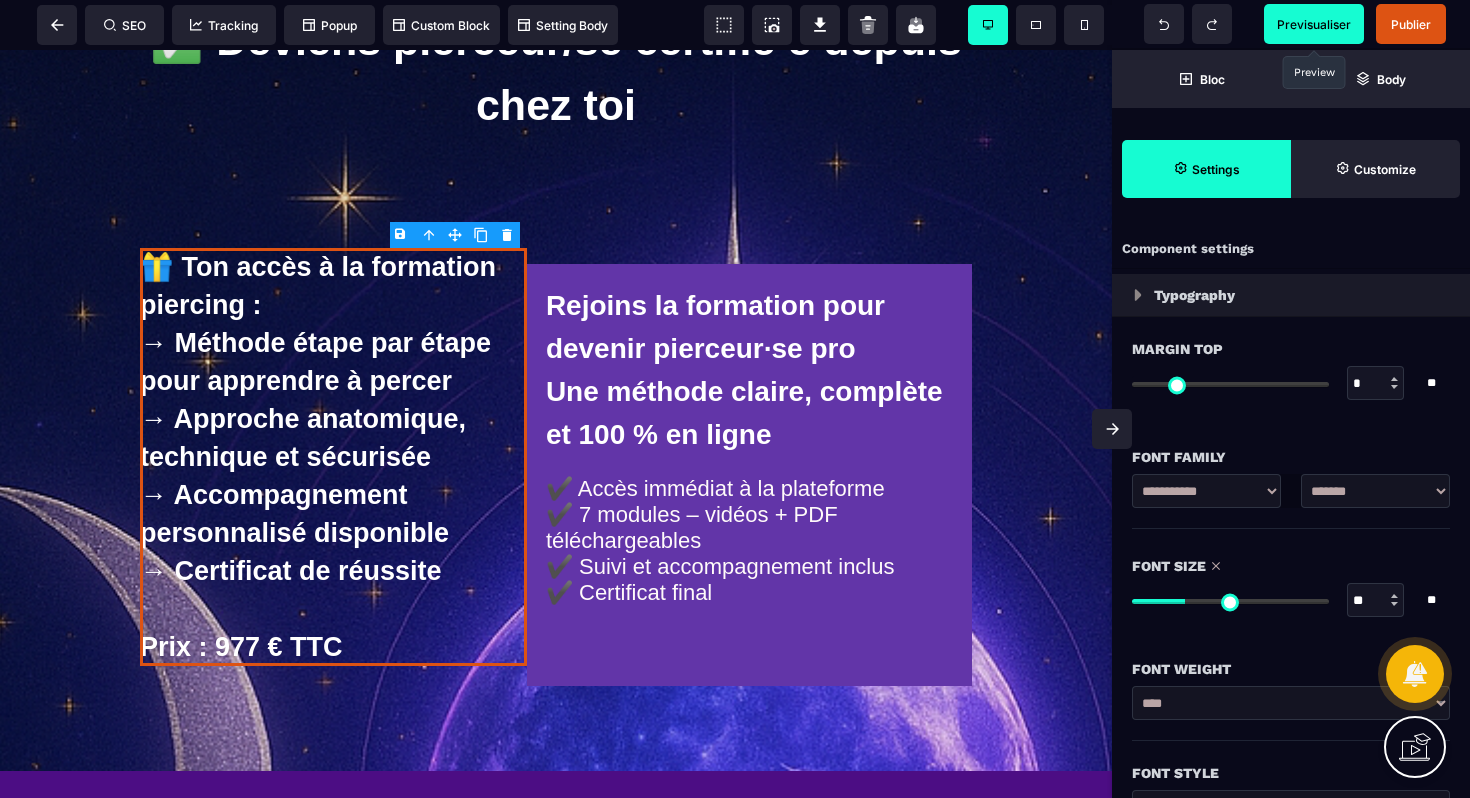 type on "**" 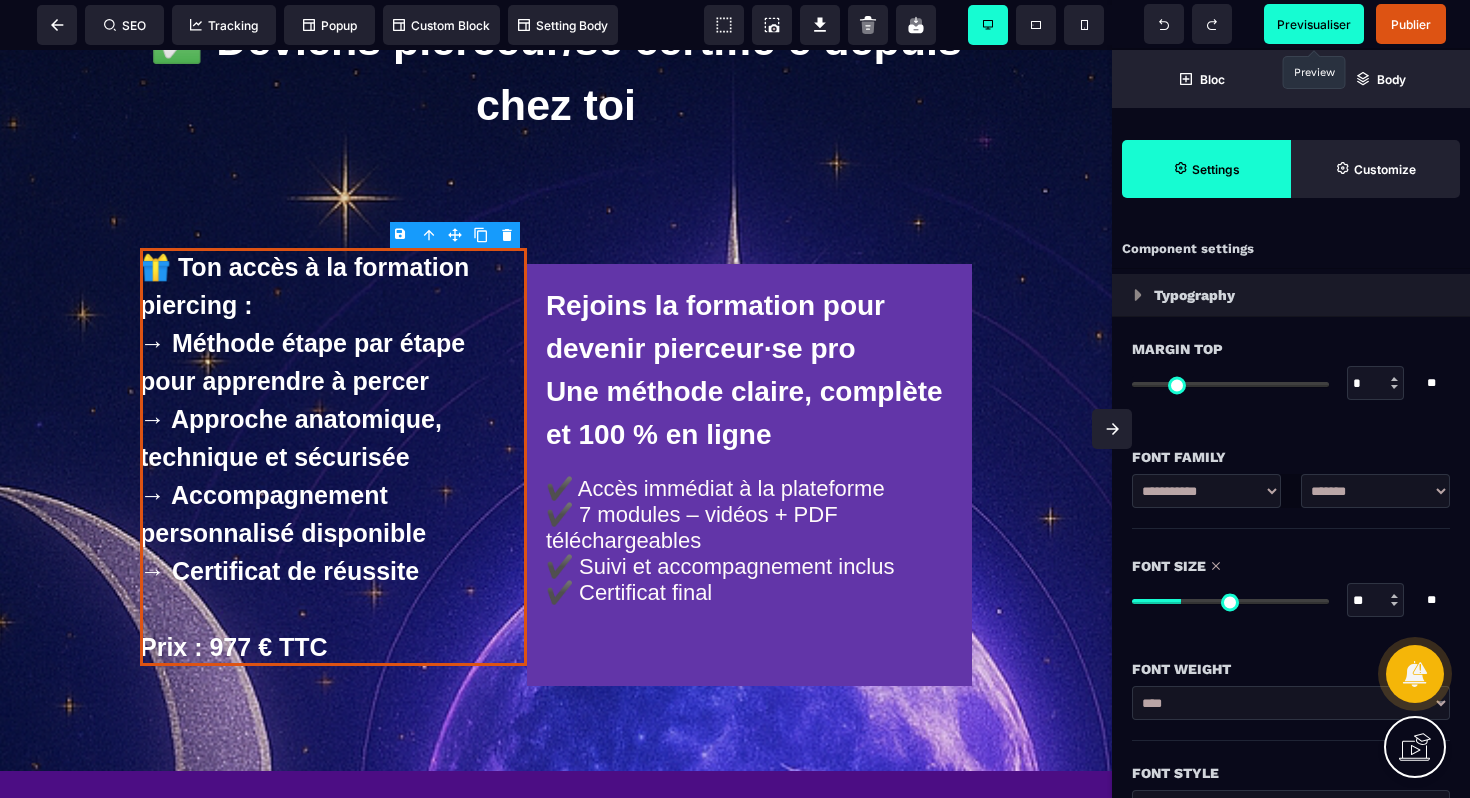 type on "**" 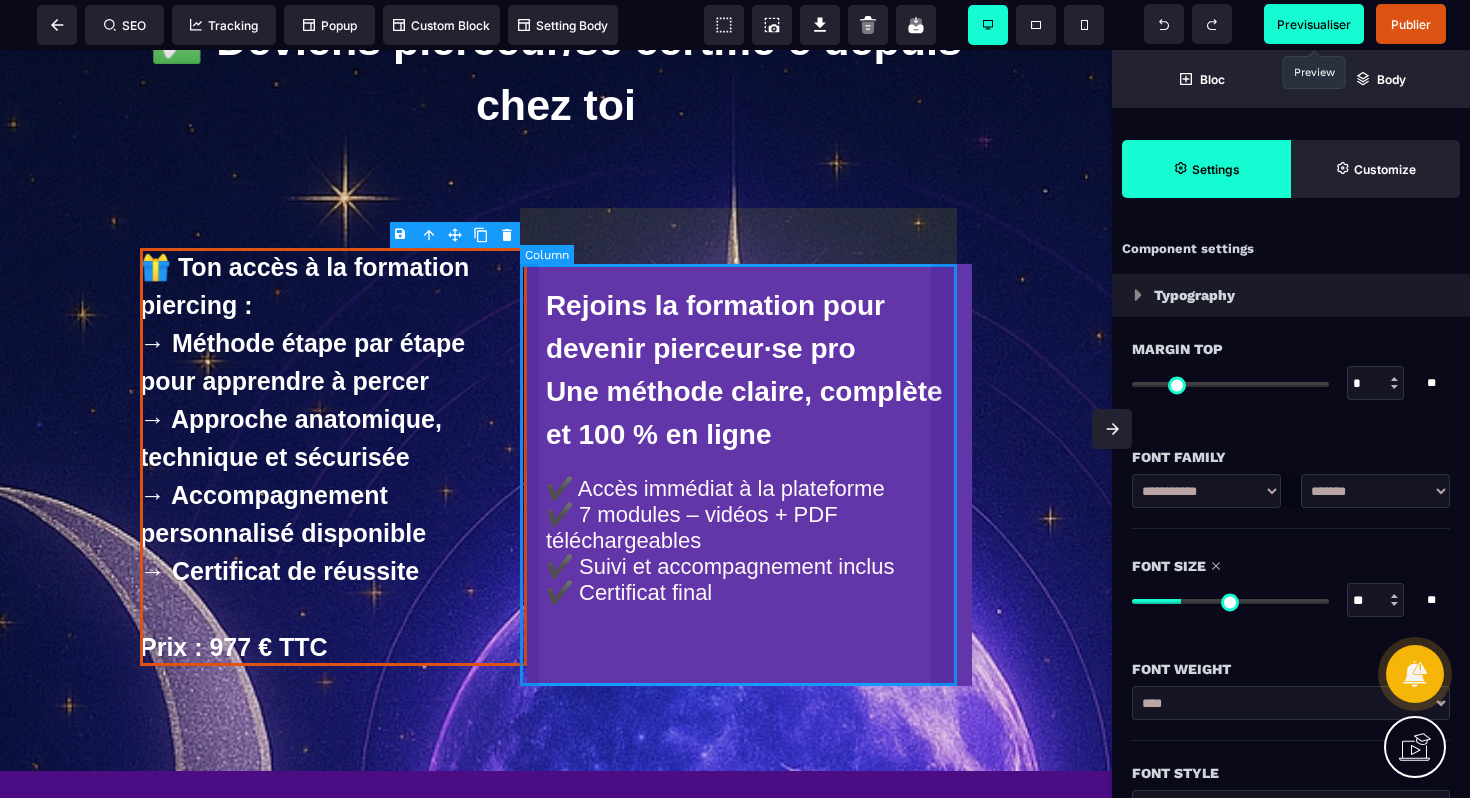 click on "Rejoins la formation pour devenir pierceur·se pro Une méthode claire, complète et 100 % en ligne ✔️ Accès immédiat à la plateforme ✔️ 7 modules – vidéos + PDF téléchargeables ✔️ Suivi et accompagnement inclus ✔️ Certificat final" at bounding box center [749, 475] 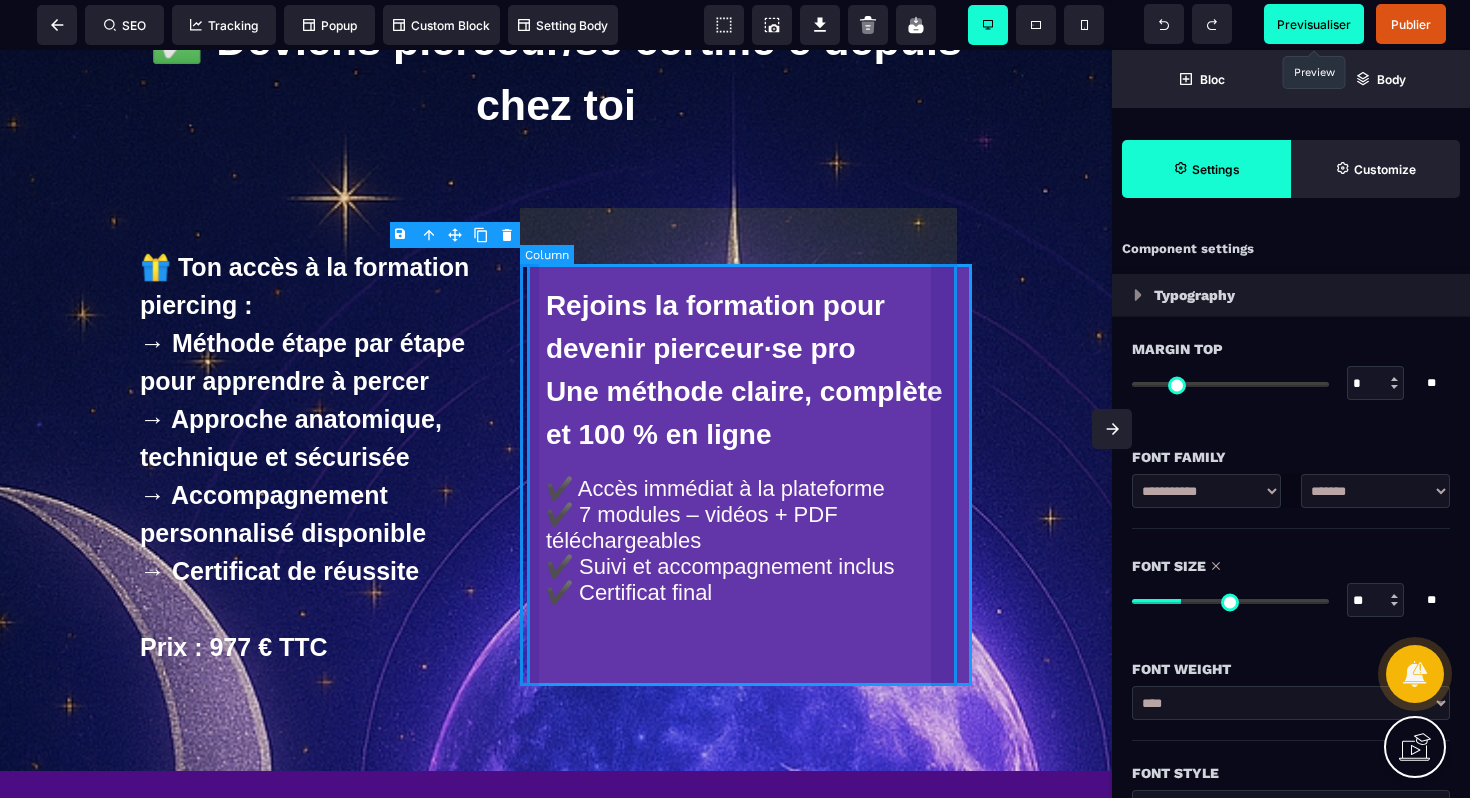 select on "*" 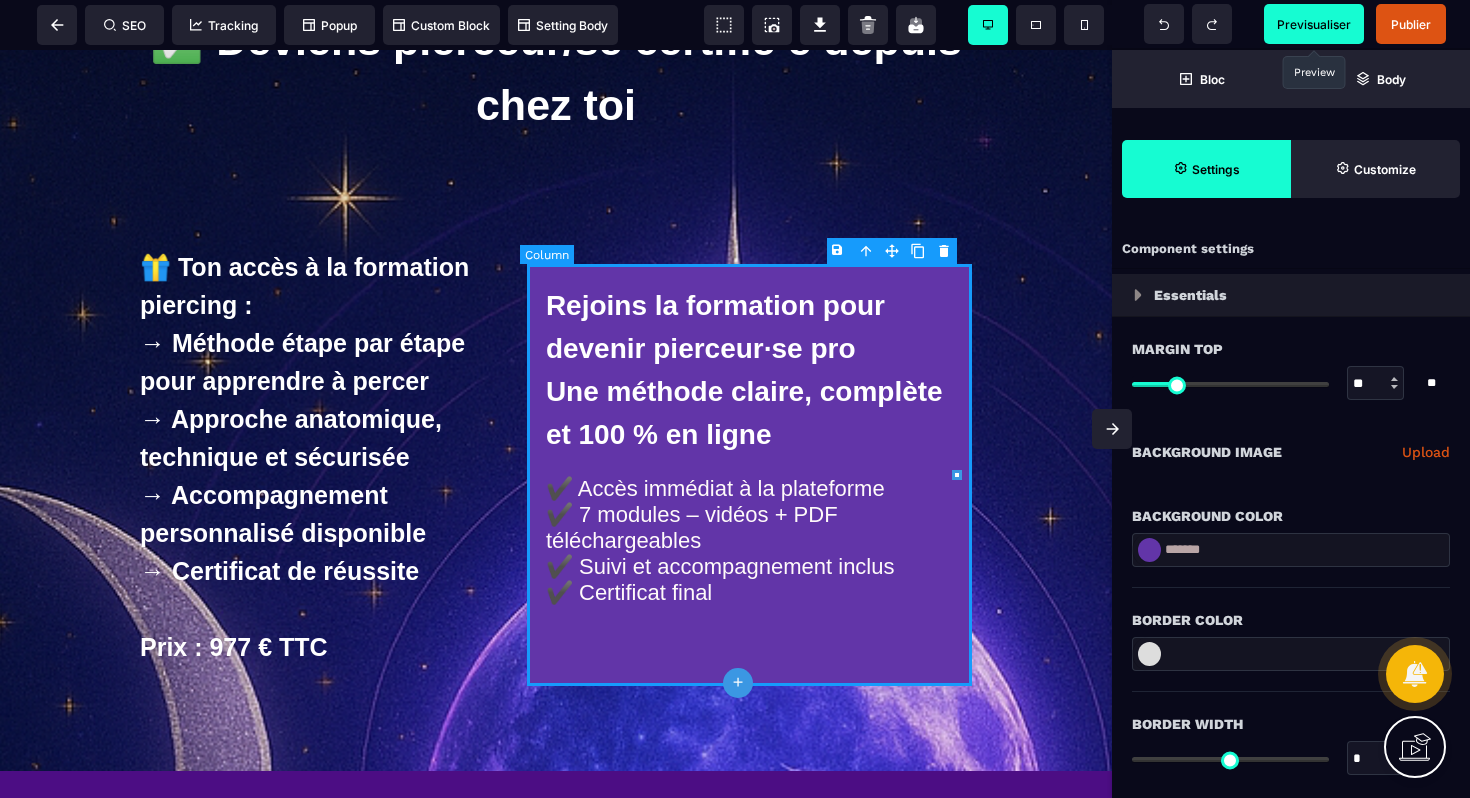 type on "*" 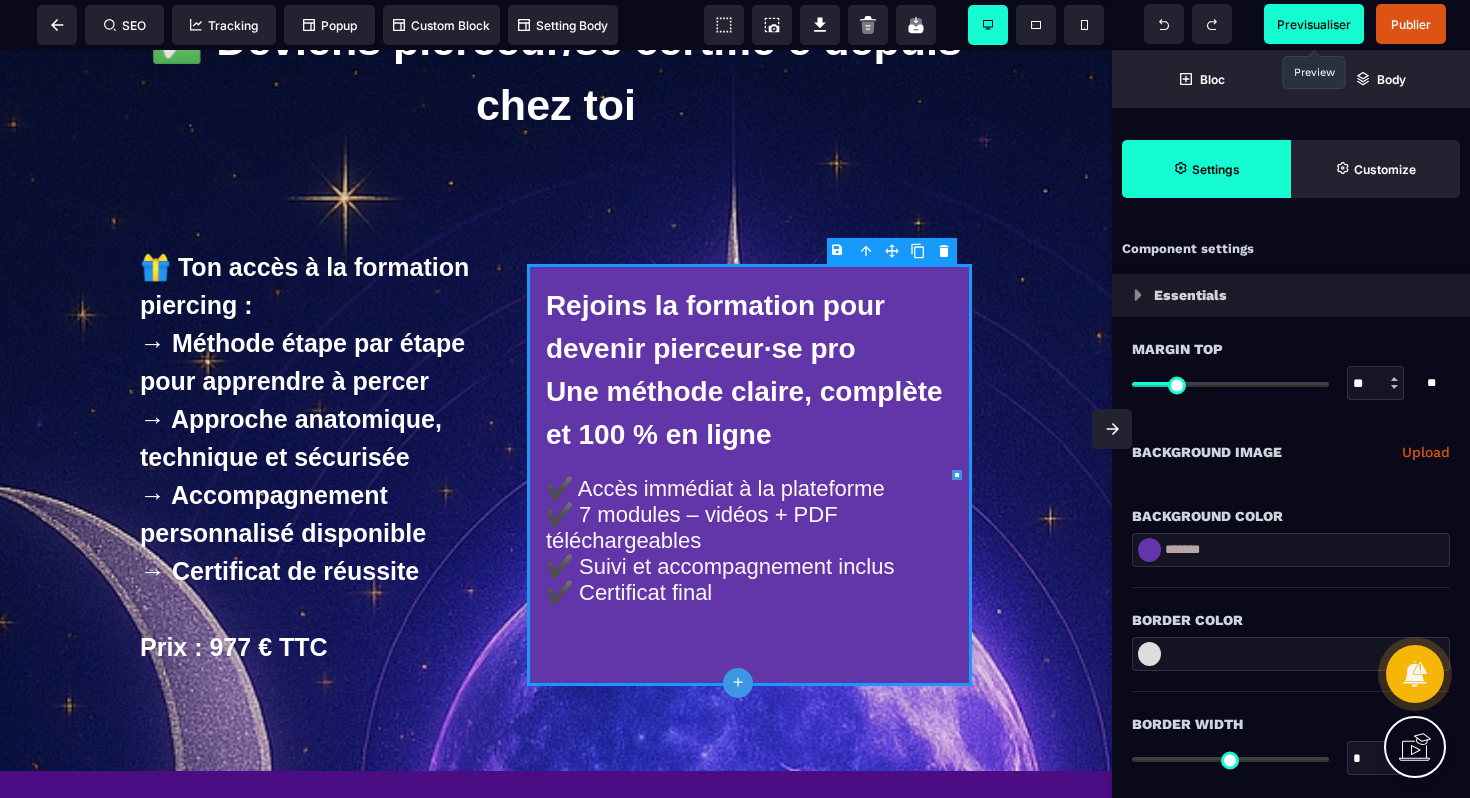 type on "**" 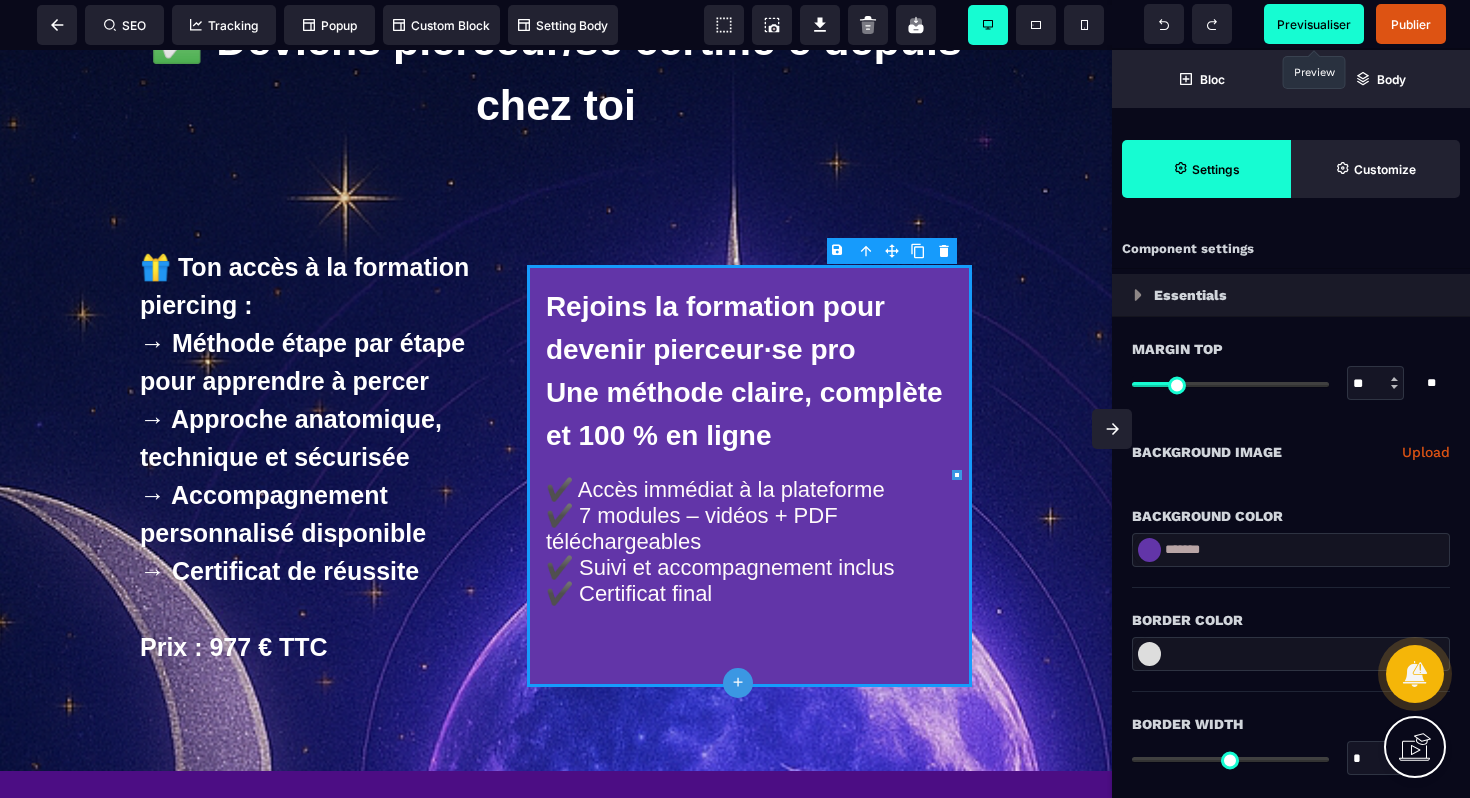 type on "**" 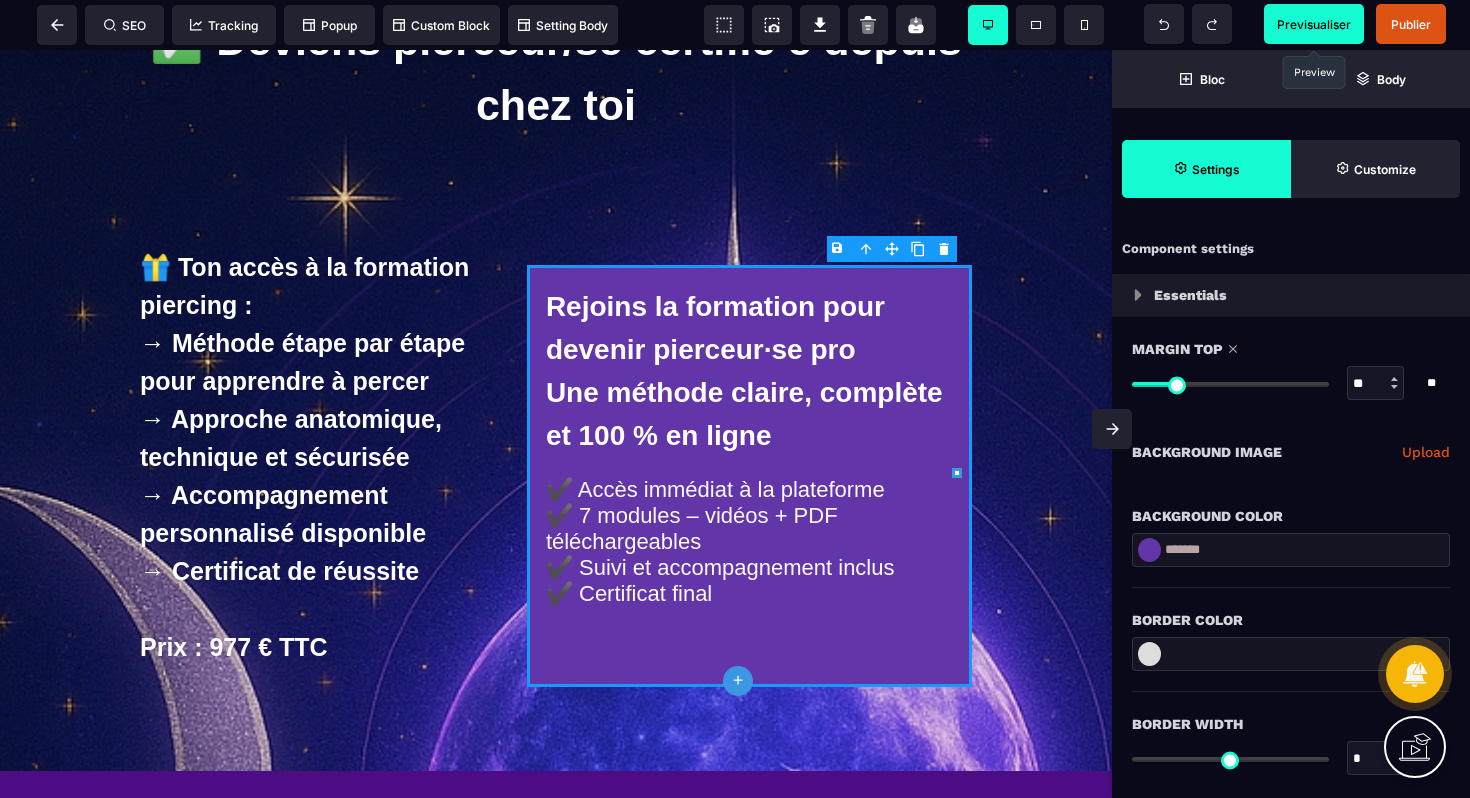 type on "**" 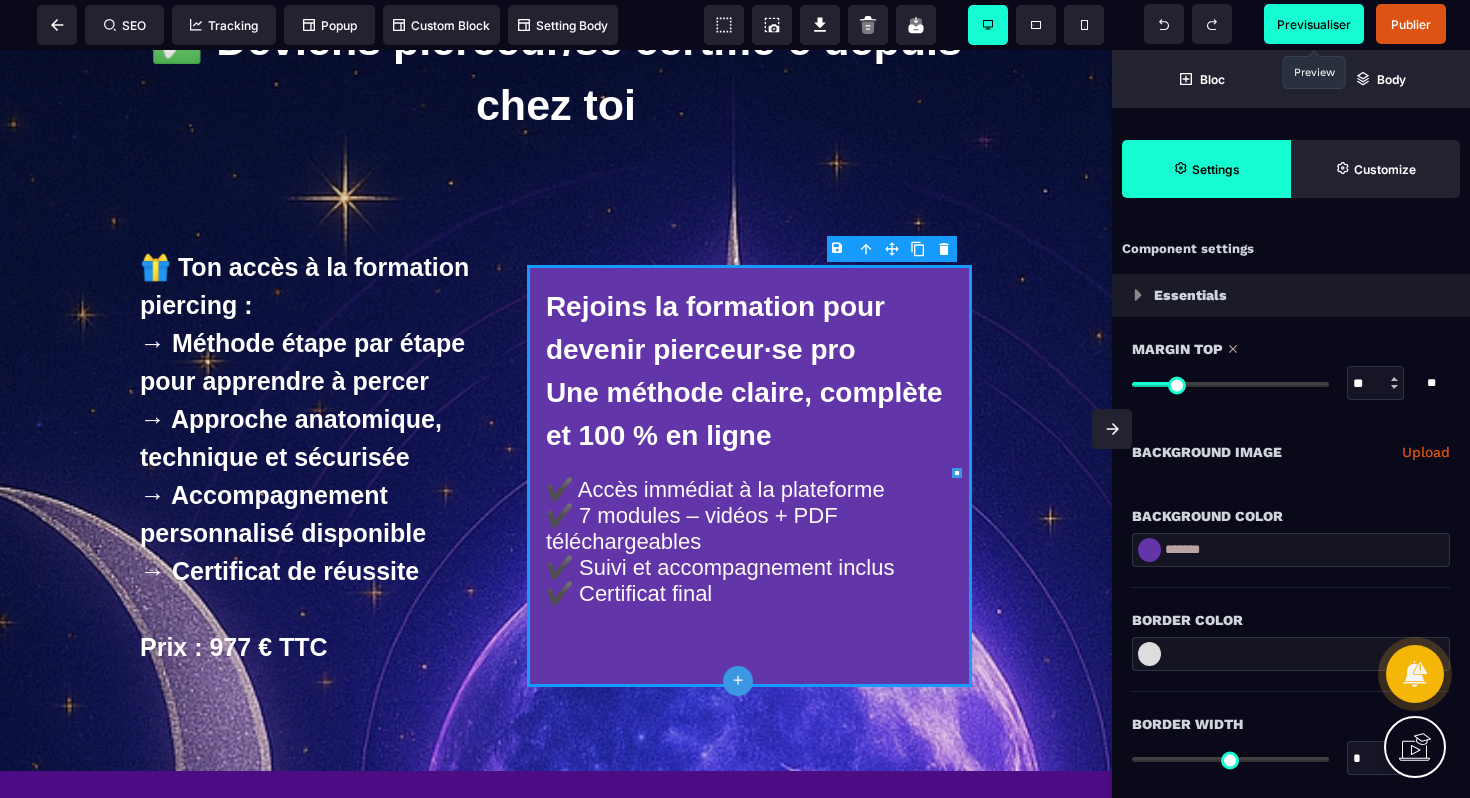 type on "**" 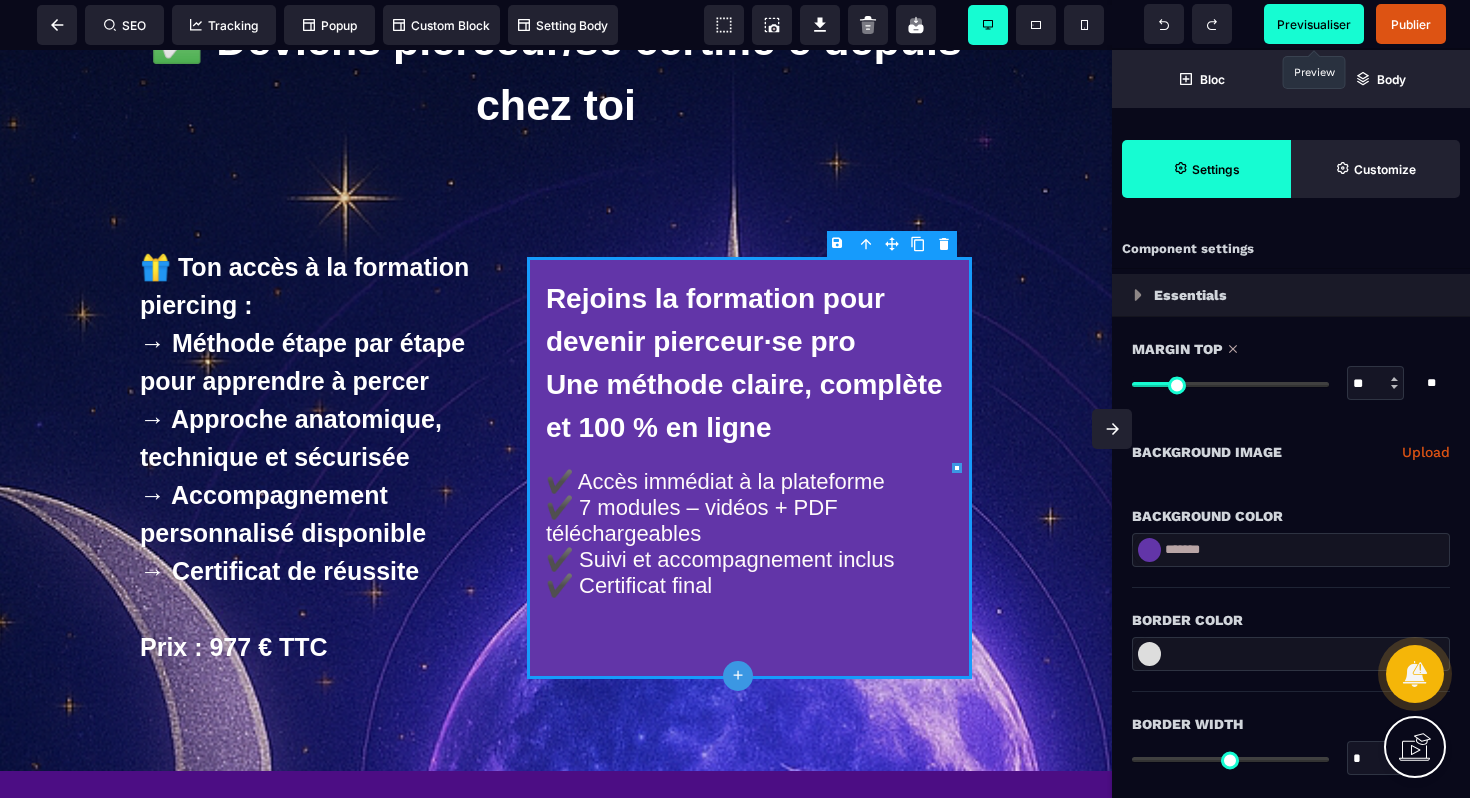 type on "**" 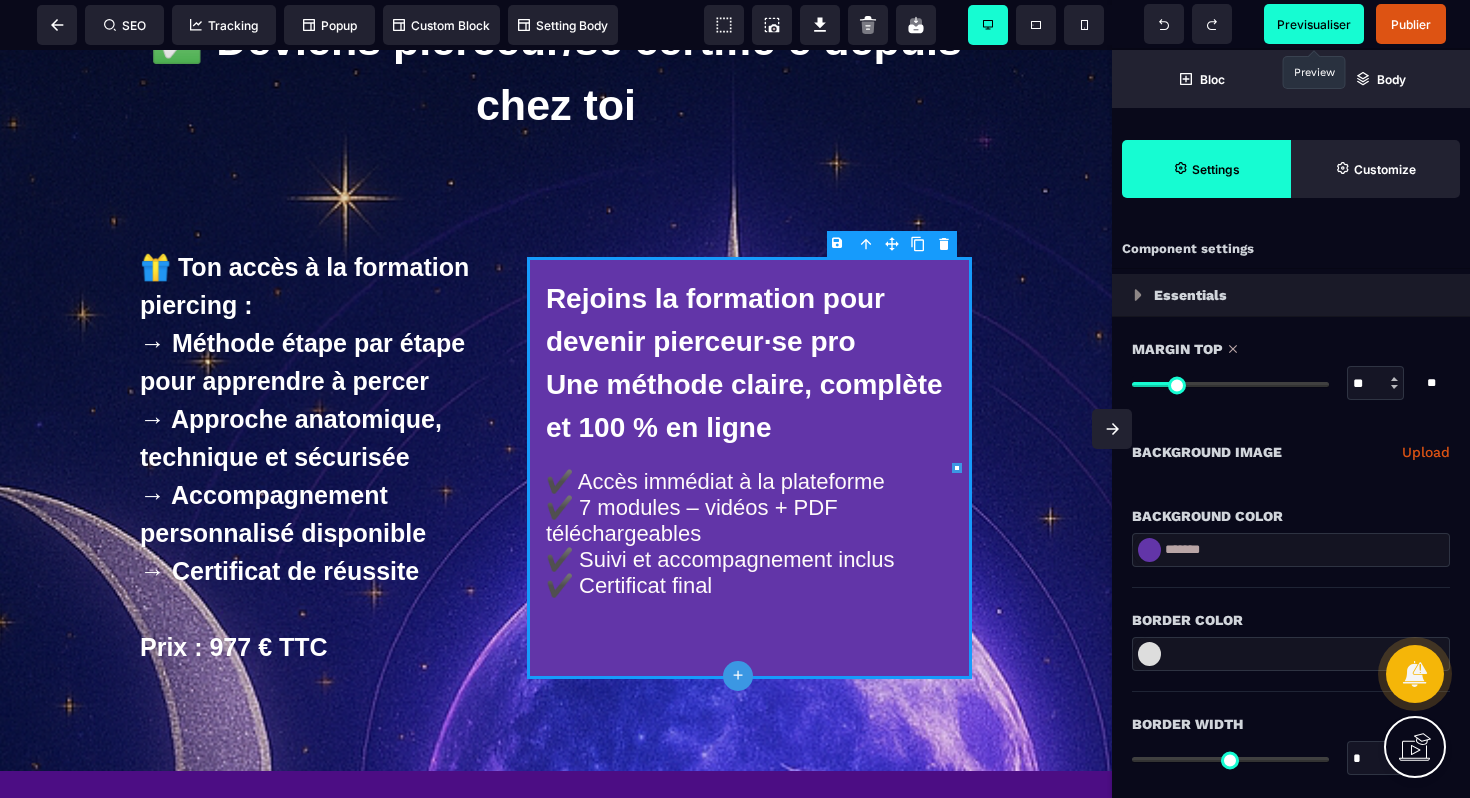 type on "**" 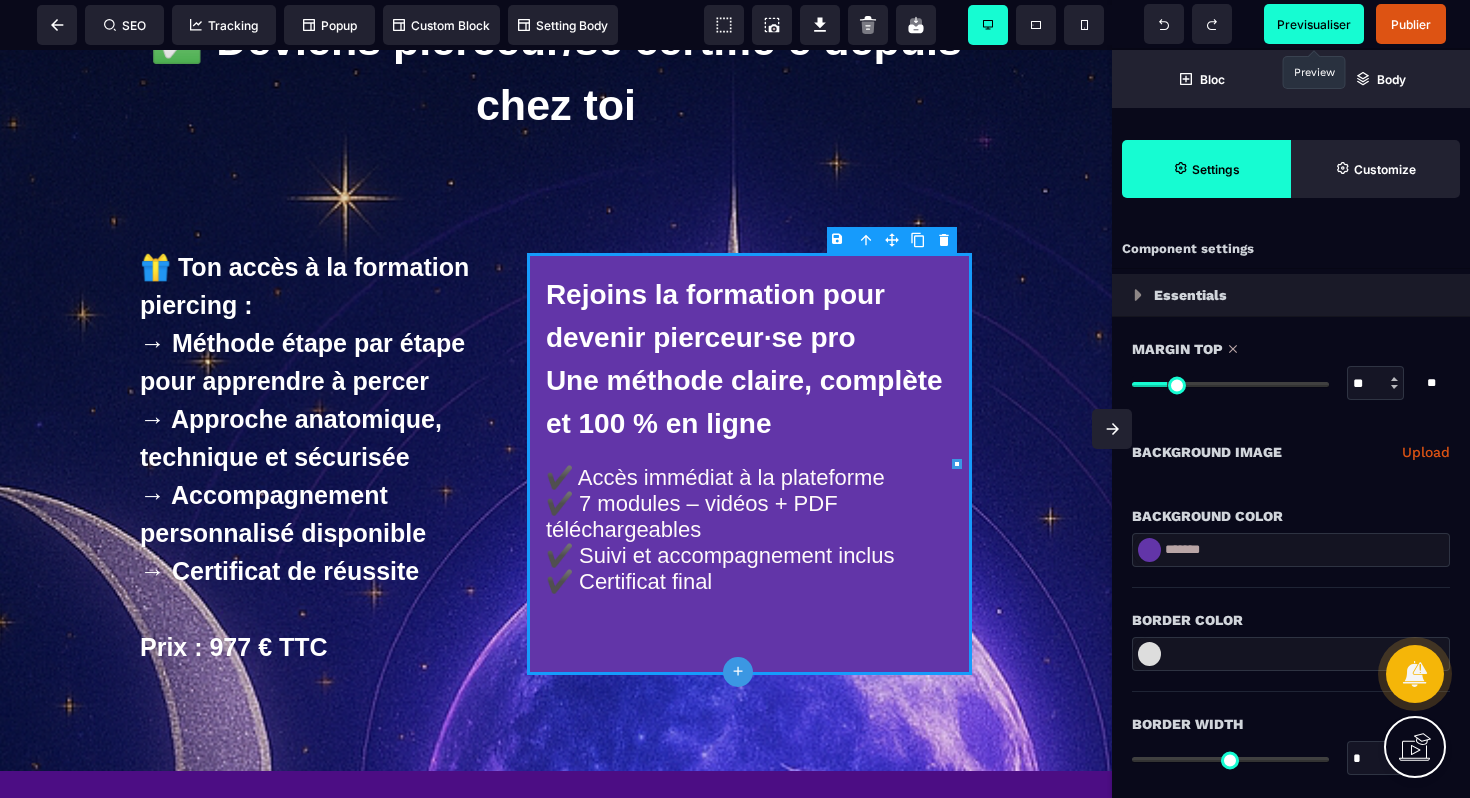 type on "**" 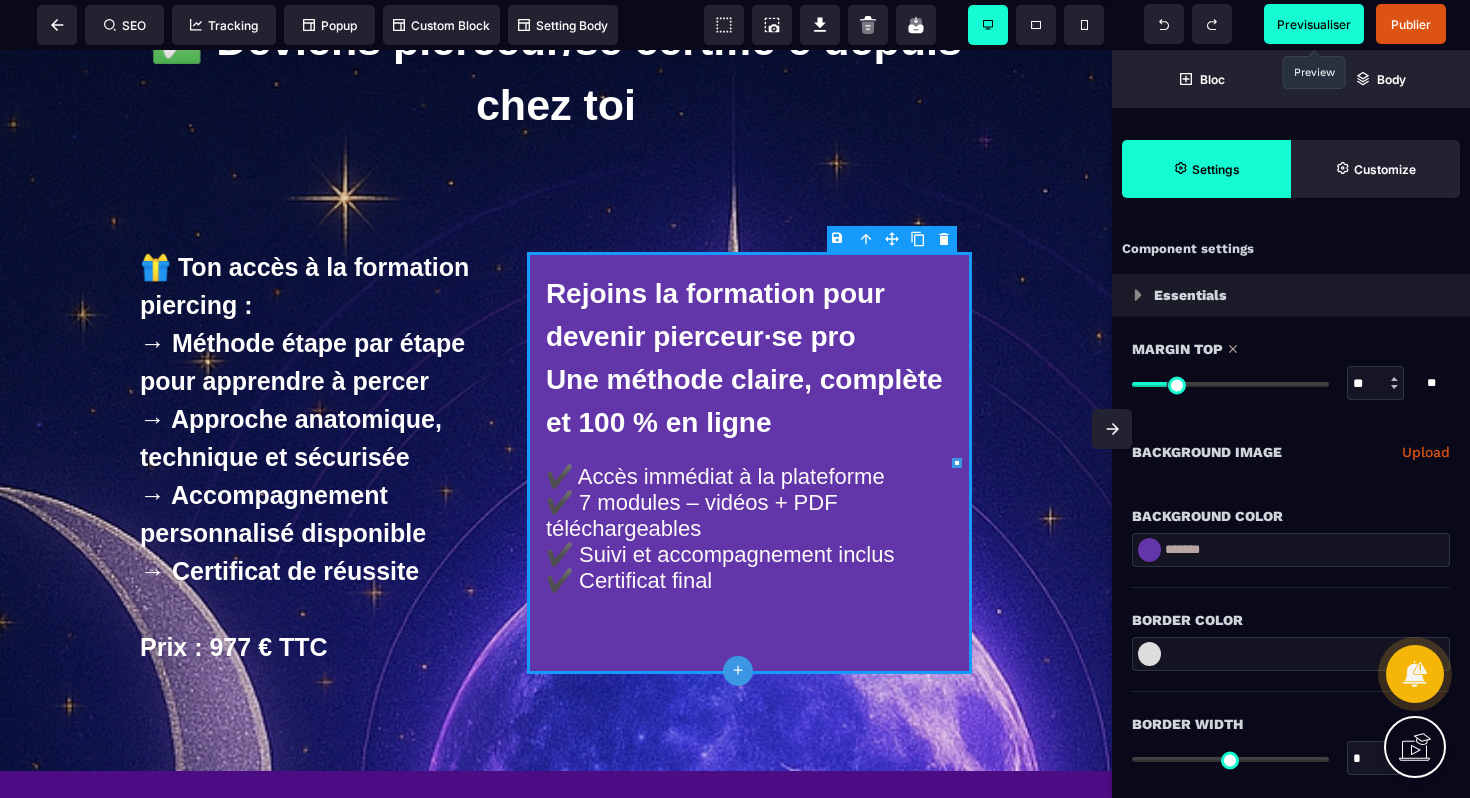 type on "**" 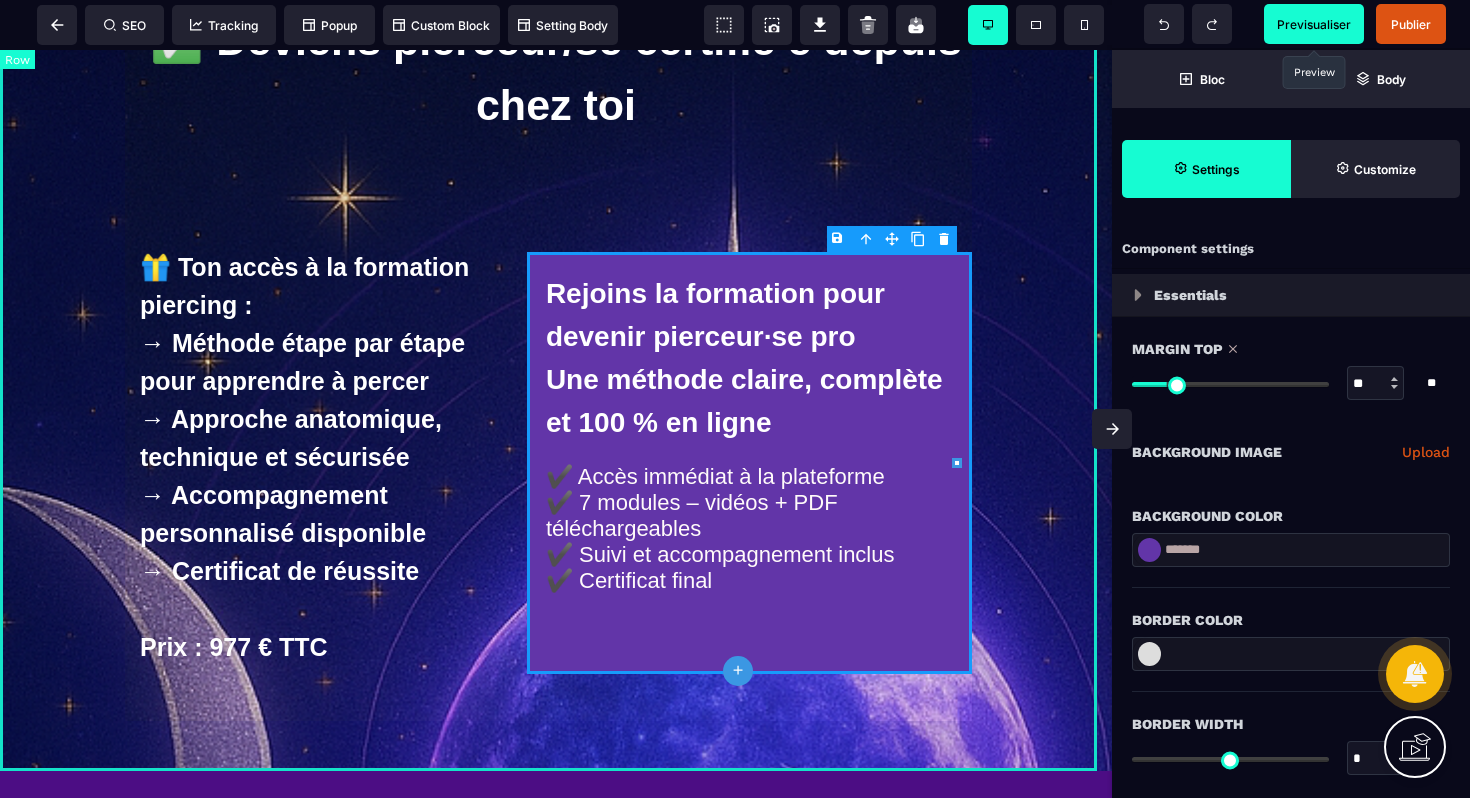 click on "Rejoins la formation piercing professionnelle dès maintenant ! ✅ Deviens pierceur/se certifié·e depuis chez toi 🎁 Ton accès à la formation piercing : → Méthode étape par étape pour apprendre à percer → Approche anatomique, technique et sécurisée → Accompagnement personnalisé disponible → Certificat de réussite Prix : 977 € TTC Rejoins la formation pour devenir pierceur·se pro Une méthode claire, complète et 100 % en ligne ✔️ Accès immédiat à la plateforme ✔️ 7 modules – vidéos + PDF téléchargeables ✔️ Suivi et accompagnement inclus ✔️ Certificat final" at bounding box center [556, 229] 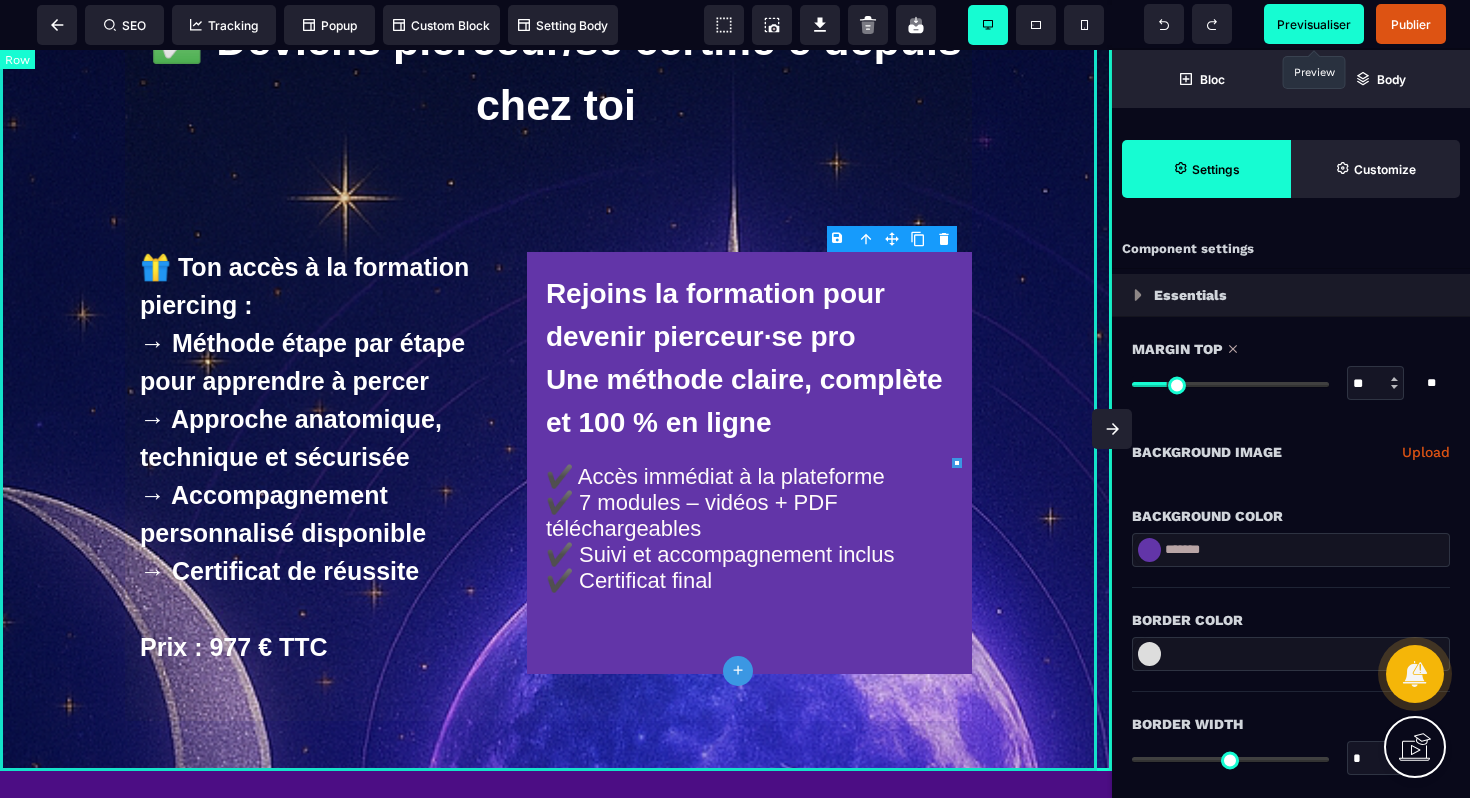 select on "*****" 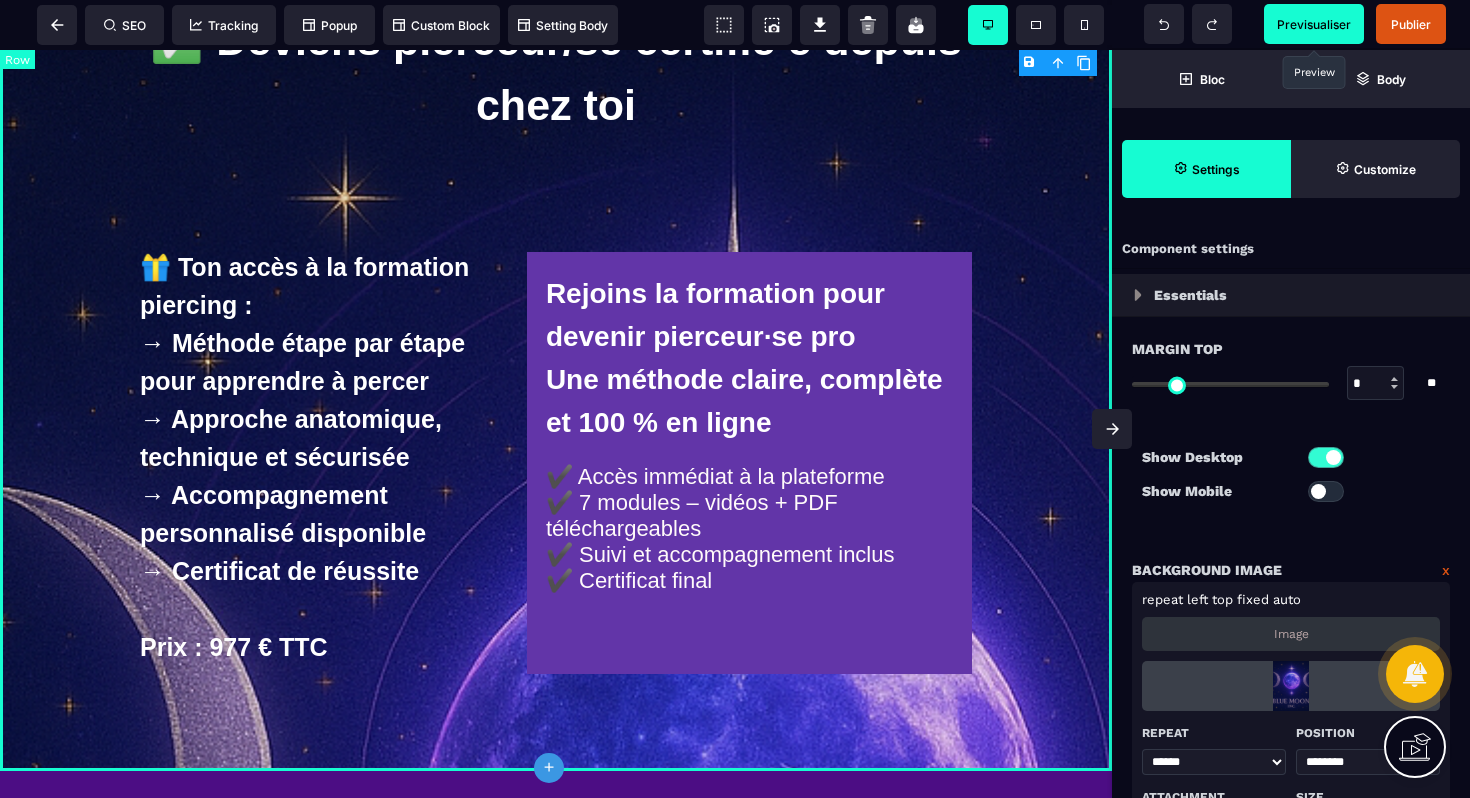 type on "*" 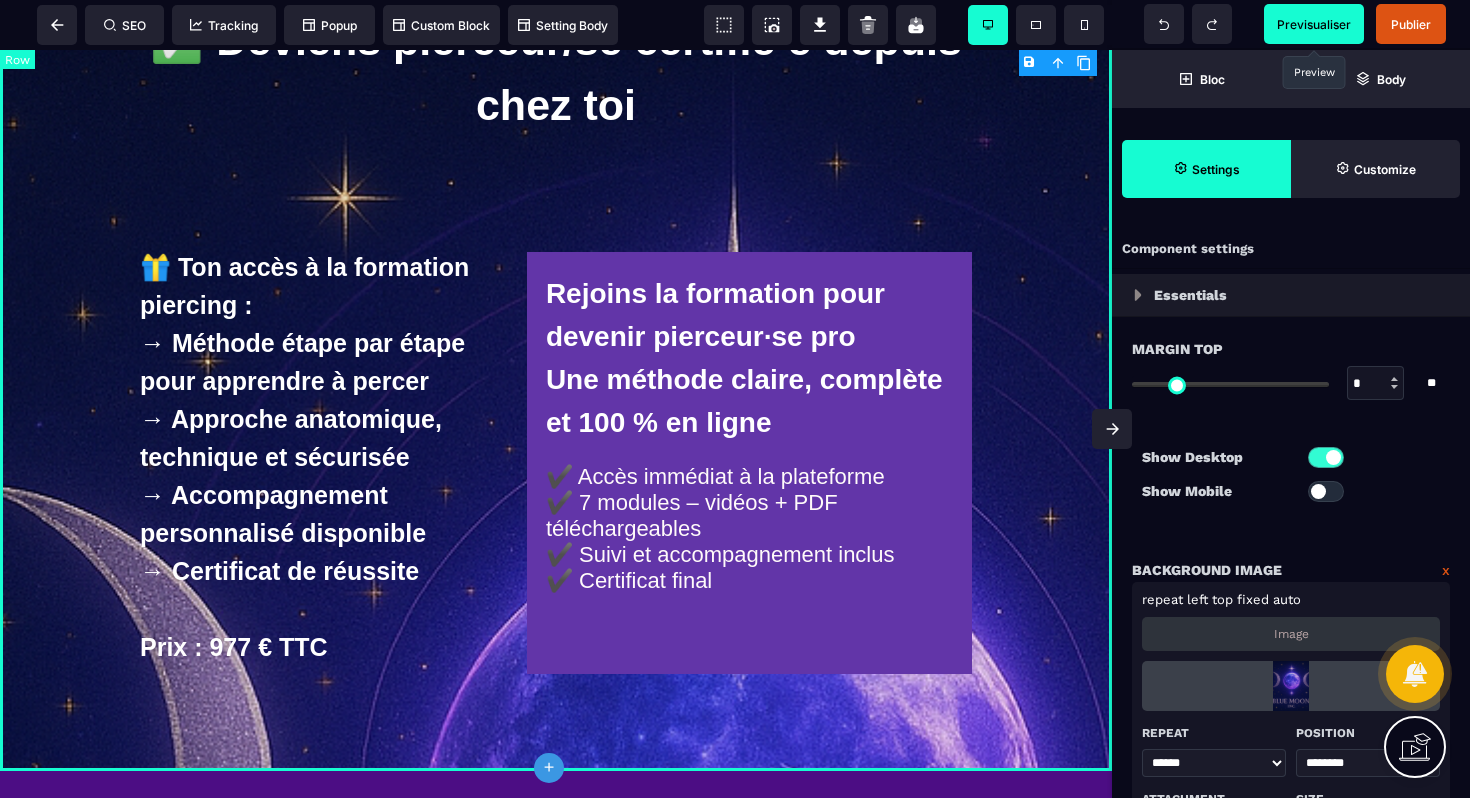 select on "*****" 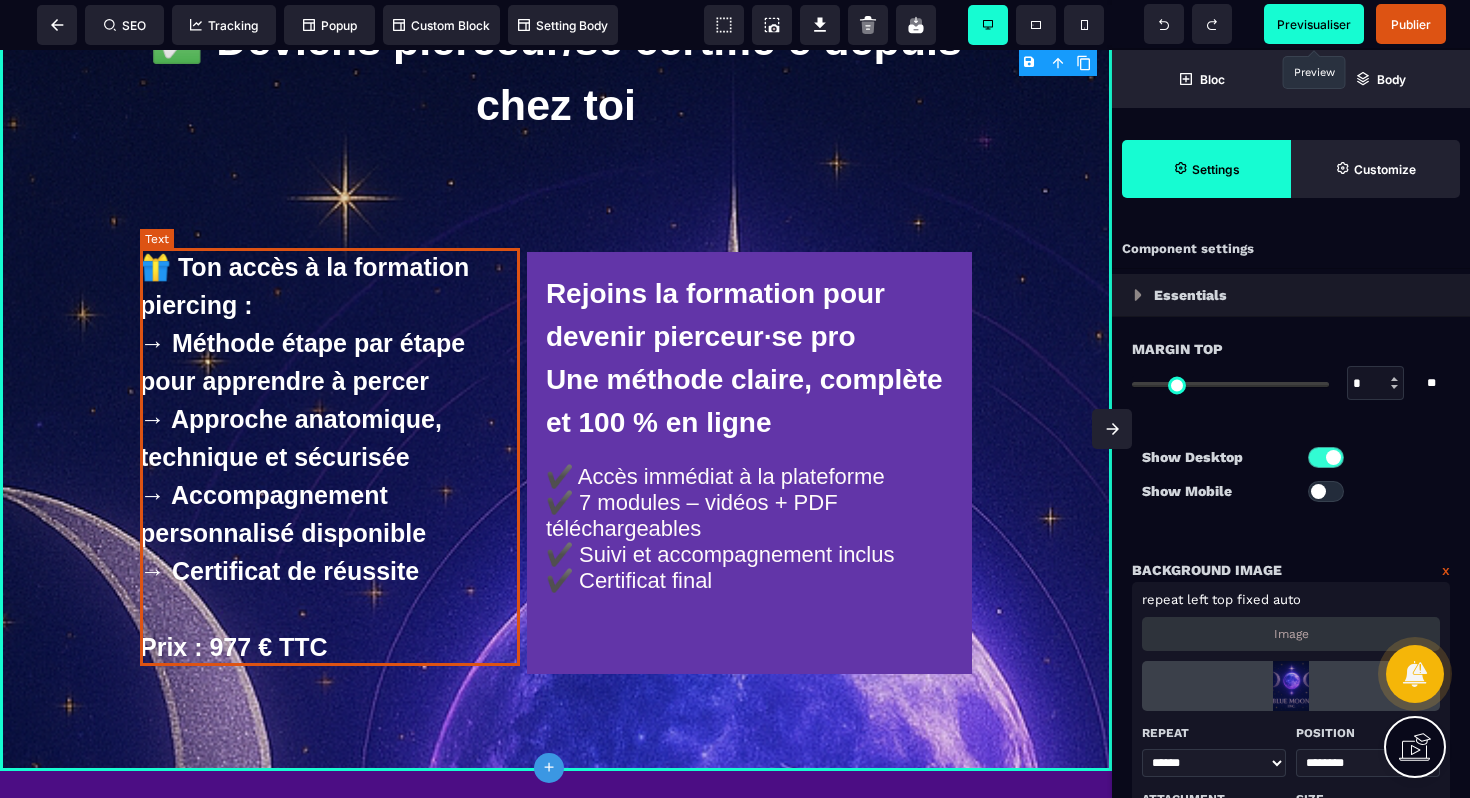 click on "Prix : 977 € TTC" at bounding box center (333, 457) 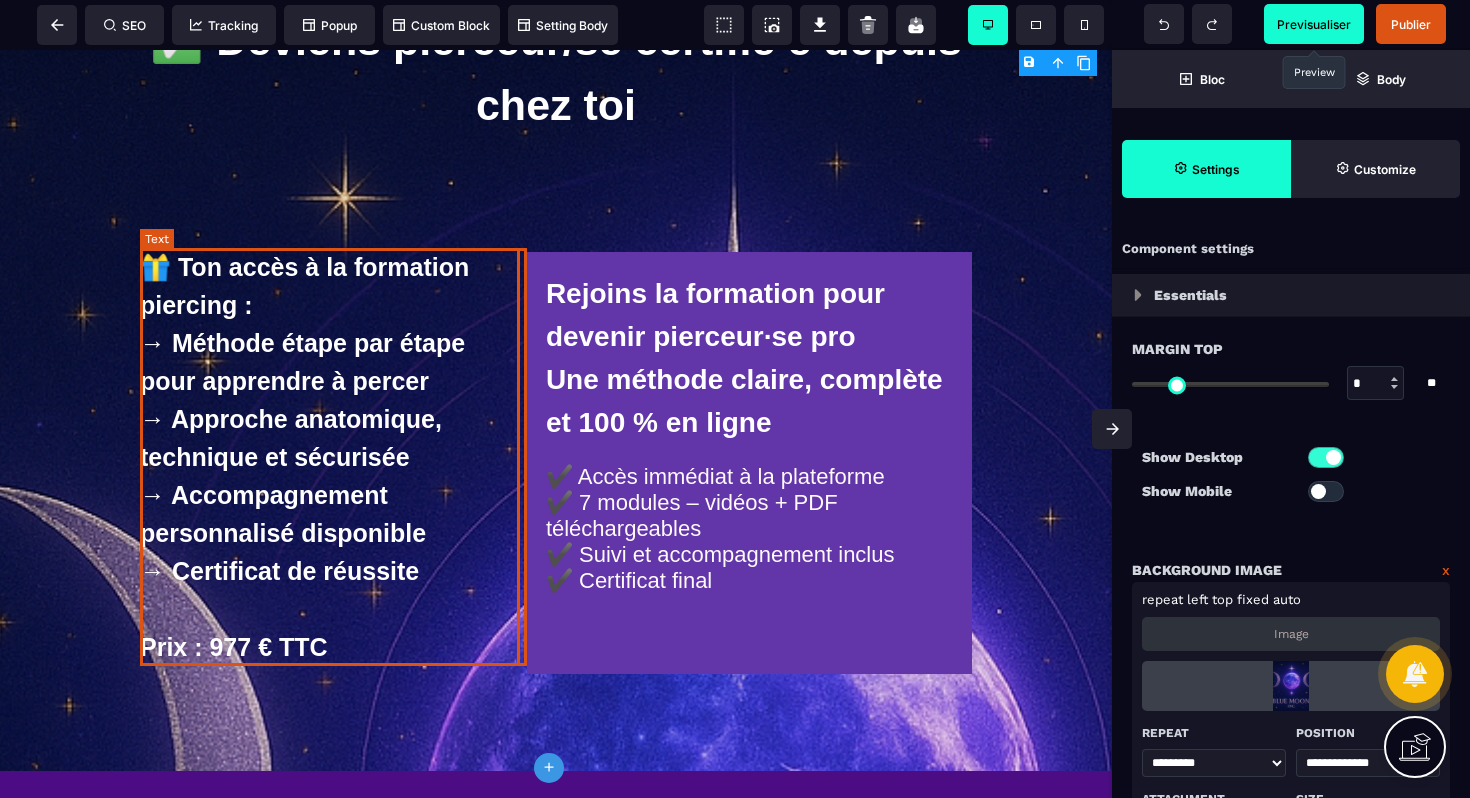 select on "***" 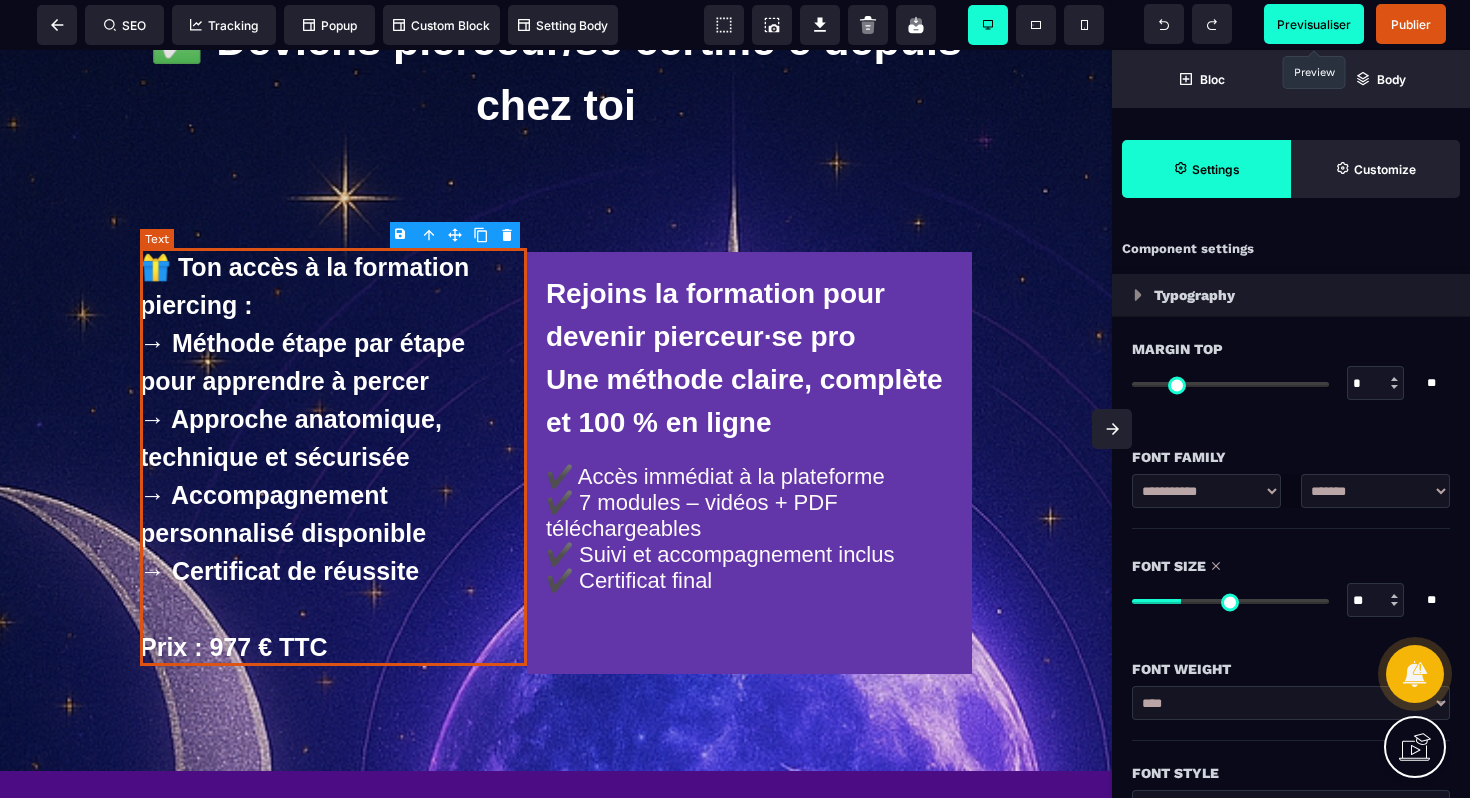 click on "Prix : 977 € TTC" at bounding box center (333, 457) 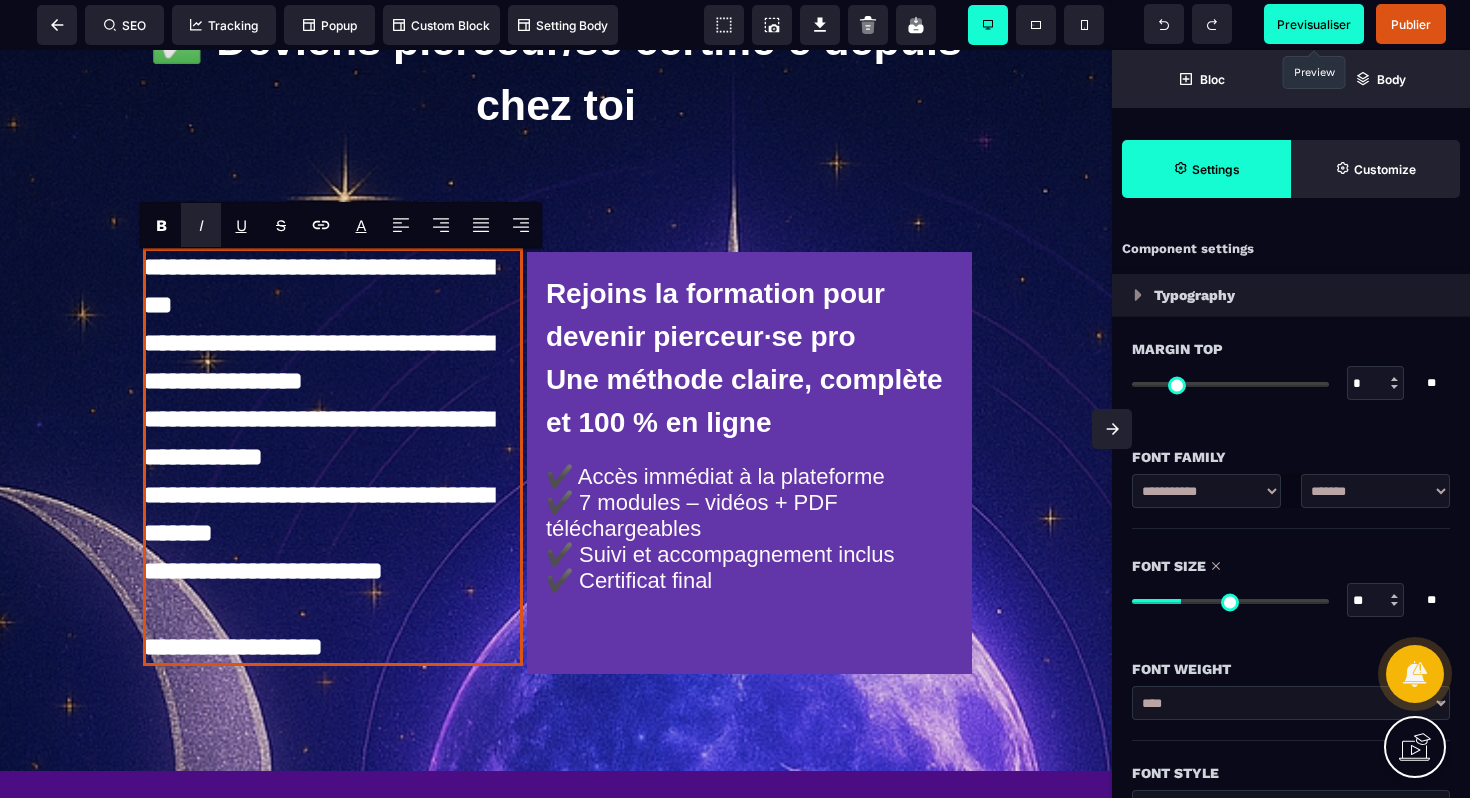 type 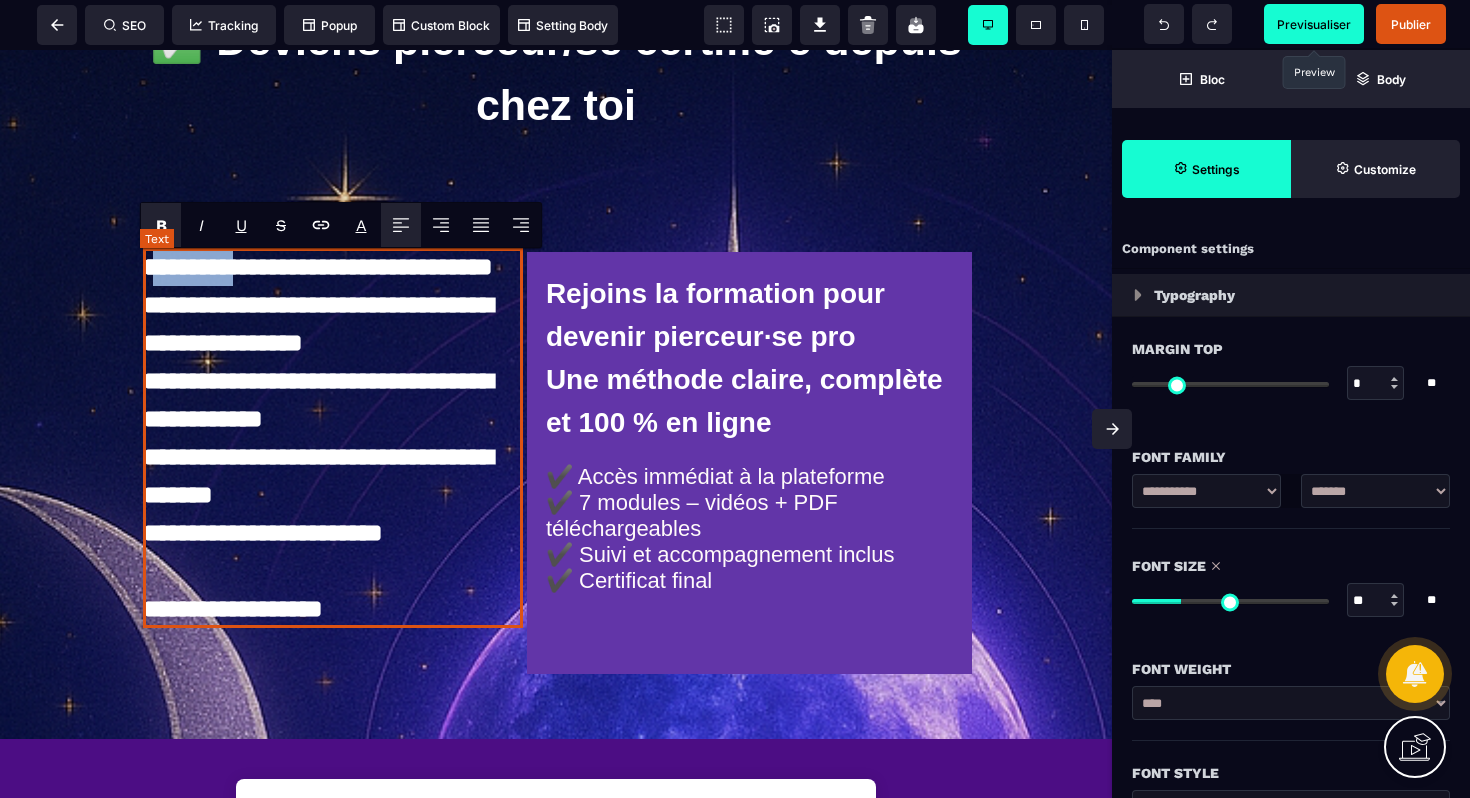 drag, startPoint x: 147, startPoint y: 270, endPoint x: 236, endPoint y: 268, distance: 89.02247 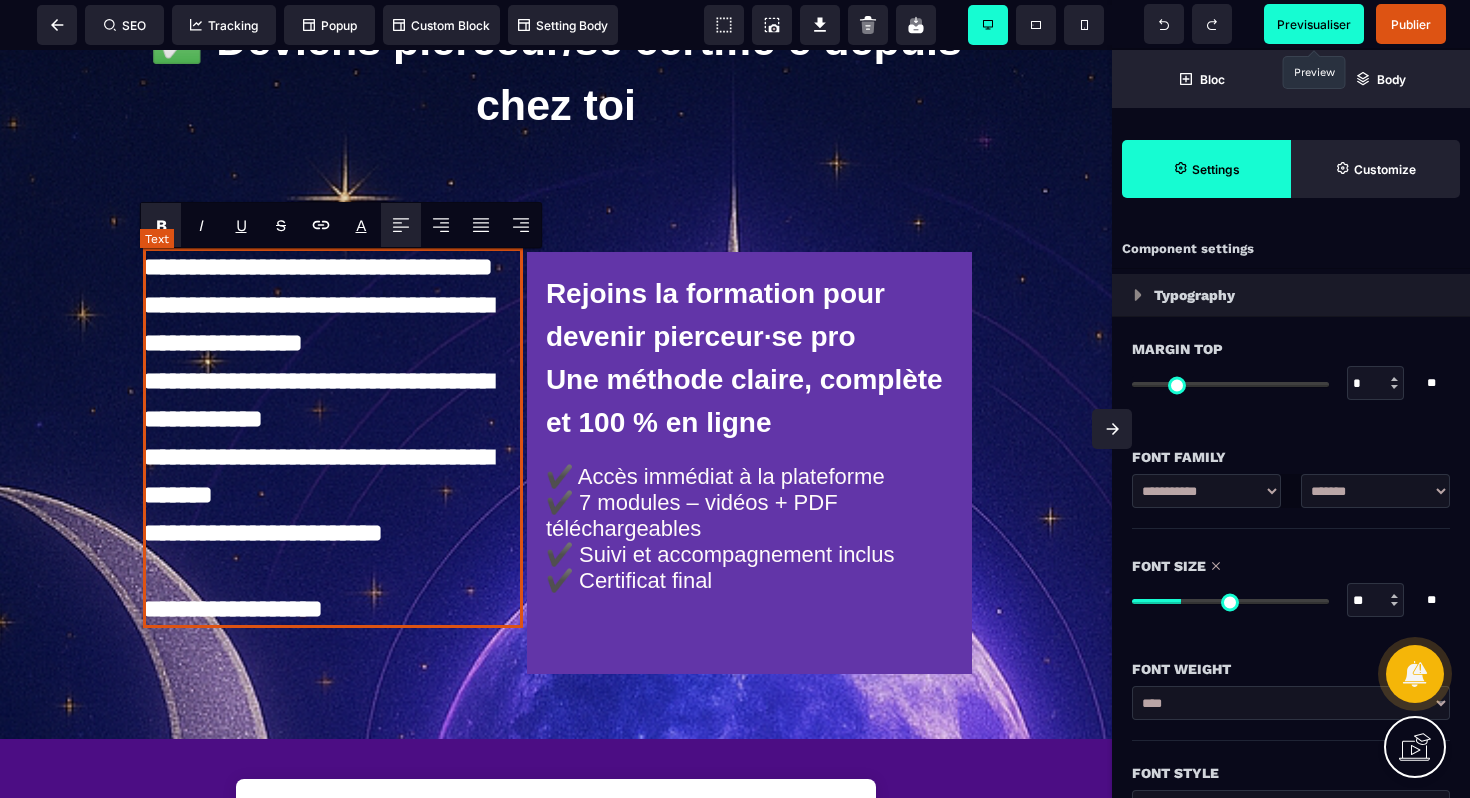 drag, startPoint x: 145, startPoint y: 269, endPoint x: 351, endPoint y: 276, distance: 206.1189 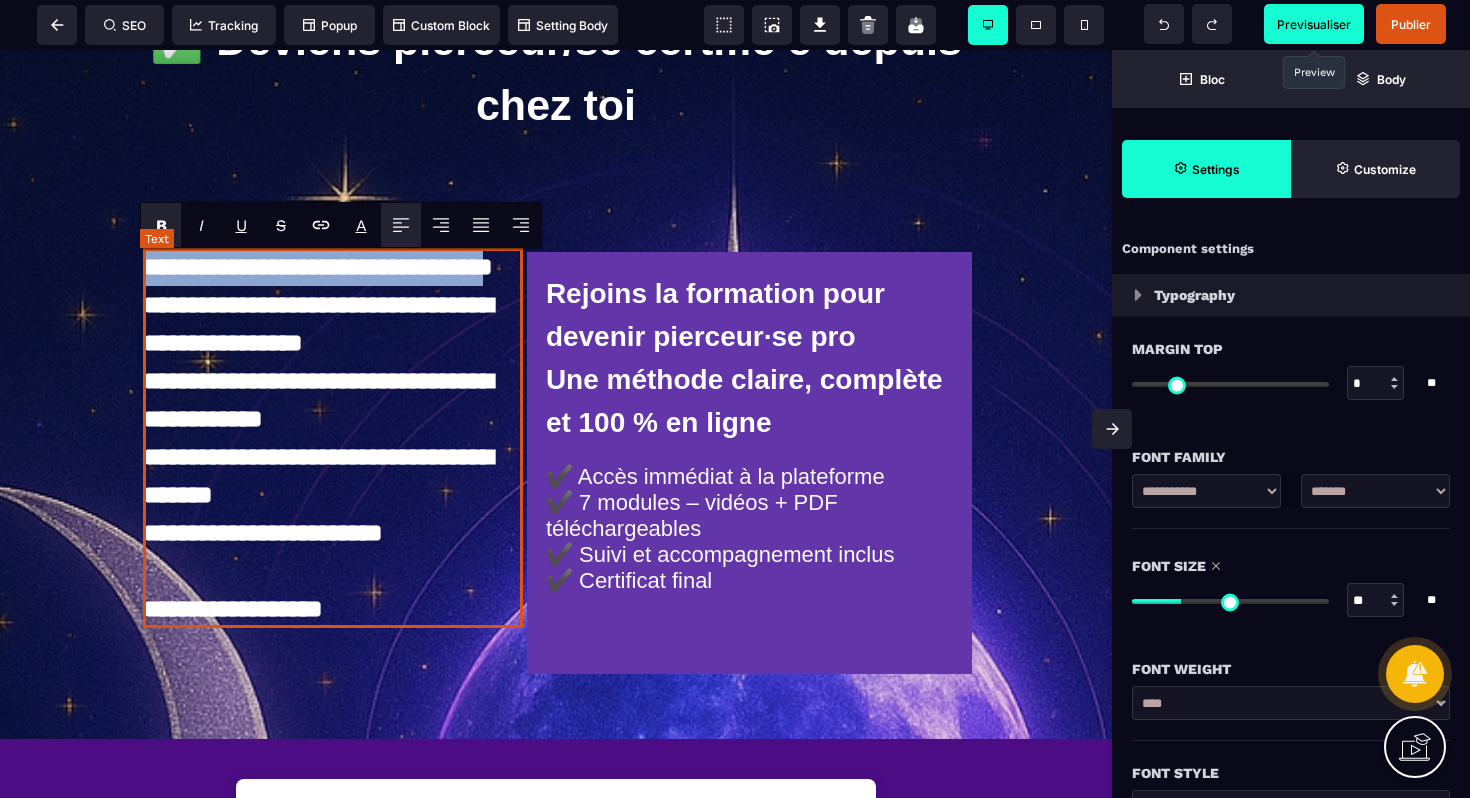 drag, startPoint x: 493, startPoint y: 270, endPoint x: 145, endPoint y: 271, distance: 348.00143 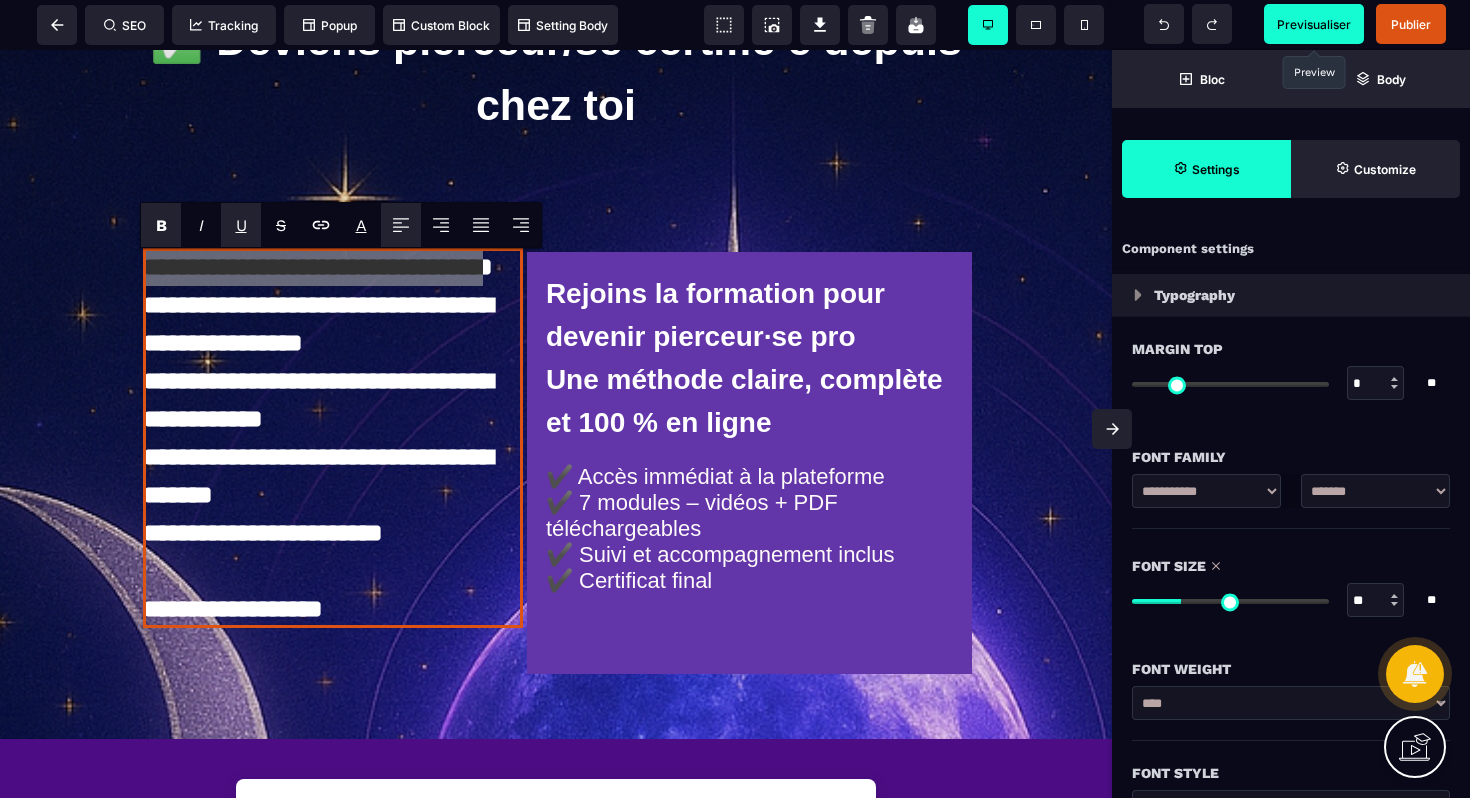 click on "U" at bounding box center [241, 225] 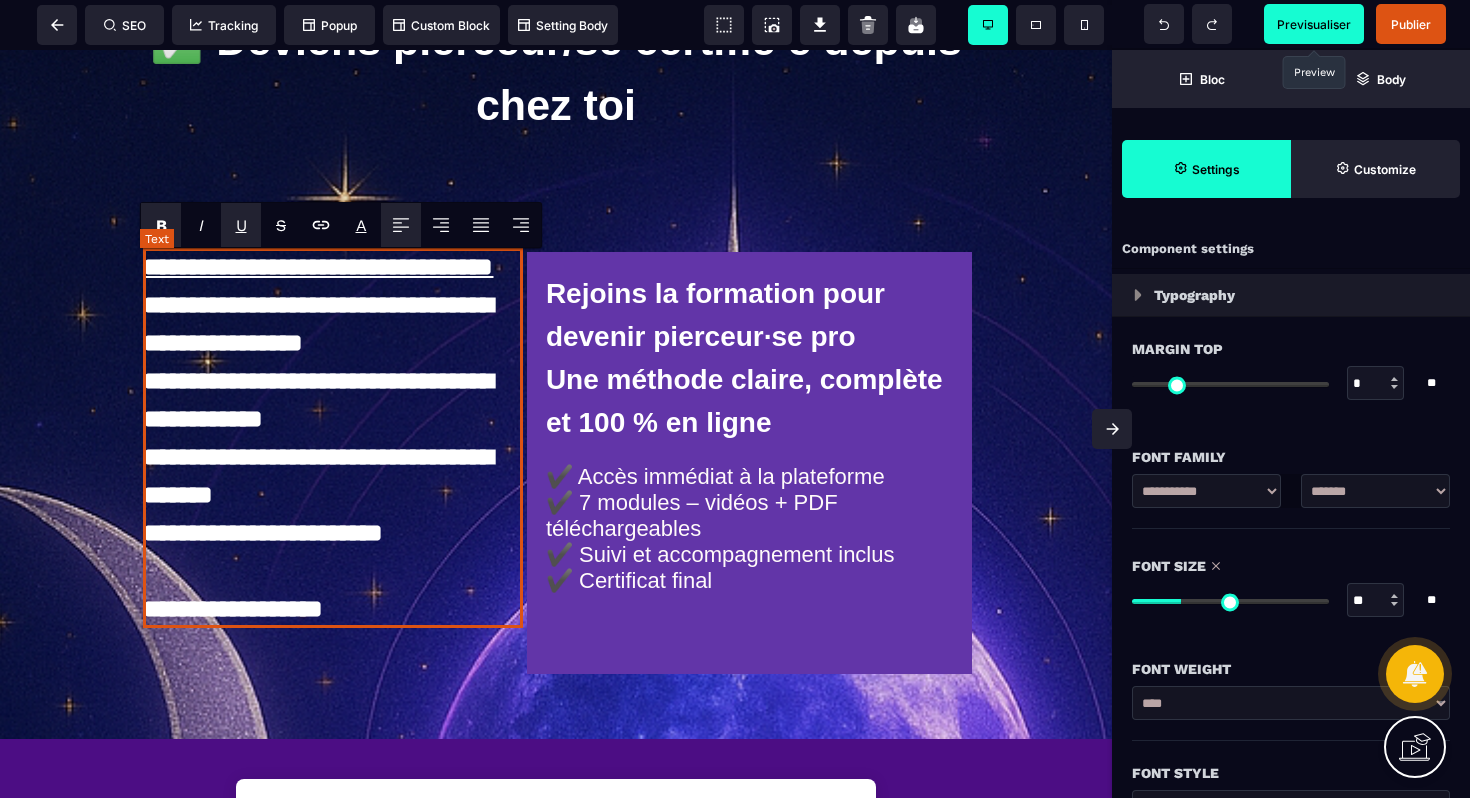 click on "**********" at bounding box center (333, 438) 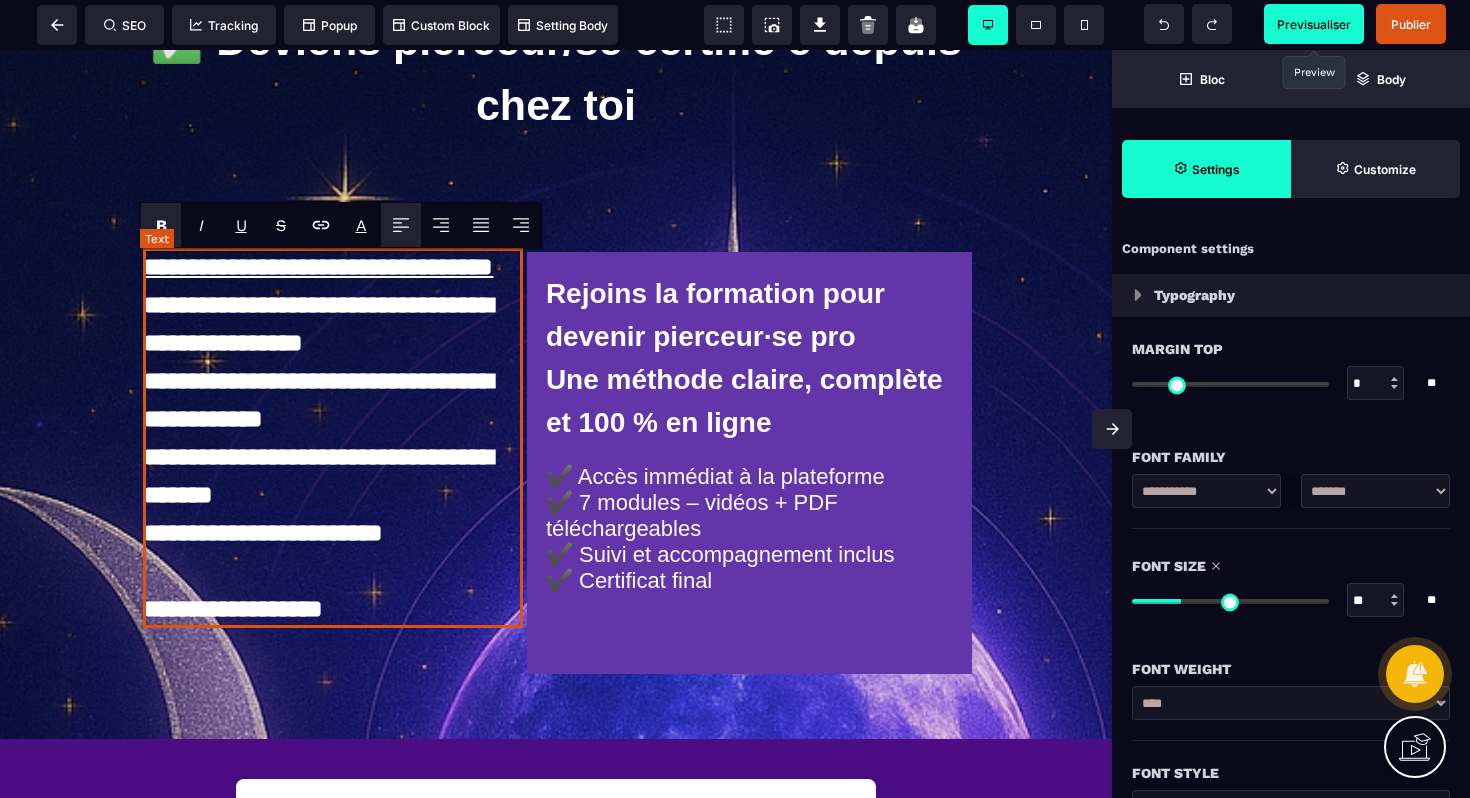 drag, startPoint x: 503, startPoint y: 280, endPoint x: 542, endPoint y: 293, distance: 41.109608 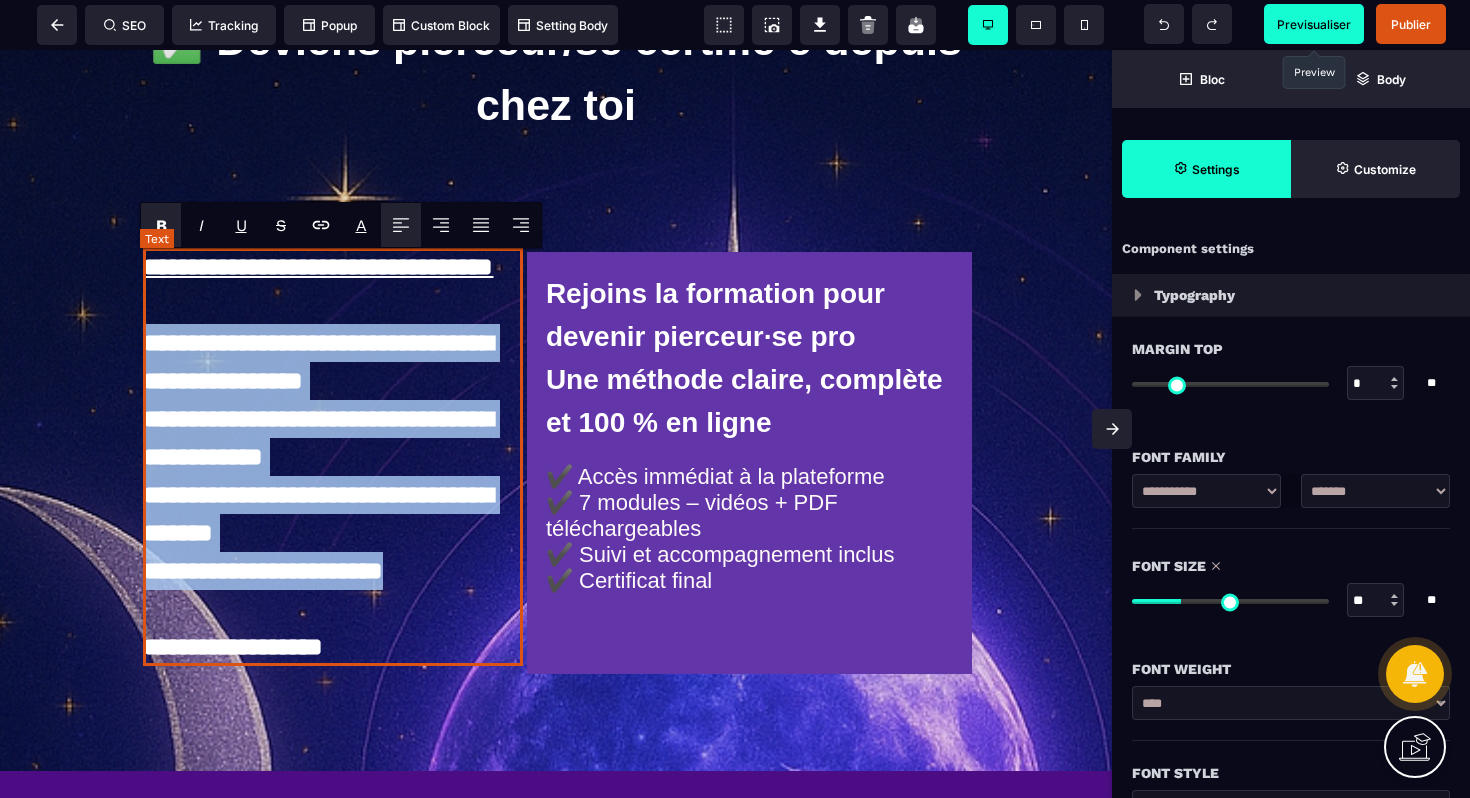 drag, startPoint x: 407, startPoint y: 557, endPoint x: 148, endPoint y: 342, distance: 336.60956 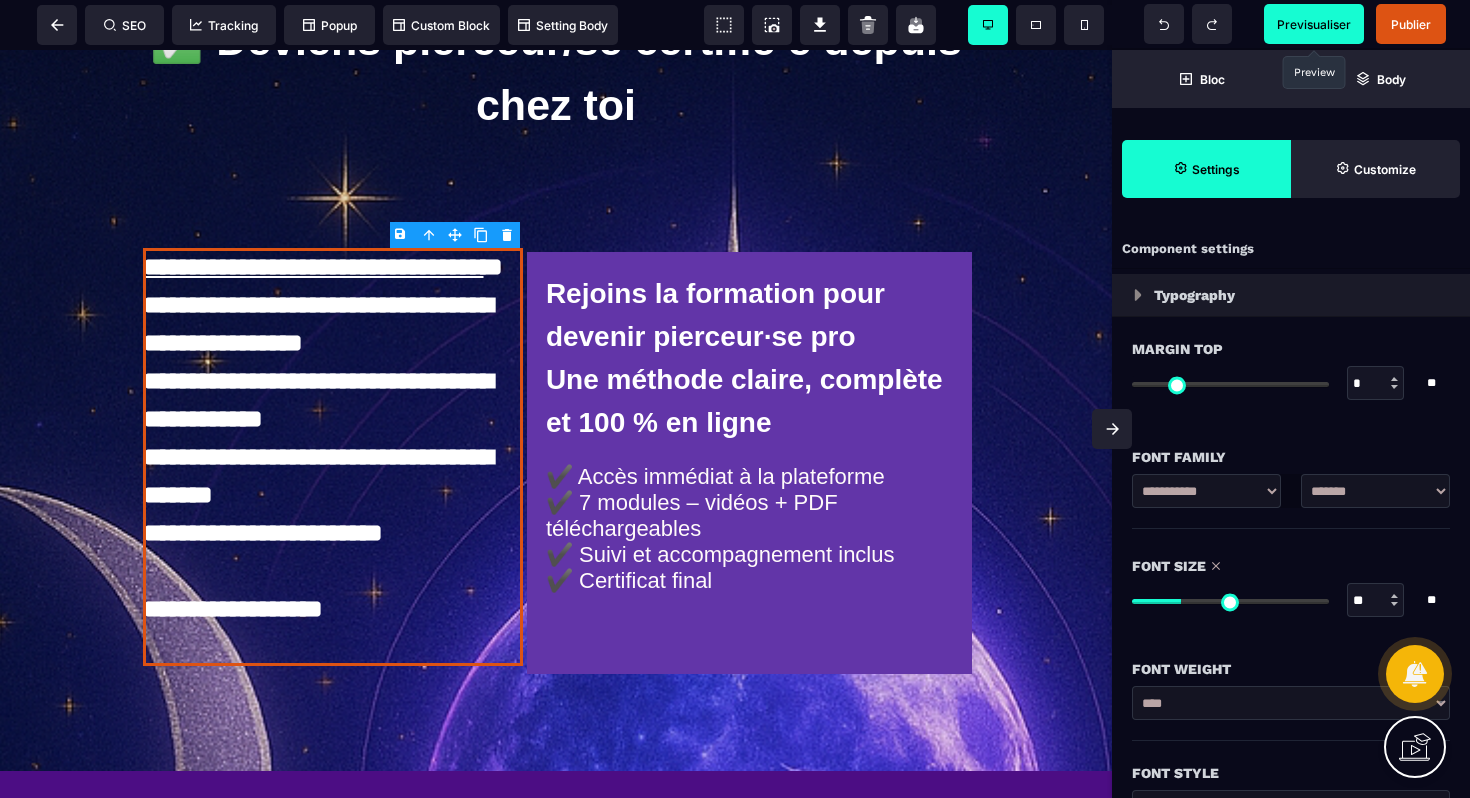 type on "**" 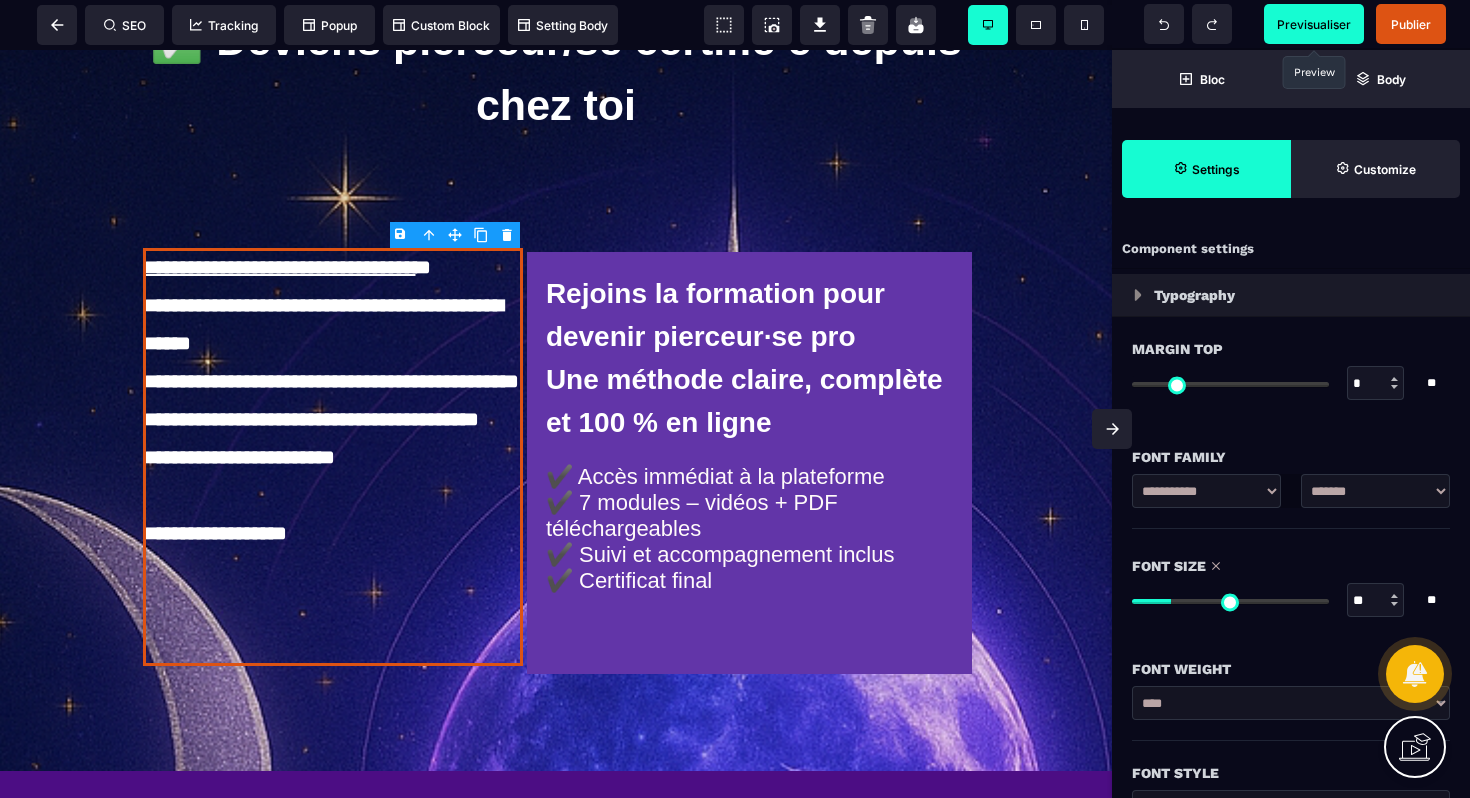 type on "**" 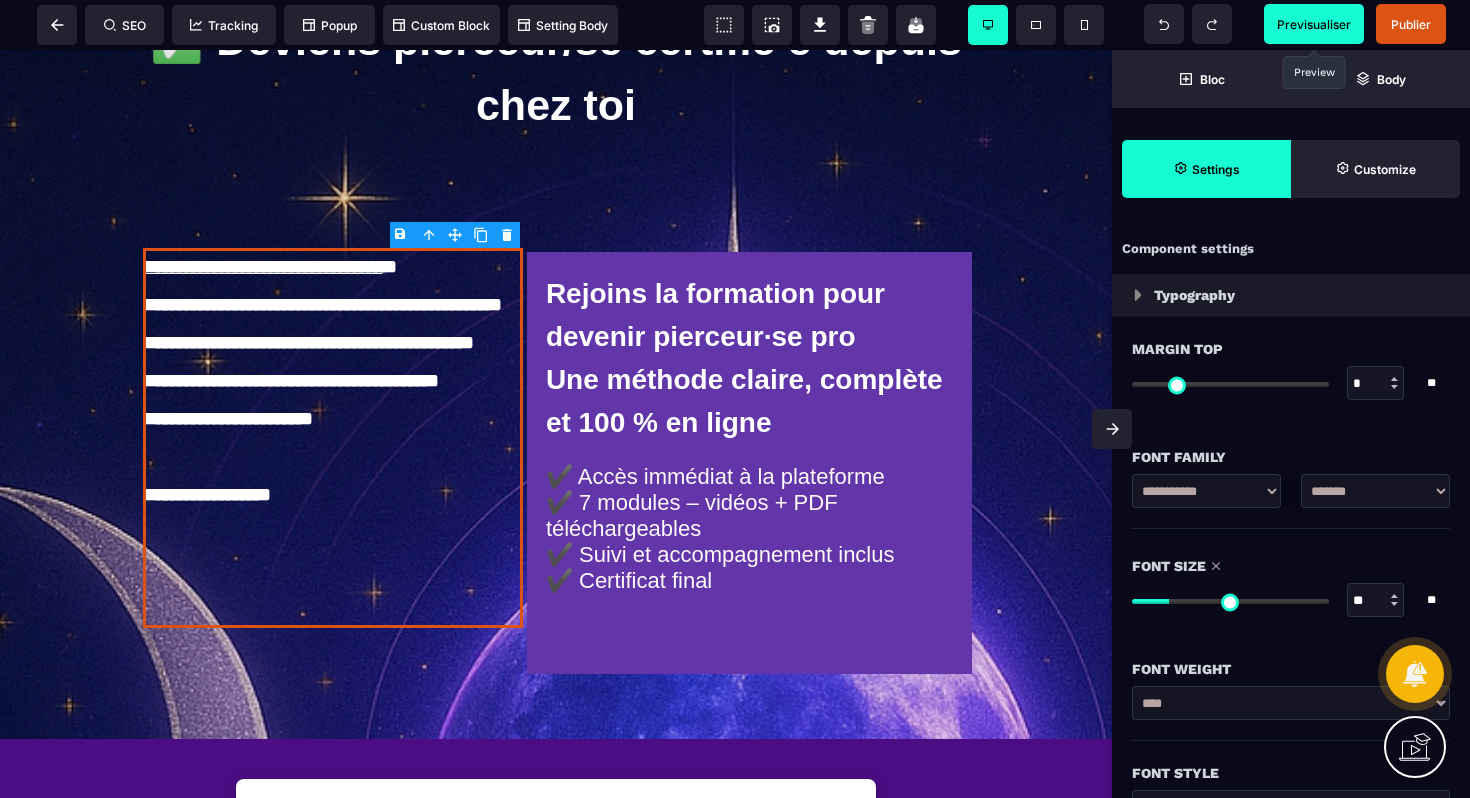 type on "**" 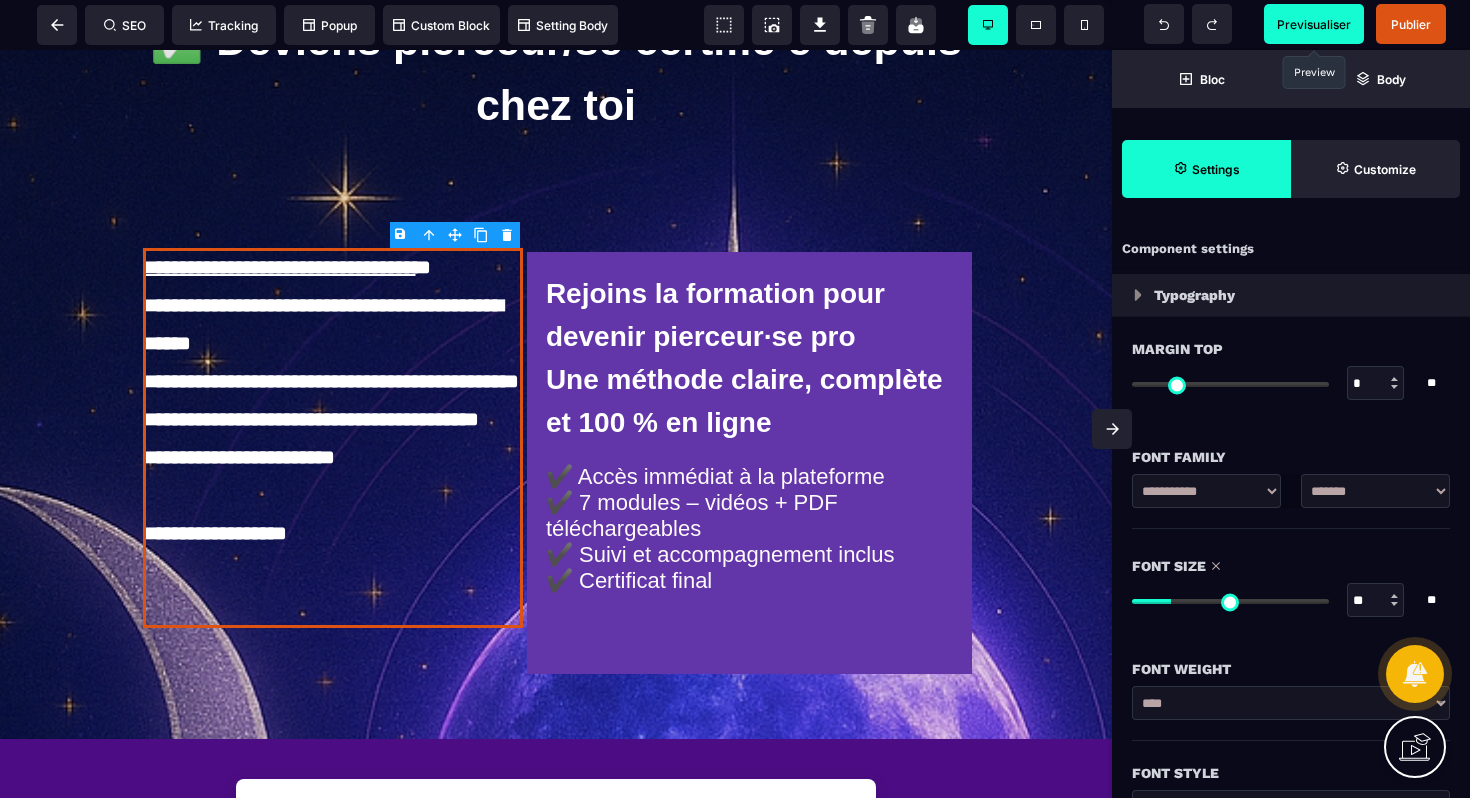 type on "**" 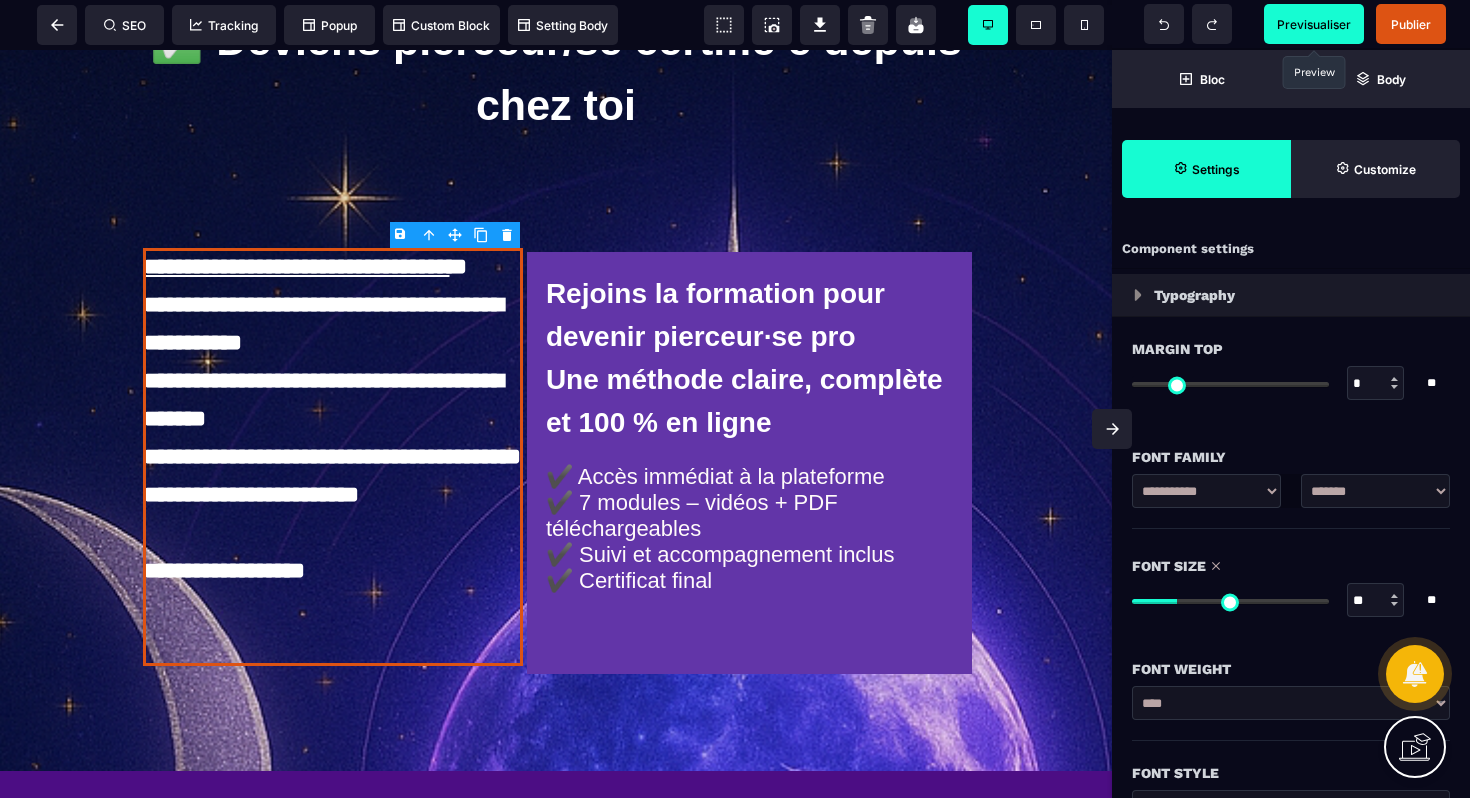 type on "**" 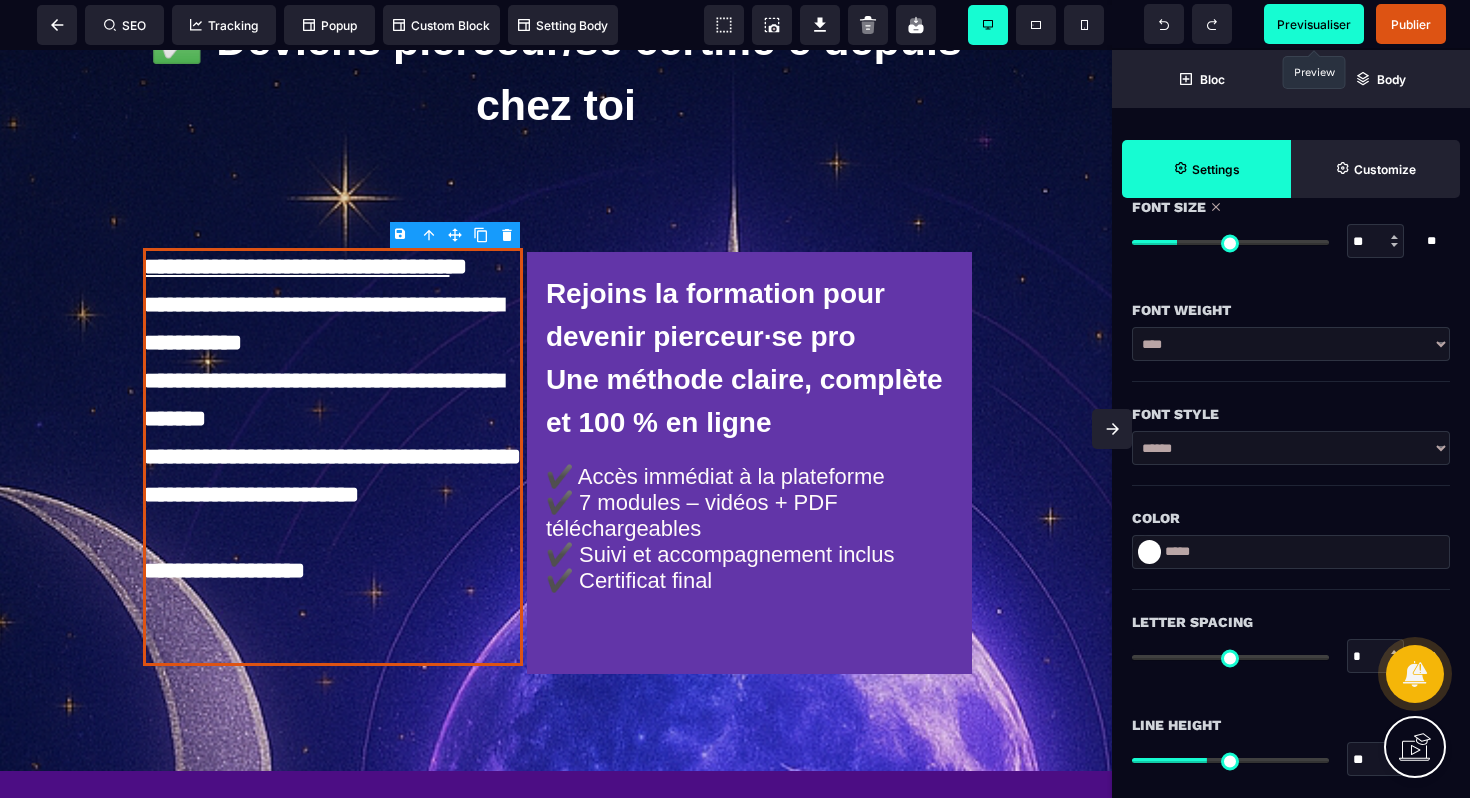 scroll, scrollTop: 359, scrollLeft: 0, axis: vertical 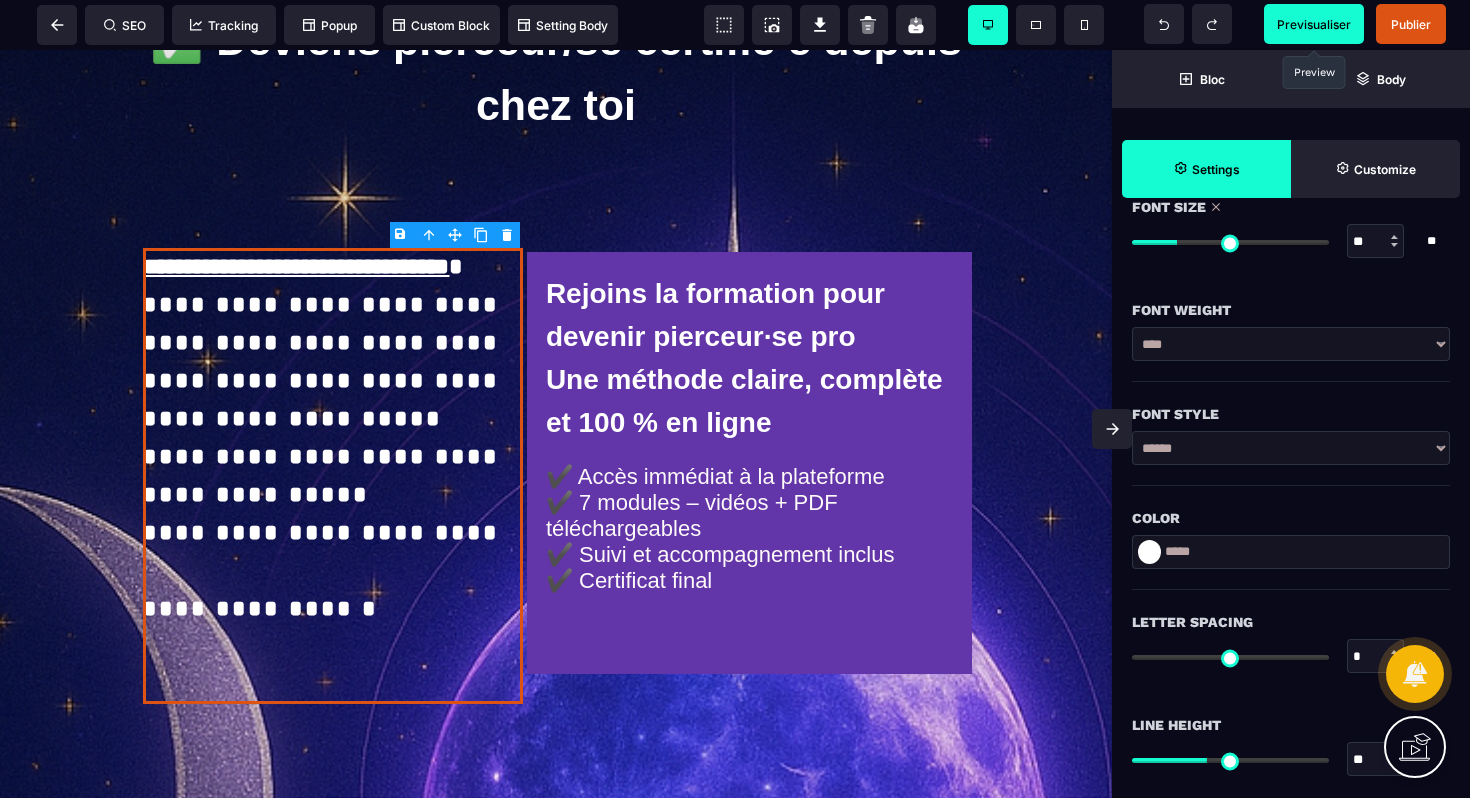 type on "*" 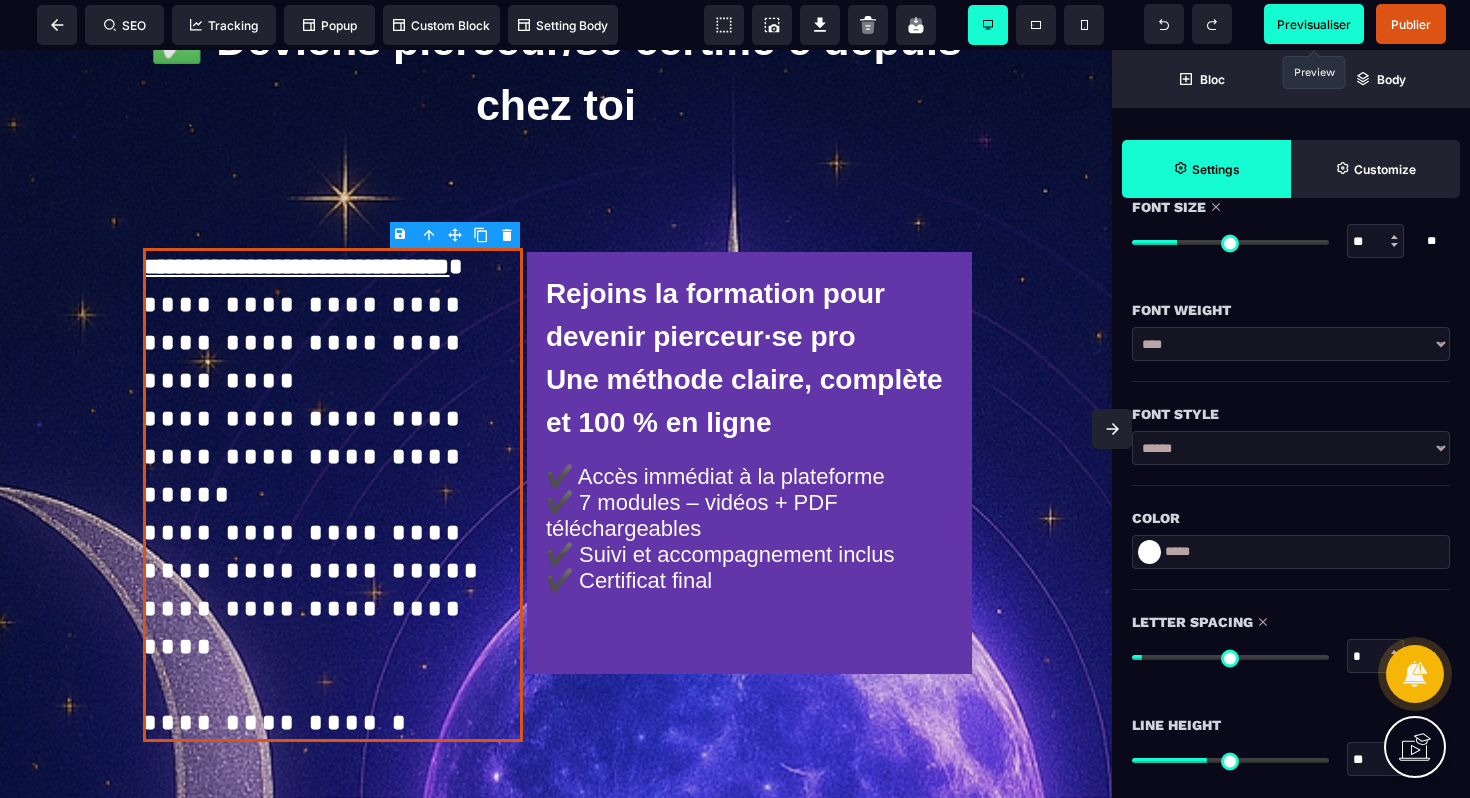 type on "*" 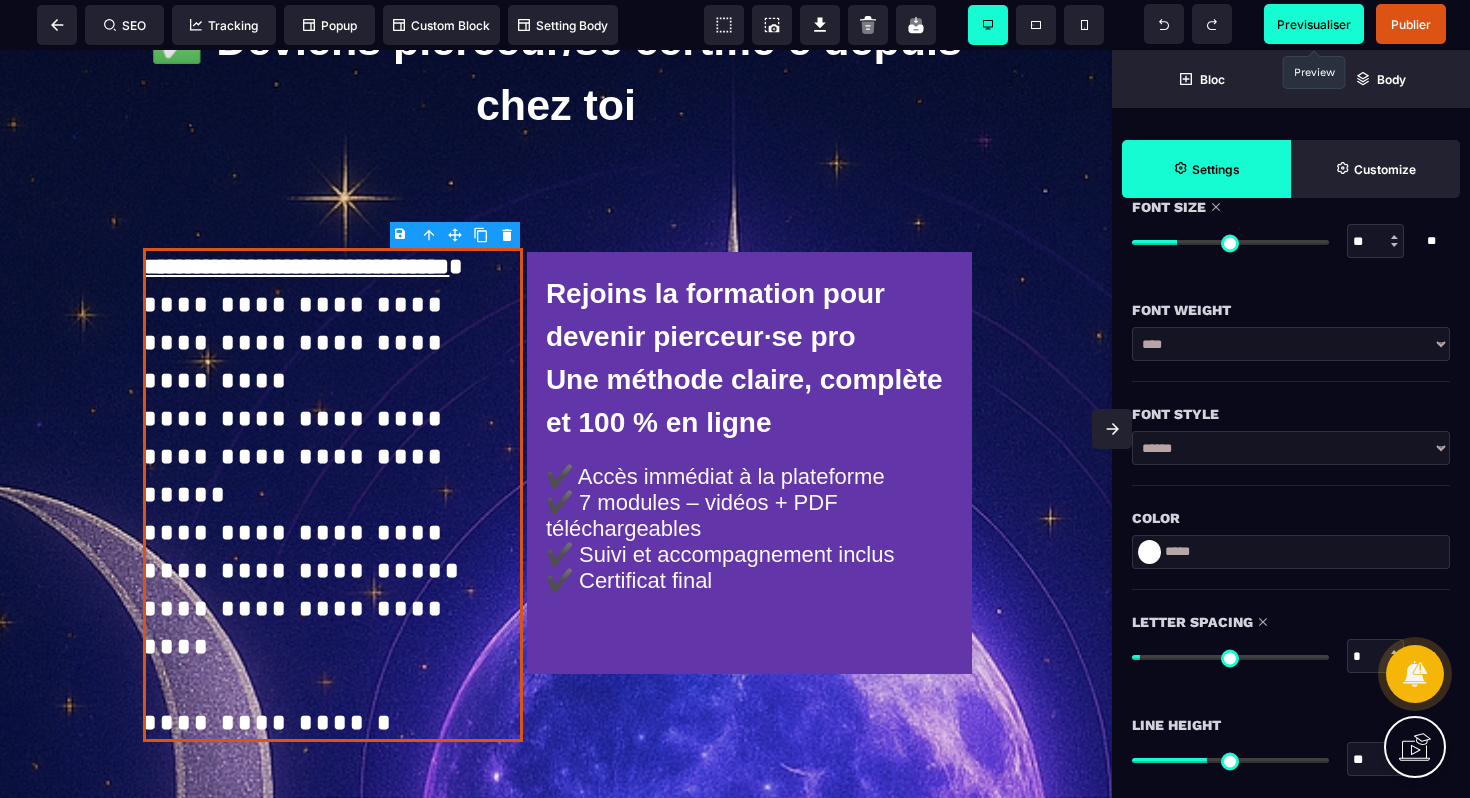 type on "*" 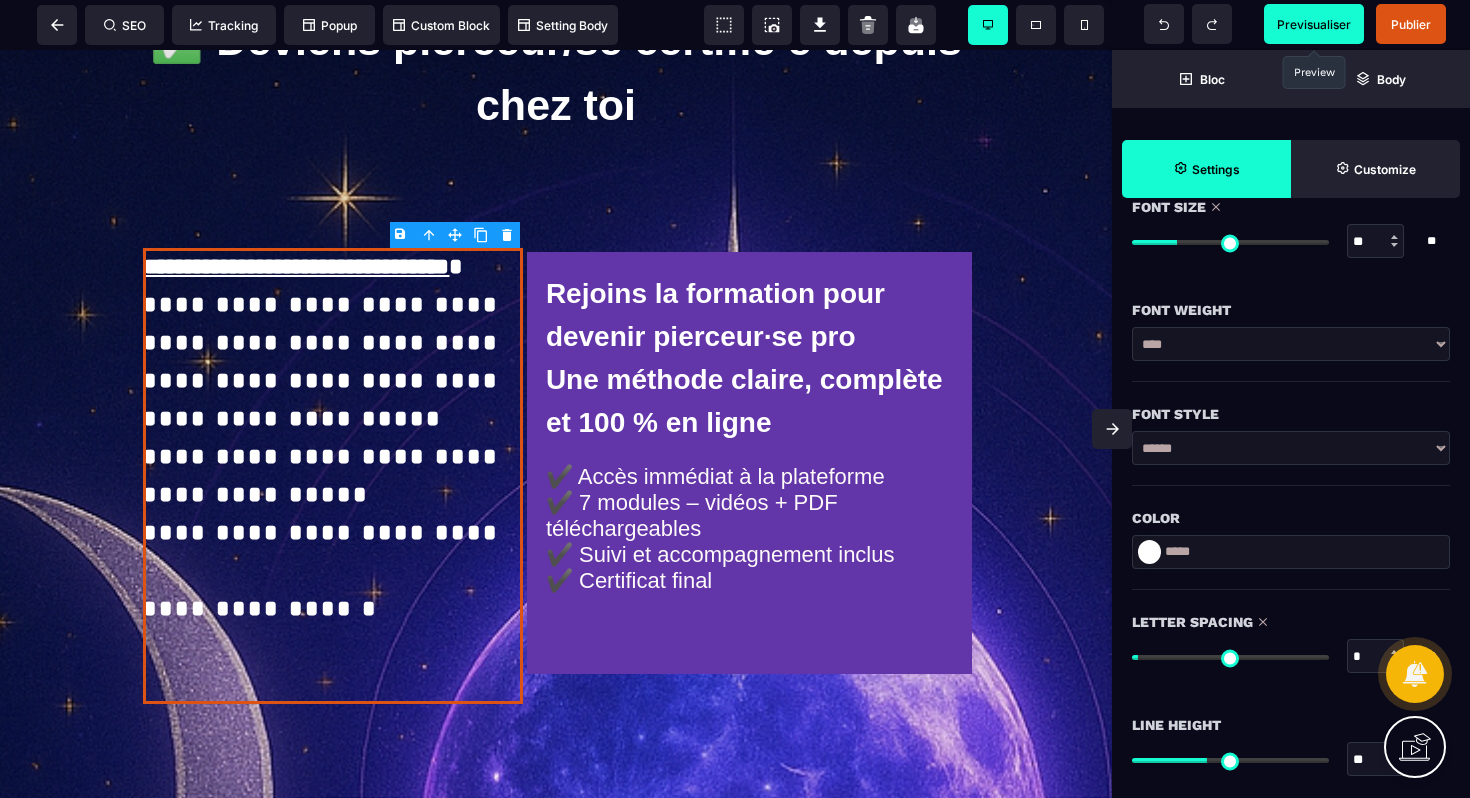 type on "*" 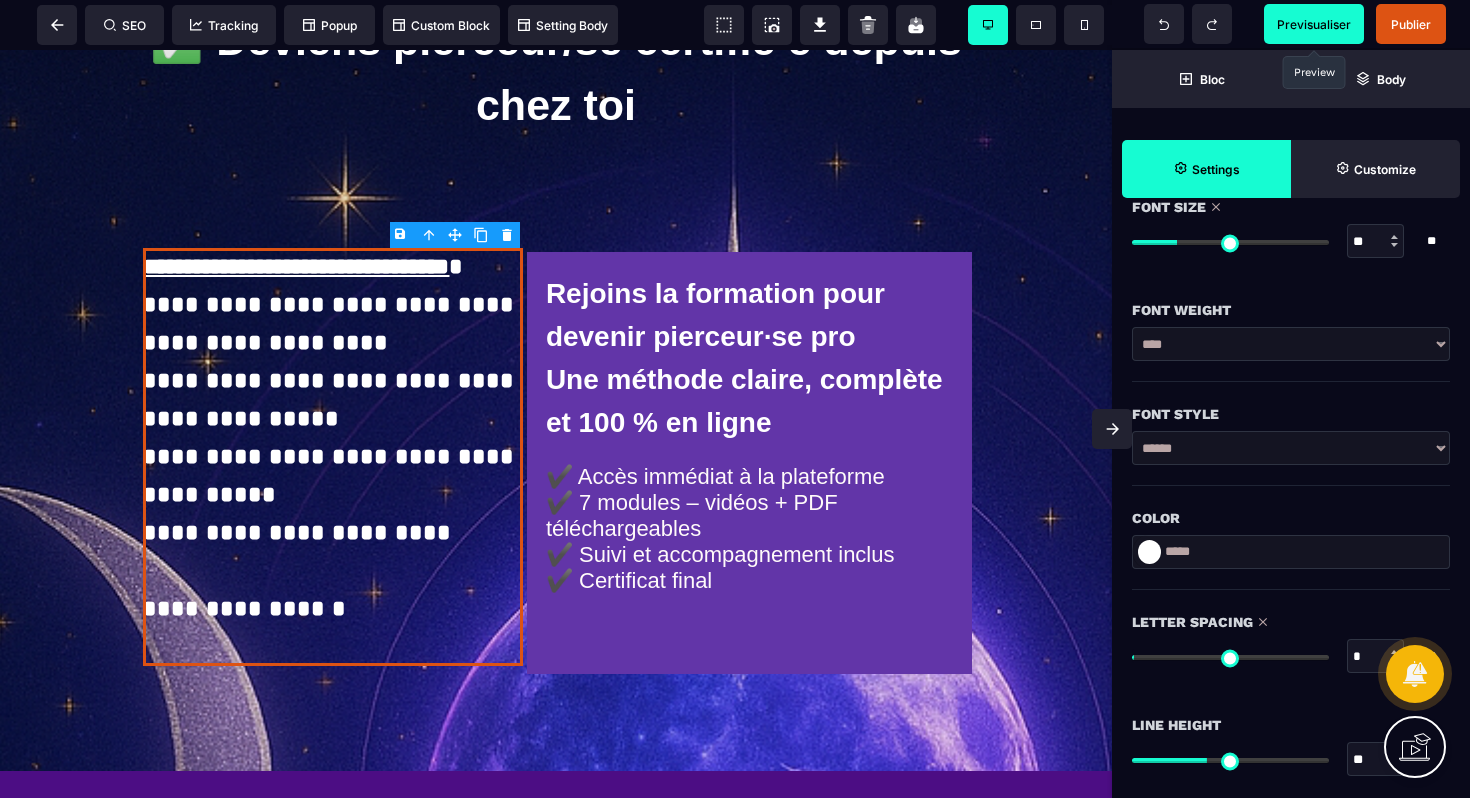 type on "*" 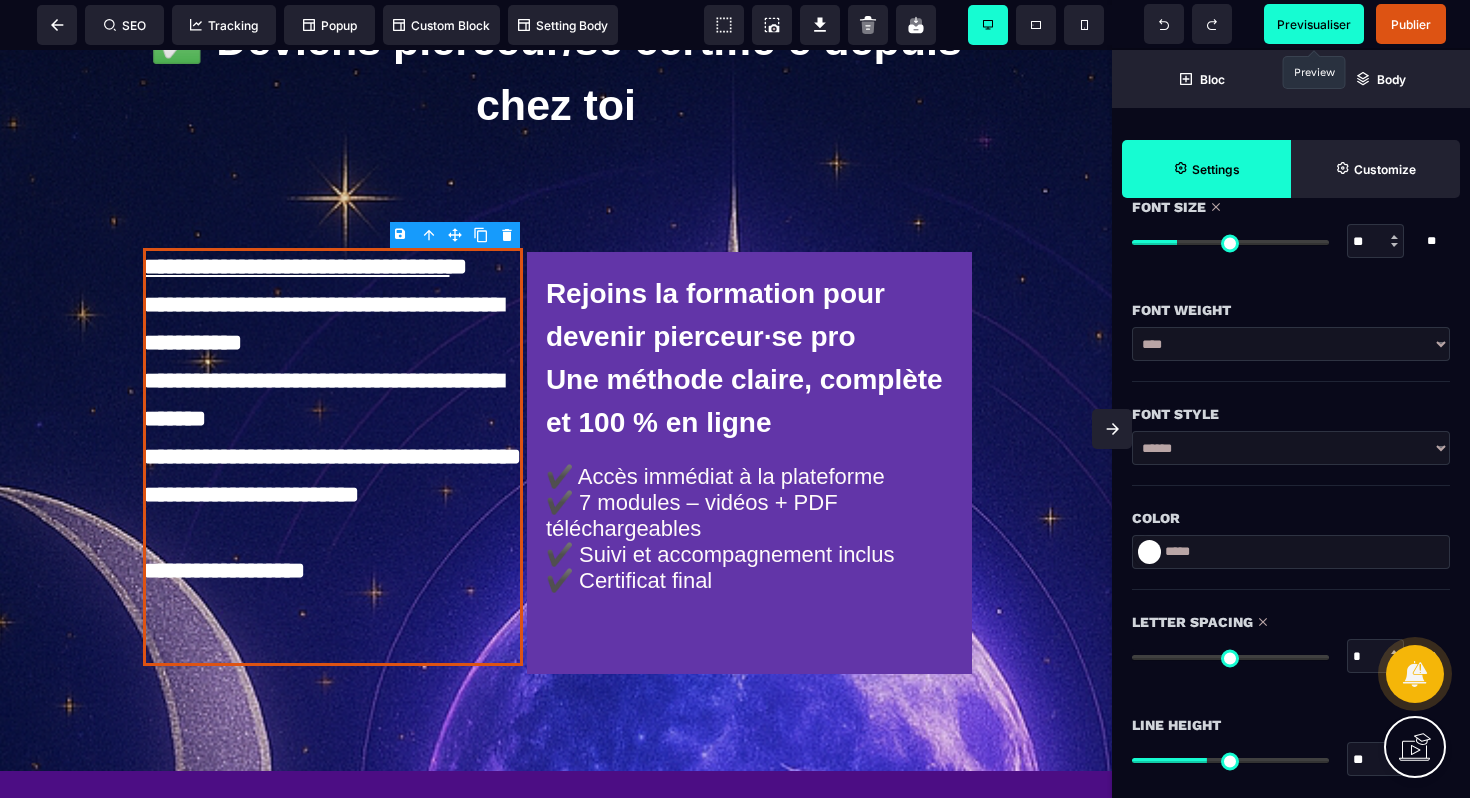 click at bounding box center (1230, 657) 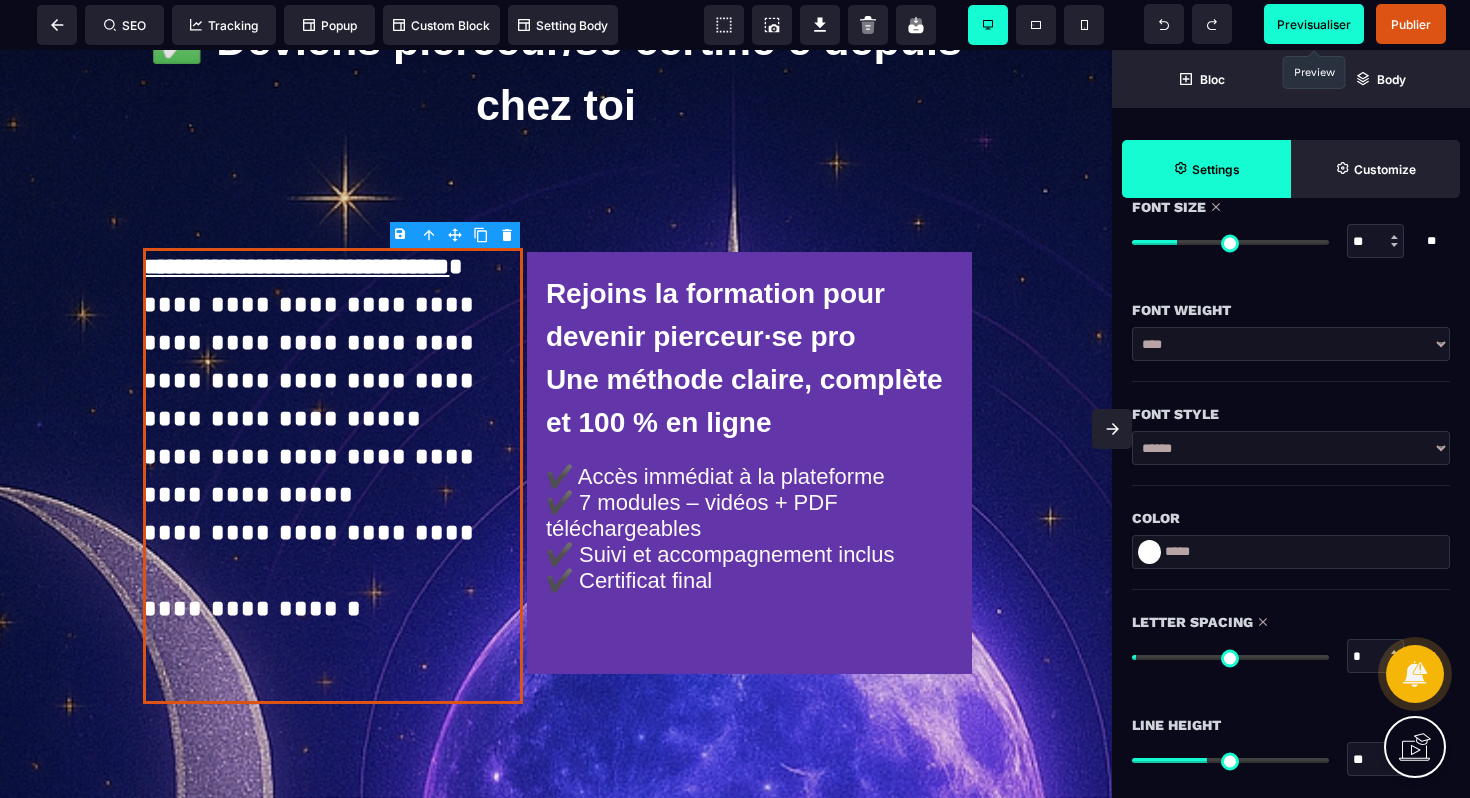 click at bounding box center [1230, 657] 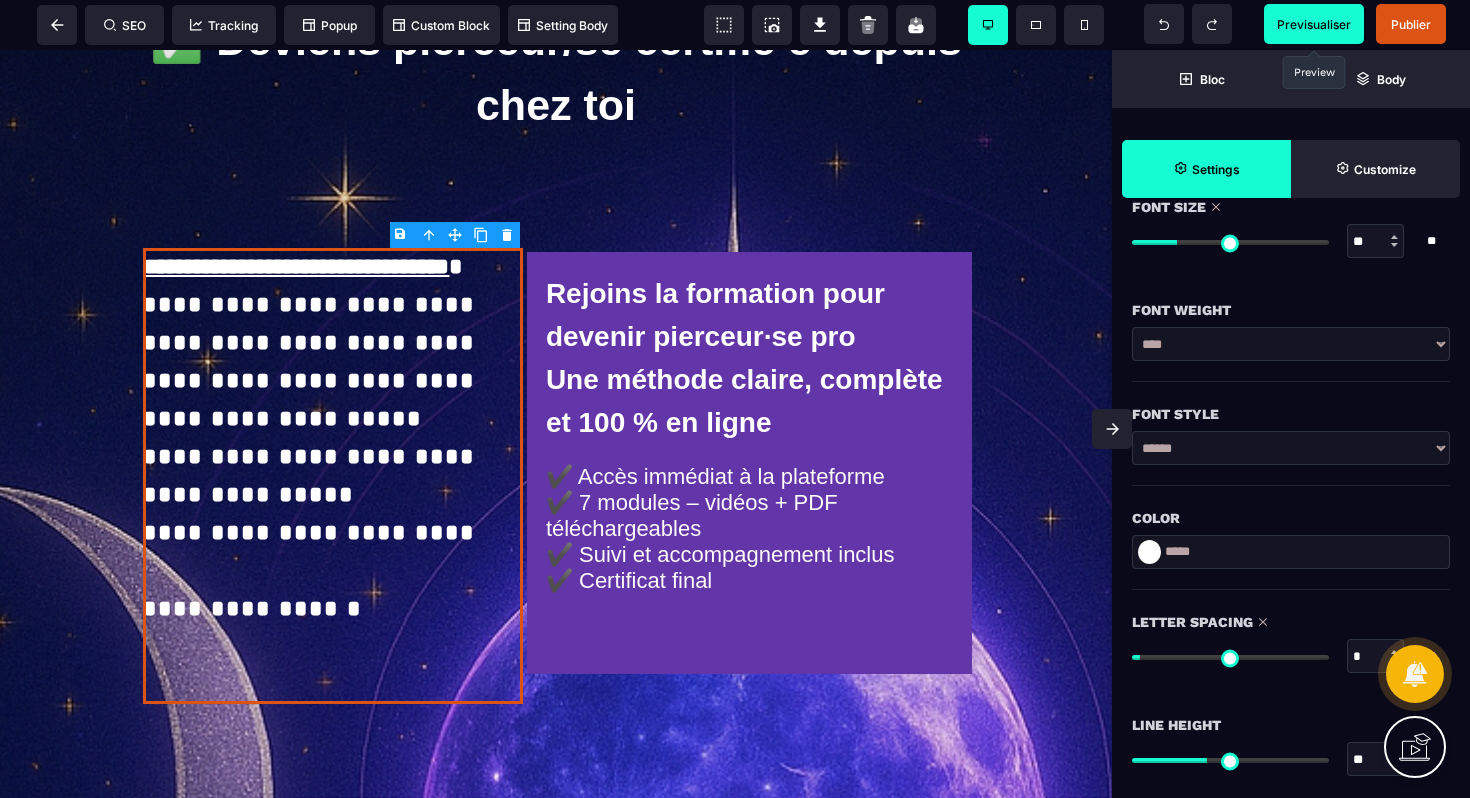 type on "*" 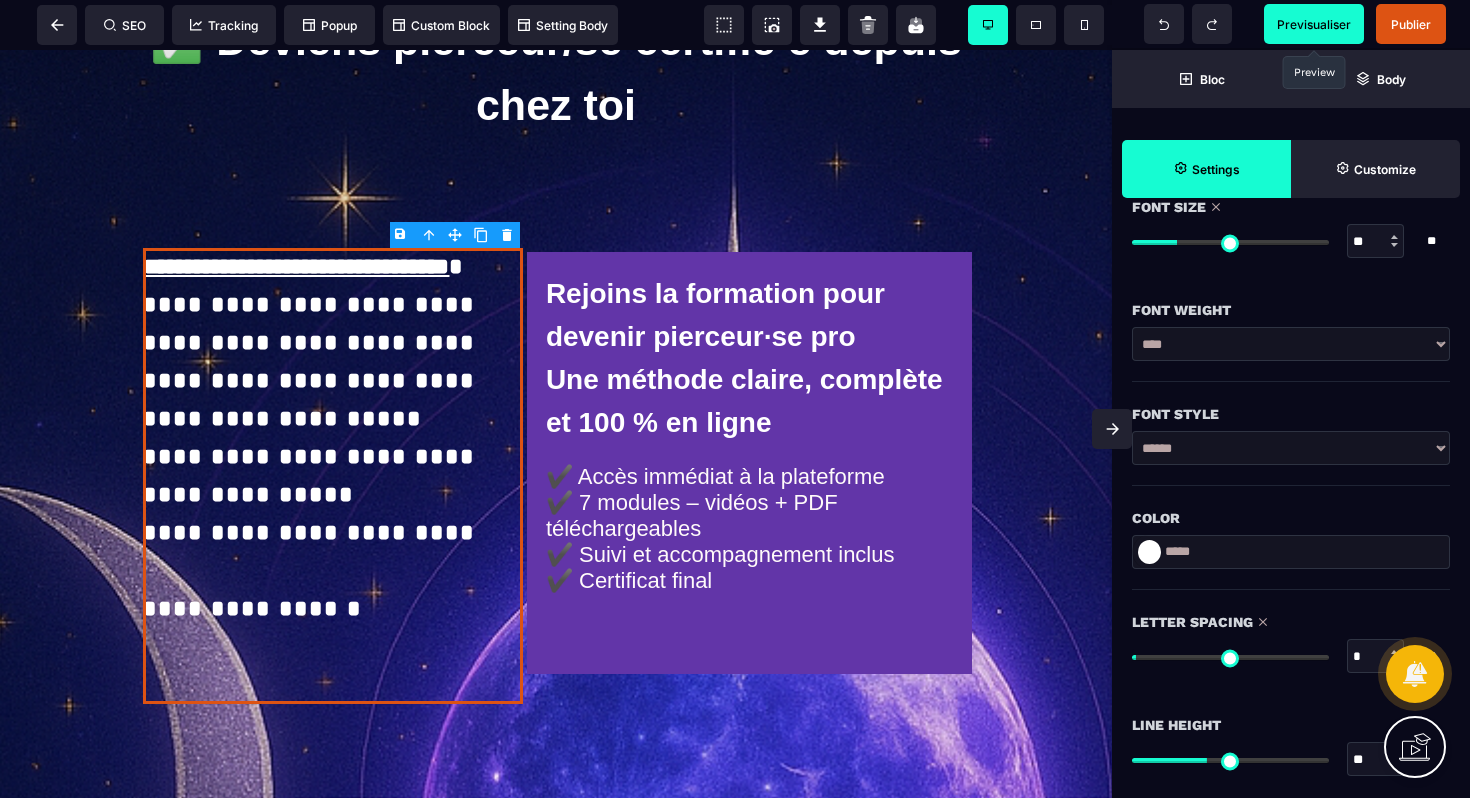 type on "*" 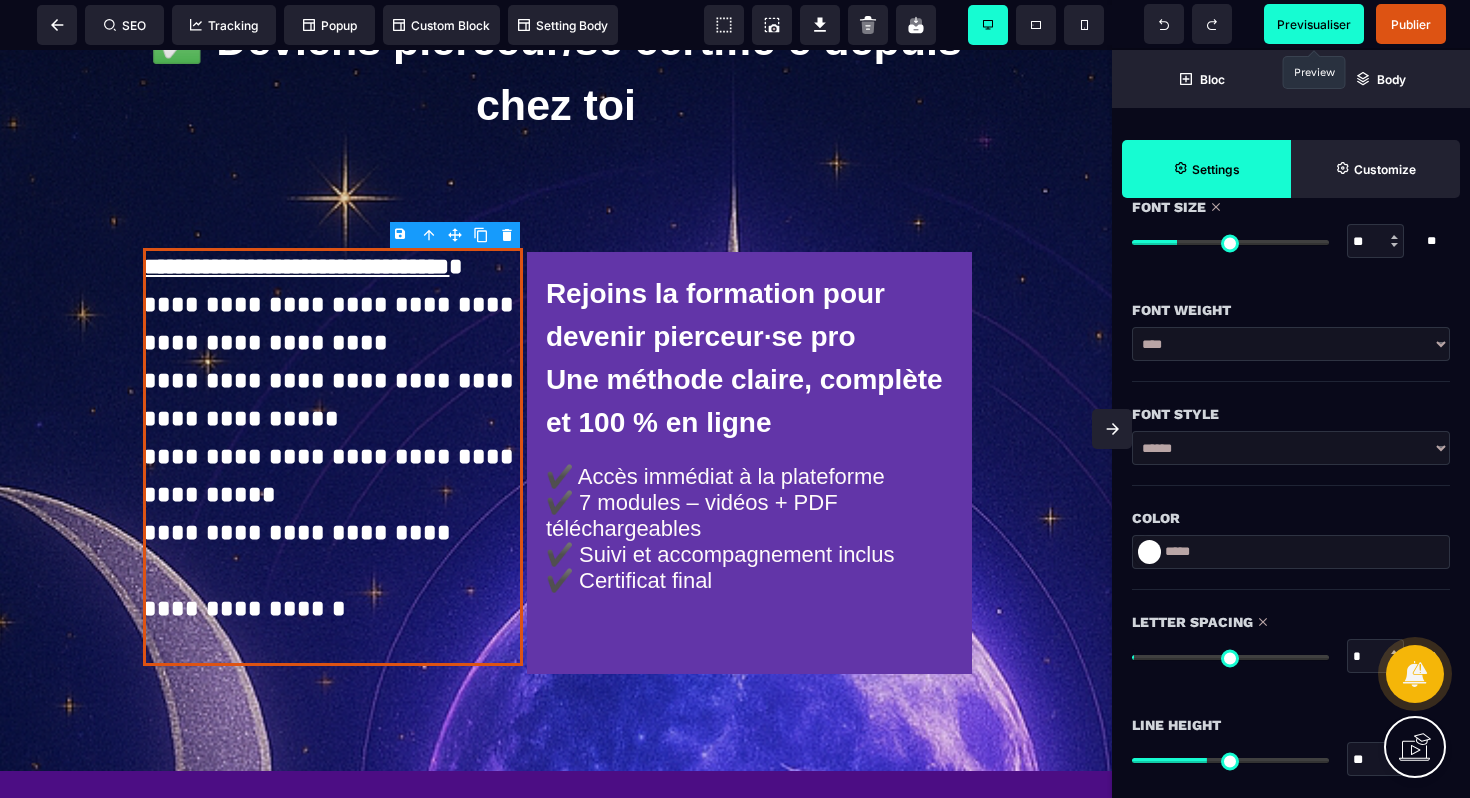 type on "*" 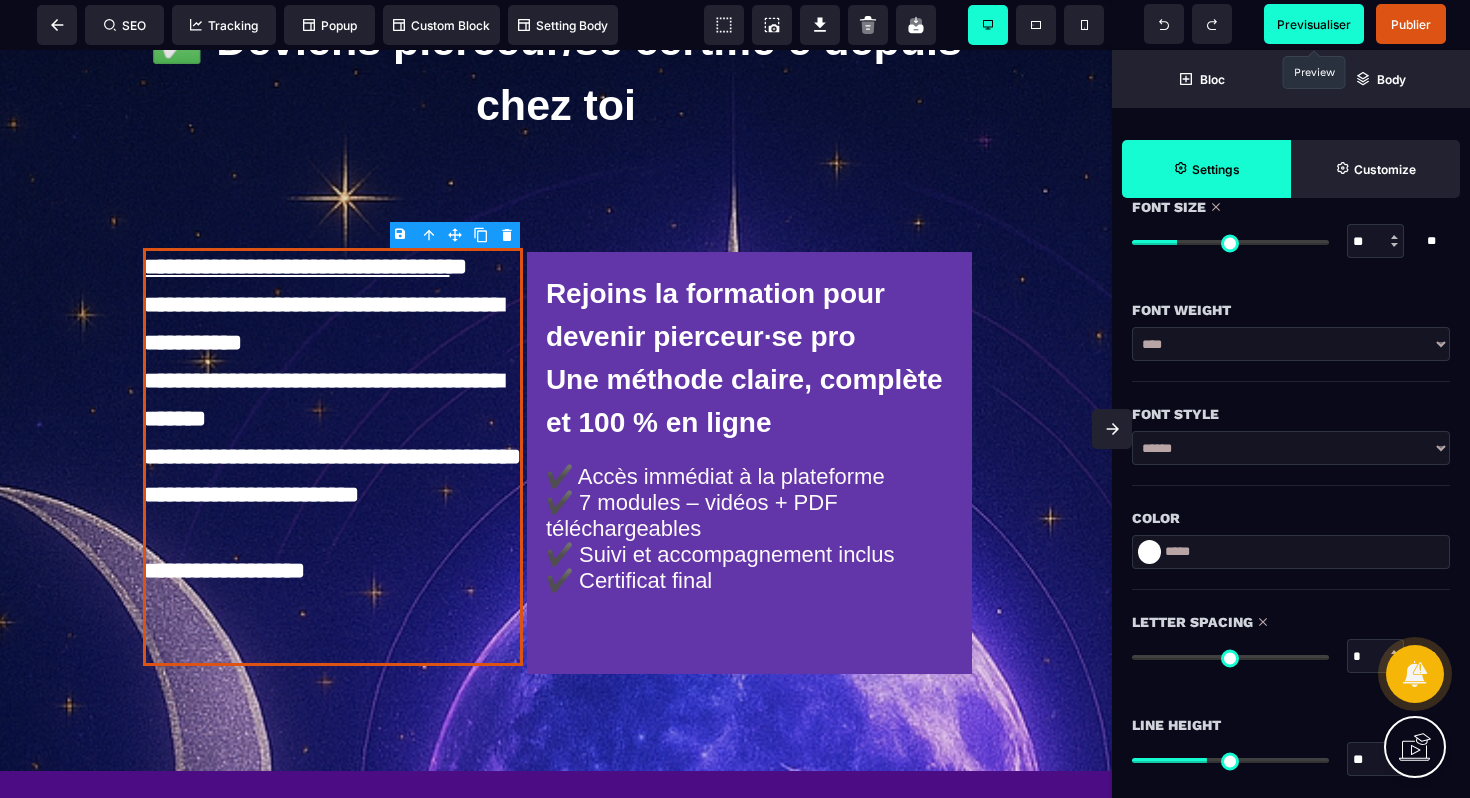 drag, startPoint x: 1148, startPoint y: 661, endPoint x: 1137, endPoint y: 661, distance: 11 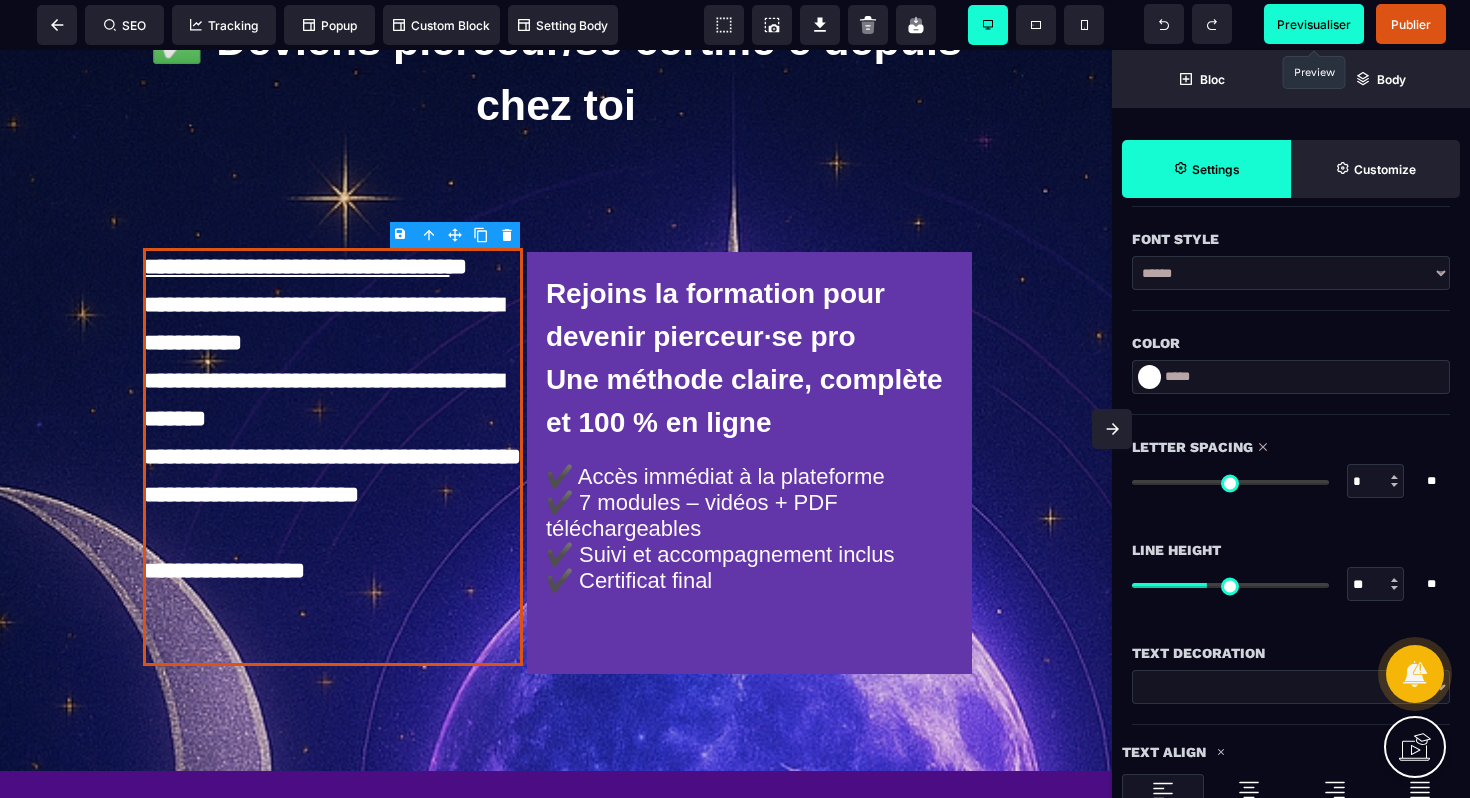 scroll, scrollTop: 535, scrollLeft: 0, axis: vertical 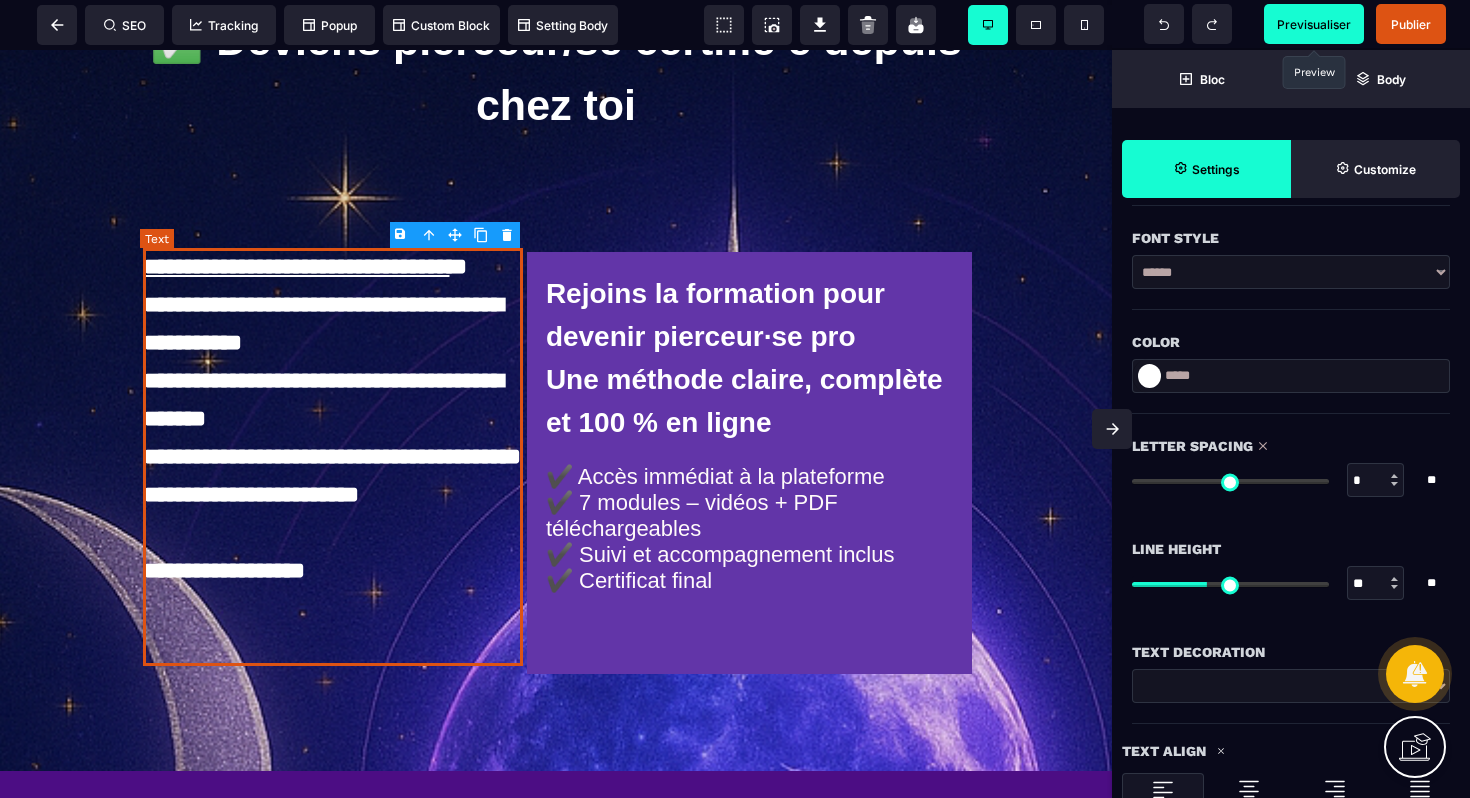 click on "**********" at bounding box center [333, 457] 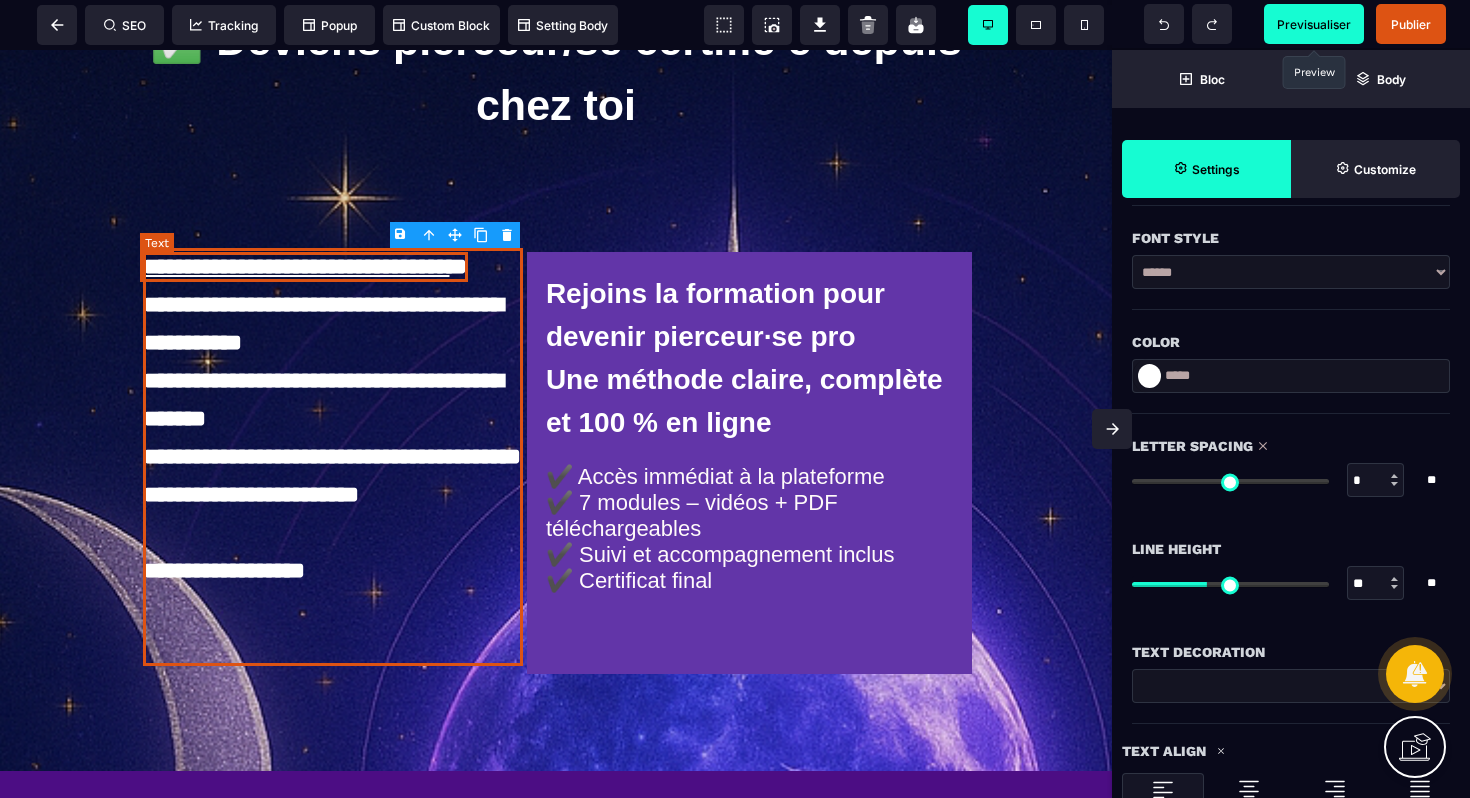 click on "**********" at bounding box center [296, 266] 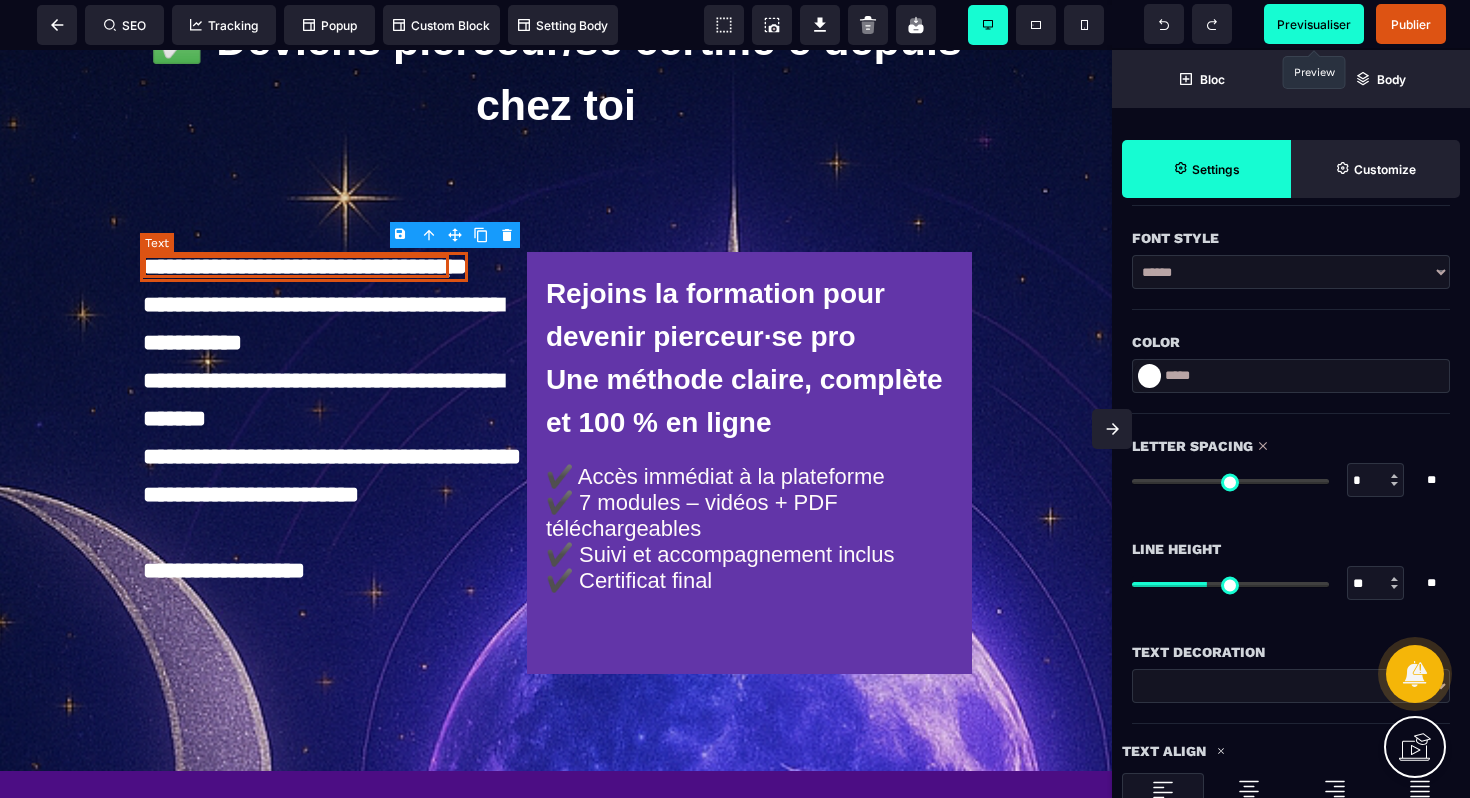 select on "***" 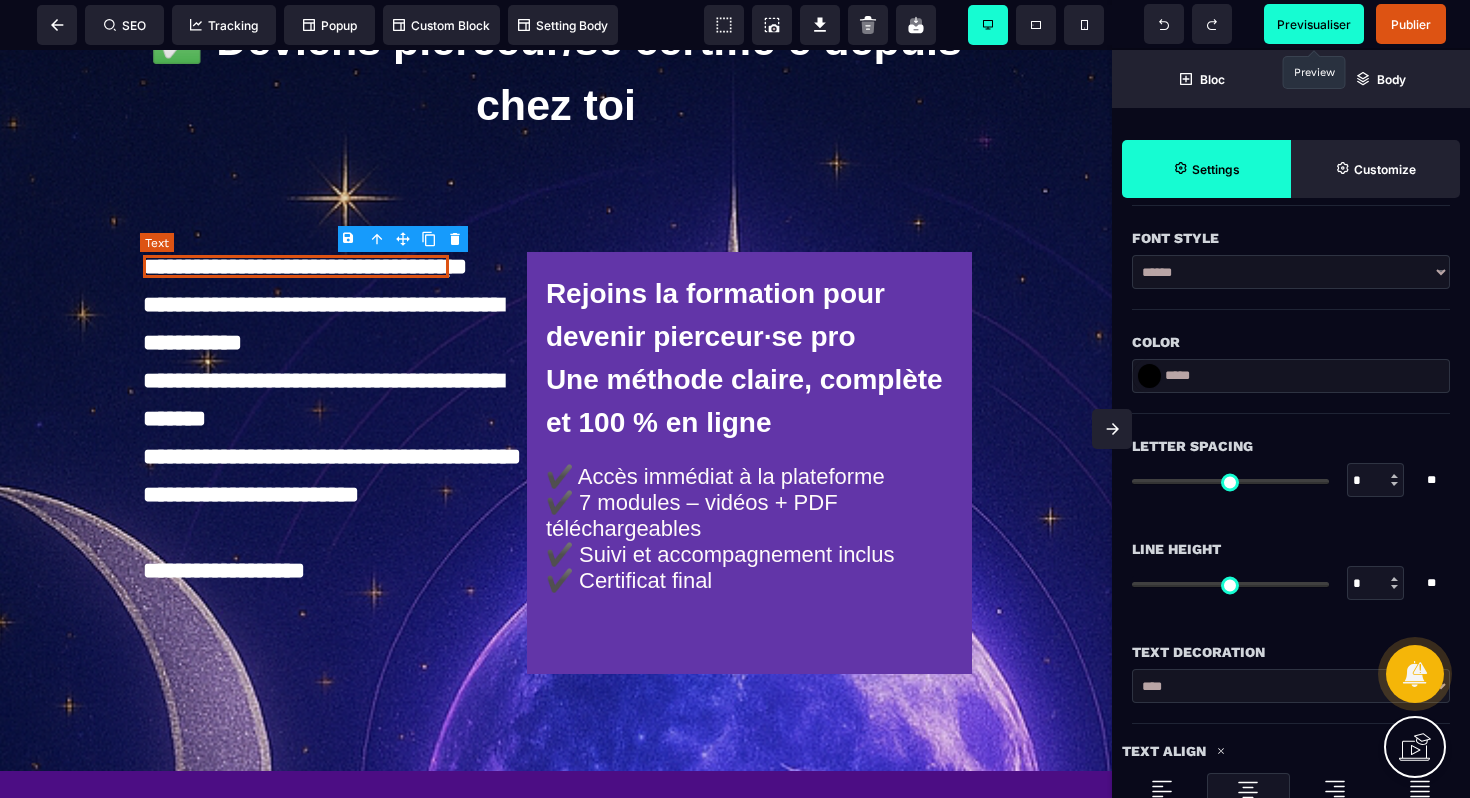 type on "*" 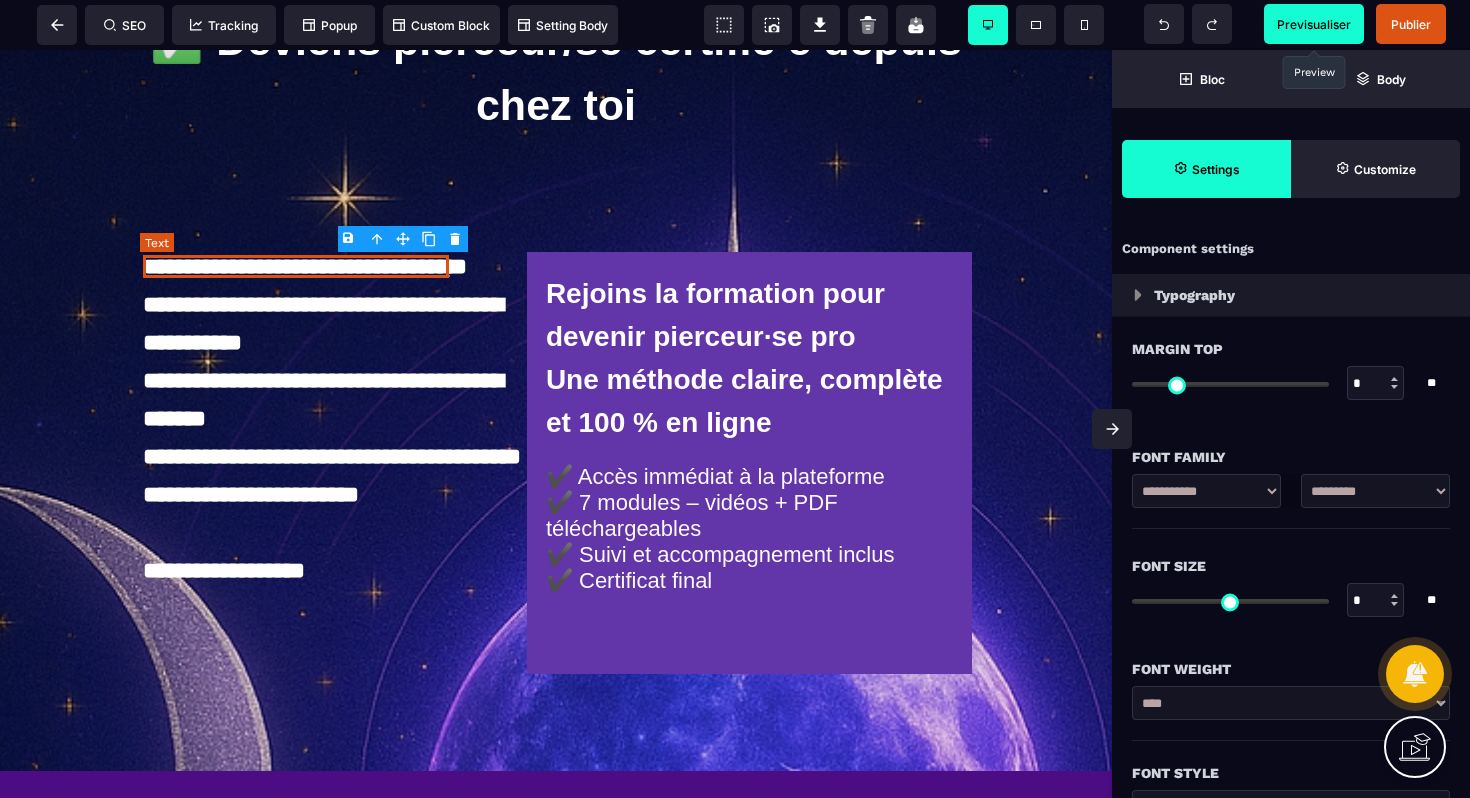 type on "***" 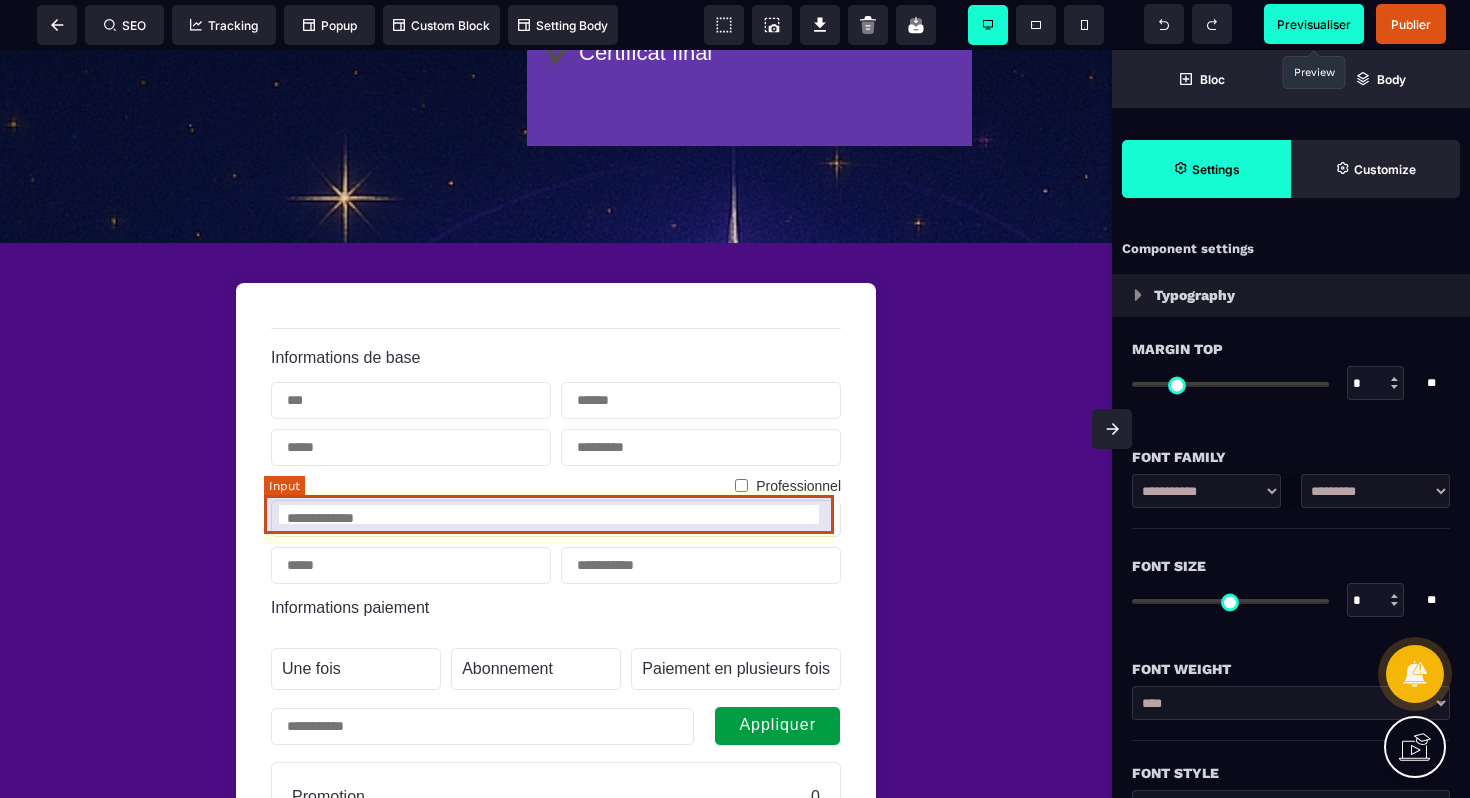 scroll, scrollTop: 907, scrollLeft: 0, axis: vertical 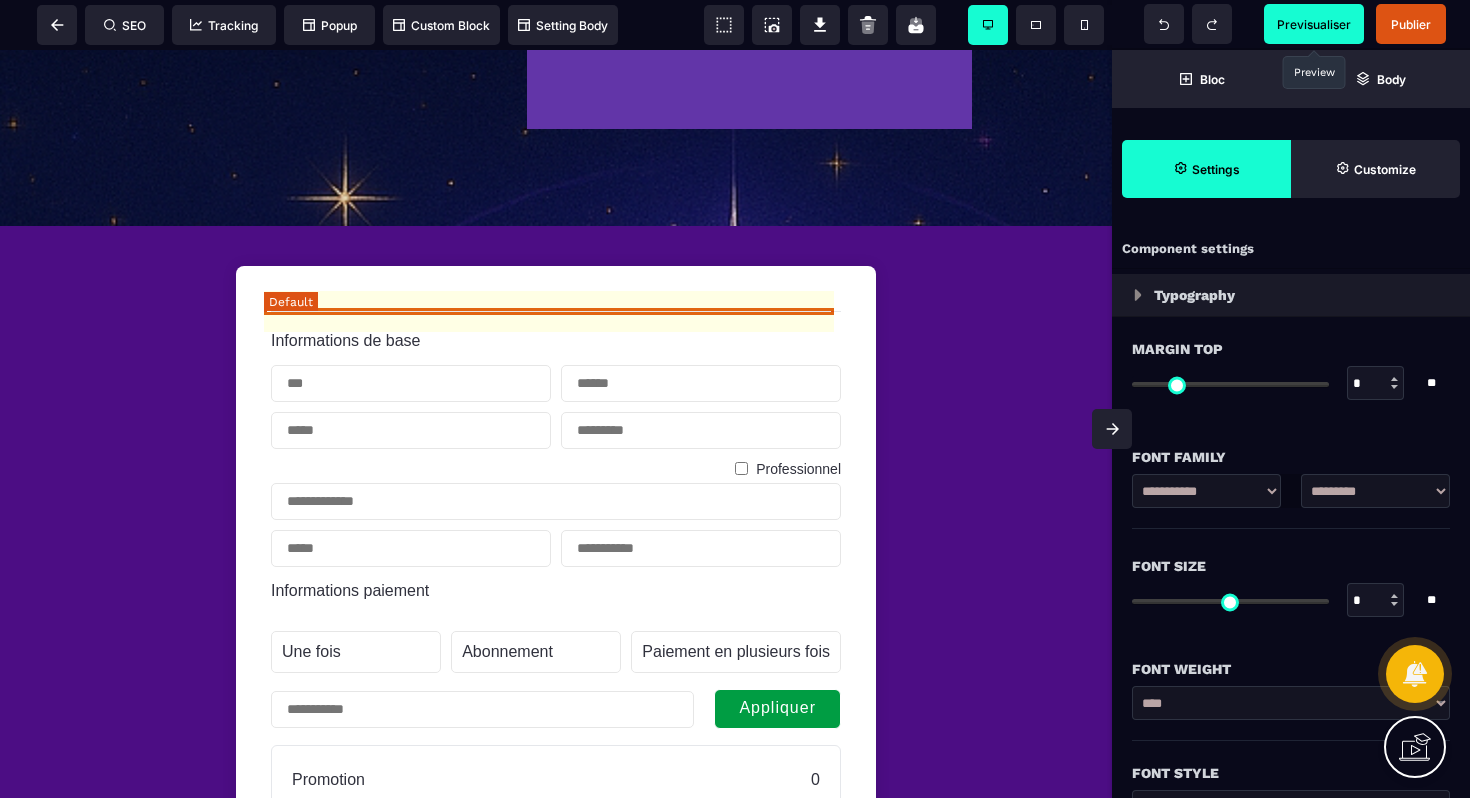 click at bounding box center (556, 311) 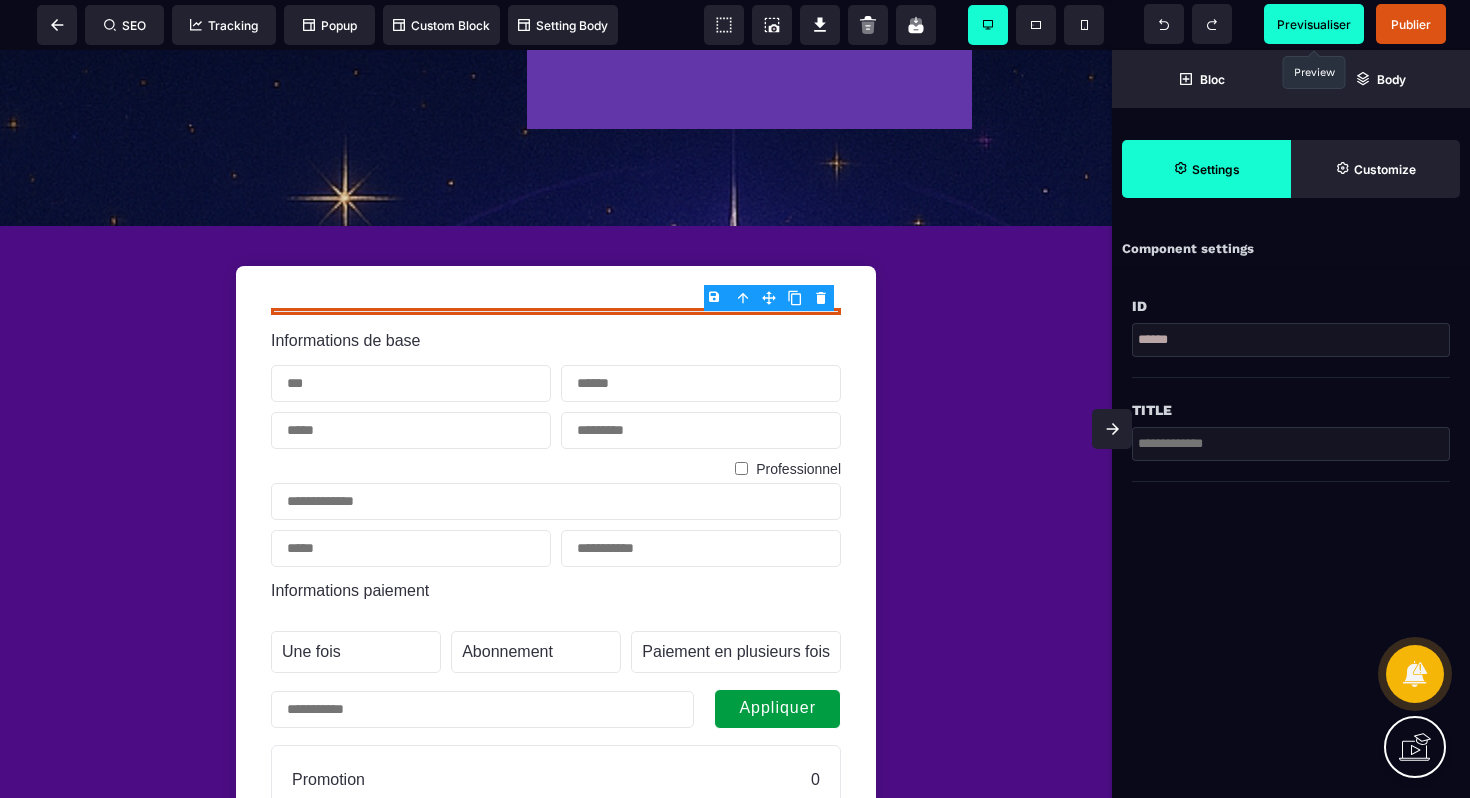 click on "B I U S
A *******
Column
SEO
Tracking" at bounding box center [735, 399] 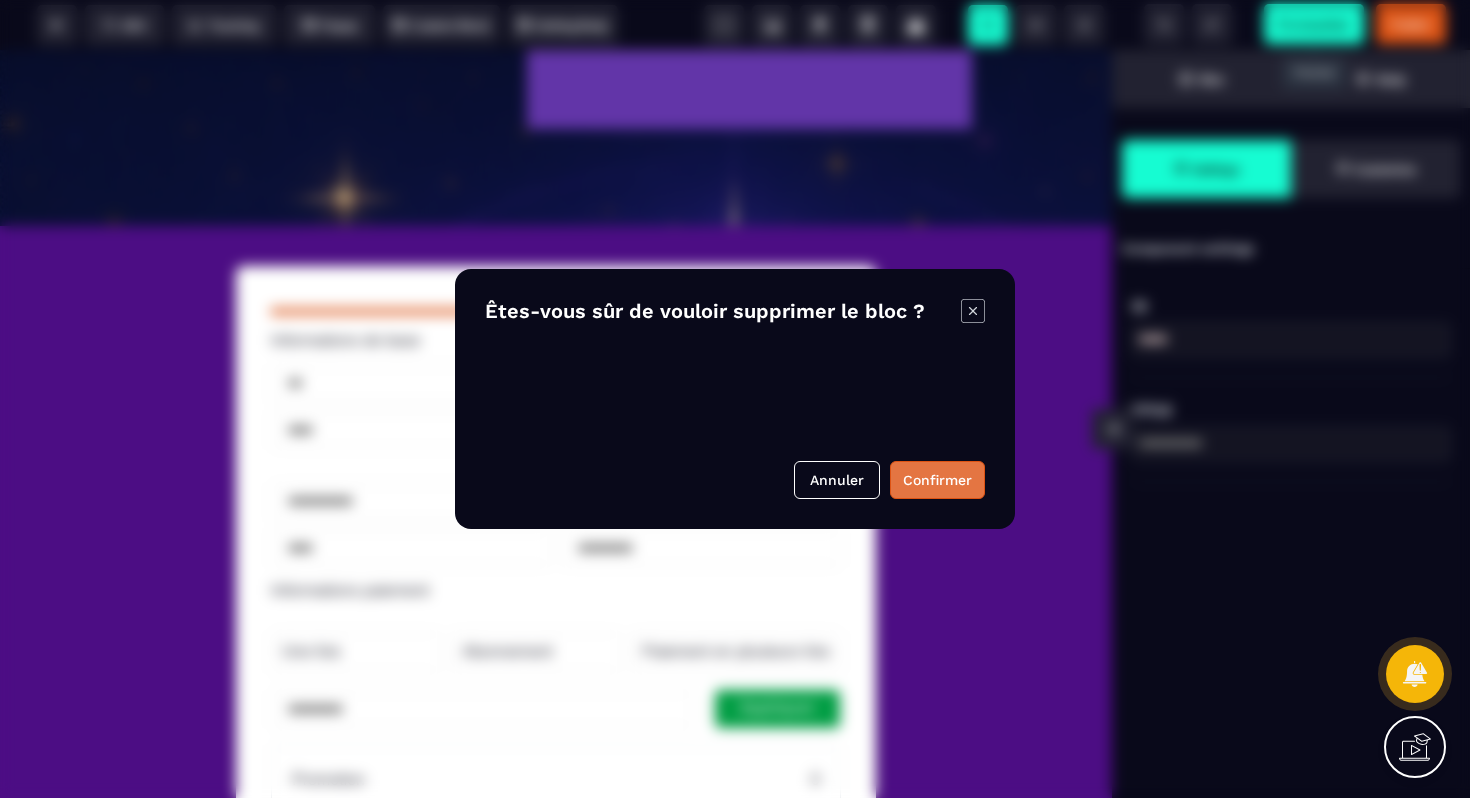 click on "Confirmer" at bounding box center [937, 480] 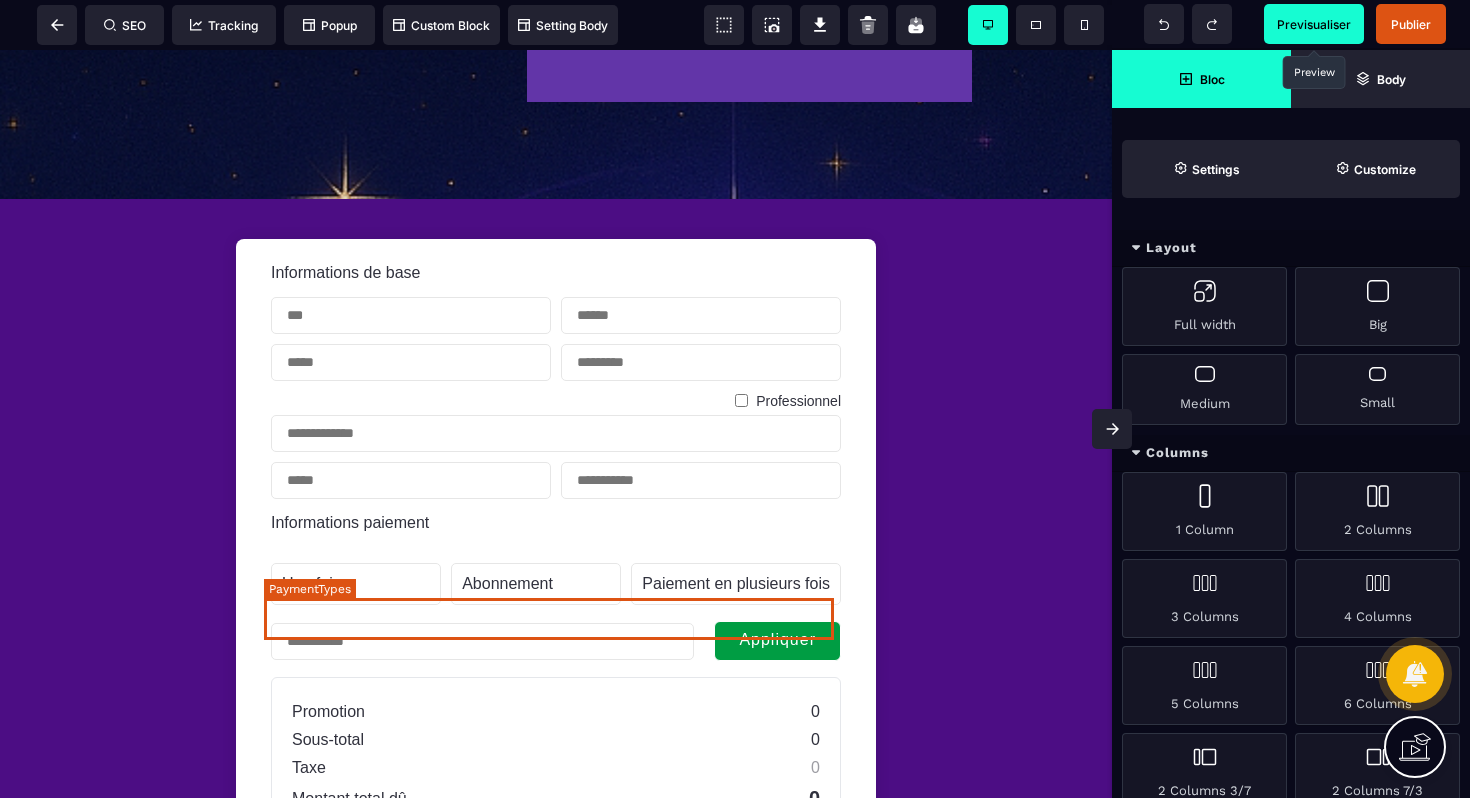 scroll, scrollTop: 941, scrollLeft: 0, axis: vertical 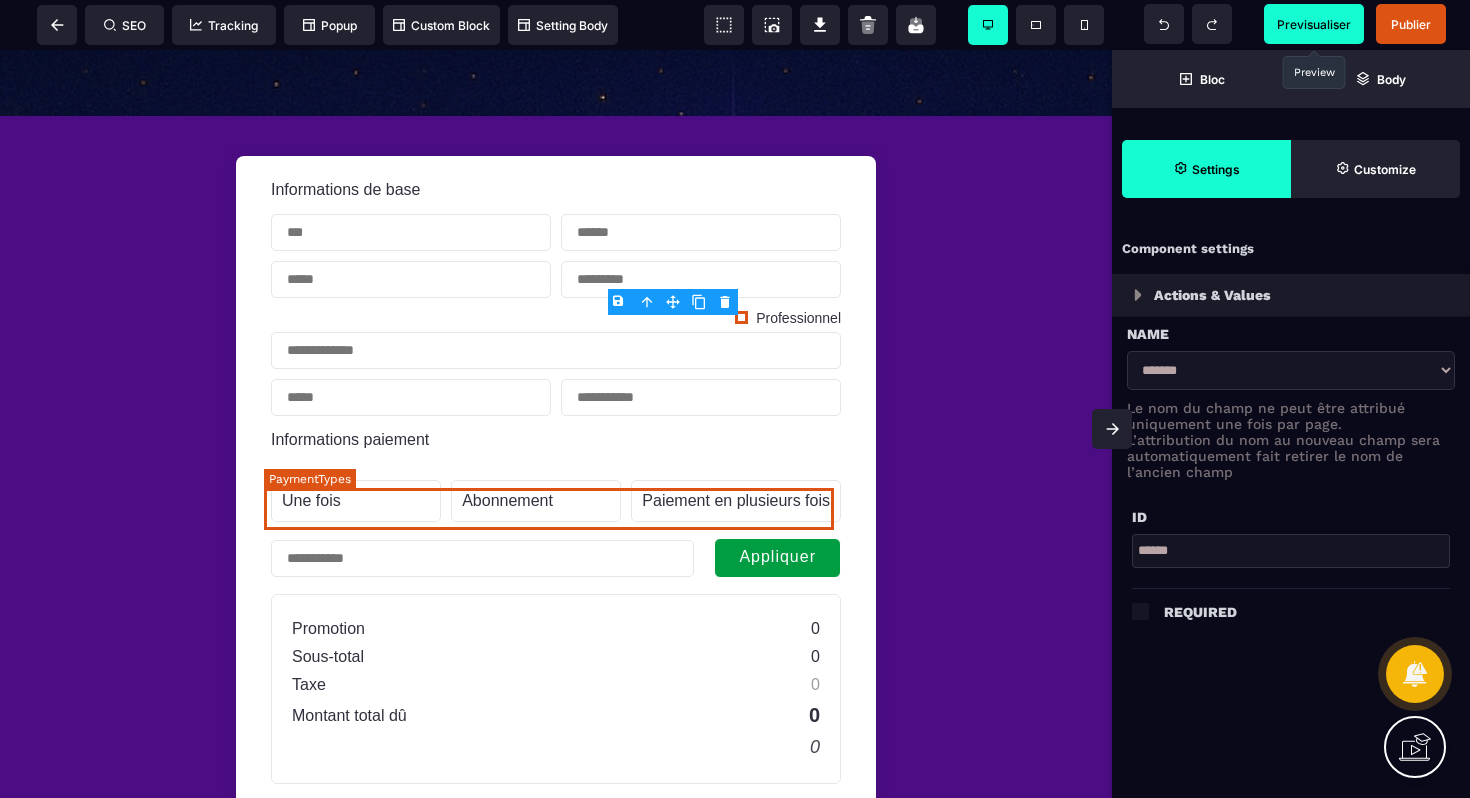 click on "Paiement en plusieurs fois" at bounding box center (736, 501) 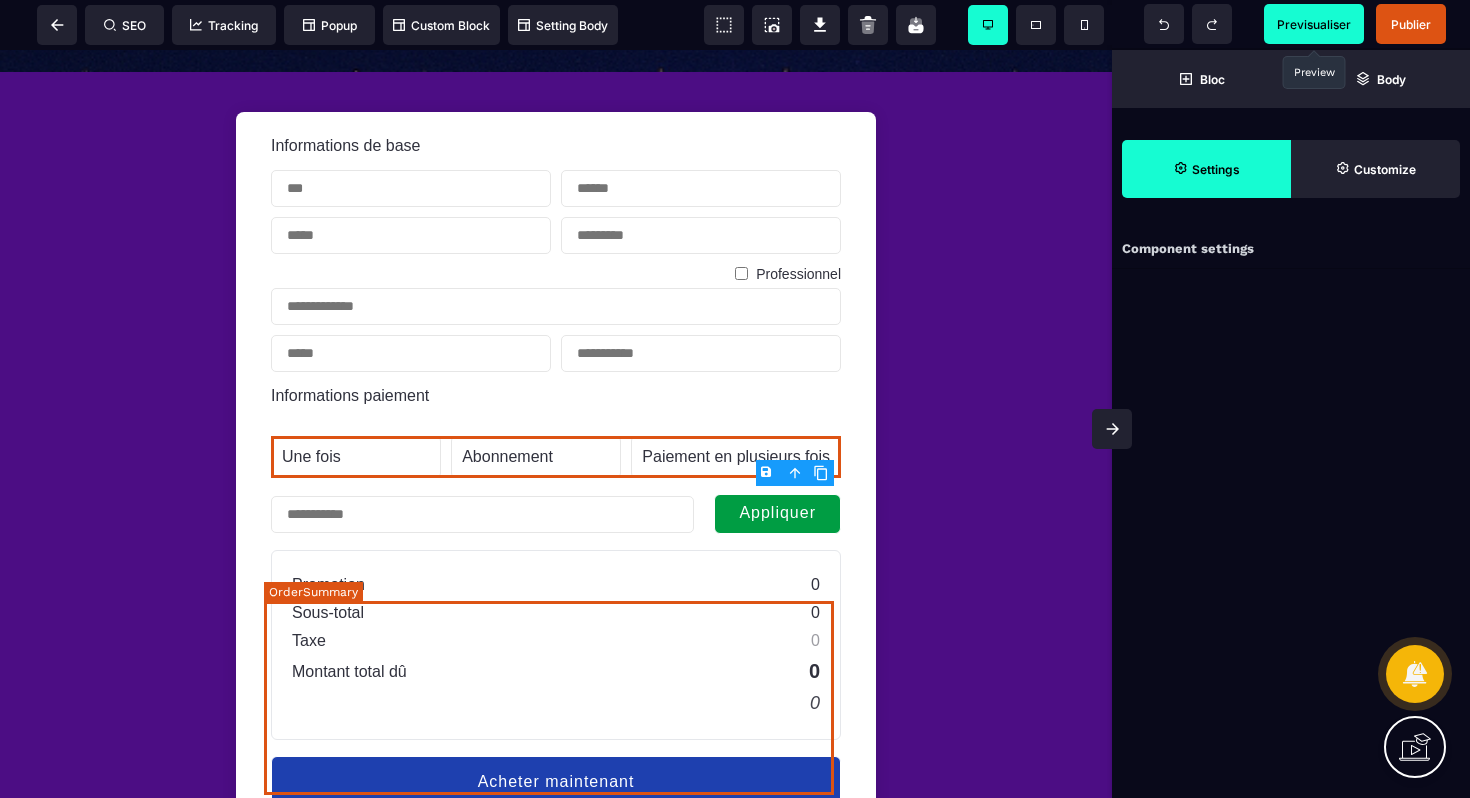scroll, scrollTop: 1160, scrollLeft: 0, axis: vertical 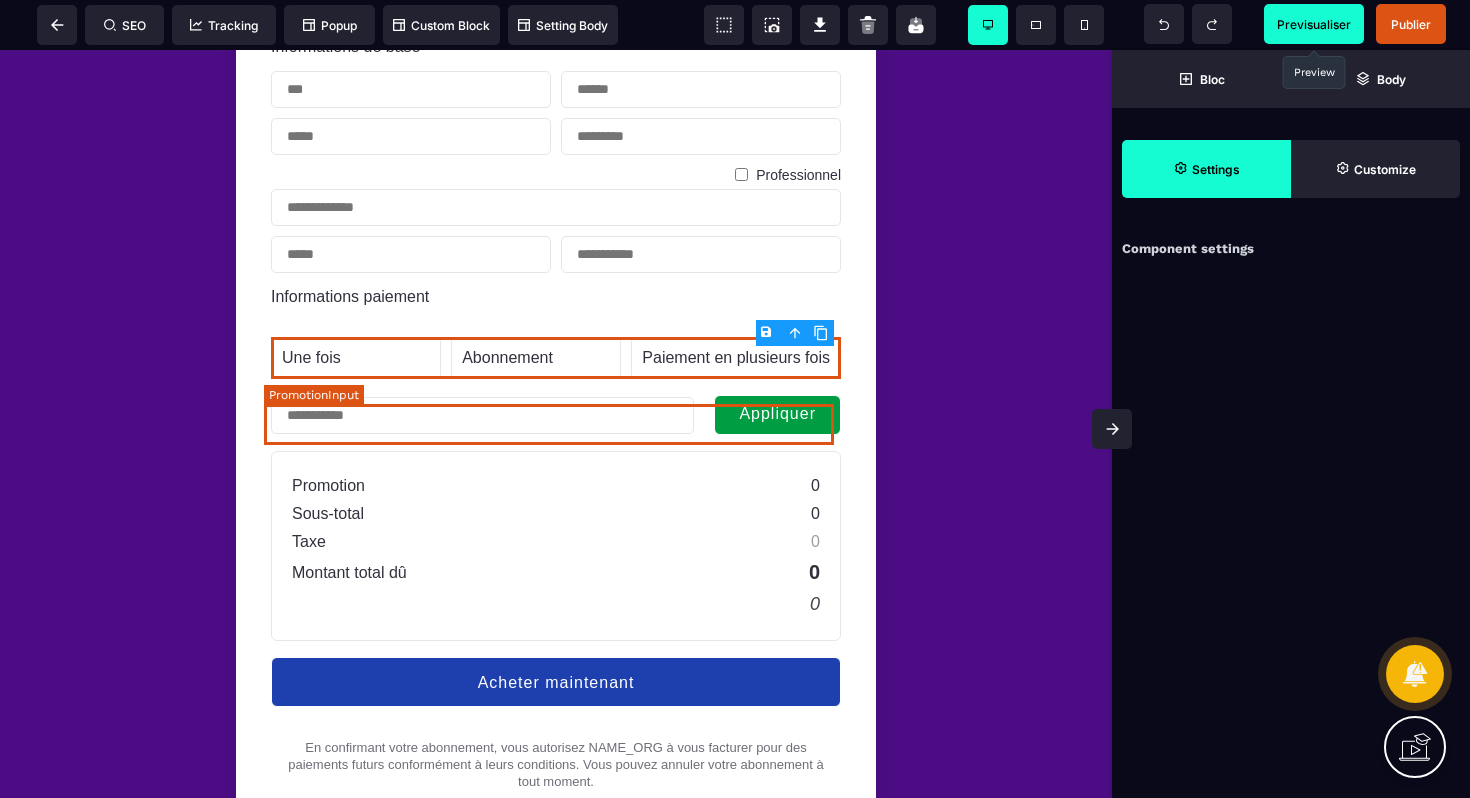 click on "Appliquer" at bounding box center [777, 414] 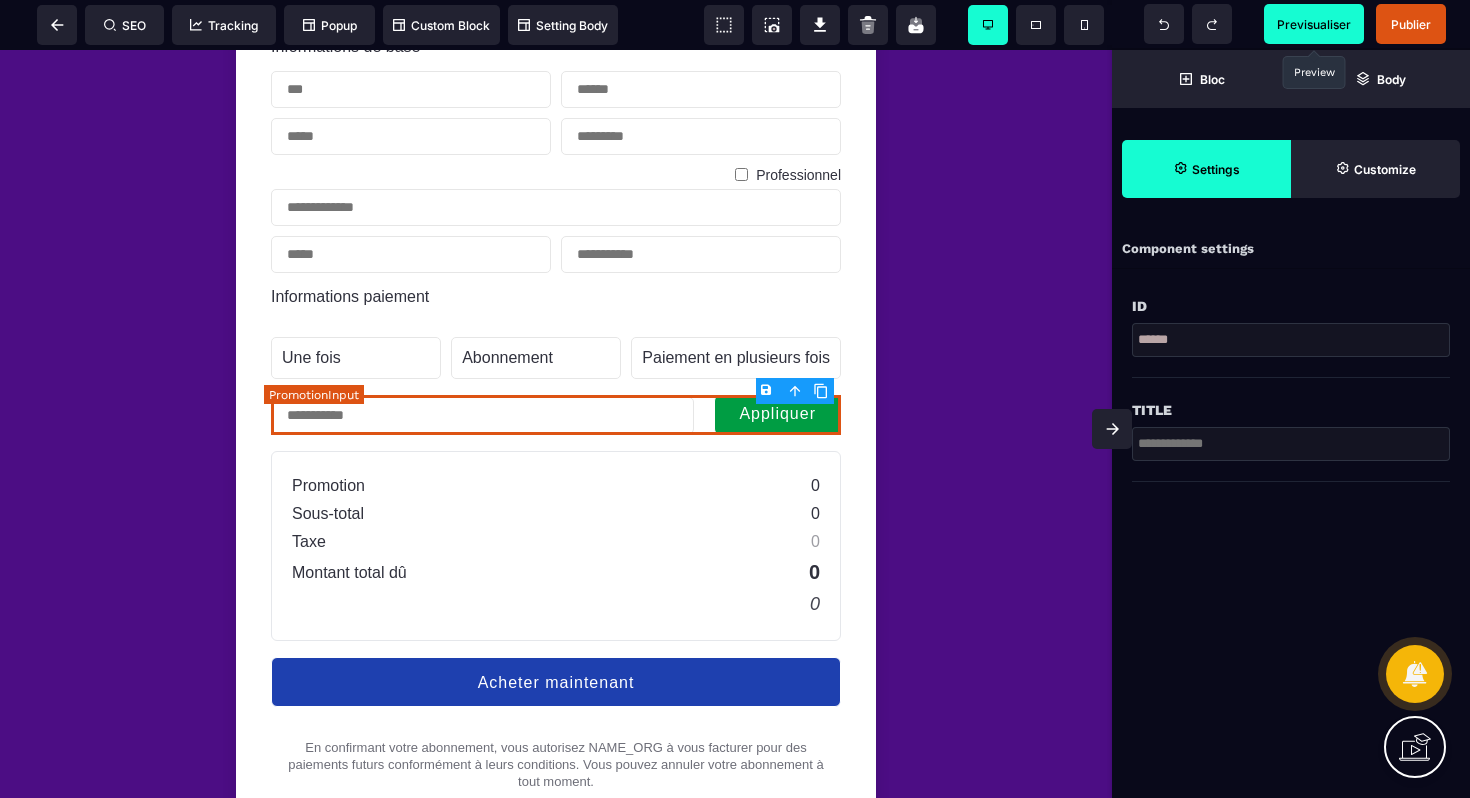 click on "Appliquer" at bounding box center (777, 414) 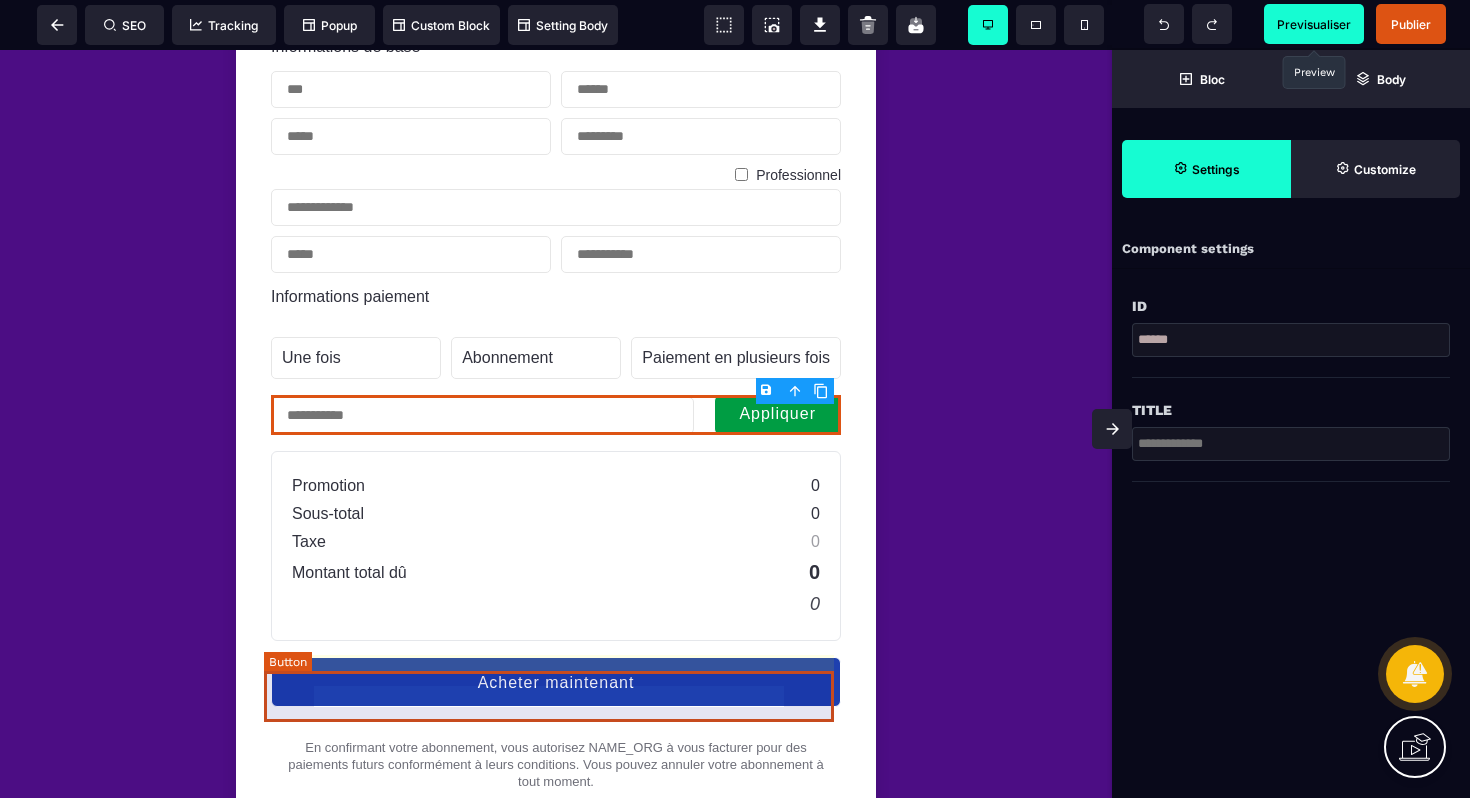 click on "Acheter maintenant" at bounding box center [556, 682] 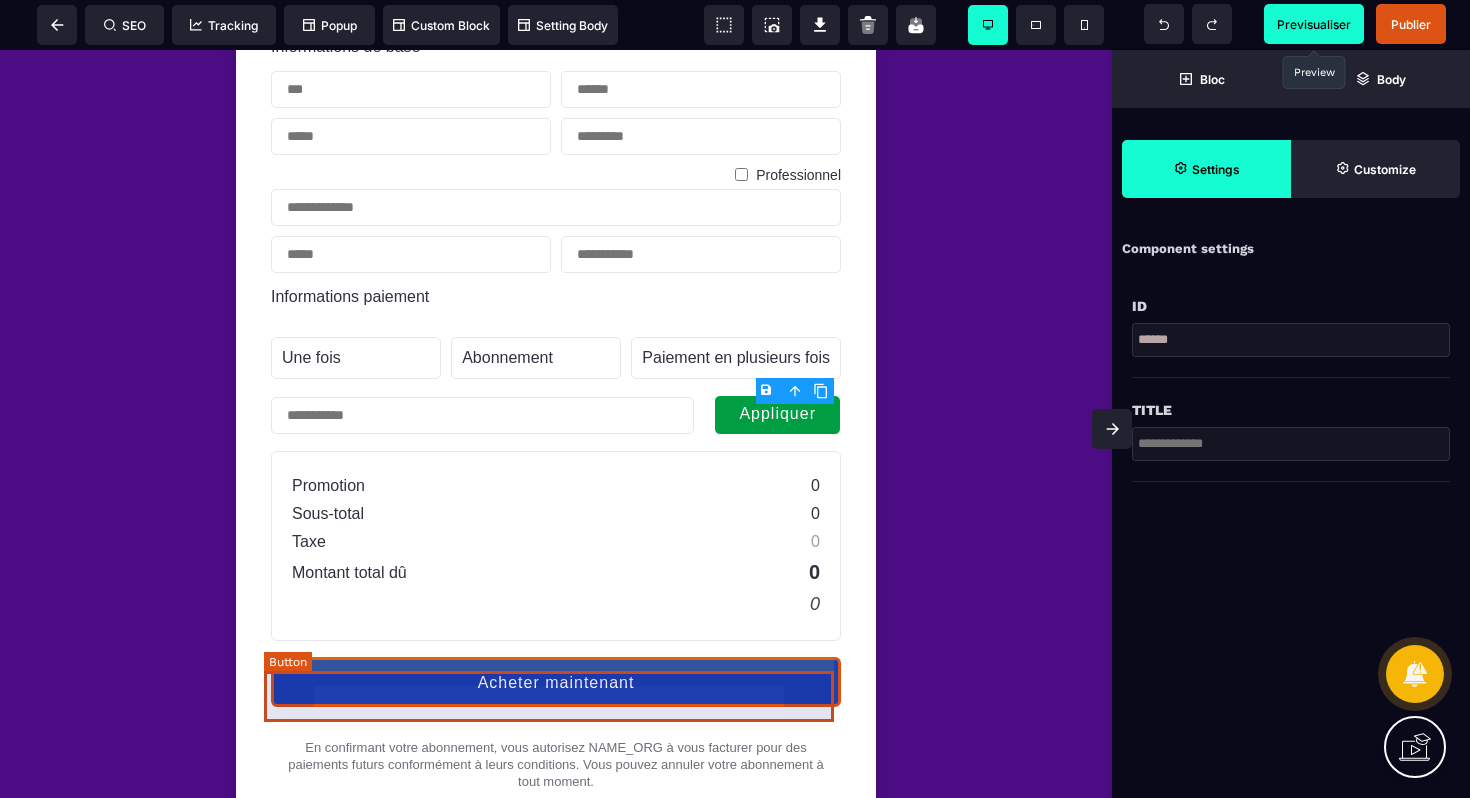 select on "******" 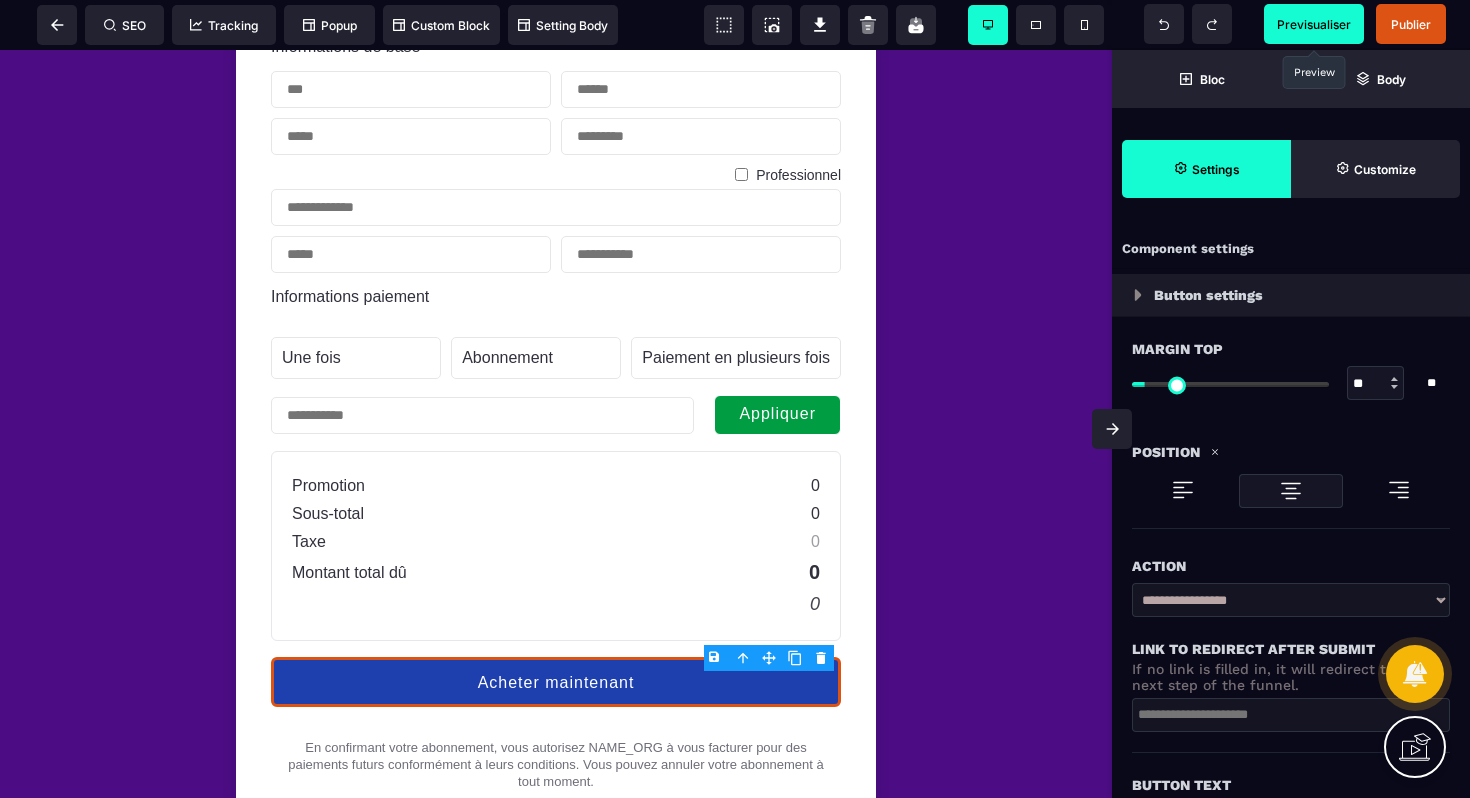 click on "**********" at bounding box center [1291, 600] 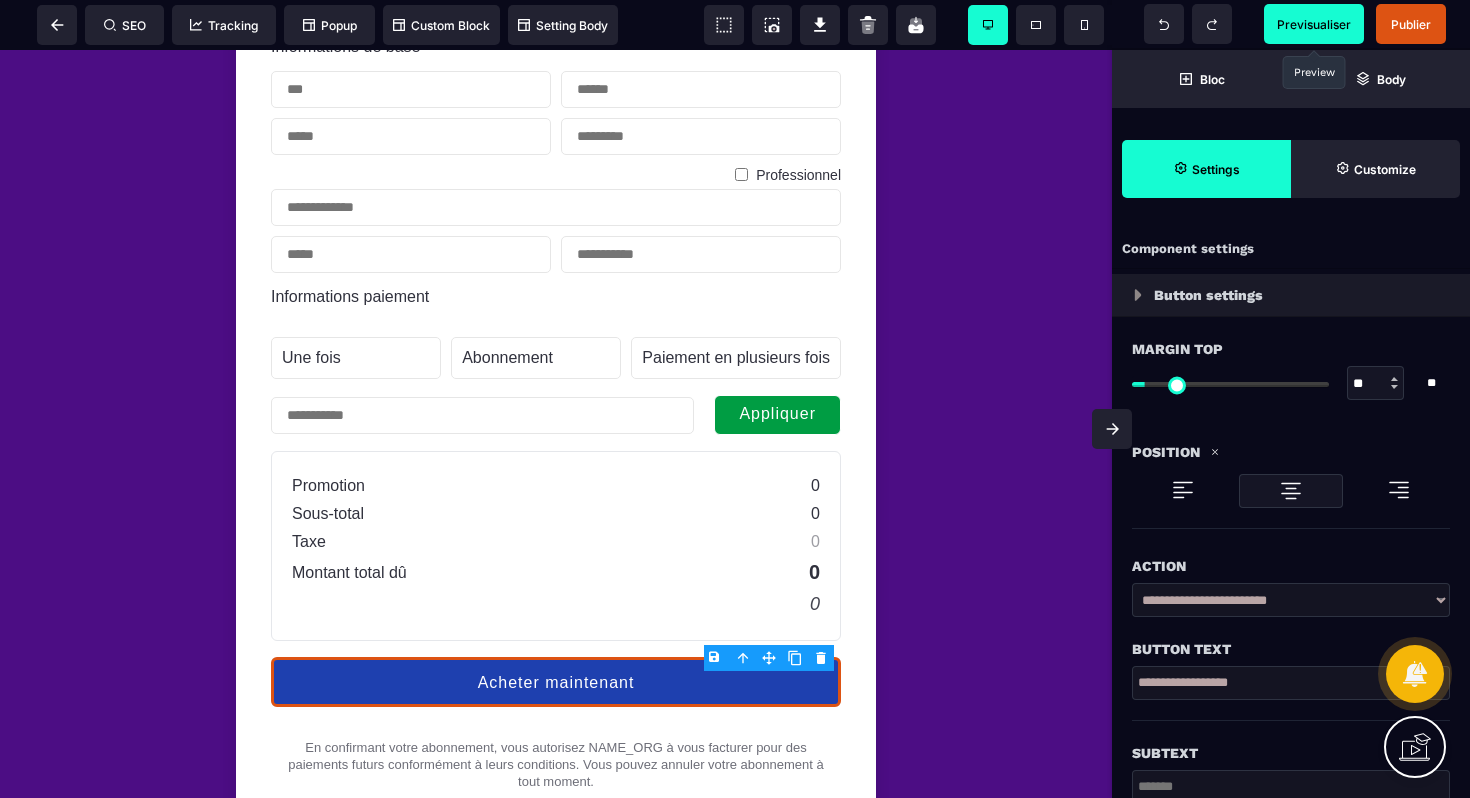 click on "**********" at bounding box center [1291, 600] 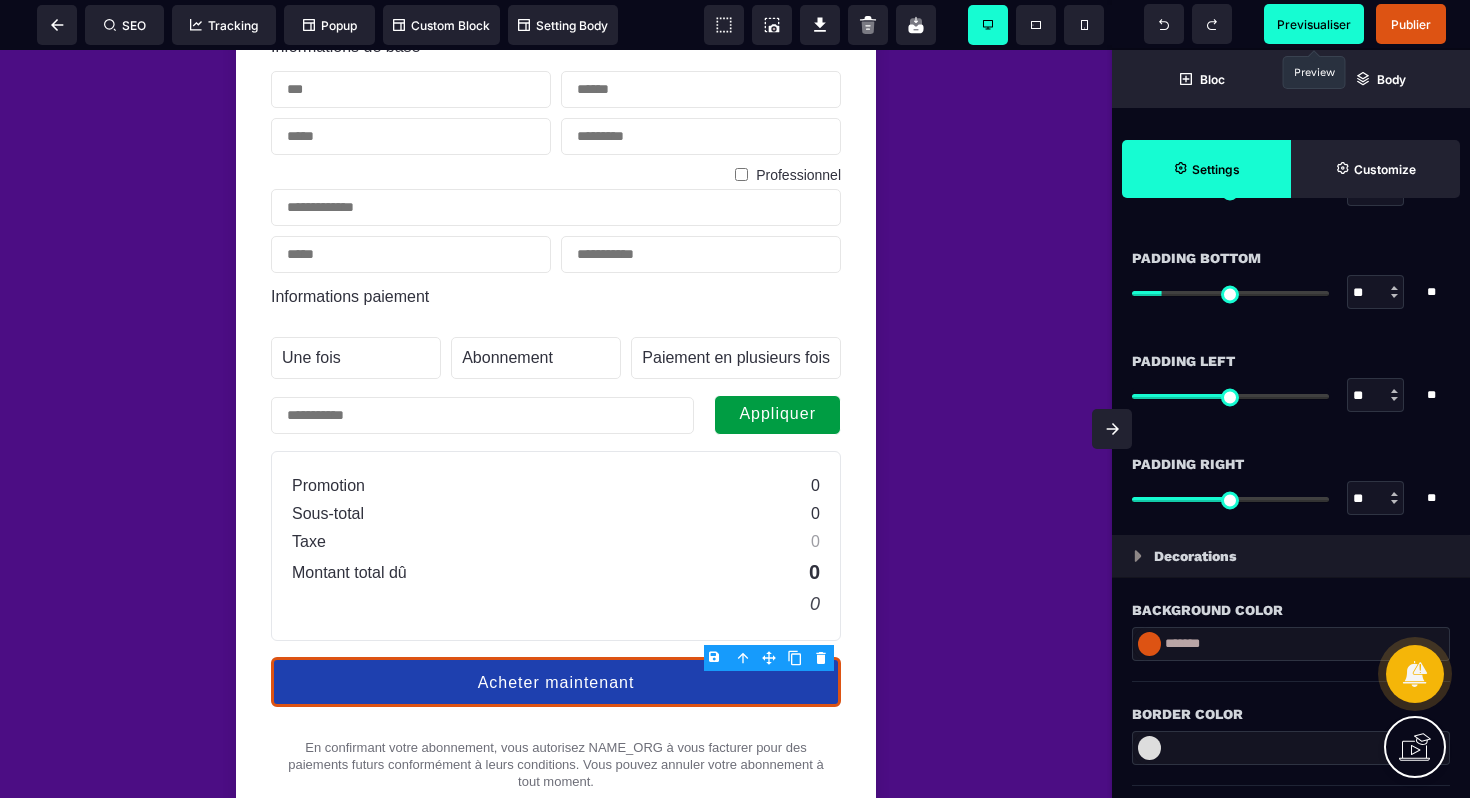 scroll, scrollTop: 2059, scrollLeft: 0, axis: vertical 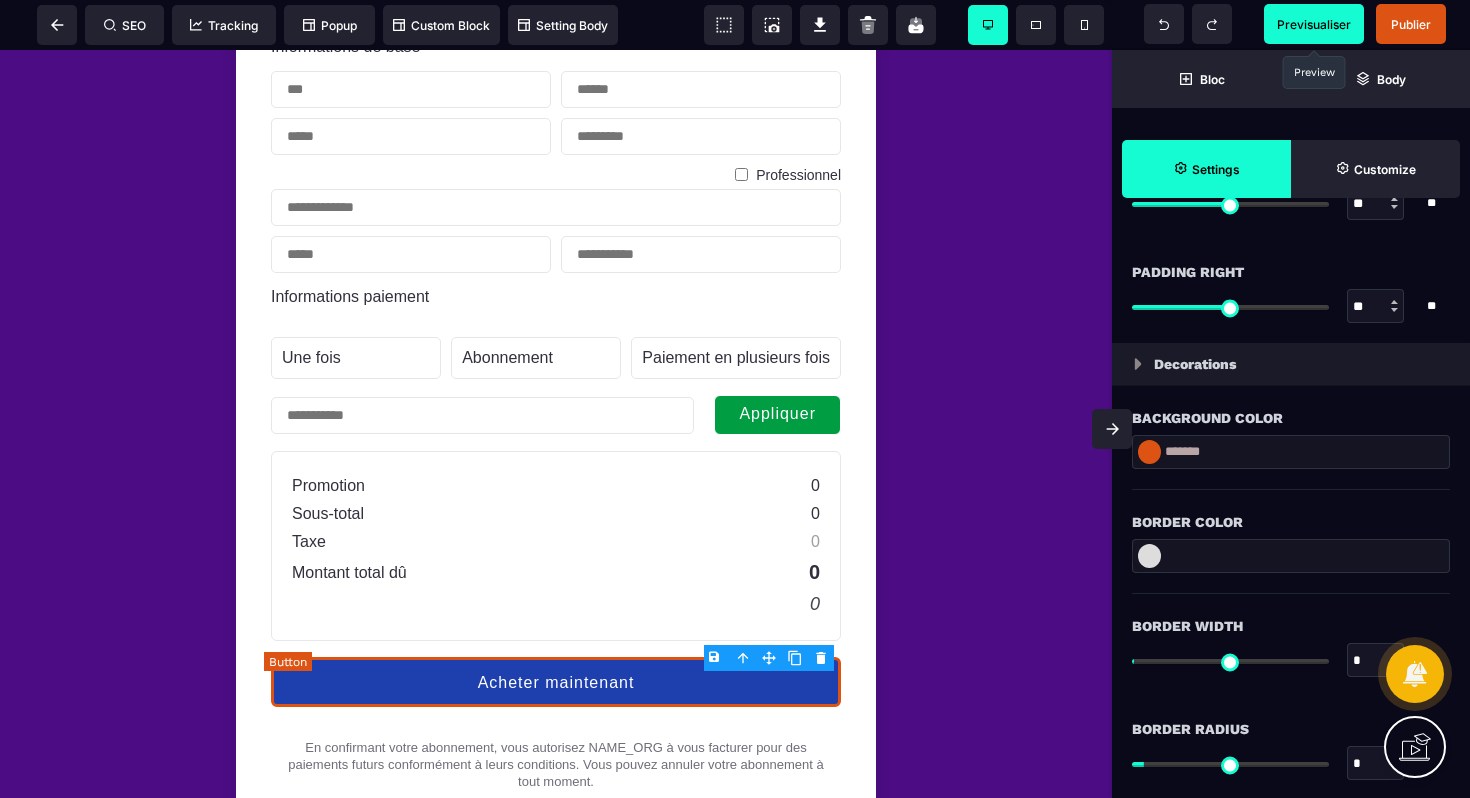 click on "Acheter maintenant" at bounding box center (556, 682) 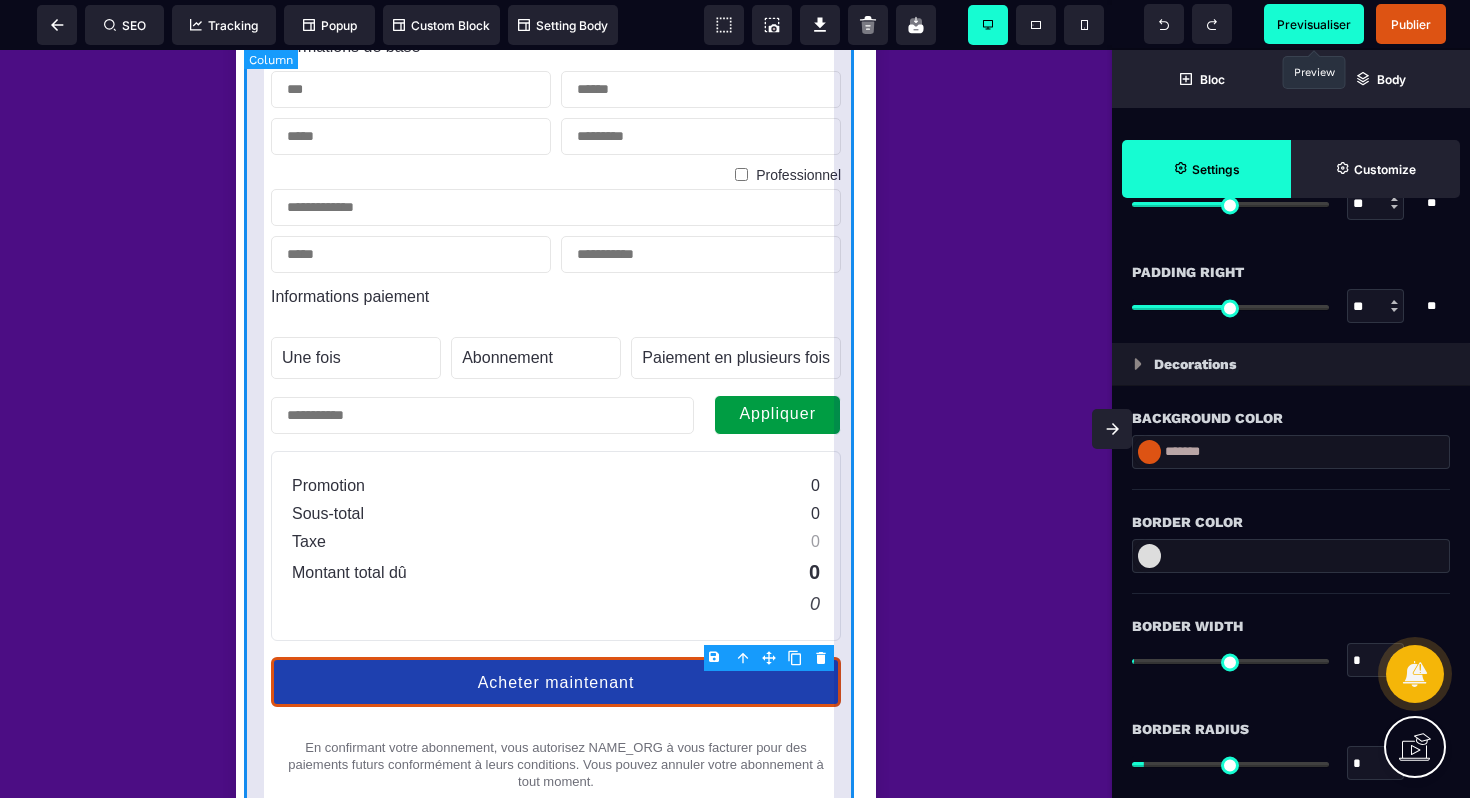 click on "Informations de base Professionnel Informations paiement Une fois Abonnement Paiement en plusieurs fois Abonnement Paiement en plusieurs fois Appliquer Promotion 0 Sous-total 0 Taxe 0 Montant total dû 0 0 Acheter maintenant En confirmant votre abonnement, vous autorisez NAME_ORG à vous facturer pour des paiements futurs conformément à leurs conditions. Vous pouvez annuler votre abonnement à tout moment. Propulsé par Stripe Conditions générales Confidentialité" at bounding box center (556, 452) 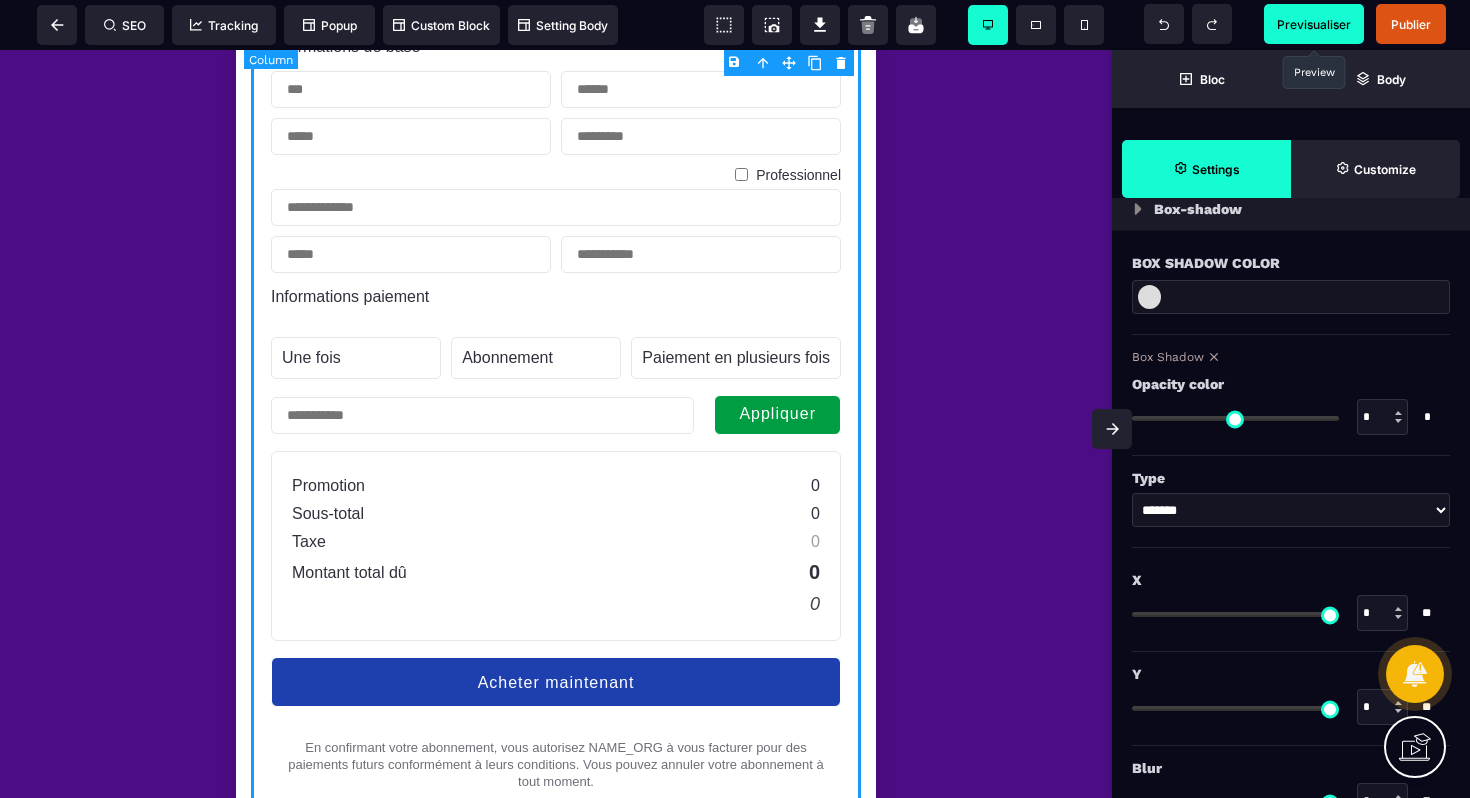 scroll, scrollTop: 0, scrollLeft: 0, axis: both 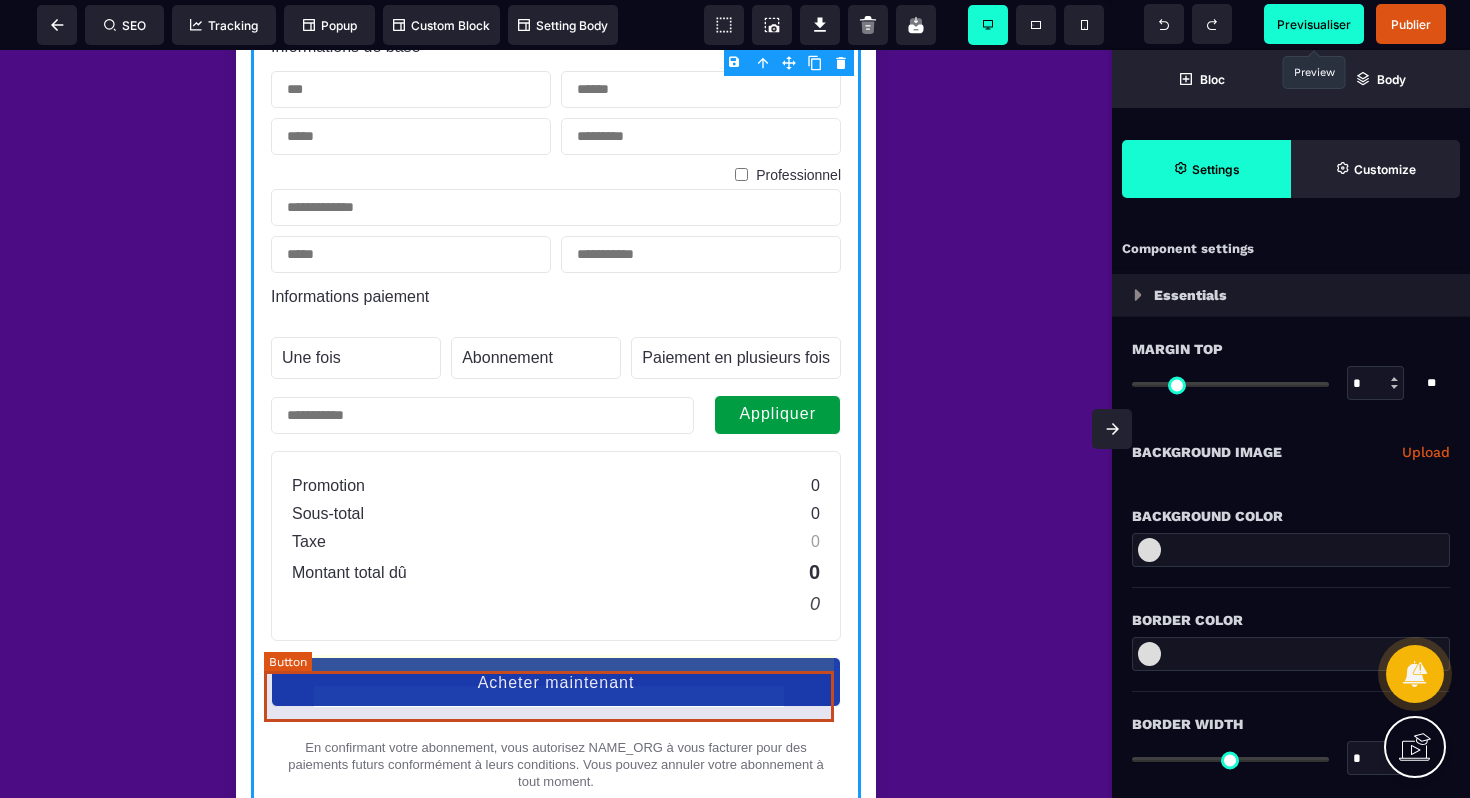 click on "Acheter maintenant" at bounding box center [556, 682] 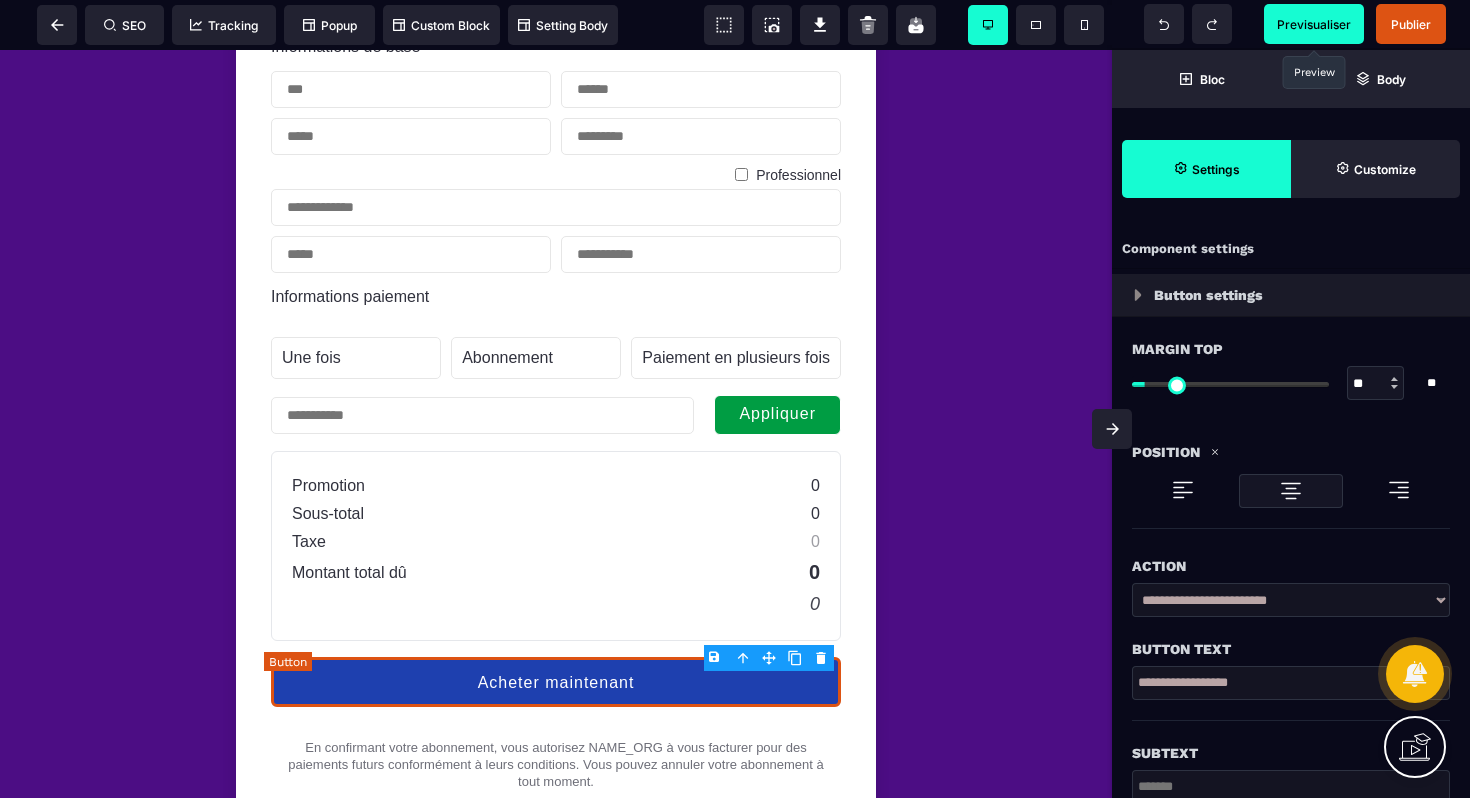 click on "Acheter maintenant" at bounding box center [556, 682] 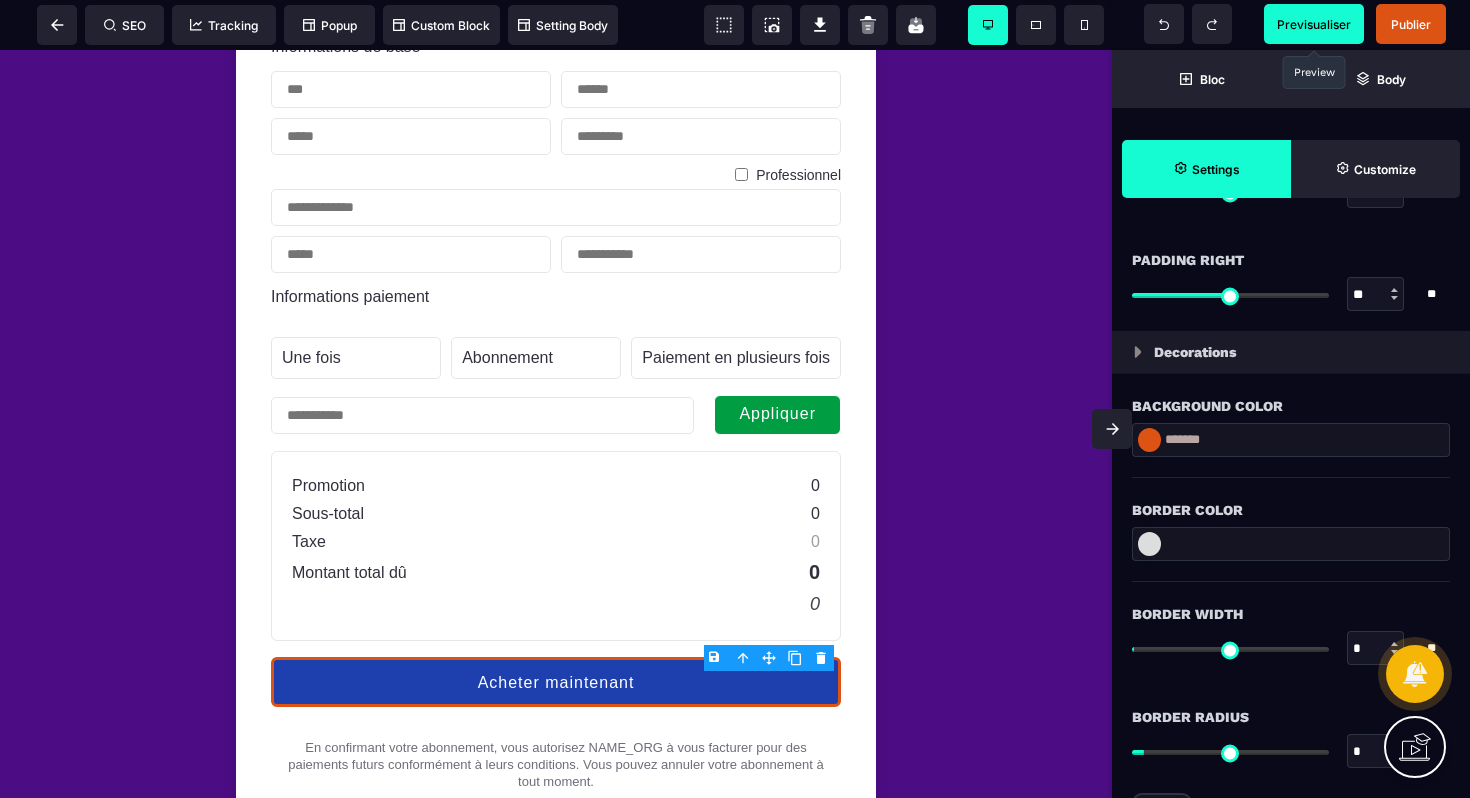 scroll, scrollTop: 2166, scrollLeft: 0, axis: vertical 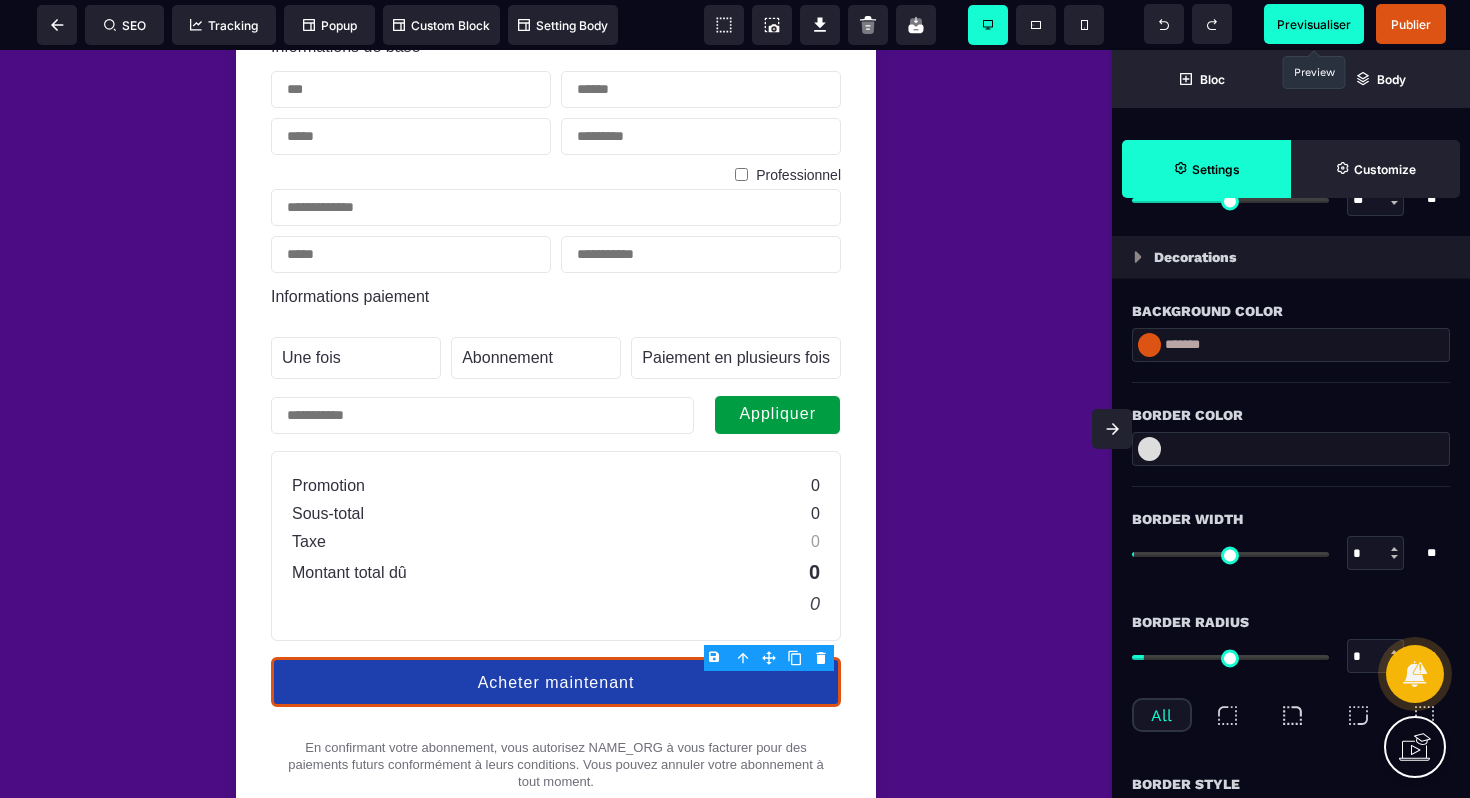 click on "*******" at bounding box center [1291, 345] 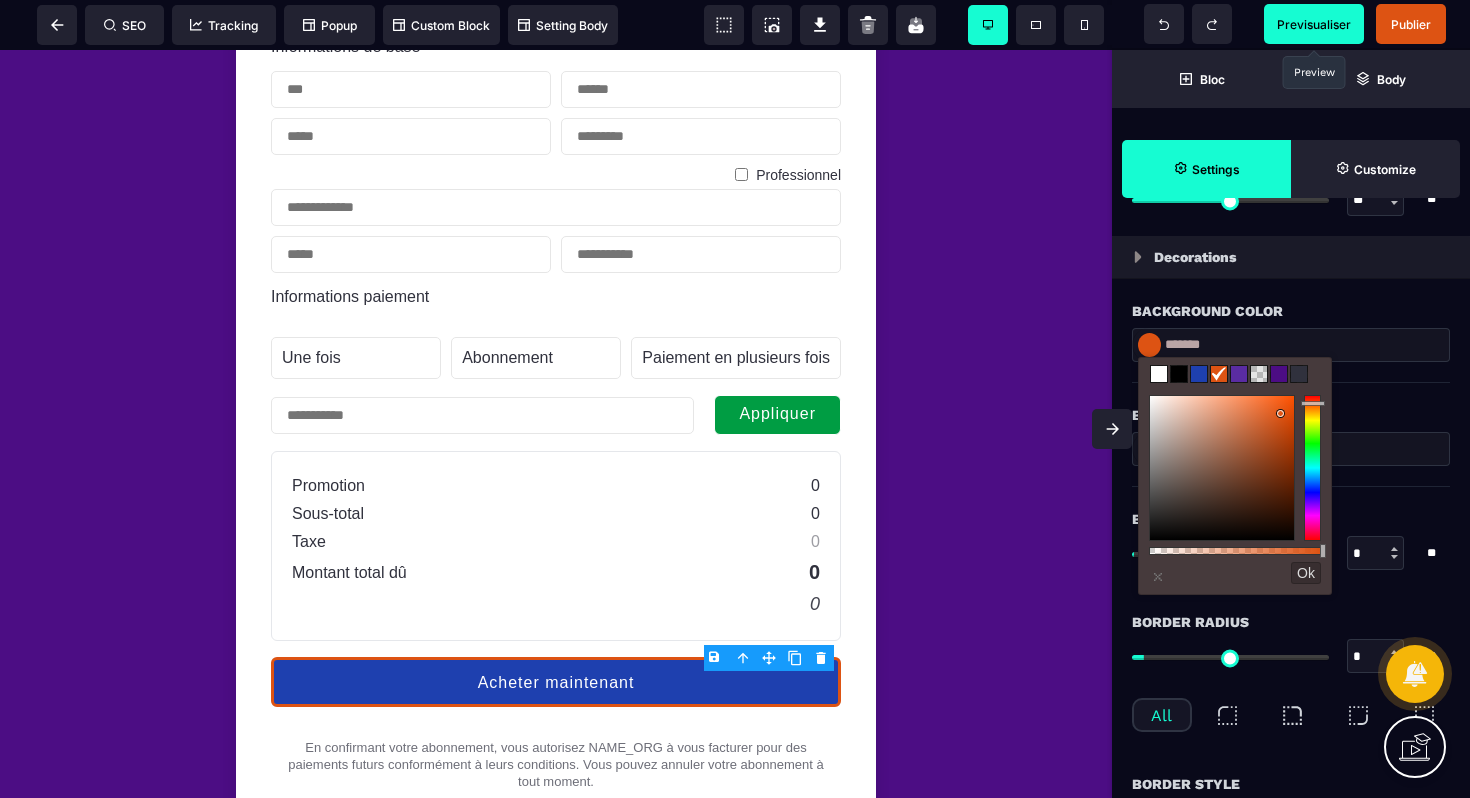 click at bounding box center (1239, 374) 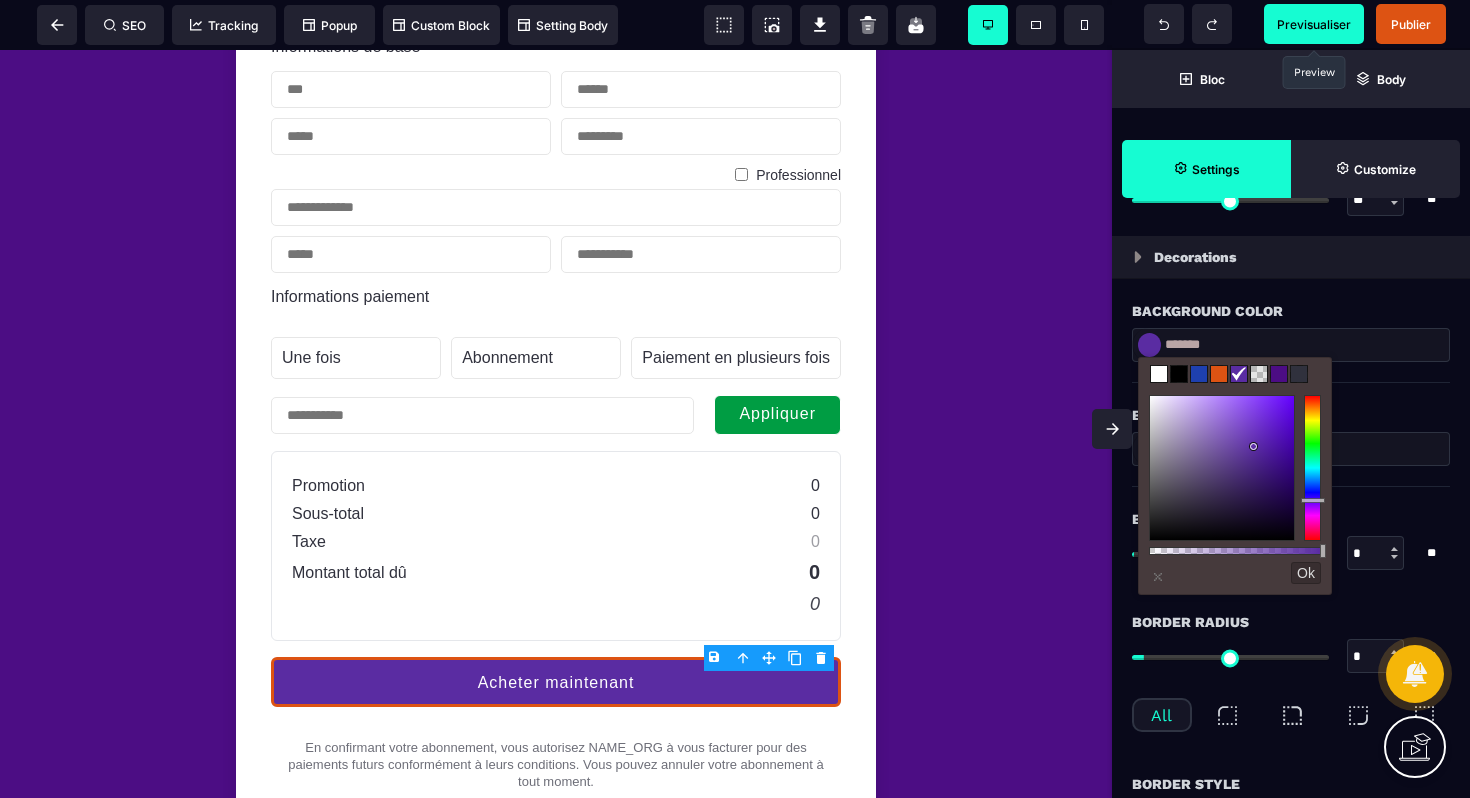 click on "Ok" at bounding box center (1306, 573) 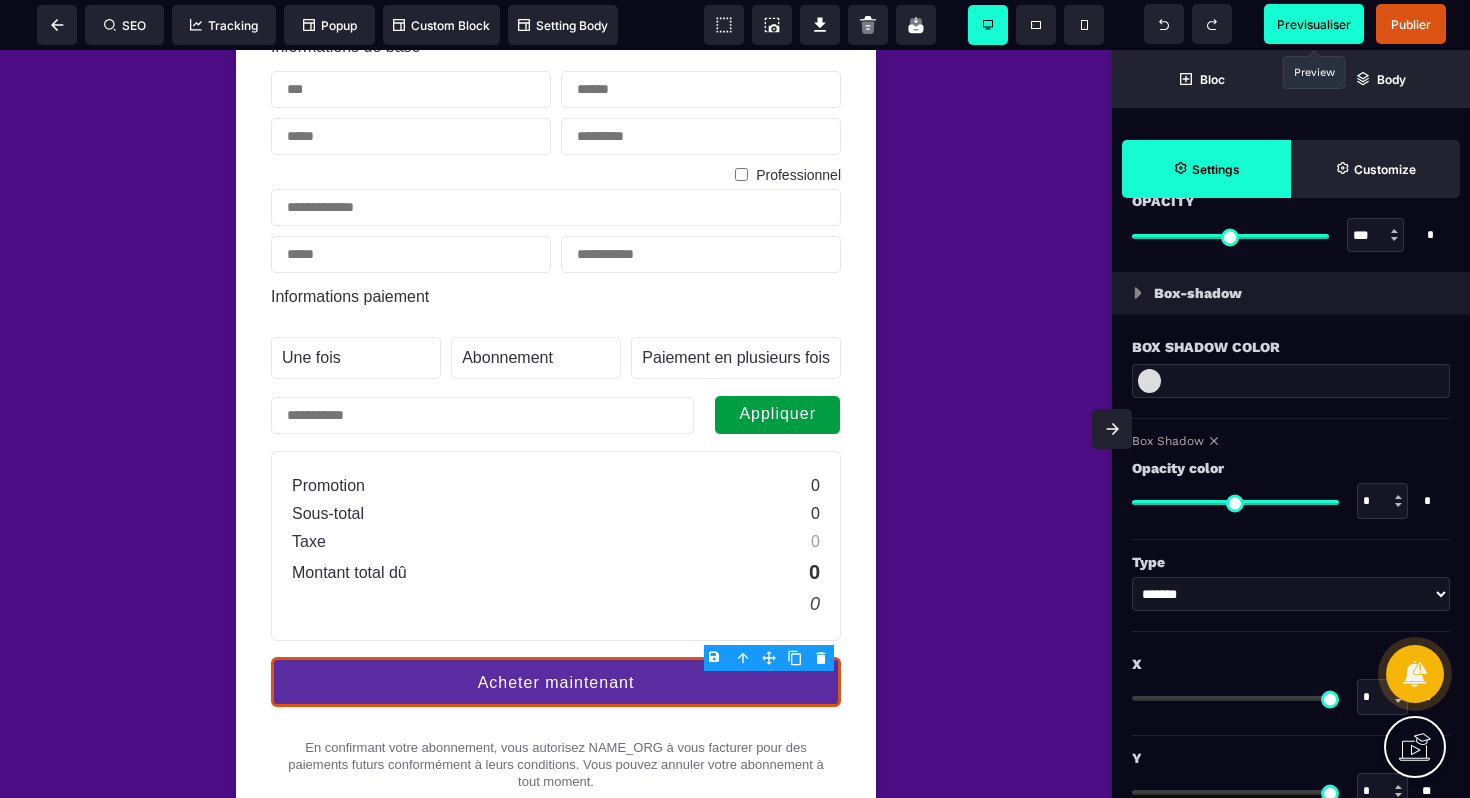 scroll, scrollTop: 3278, scrollLeft: 0, axis: vertical 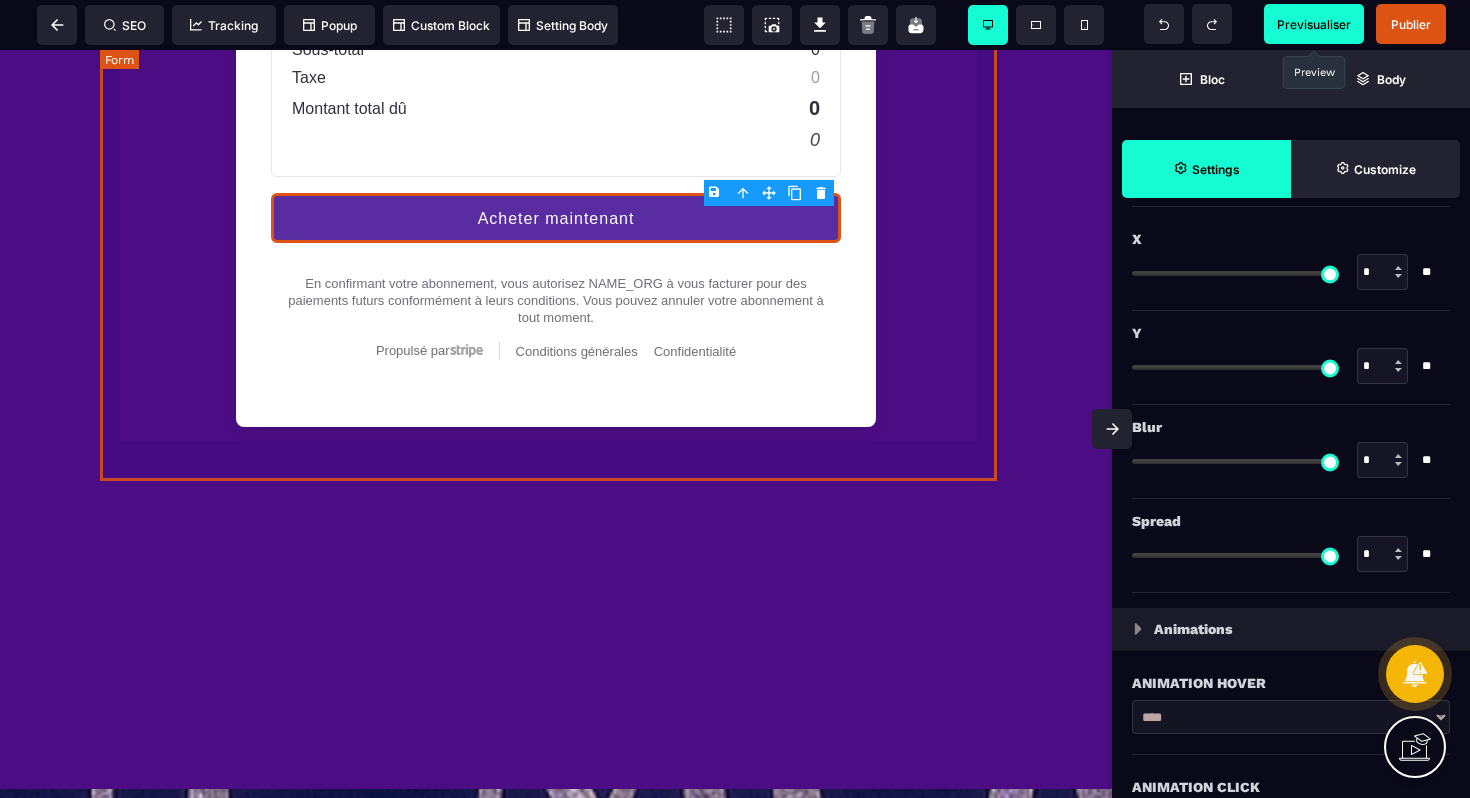click on "Informations de base Professionnel Informations paiement Une fois Abonnement Paiement en plusieurs fois Abonnement Paiement en plusieurs fois Appliquer Promotion 0 Sous-total 0 Taxe 0 Montant total dû 0 0 Acheter maintenant En confirmant votre abonnement, vous autorisez NAME_ORG à vous facturer pour des paiements futurs conformément à leurs conditions. Vous pouvez annuler votre abonnement à tout moment. Propulsé par Stripe Conditions générales Confidentialité" at bounding box center [556, -12] 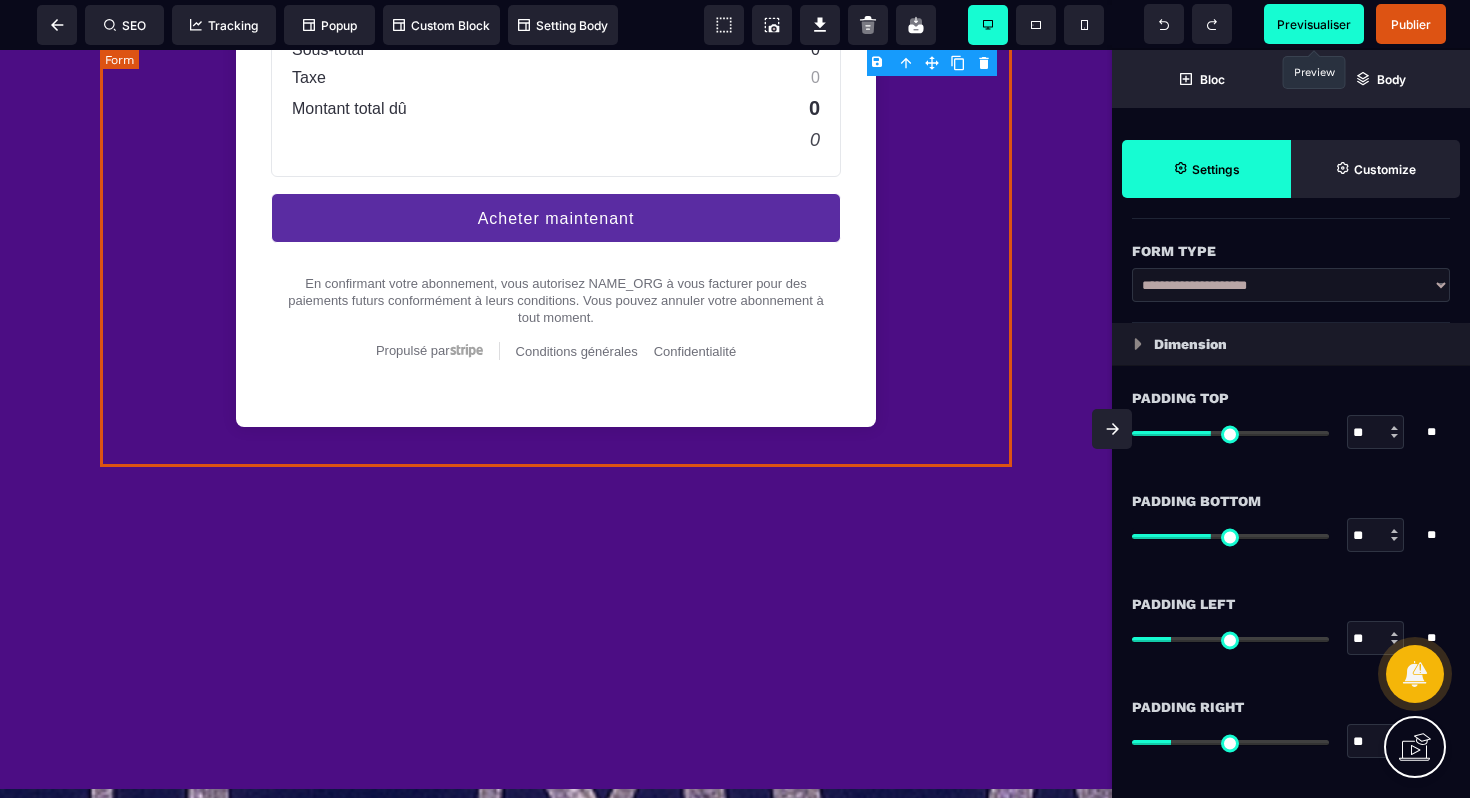 scroll, scrollTop: 0, scrollLeft: 0, axis: both 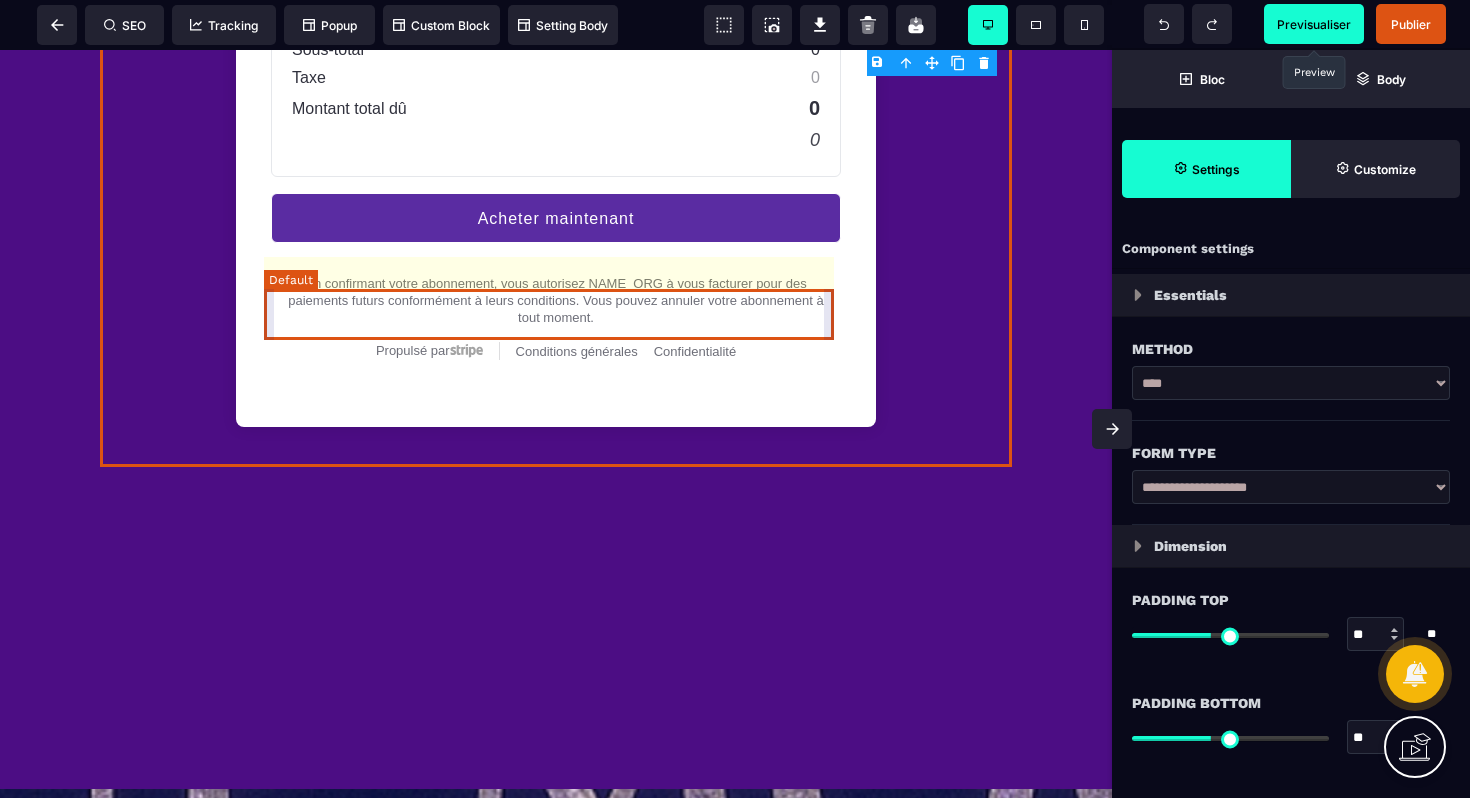 click on "En confirmant votre abonnement, vous autorisez NAME_ORG à vous facturer pour des paiements futurs conformément à leurs conditions. Vous pouvez annuler votre abonnement à tout moment." at bounding box center (556, 300) 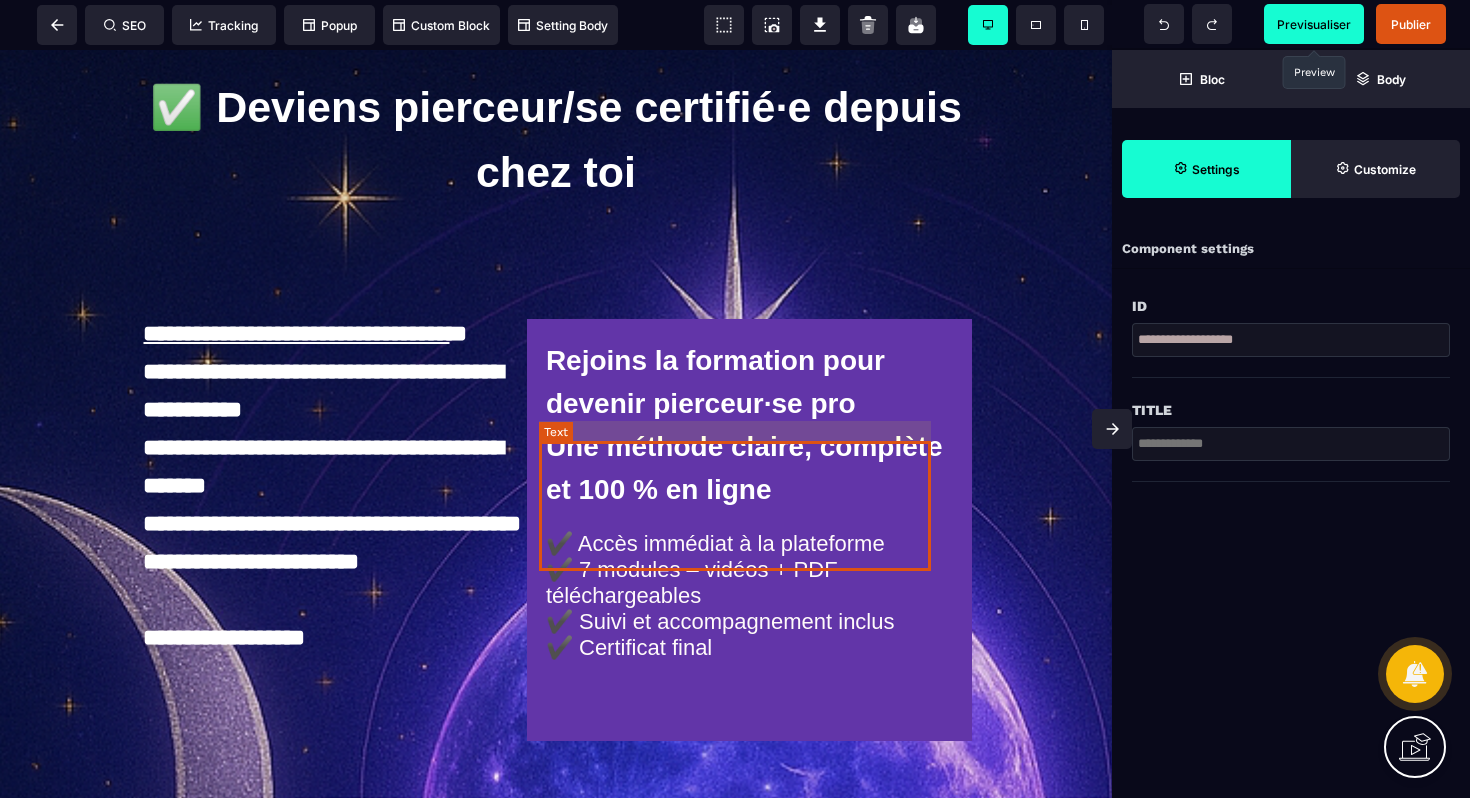 scroll, scrollTop: 385, scrollLeft: 0, axis: vertical 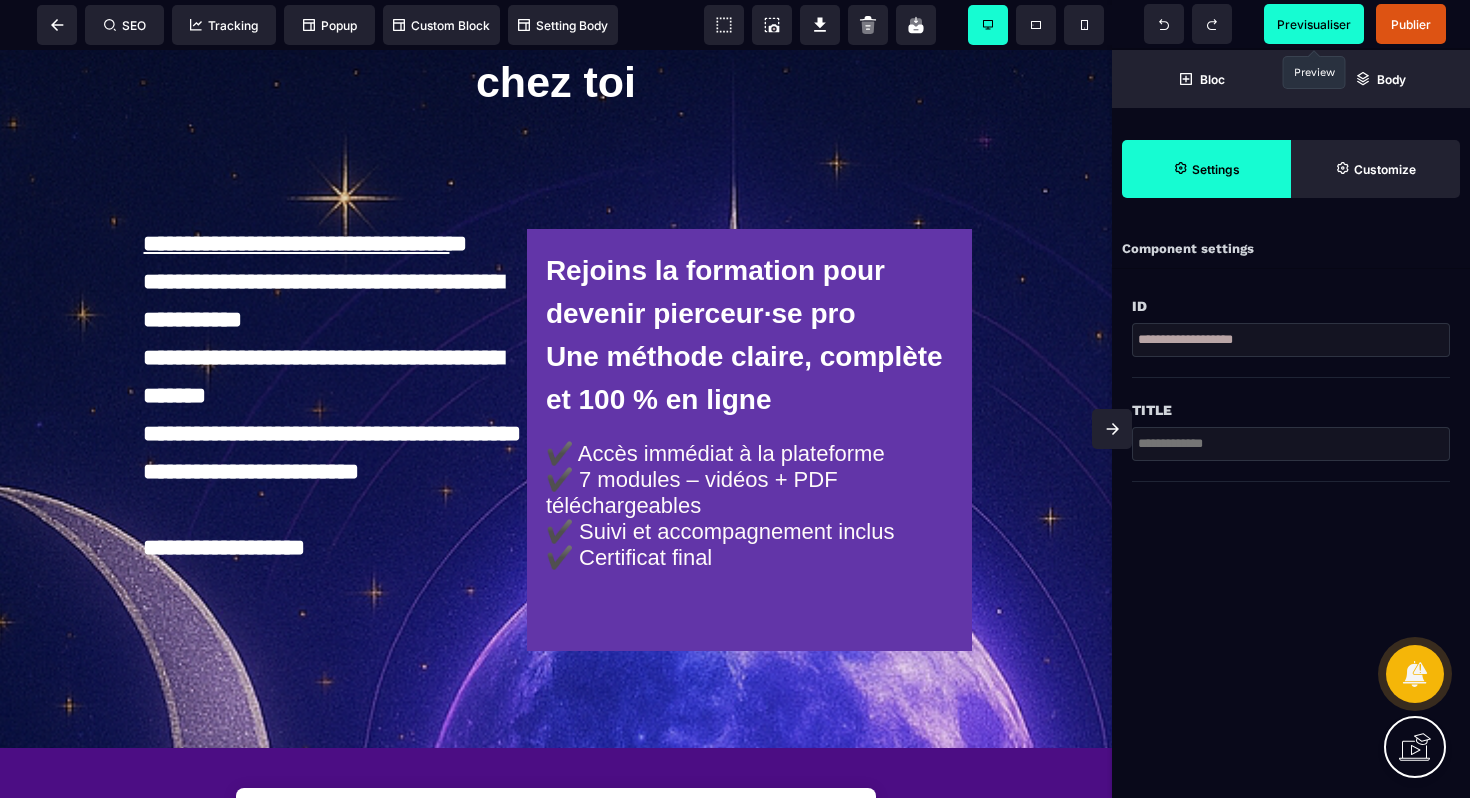 click at bounding box center [1112, 429] 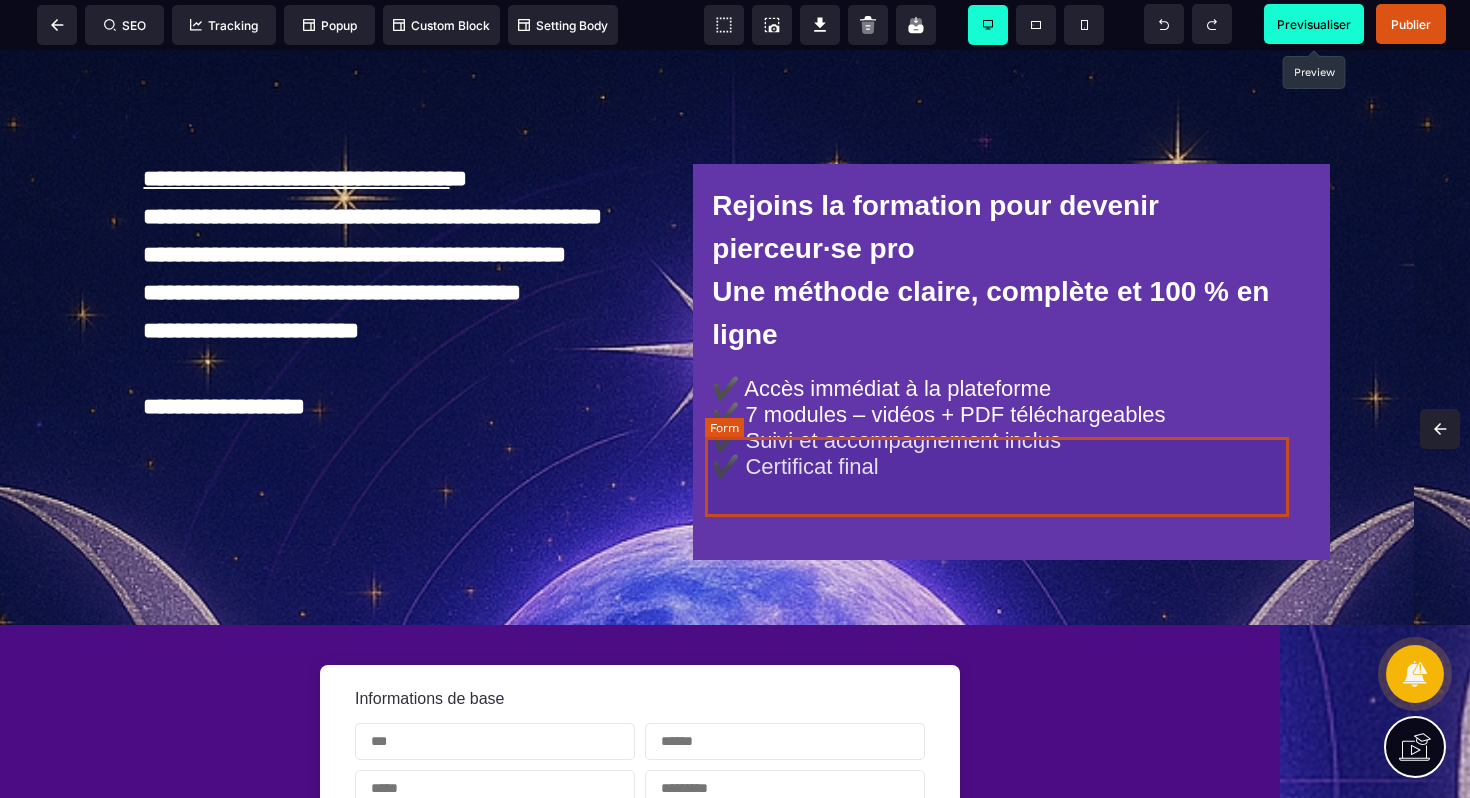 click at bounding box center [1008, 520] 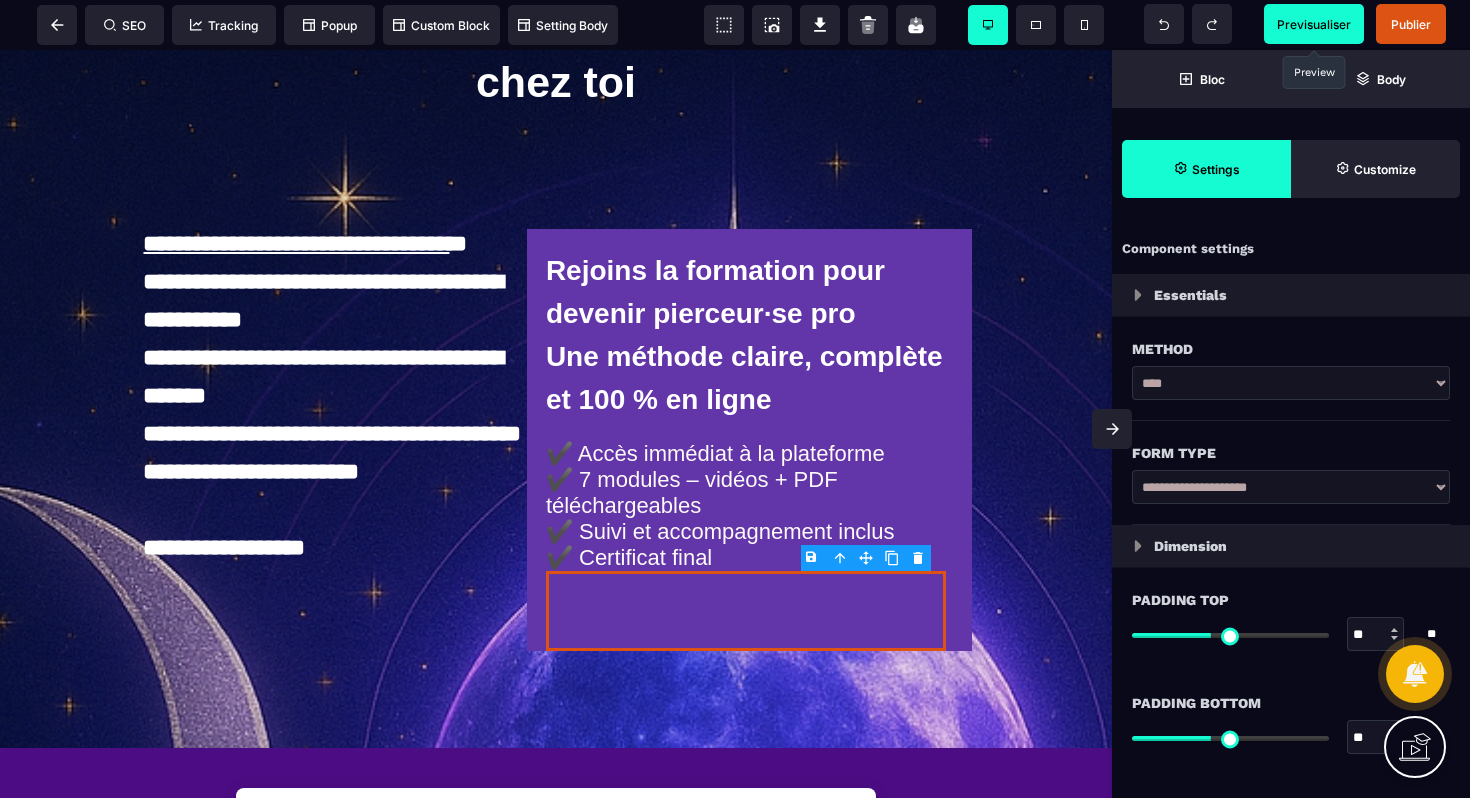 click on "B I U S
A *******
Column
SEO
Tracking" at bounding box center (735, 399) 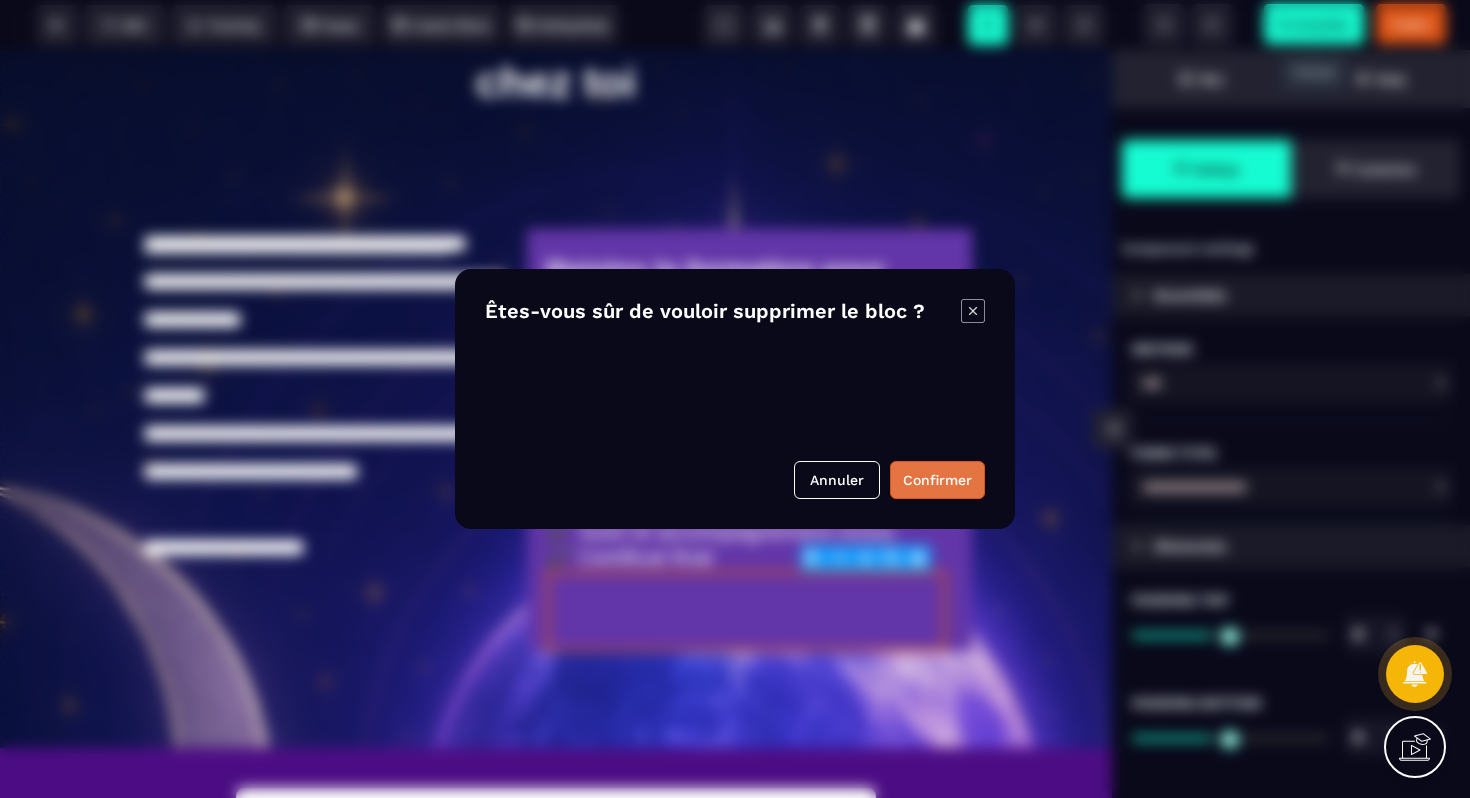 click on "Confirmer" at bounding box center (937, 480) 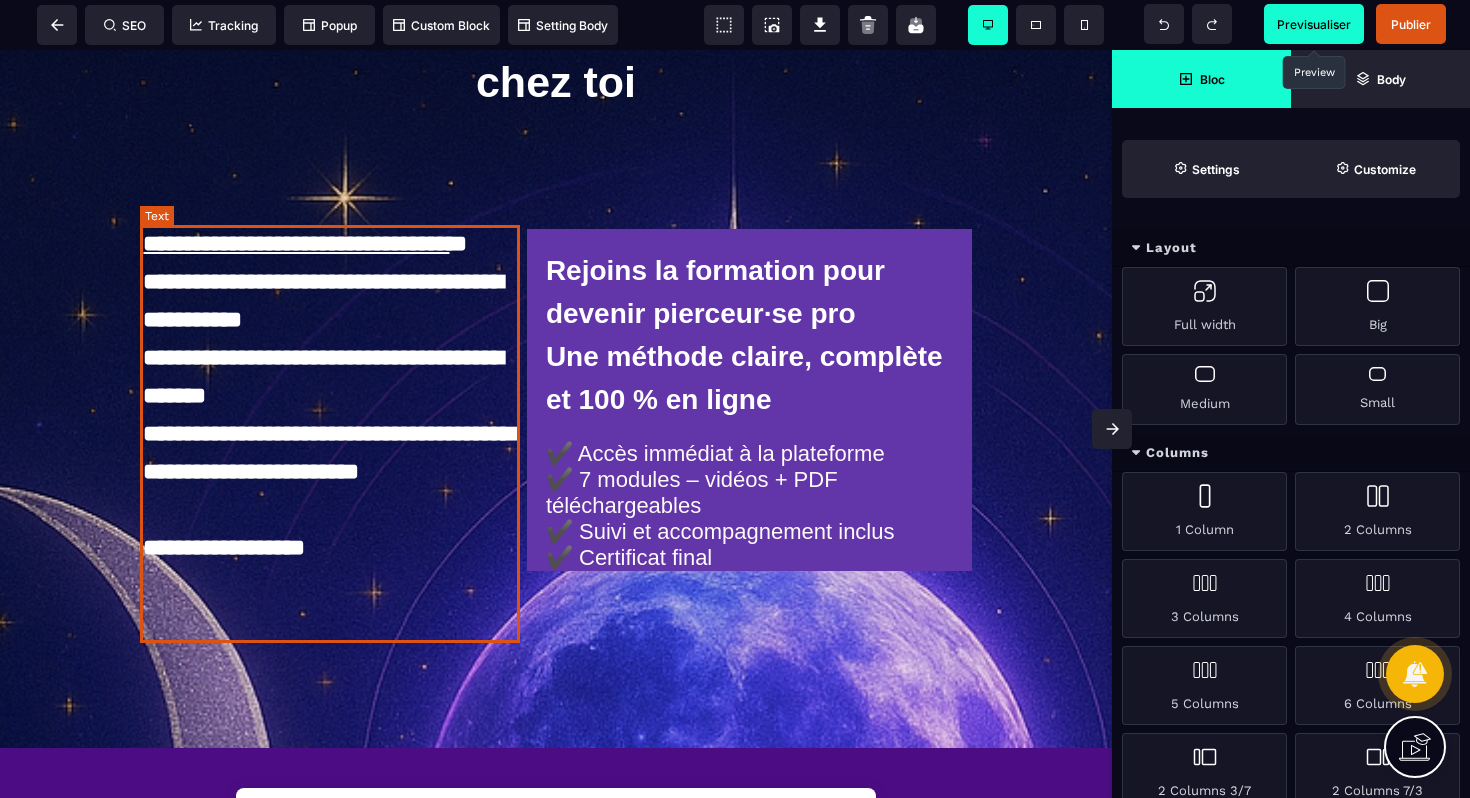 click on "**********" at bounding box center [333, 434] 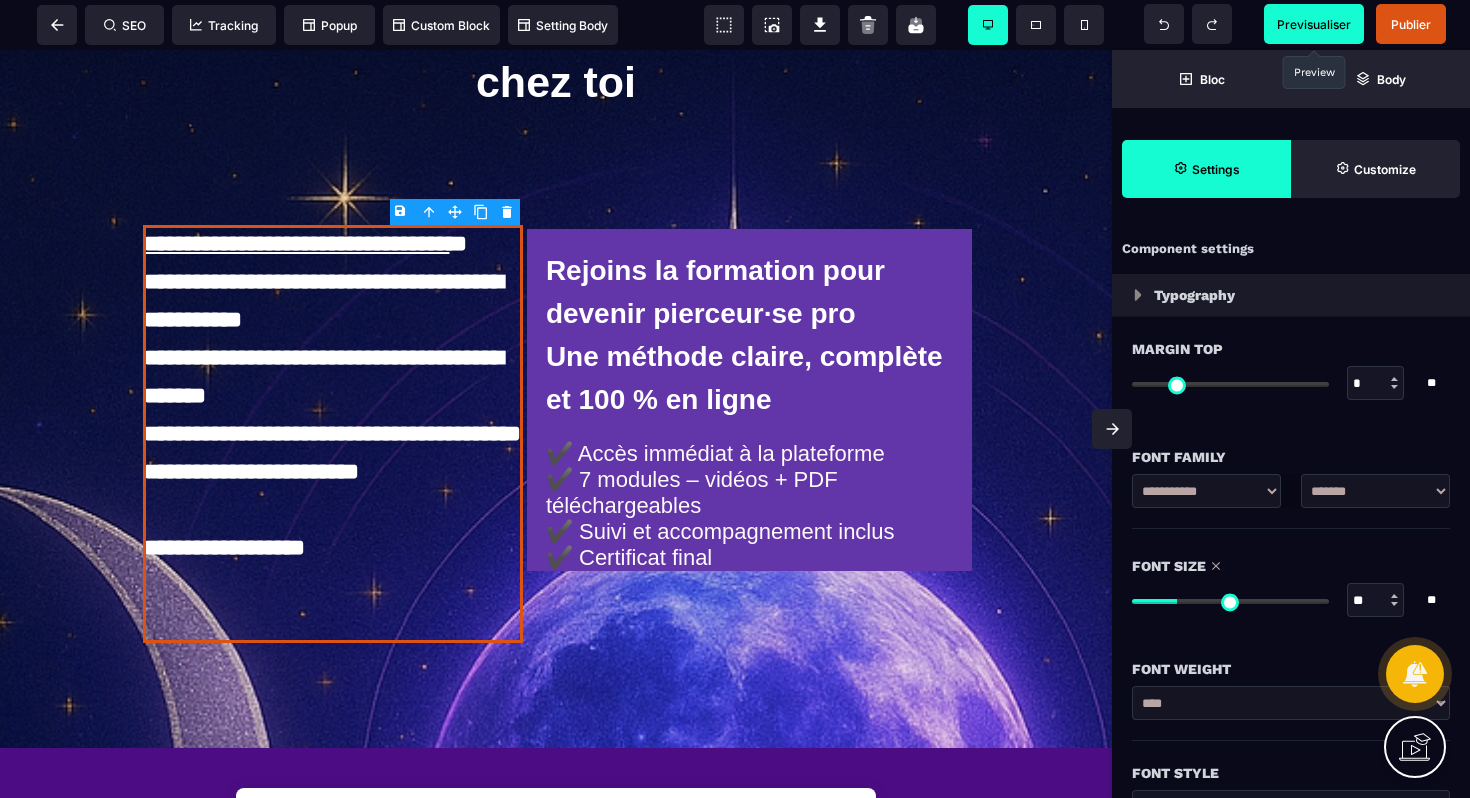 click at bounding box center (1112, 429) 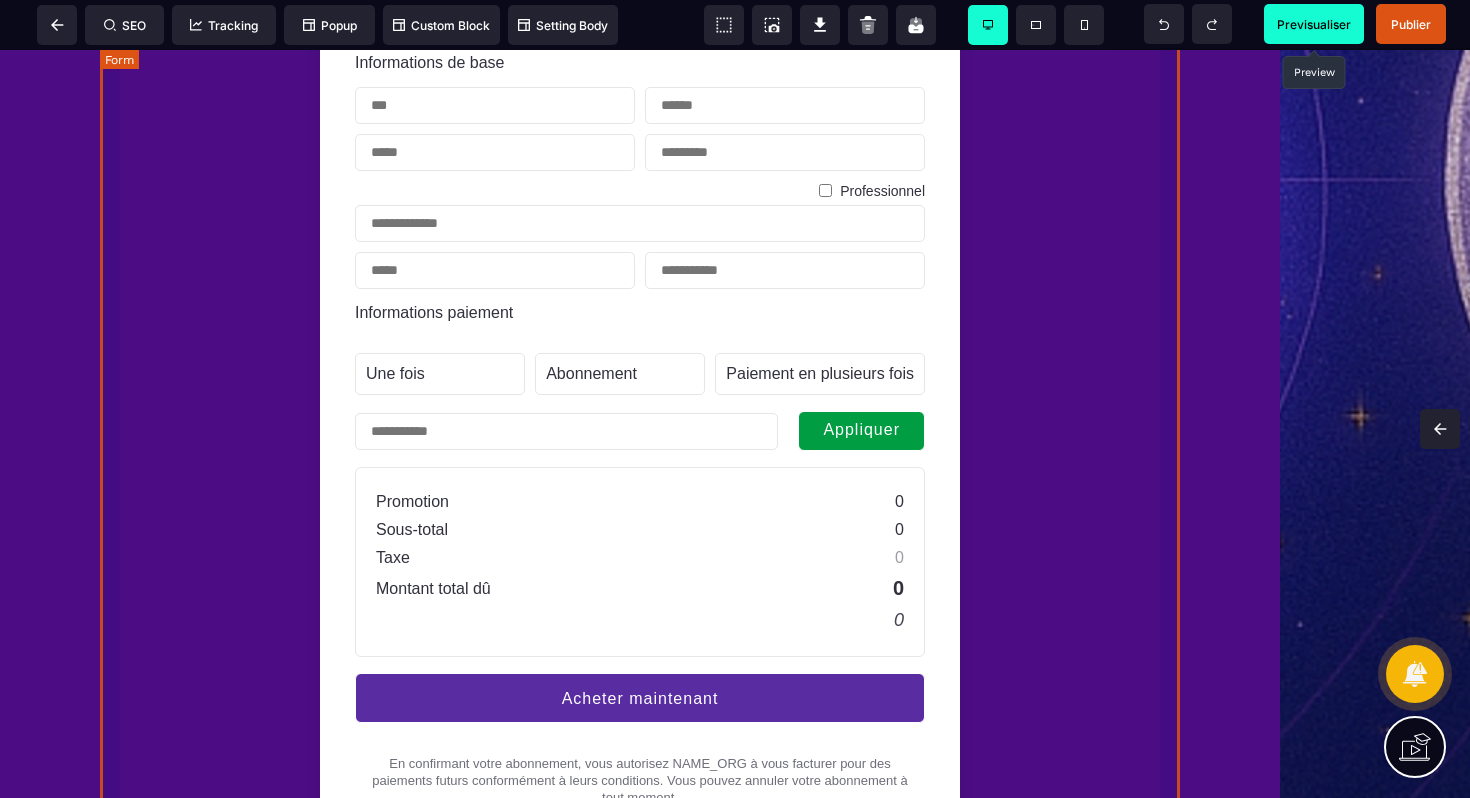 scroll, scrollTop: 1102, scrollLeft: 0, axis: vertical 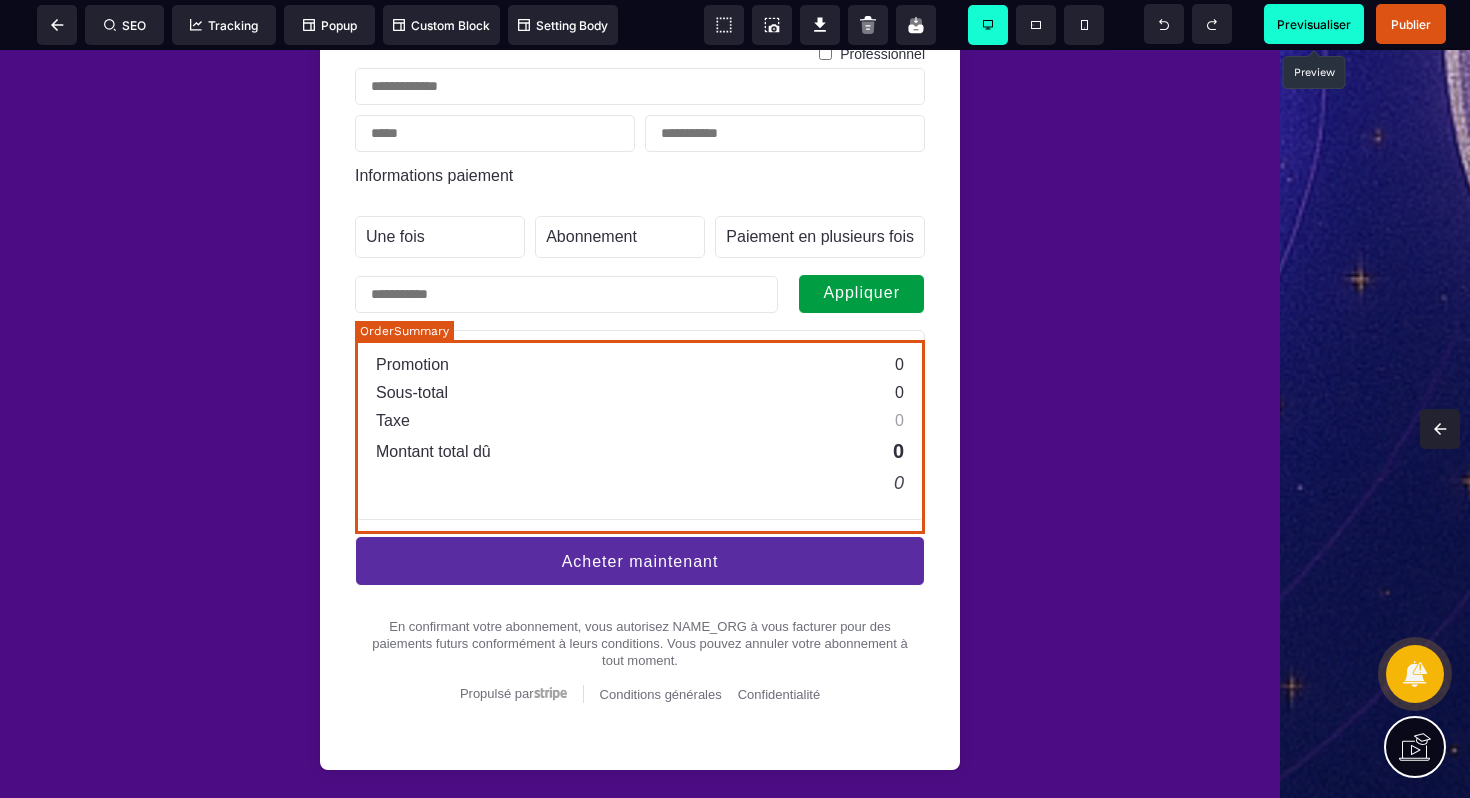 click on "Promotion 0 Sous-total 0 Taxe 0 Montant total dû 0 0" at bounding box center [640, 425] 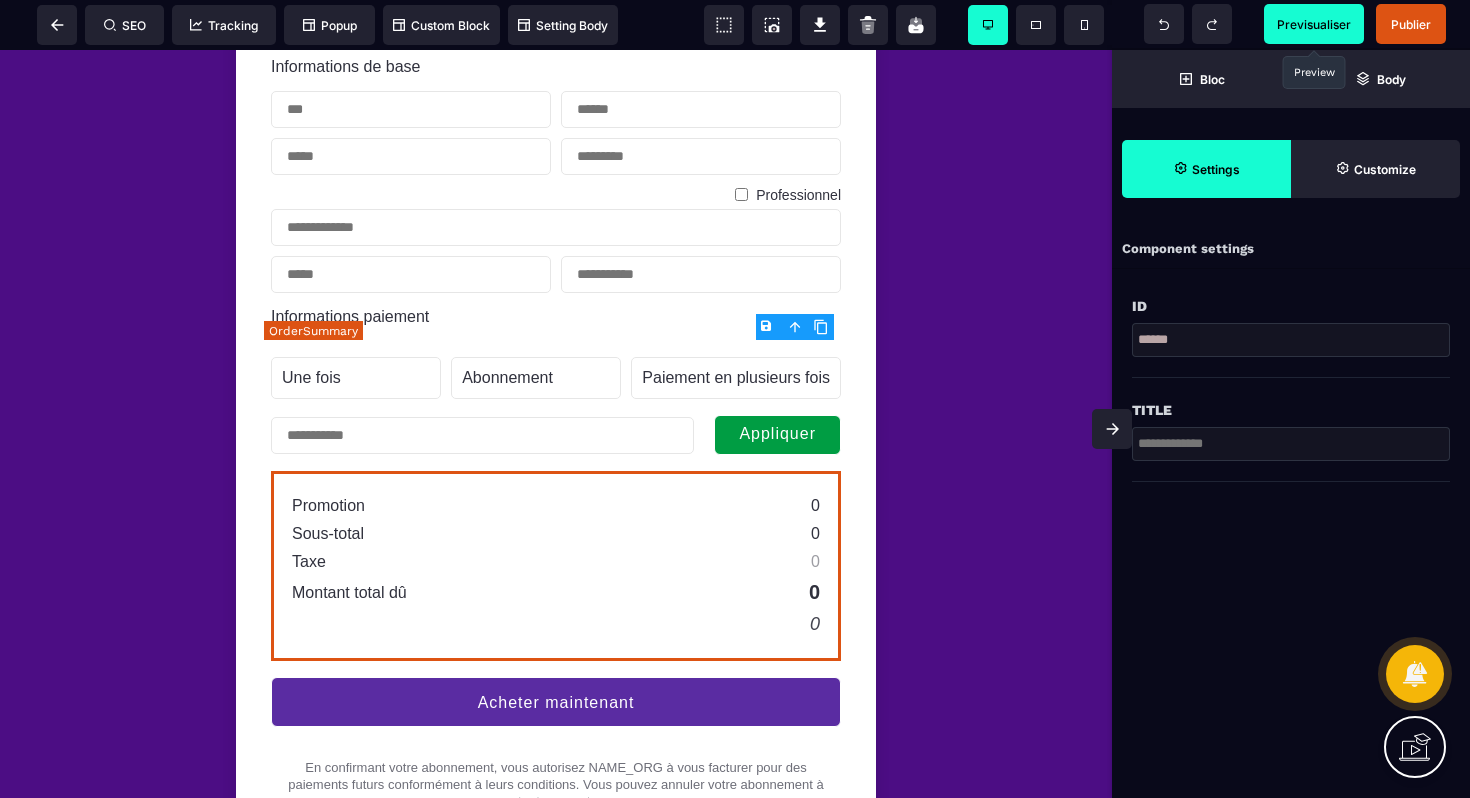scroll, scrollTop: 1281, scrollLeft: 0, axis: vertical 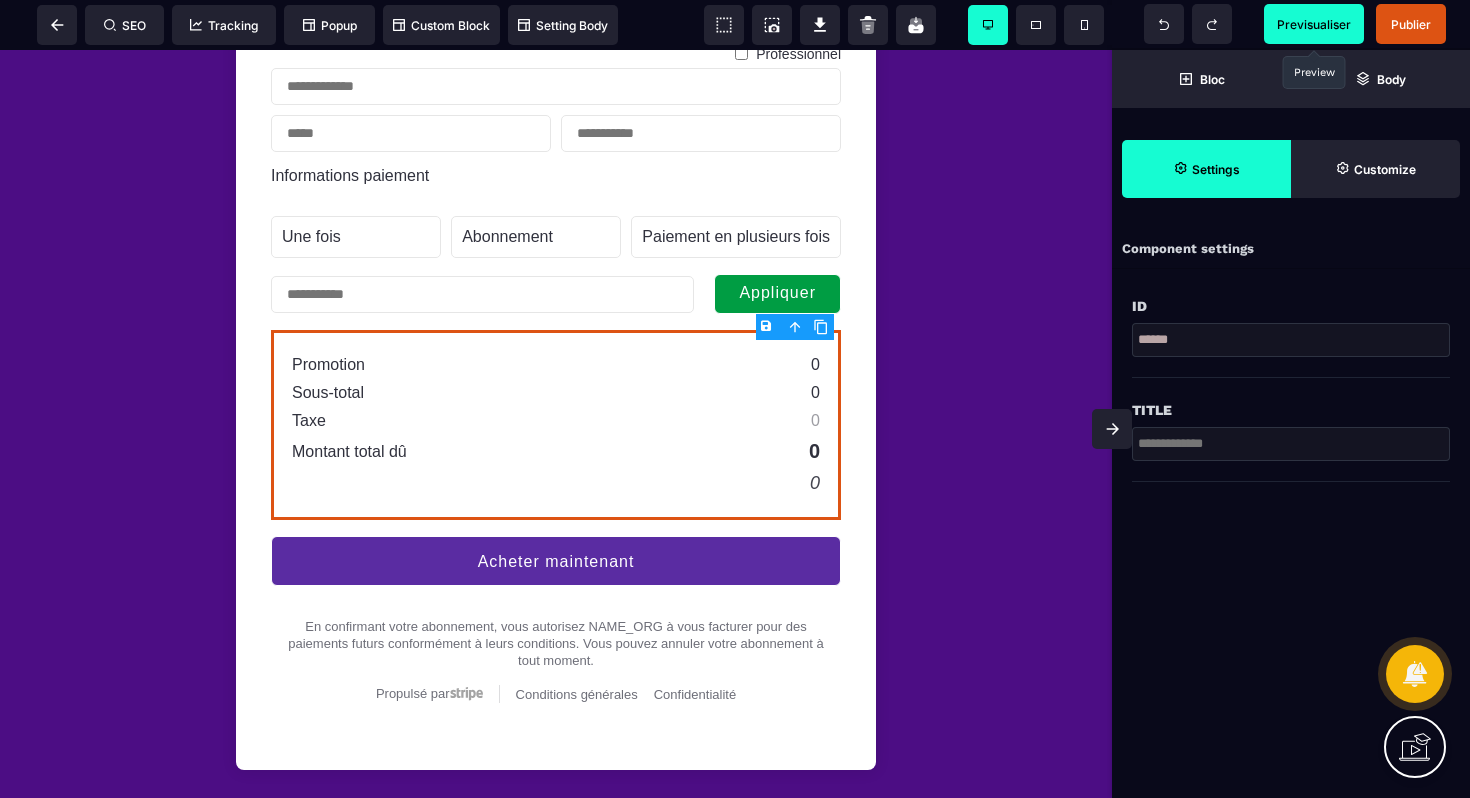 click on "Previsualiser" at bounding box center (1314, 24) 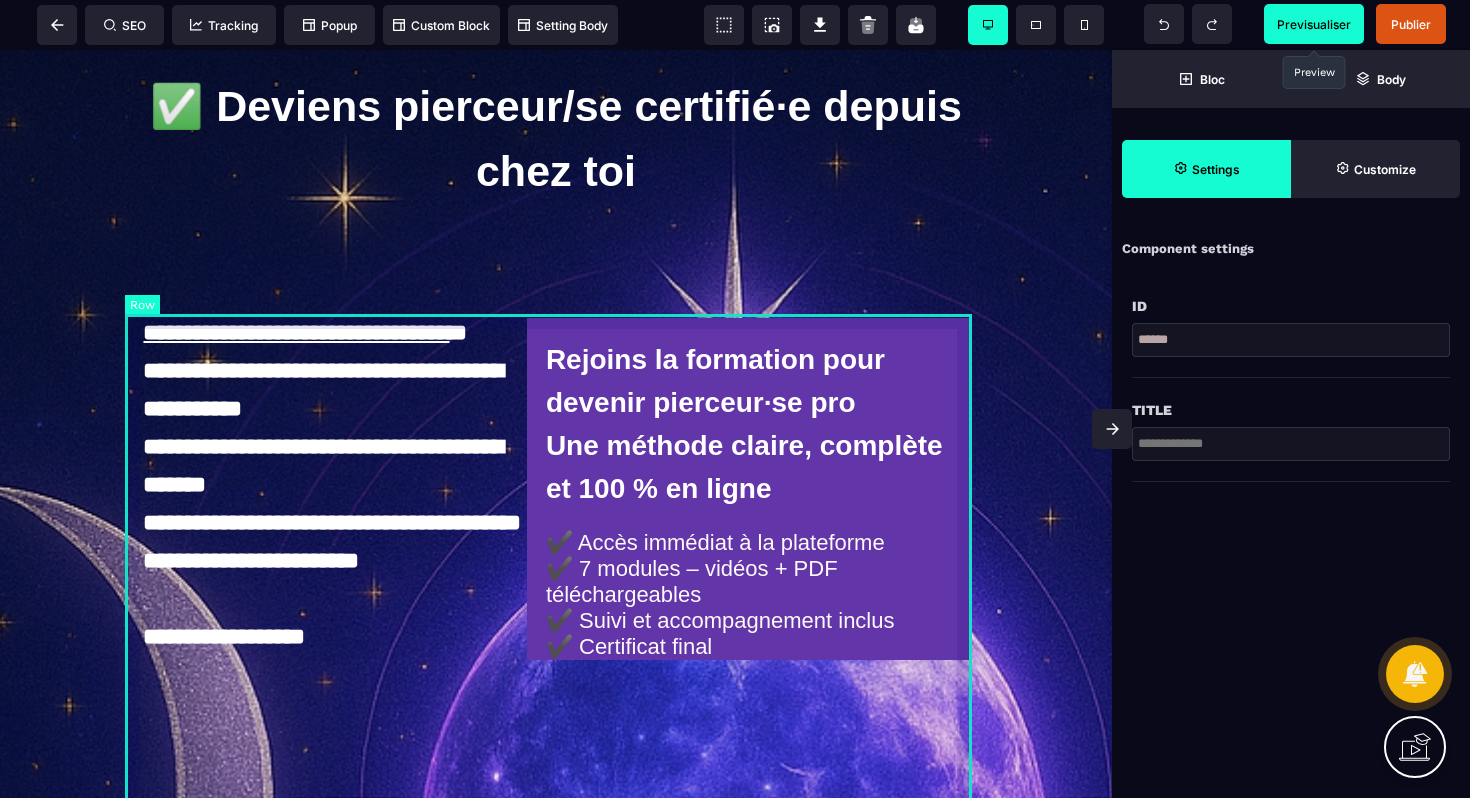 scroll, scrollTop: 230, scrollLeft: 0, axis: vertical 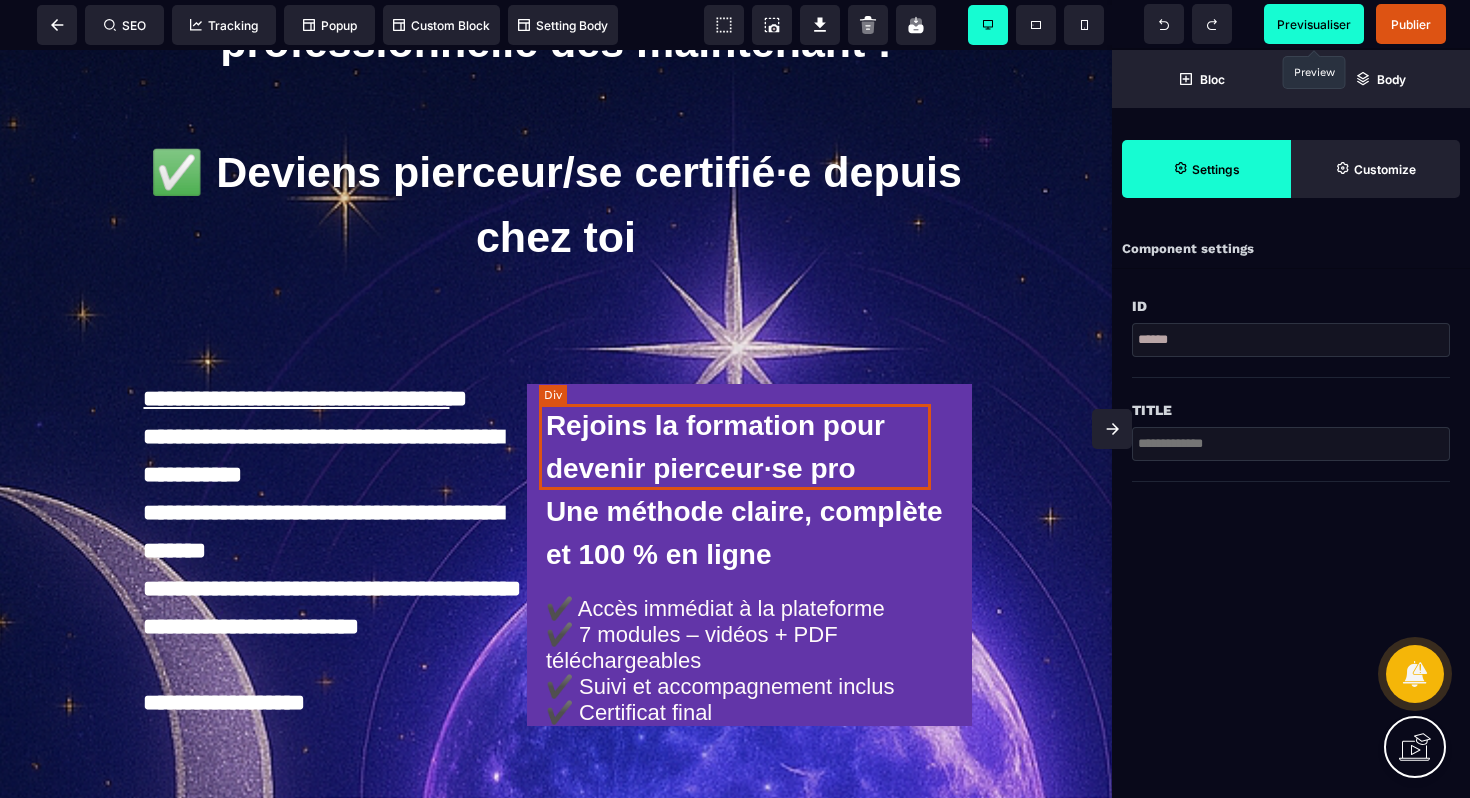 click on "Rejoins la formation pour devenir pierceur·se pro" at bounding box center [746, 447] 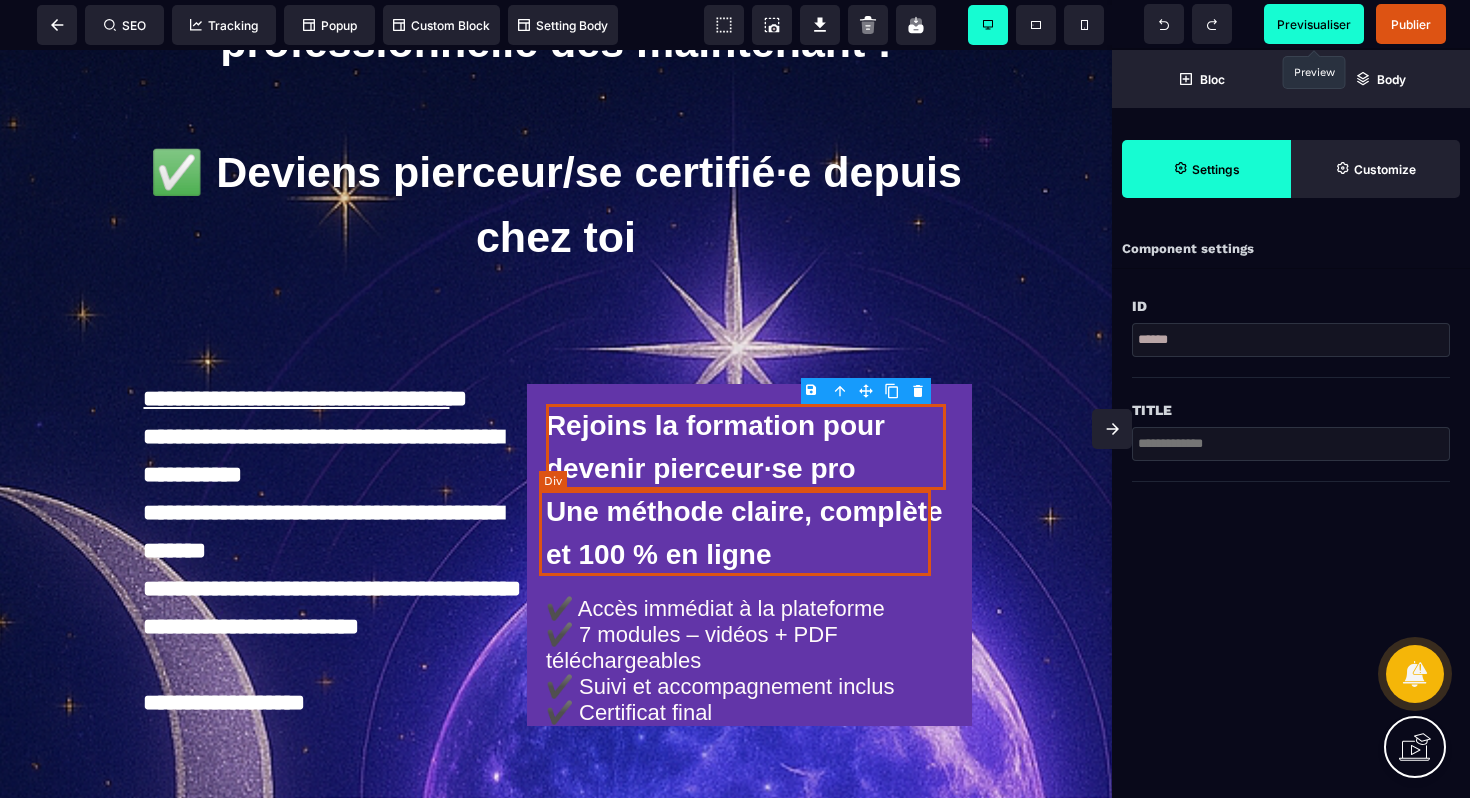 click on "Une méthode claire, complète et 100 % en ligne" at bounding box center (746, 533) 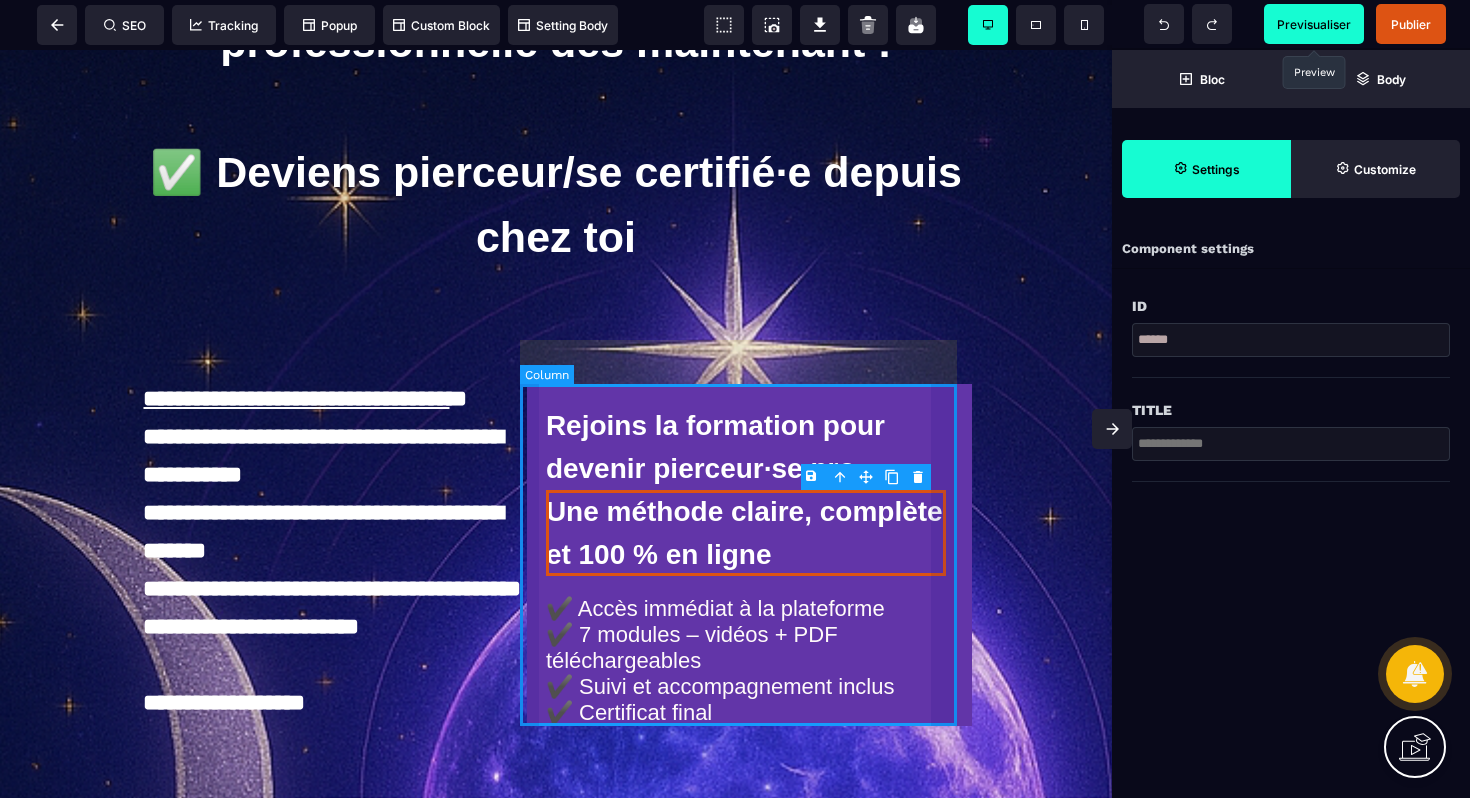 click on "Rejoins la formation pour devenir pierceur·se pro Une méthode claire, complète et 100 % en ligne ✔️ Accès immédiat à la plateforme ✔️ 7 modules – vidéos + PDF téléchargeables ✔️ Suivi et accompagnement inclus ✔️ Certificat final" at bounding box center (749, 555) 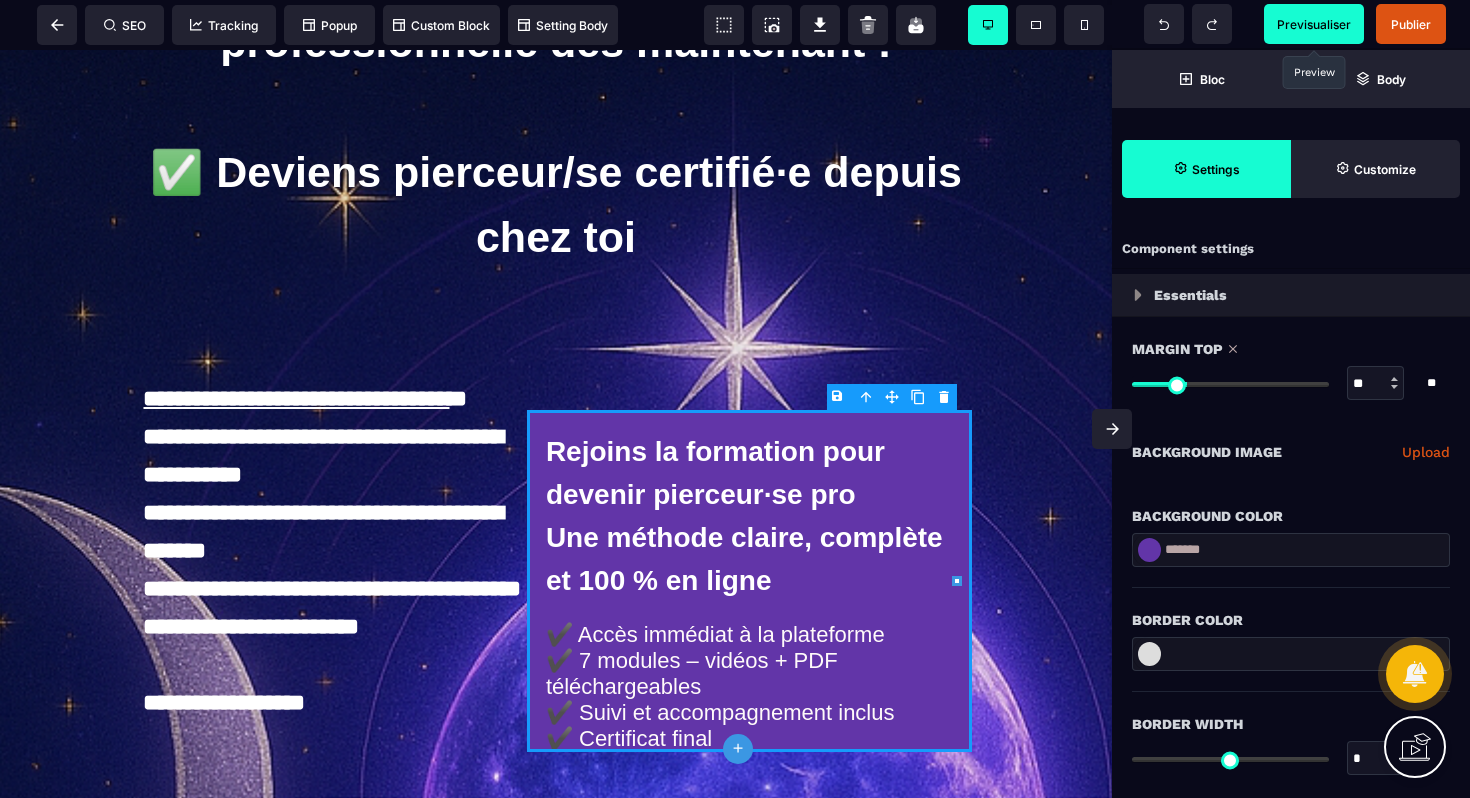 drag, startPoint x: 1175, startPoint y: 382, endPoint x: 1191, endPoint y: 383, distance: 16.03122 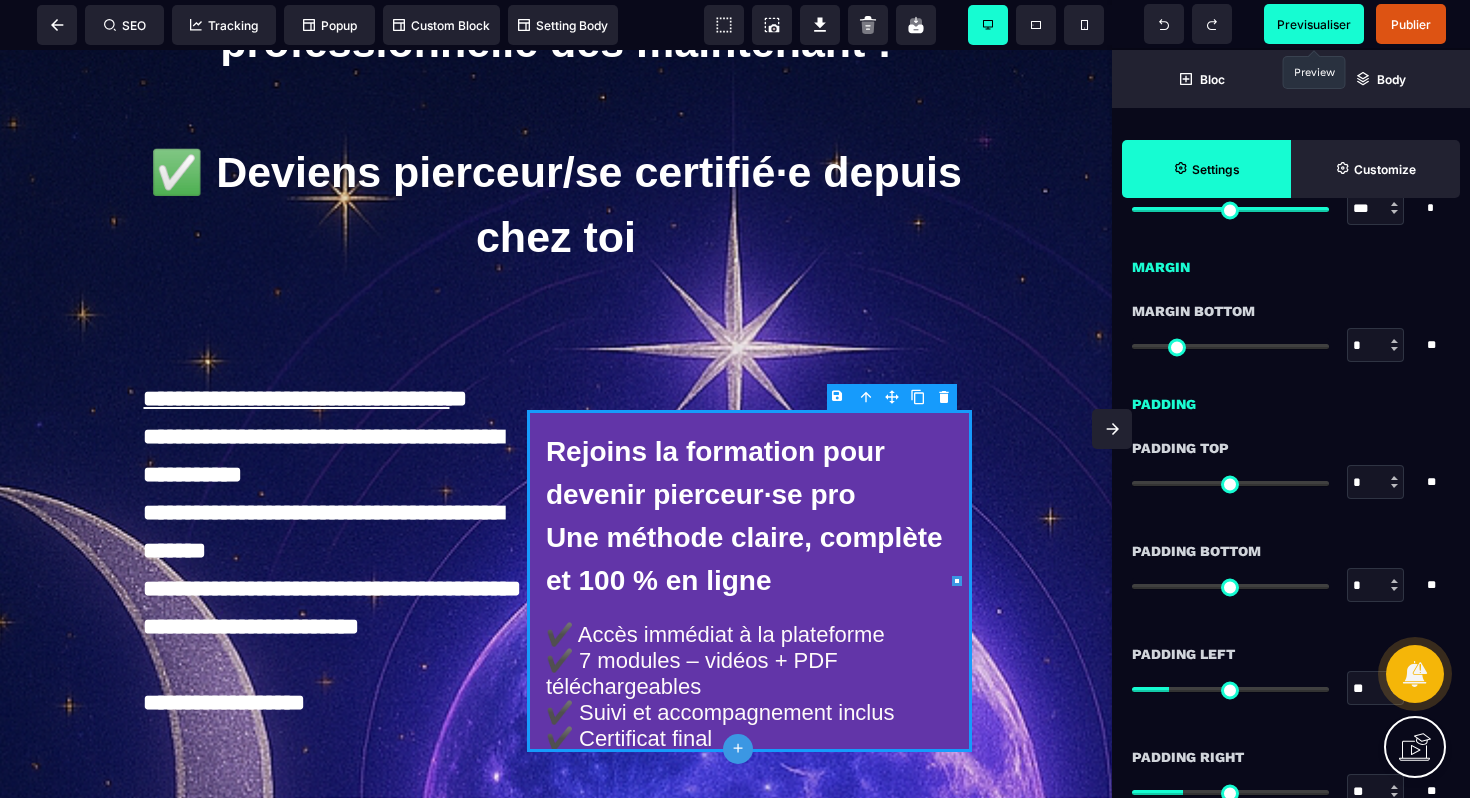 scroll, scrollTop: 1420, scrollLeft: 0, axis: vertical 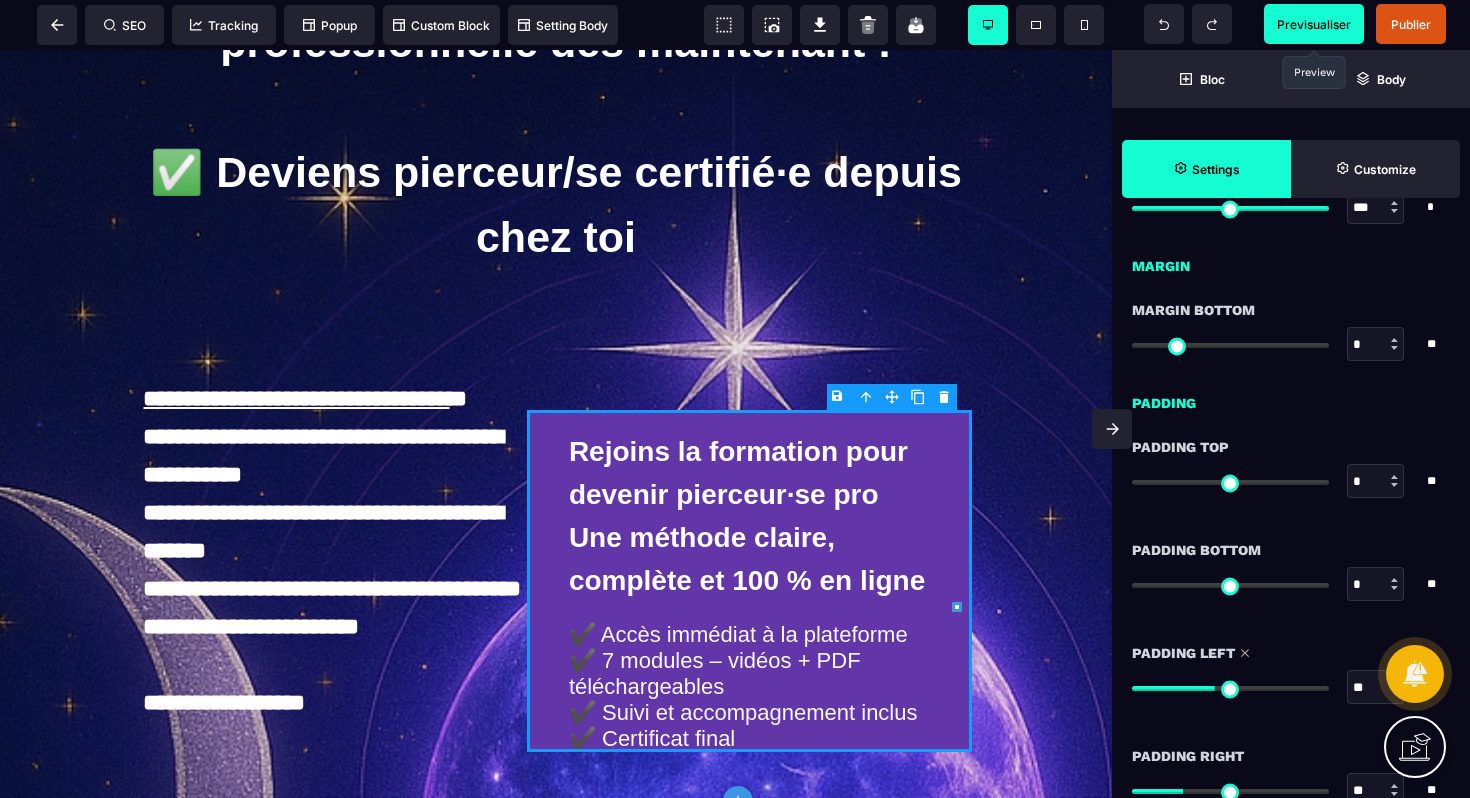 drag, startPoint x: 1172, startPoint y: 685, endPoint x: 1215, endPoint y: 684, distance: 43.011627 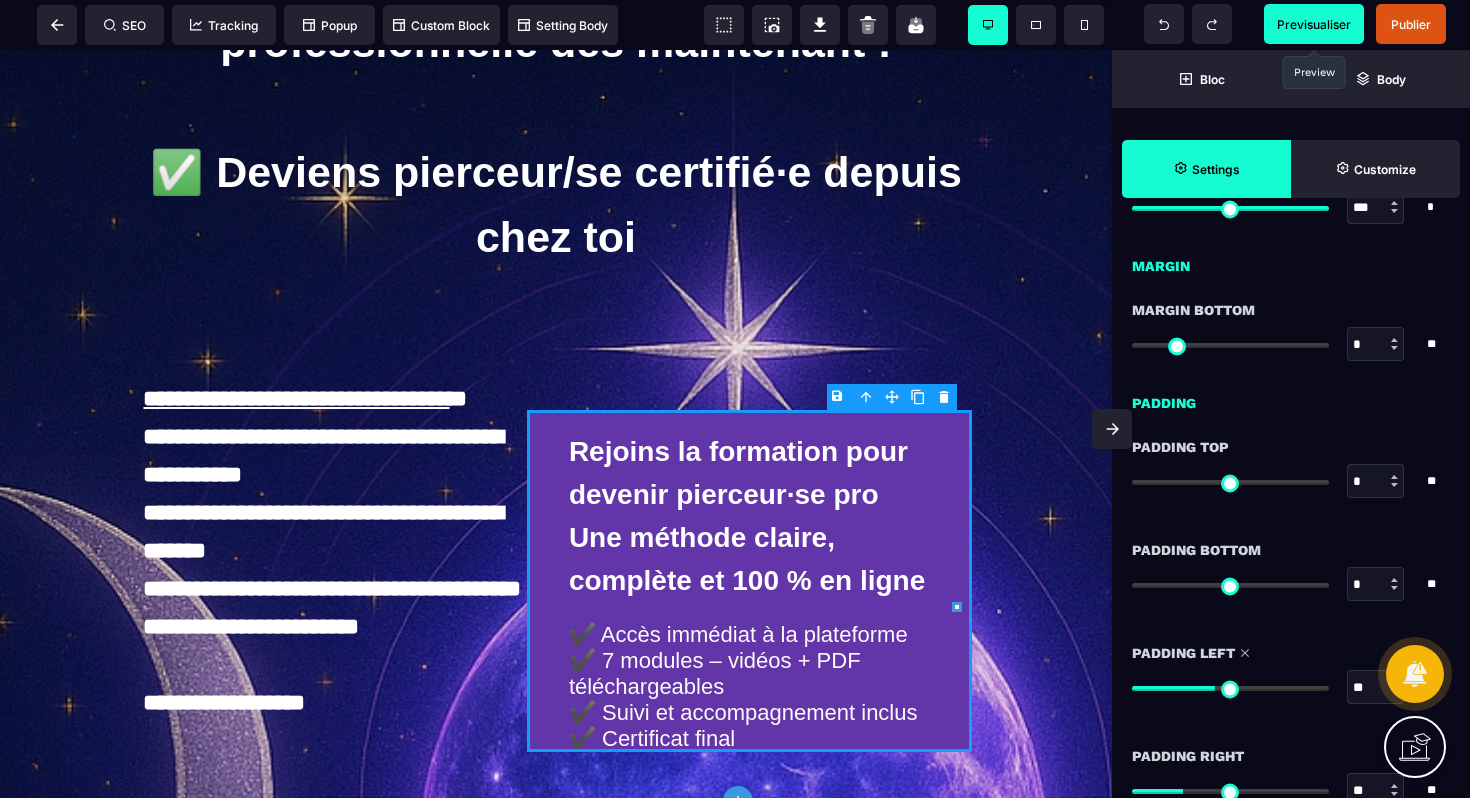 click at bounding box center (1230, 688) 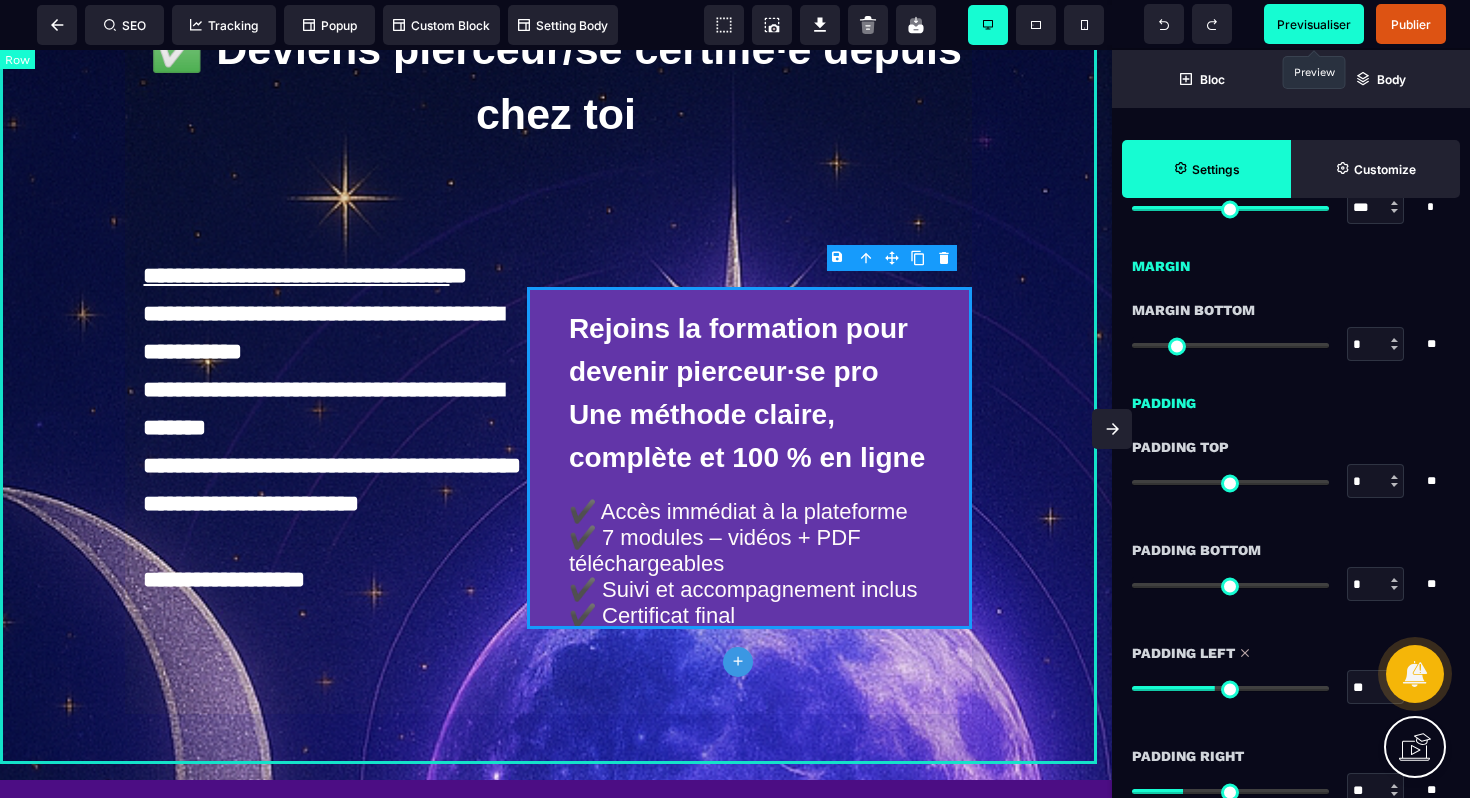 scroll, scrollTop: 369, scrollLeft: 0, axis: vertical 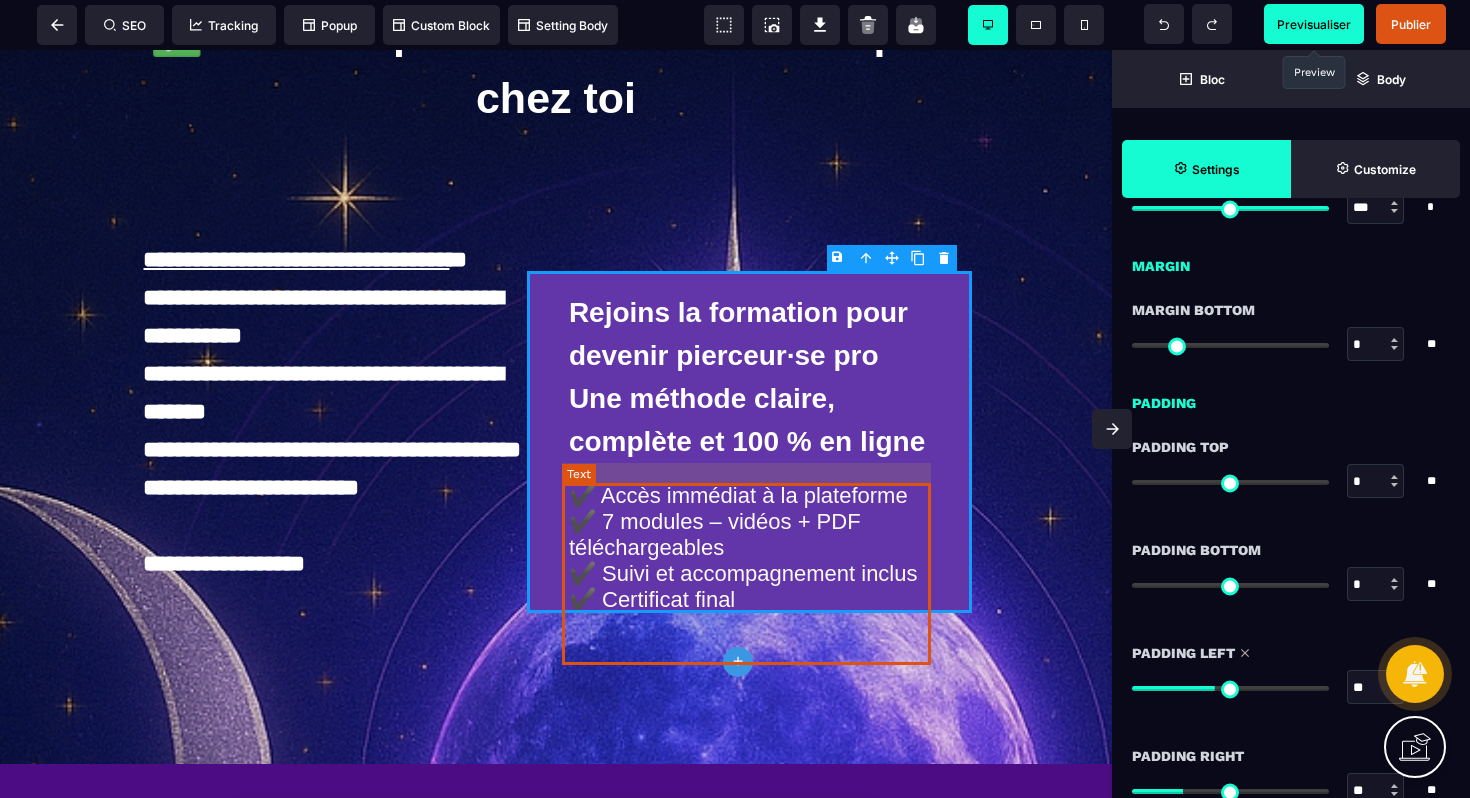 click on "✔️ Accès immédiat à la plateforme   ✔️ 7 modules – vidéos + PDF téléchargeables   ✔️ Suivi et accompagnement inclus   ✔️ Certificat final" at bounding box center (757, 548) 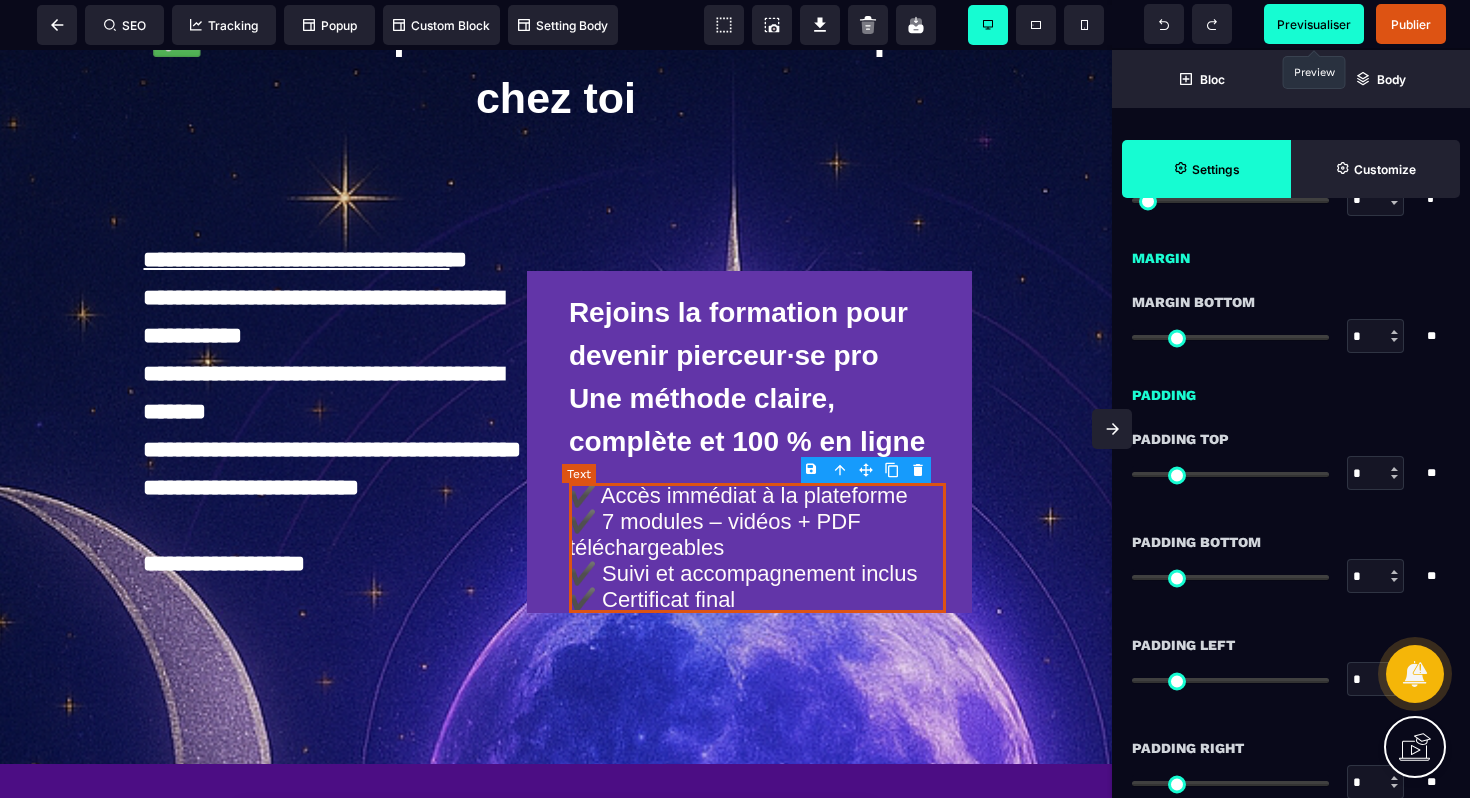scroll, scrollTop: 0, scrollLeft: 0, axis: both 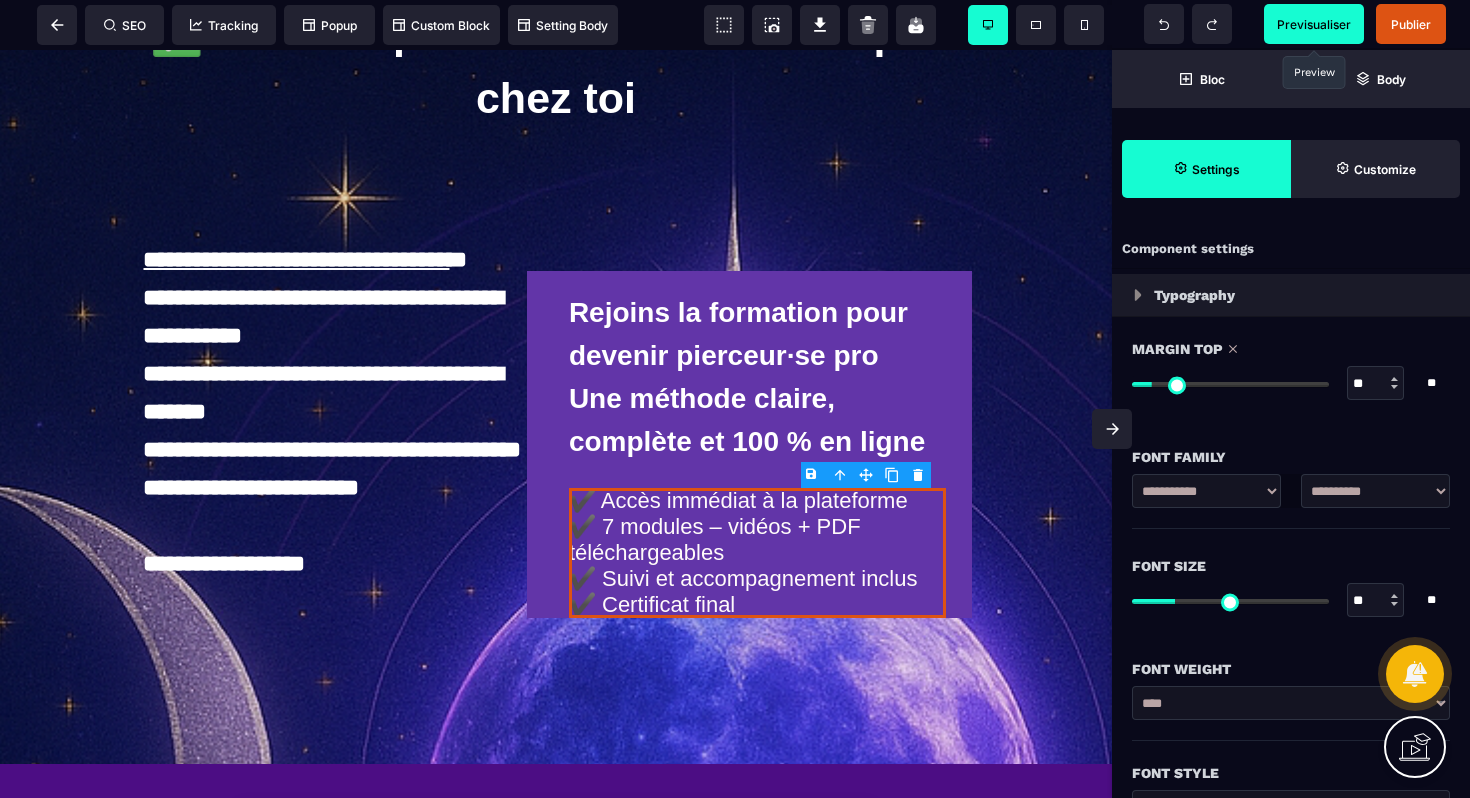 drag, startPoint x: 1141, startPoint y: 388, endPoint x: 1159, endPoint y: 390, distance: 18.110771 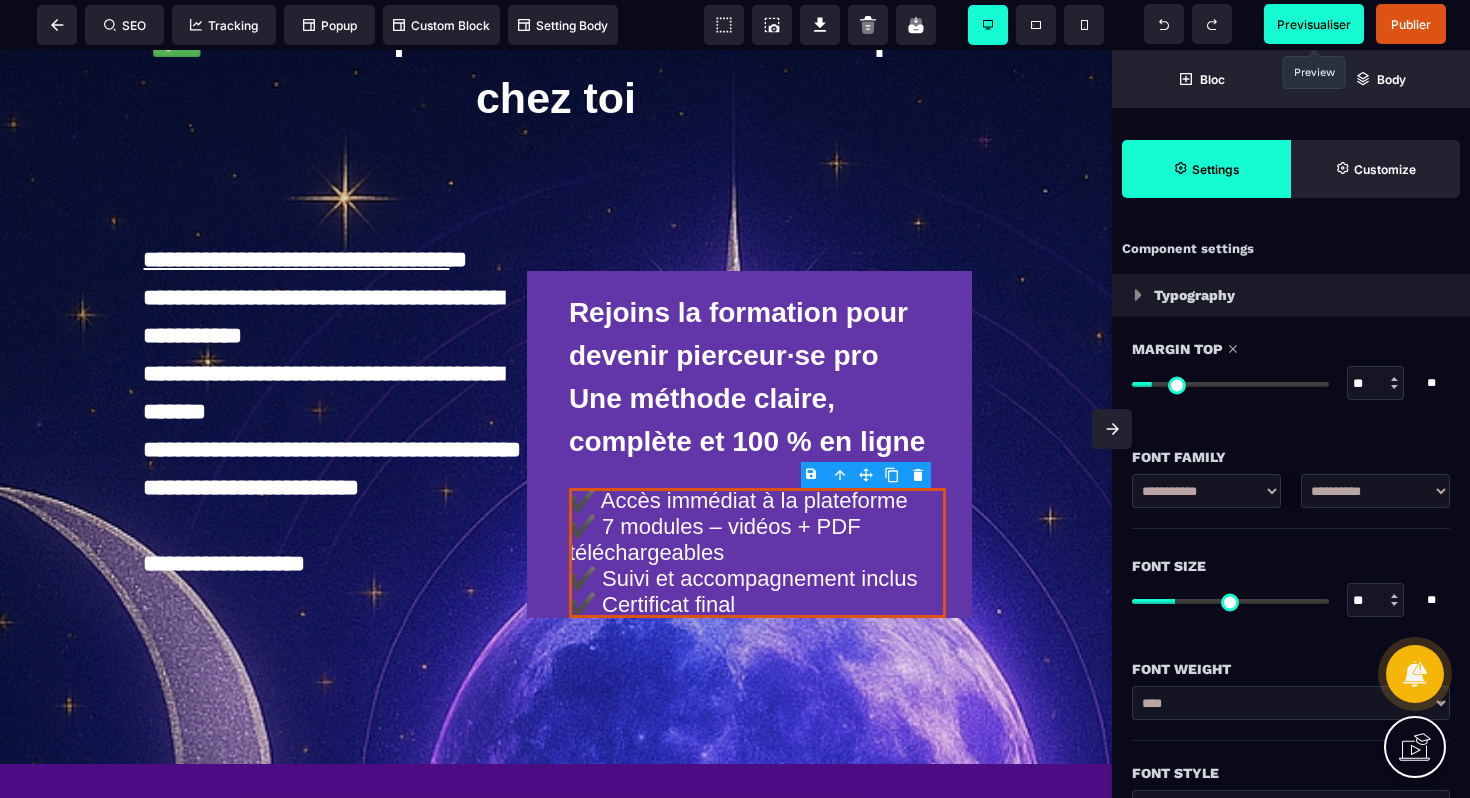 click at bounding box center [1230, 384] 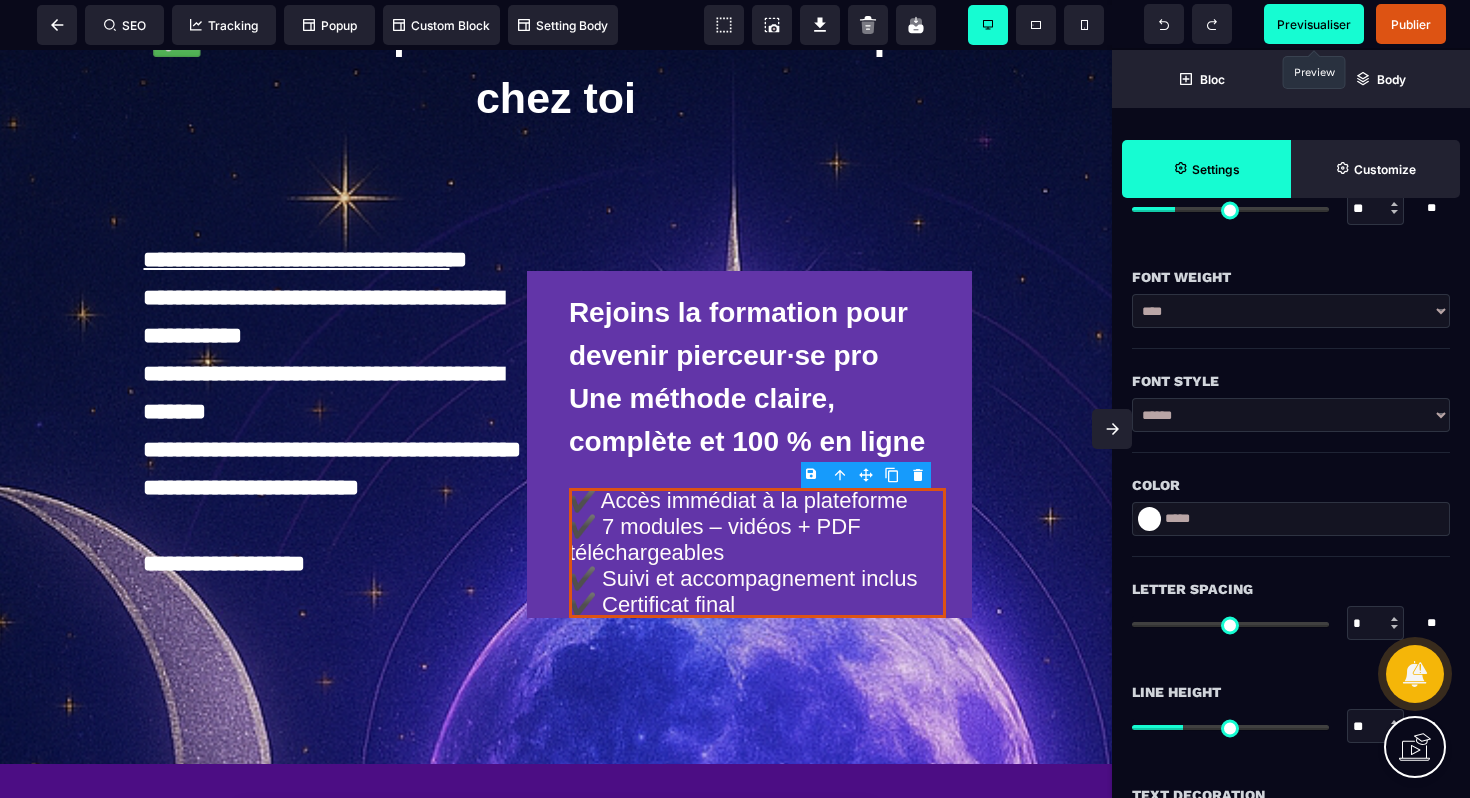 scroll, scrollTop: 411, scrollLeft: 0, axis: vertical 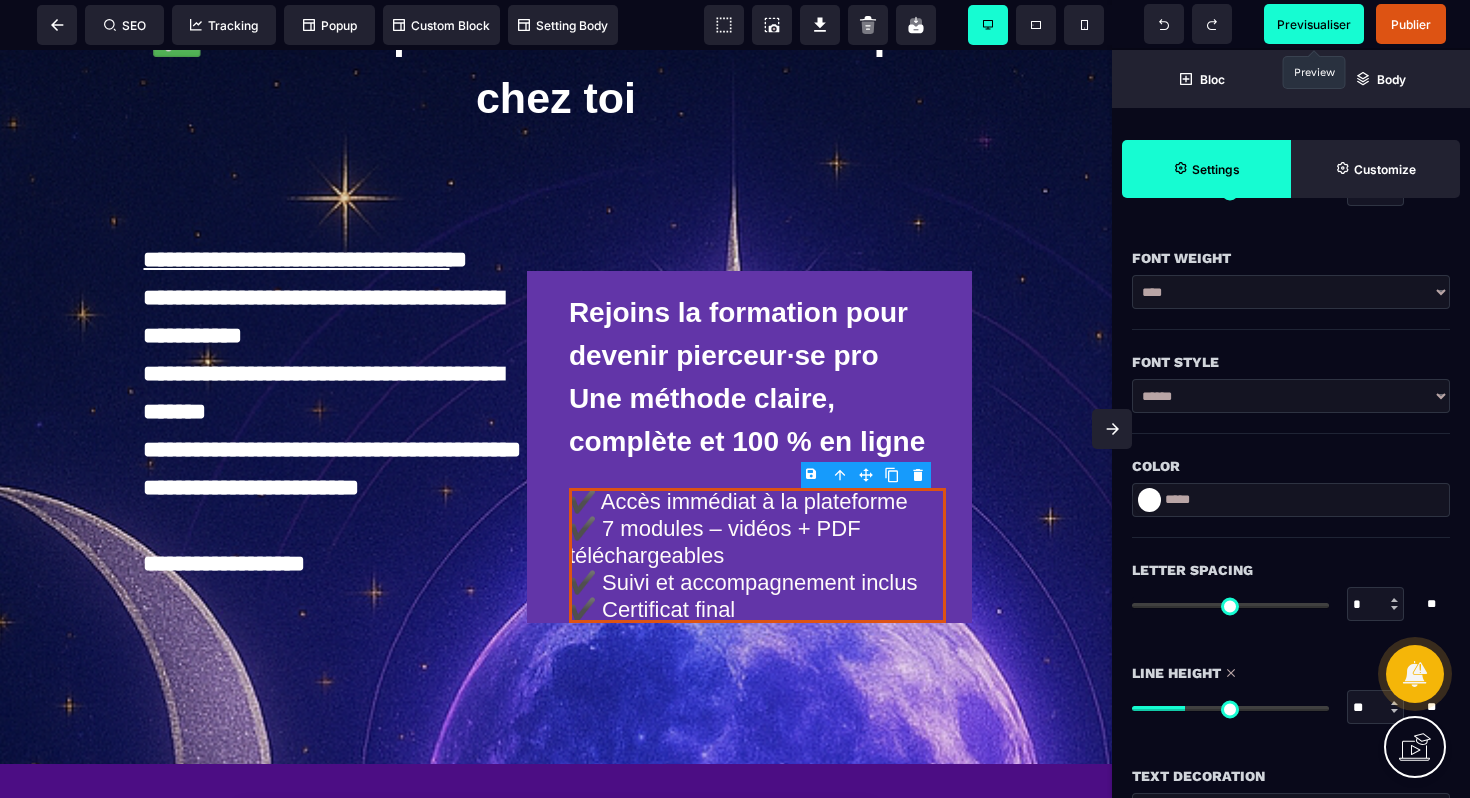 click at bounding box center [1230, 708] 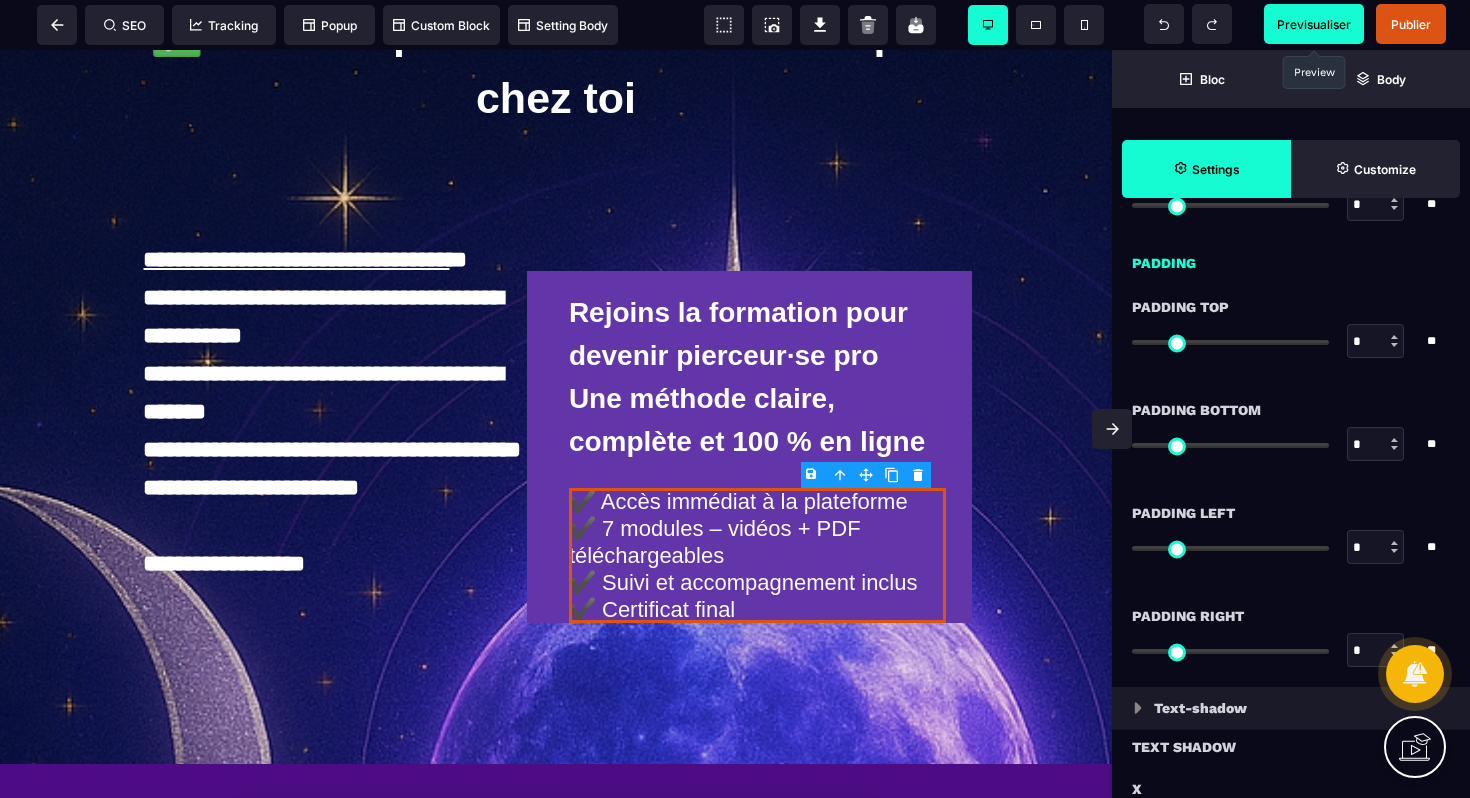 scroll, scrollTop: 1594, scrollLeft: 0, axis: vertical 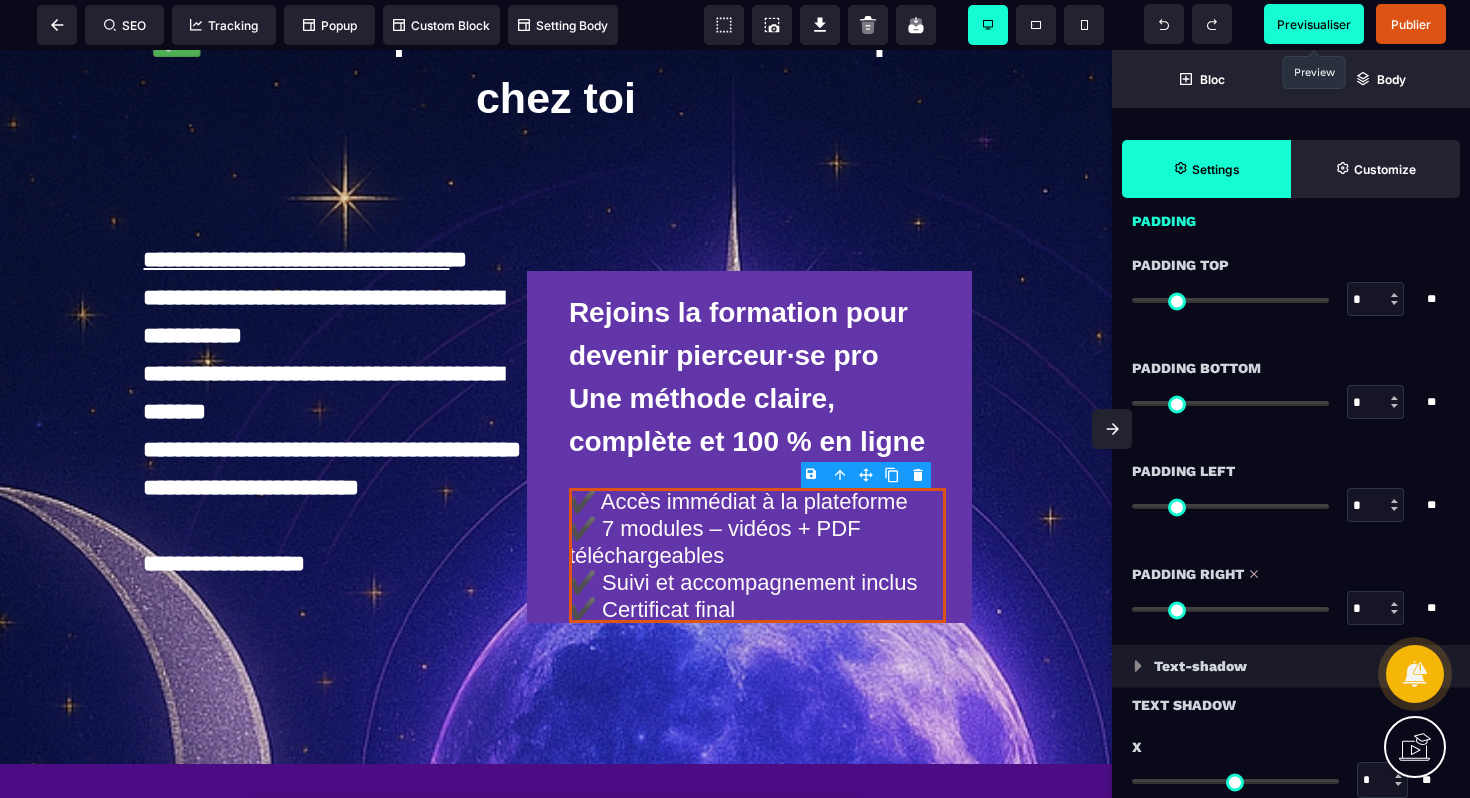 drag, startPoint x: 1146, startPoint y: 613, endPoint x: 1128, endPoint y: 609, distance: 18.439089 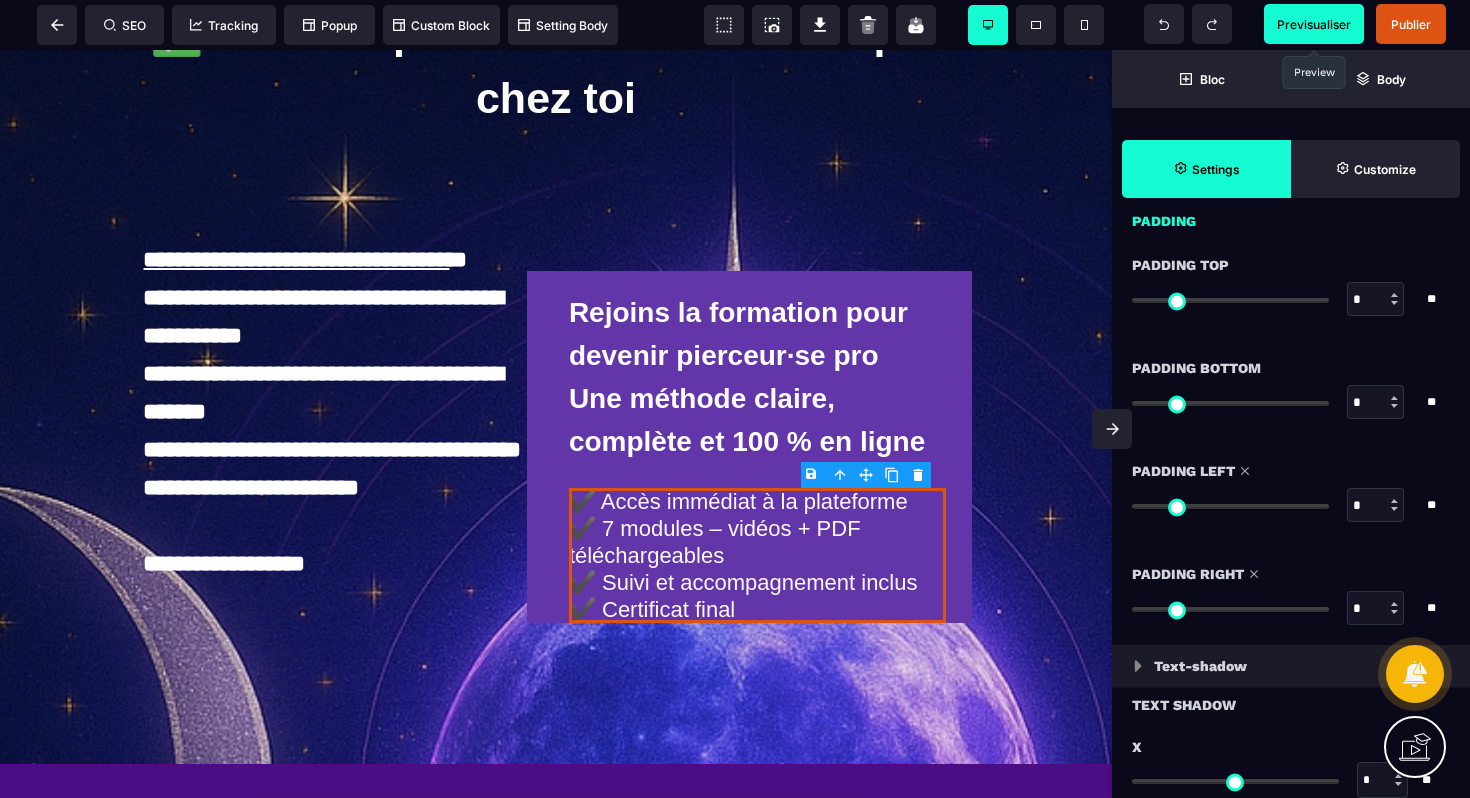 drag, startPoint x: 1141, startPoint y: 511, endPoint x: 1131, endPoint y: 509, distance: 10.198039 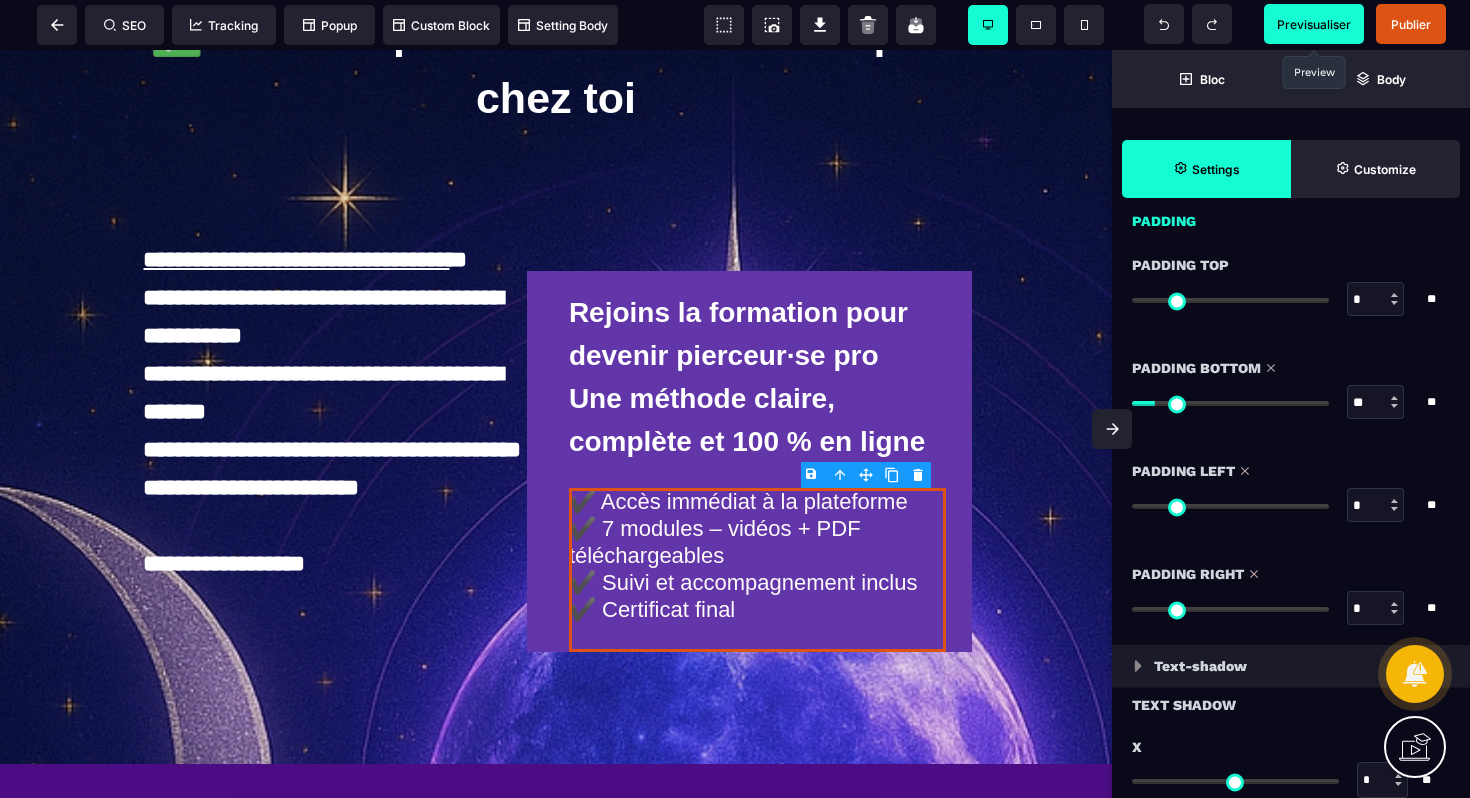 drag, startPoint x: 1146, startPoint y: 407, endPoint x: 1162, endPoint y: 407, distance: 16 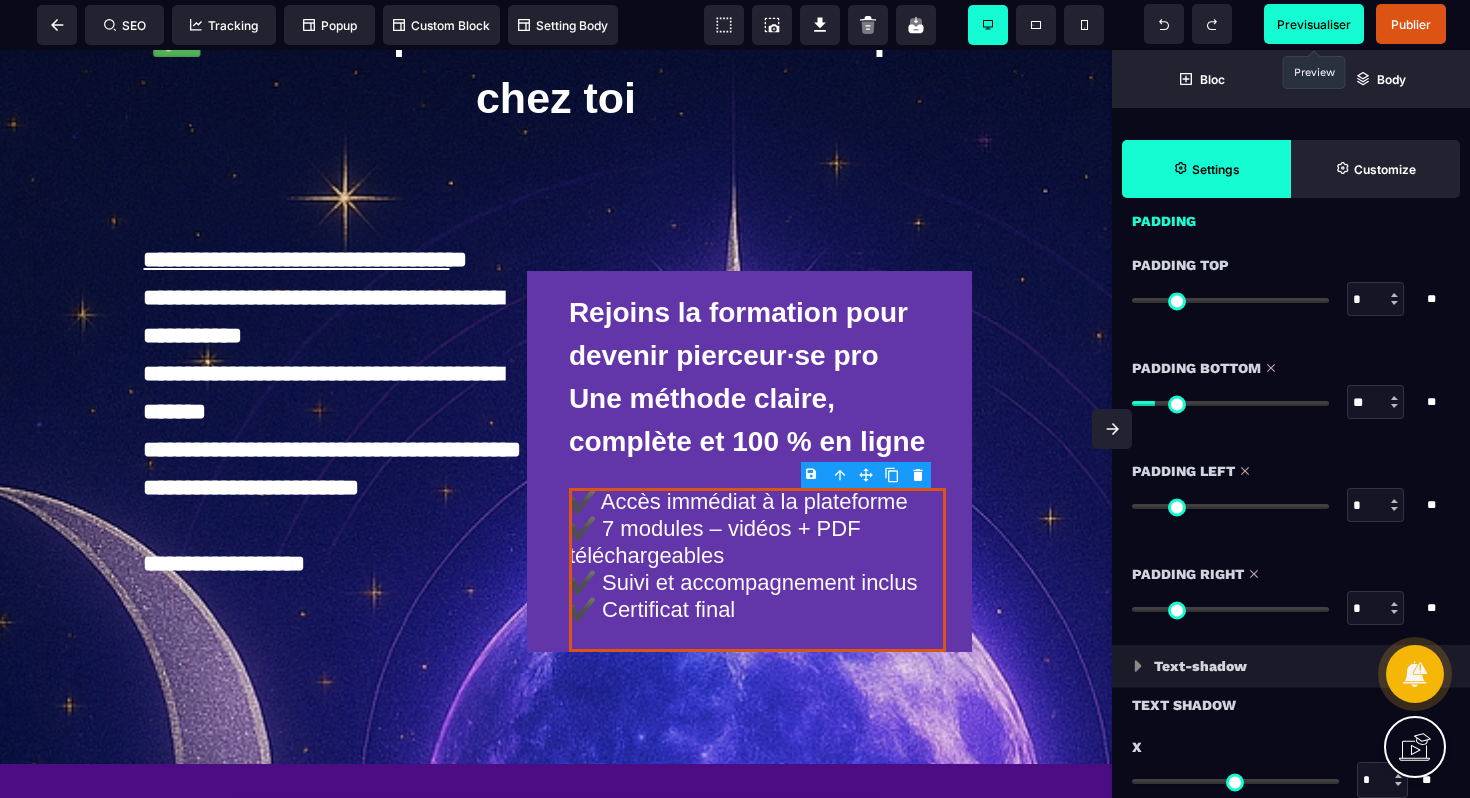 click at bounding box center (1230, 403) 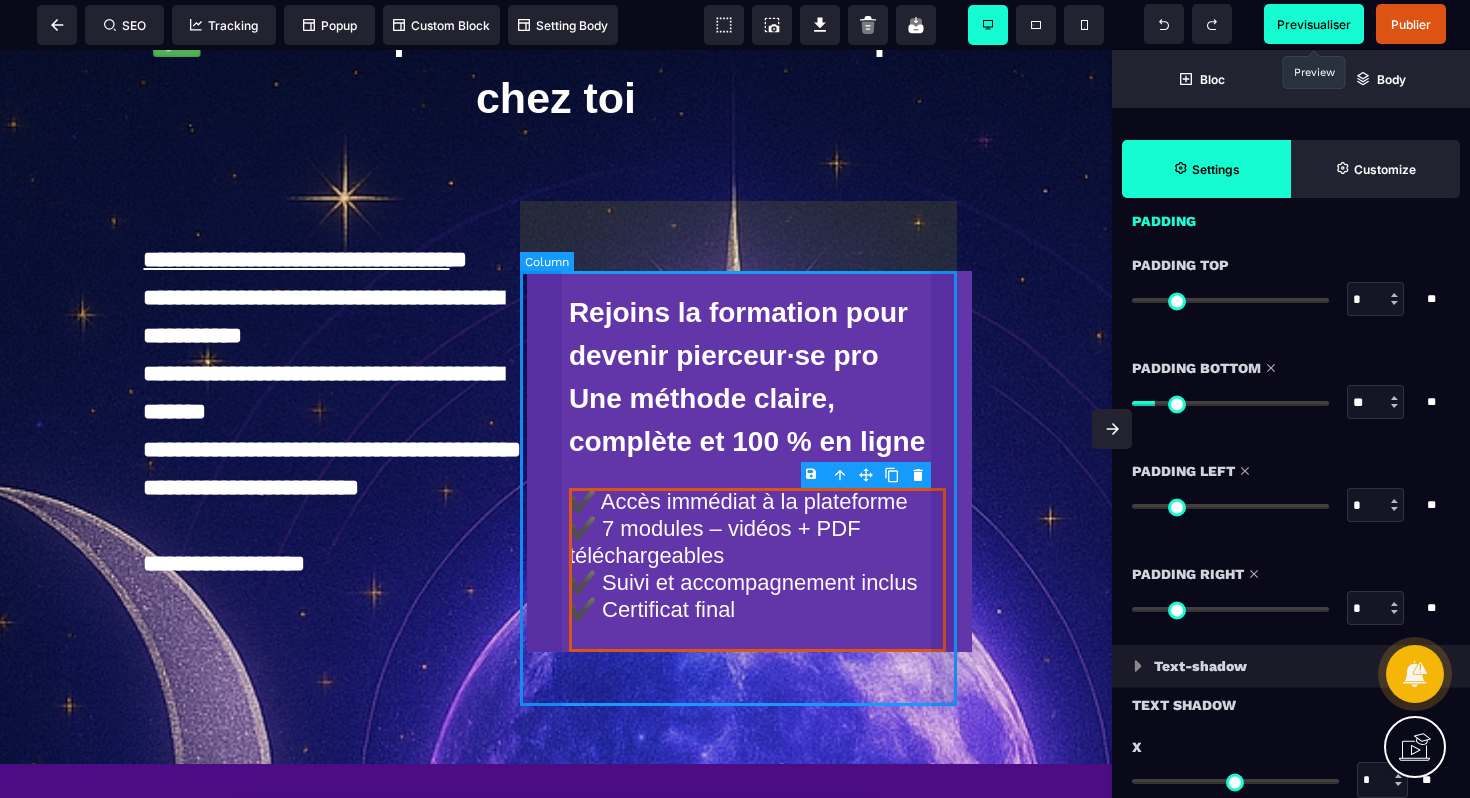 click on "Rejoins la formation pour devenir pierceur·se pro Une méthode claire, complète et 100 % en ligne ✔️ Accès immédiat à la plateforme ✔️ 7 modules – vidéos + PDF téléchargeables ✔️ Suivi et accompagnement inclus ✔️ Certificat final" at bounding box center [749, 461] 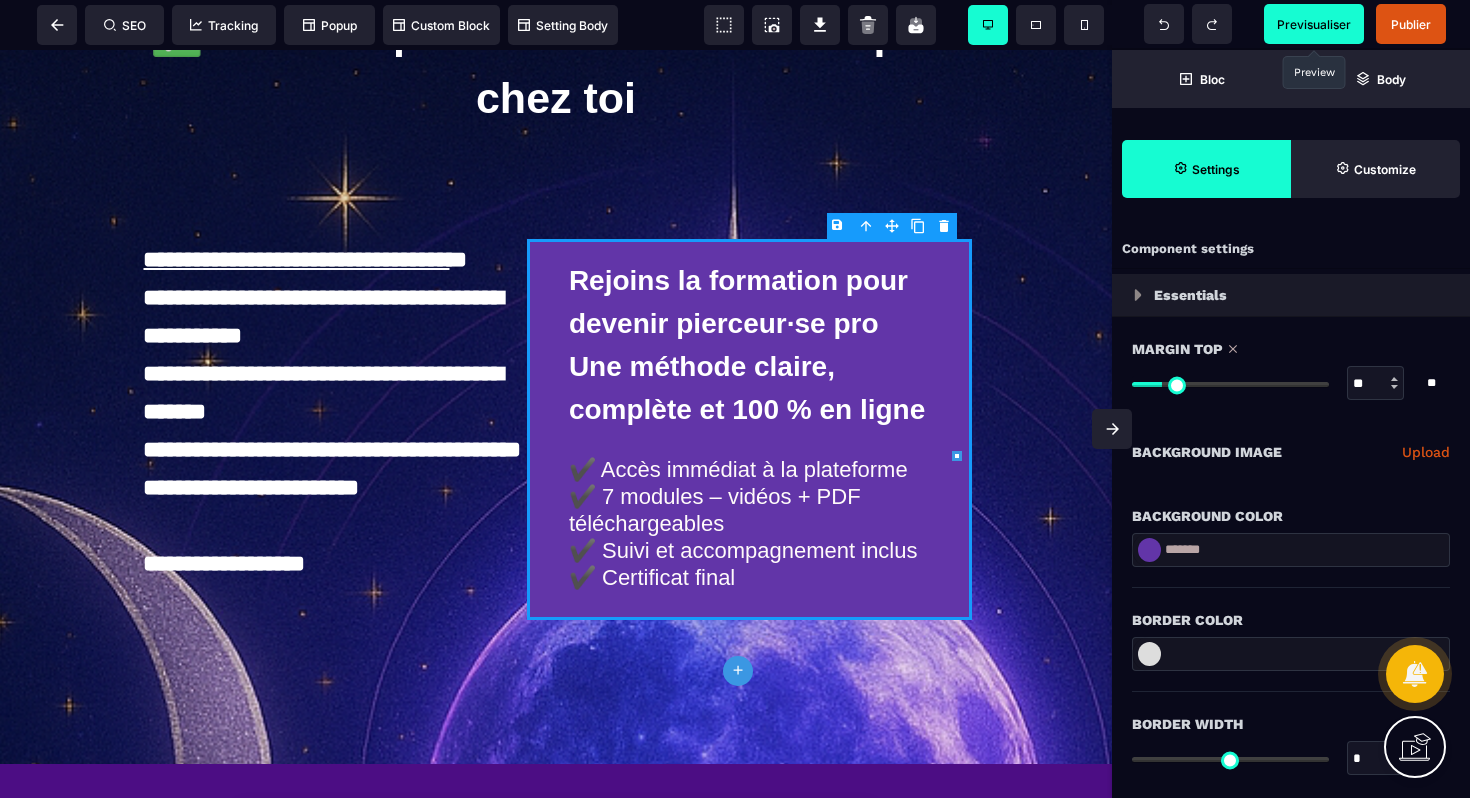 drag, startPoint x: 1191, startPoint y: 385, endPoint x: 1167, endPoint y: 390, distance: 24.5153 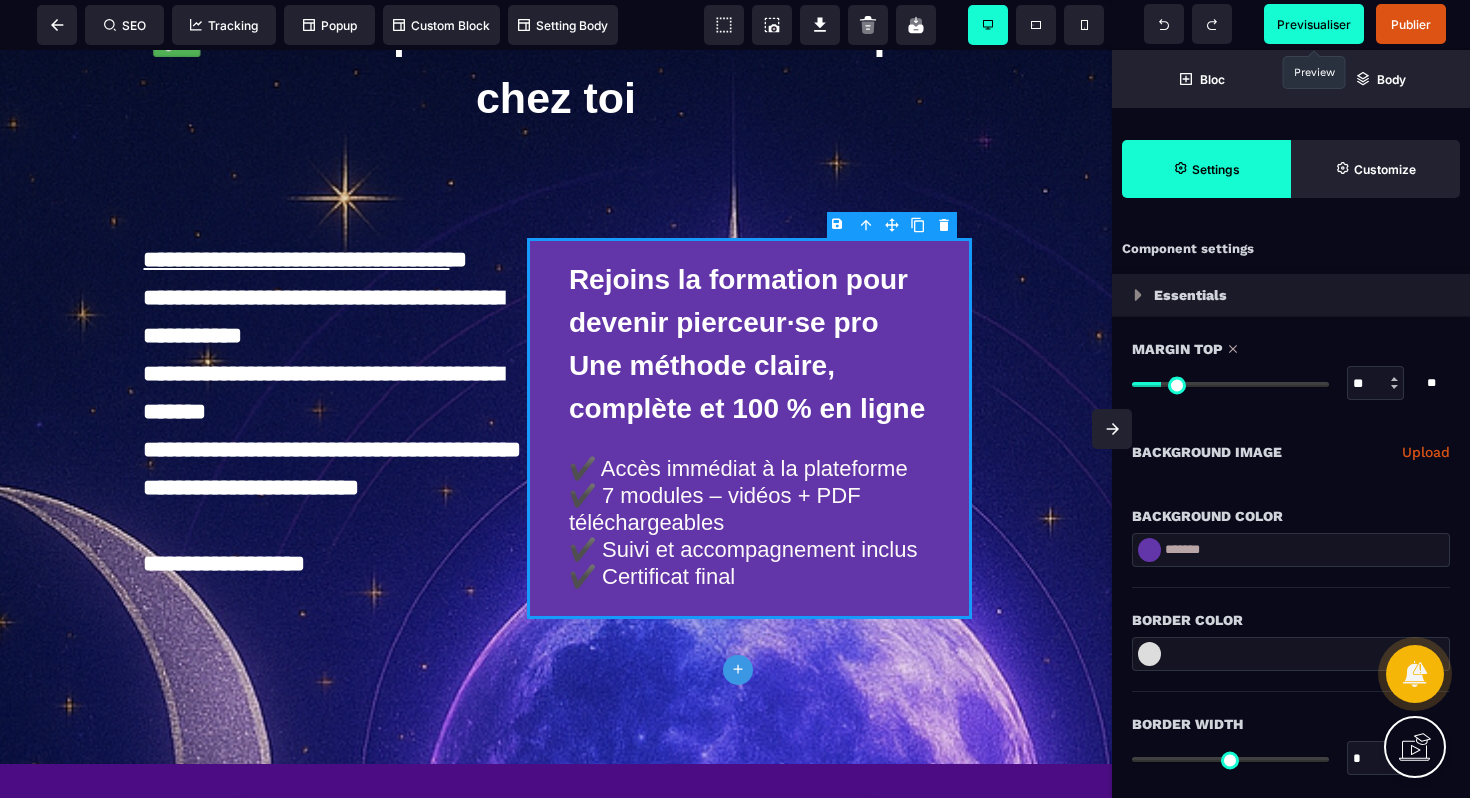 drag, startPoint x: 1108, startPoint y: 428, endPoint x: 1107, endPoint y: 378, distance: 50.01 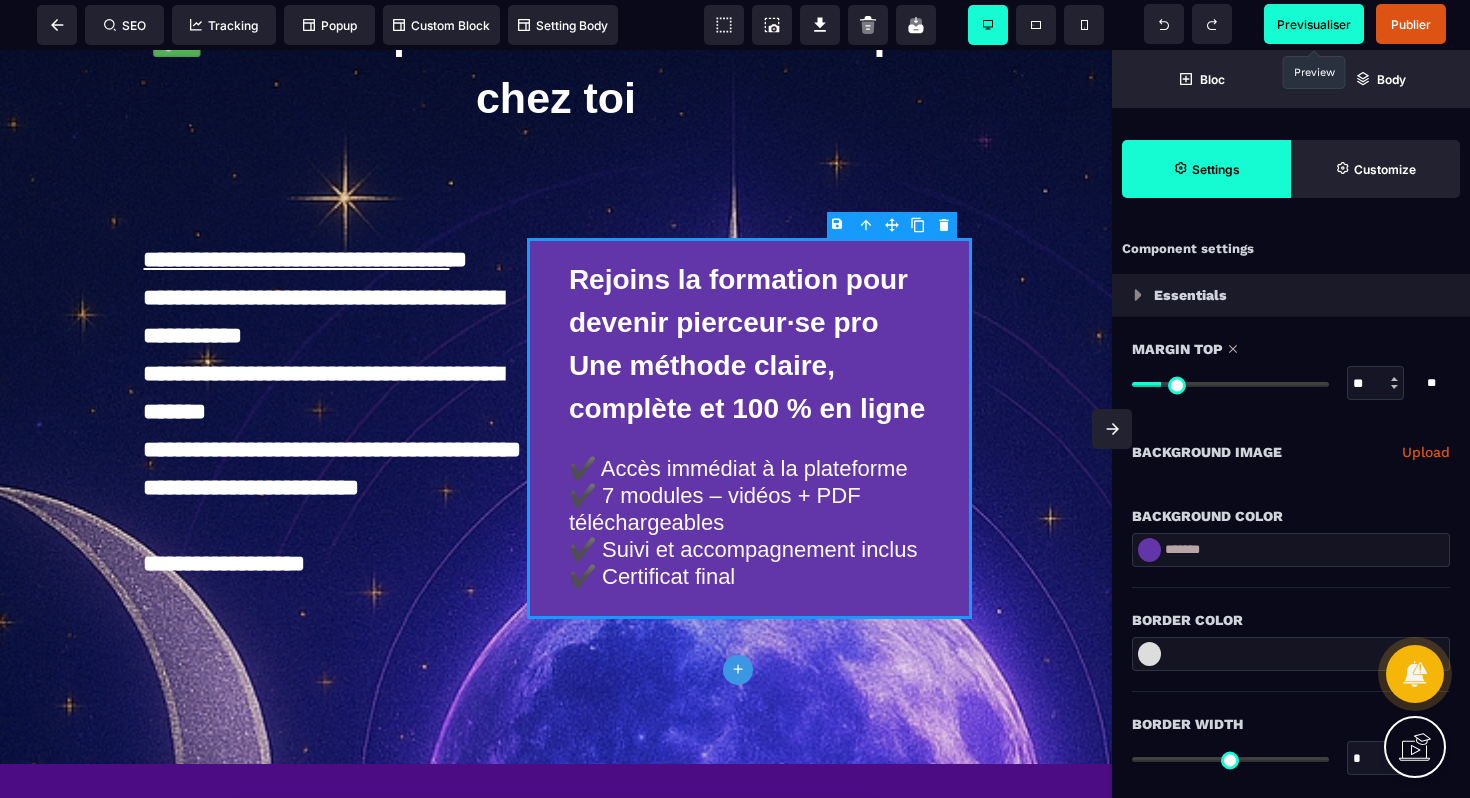 click 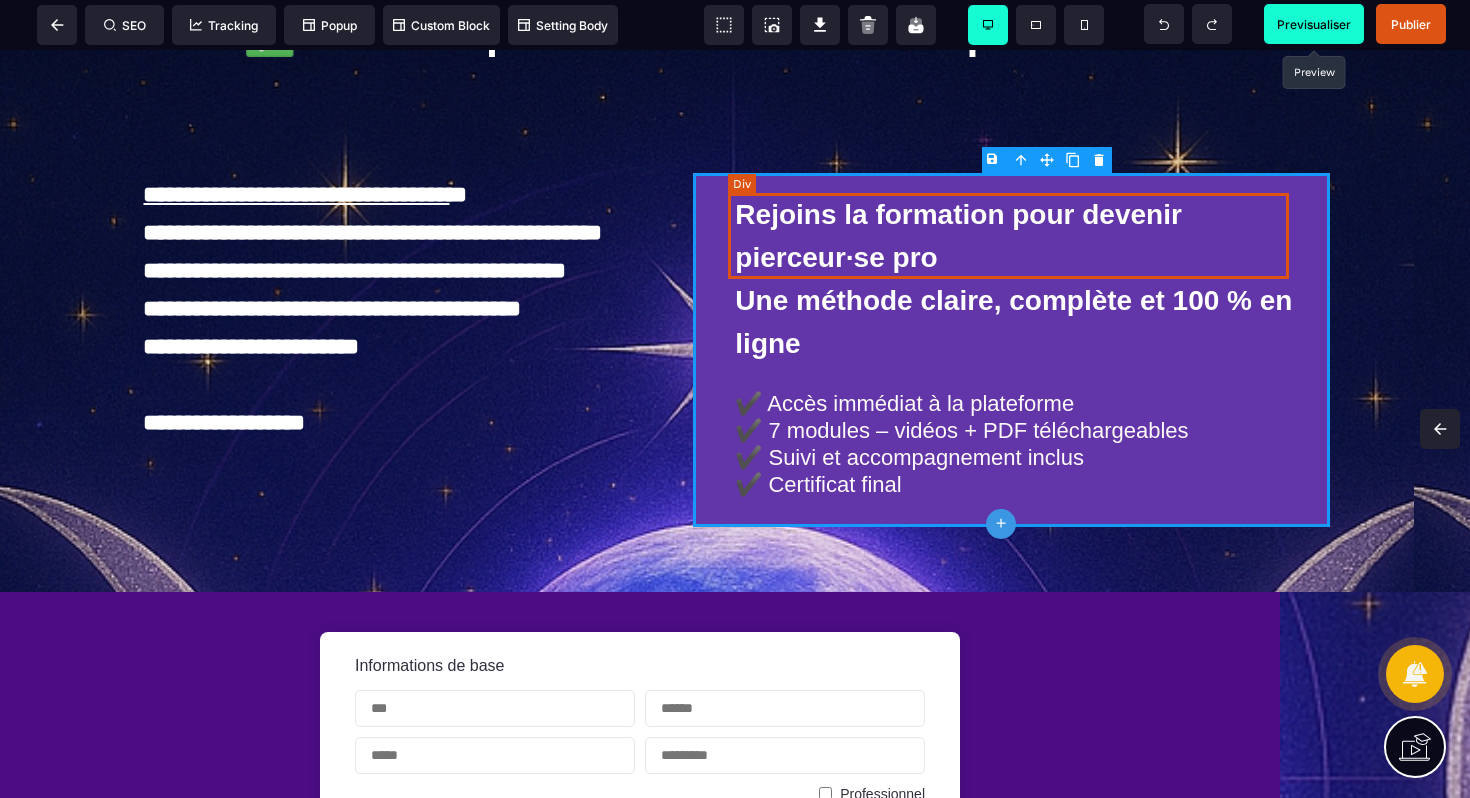 click on "Rejoins la formation pour devenir pierceur·se pro" at bounding box center [1019, 236] 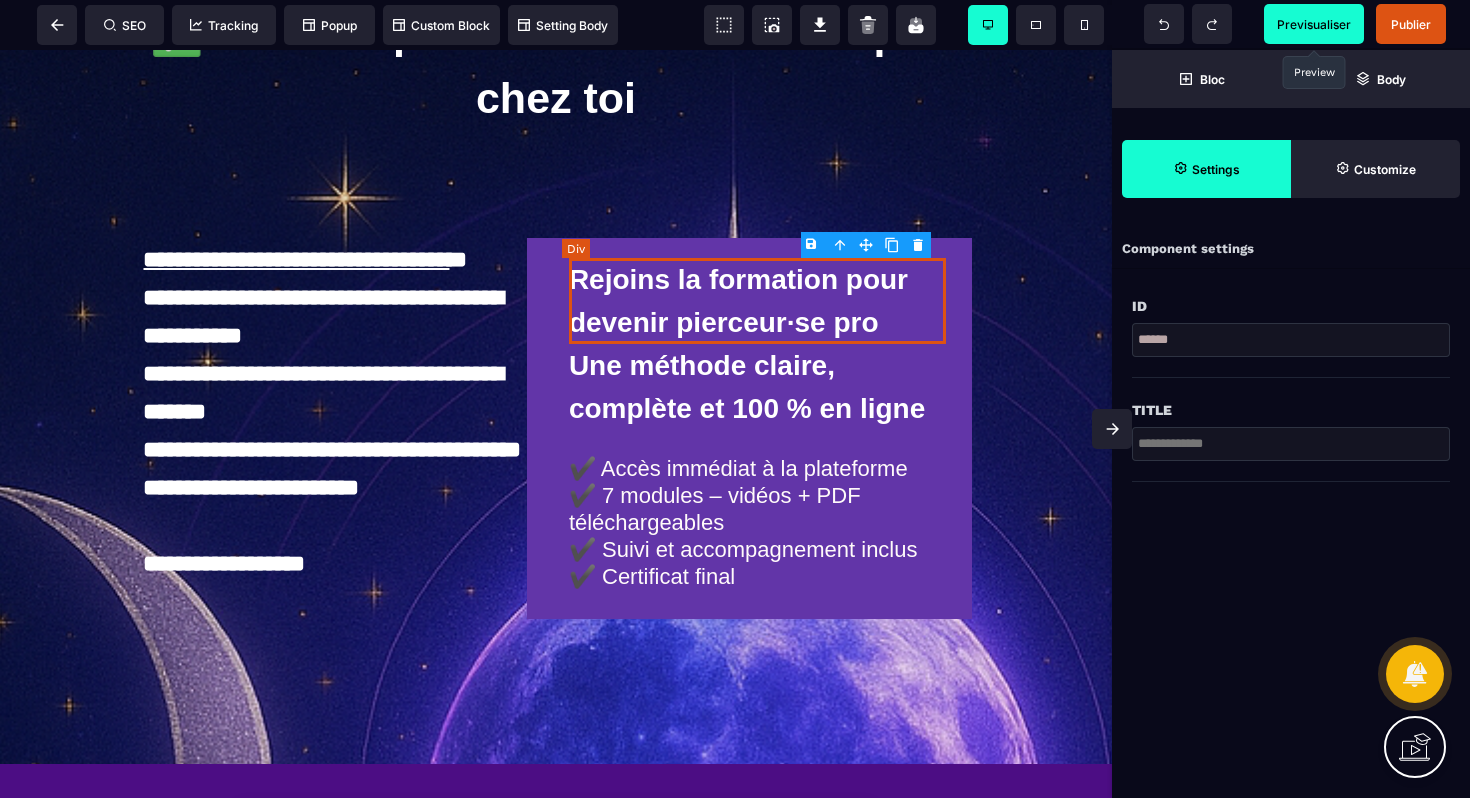 click on "Rejoins la formation pour devenir pierceur·se pro" at bounding box center (757, 301) 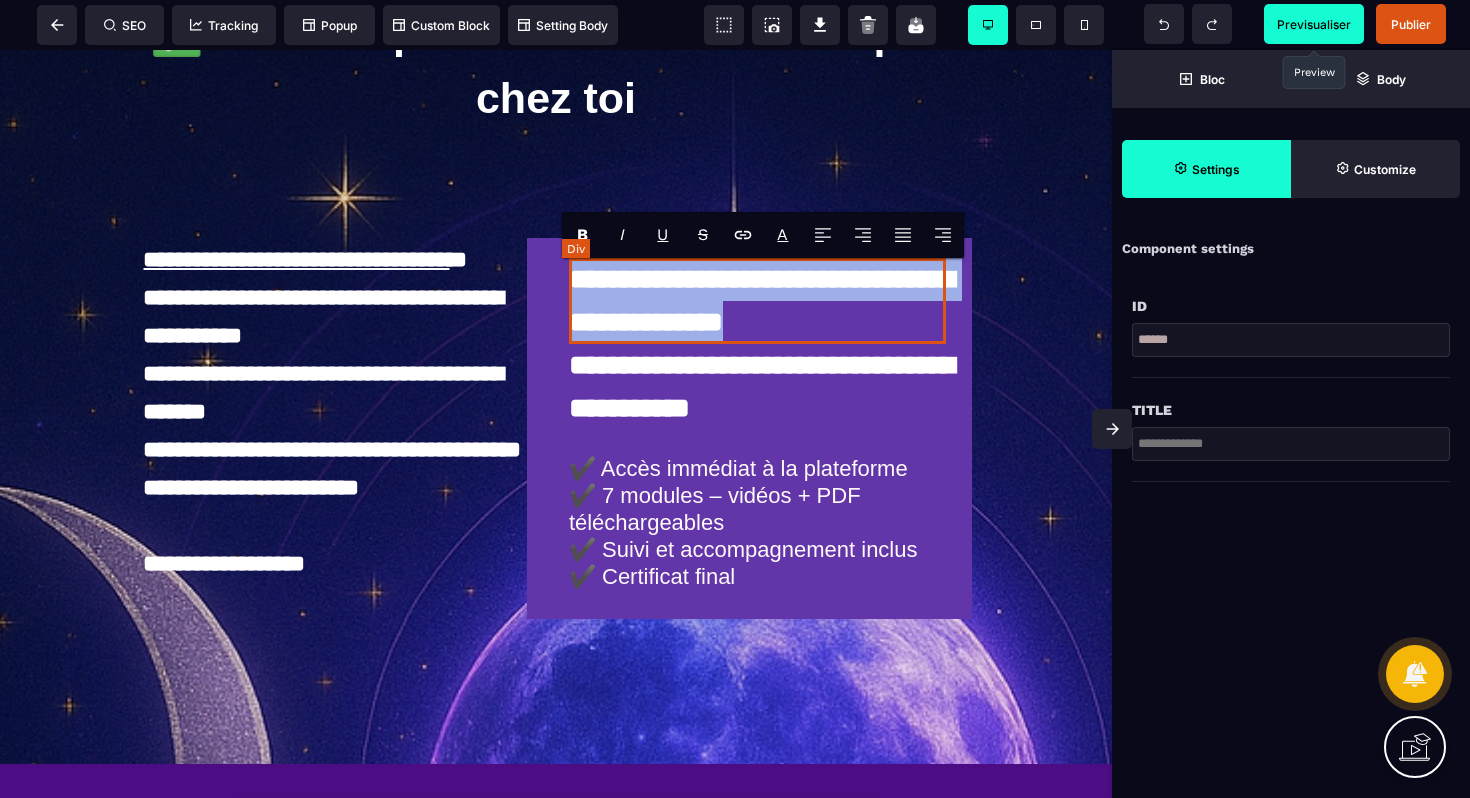 click on "**********" at bounding box center [757, 301] 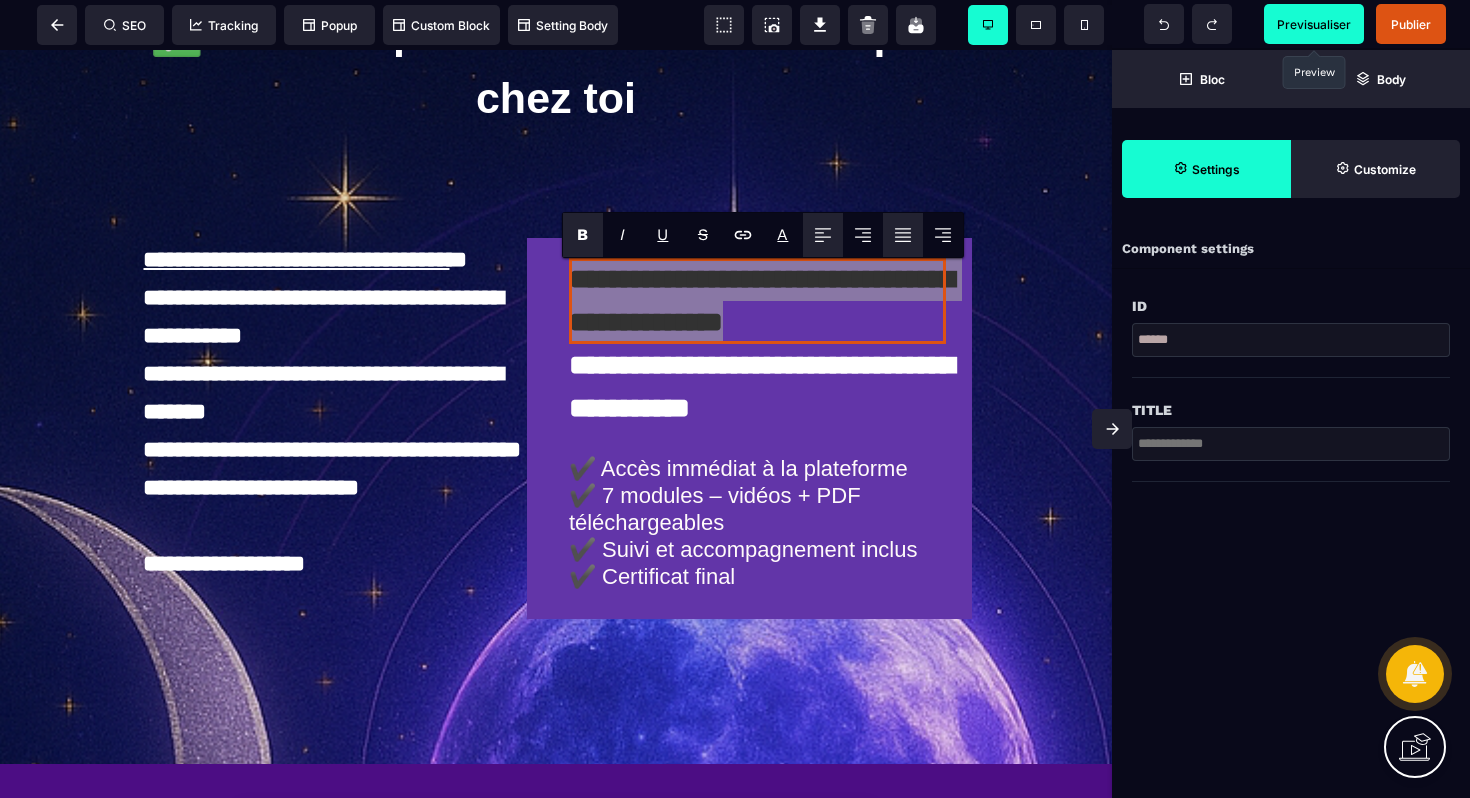 click 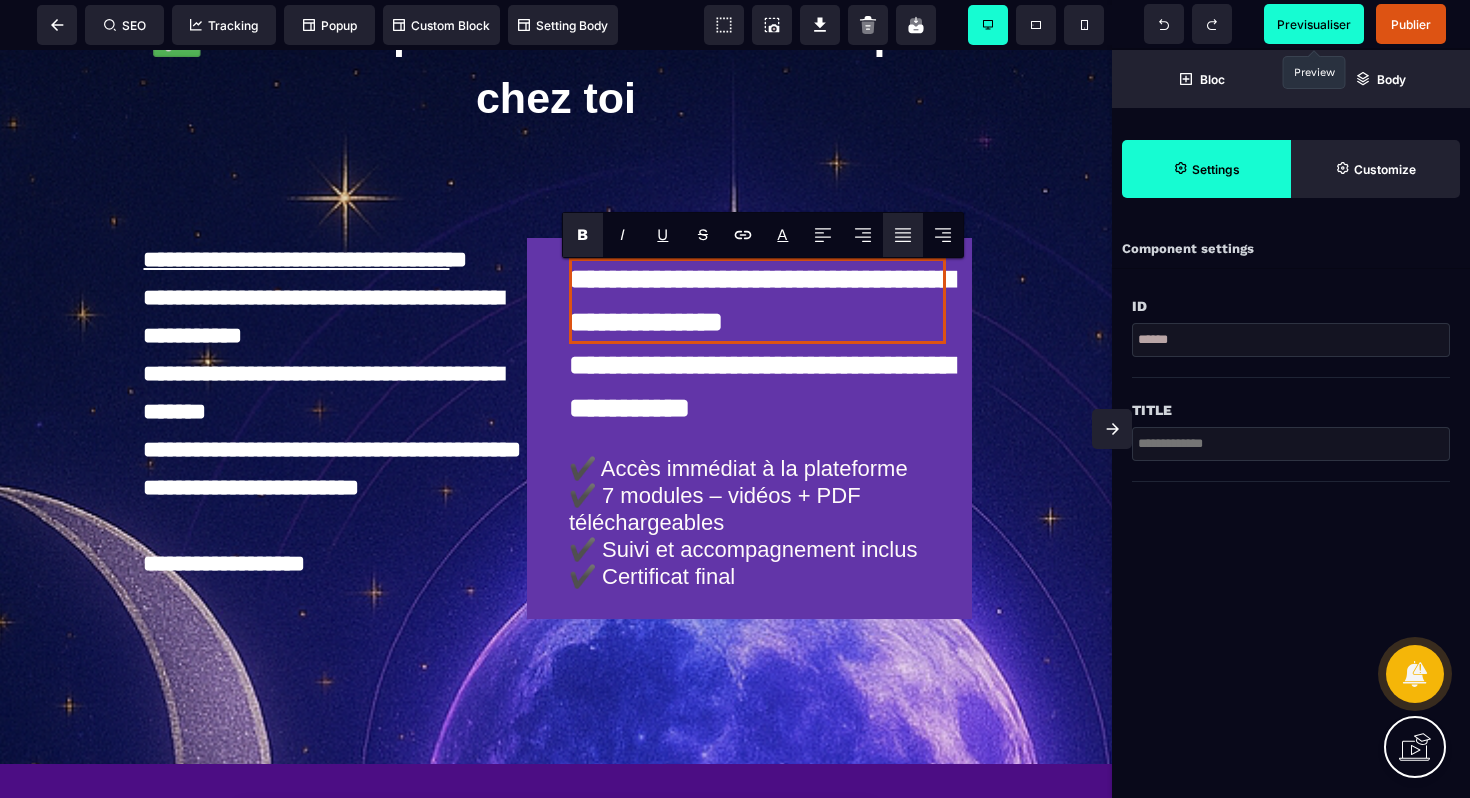 click at bounding box center (1112, 429) 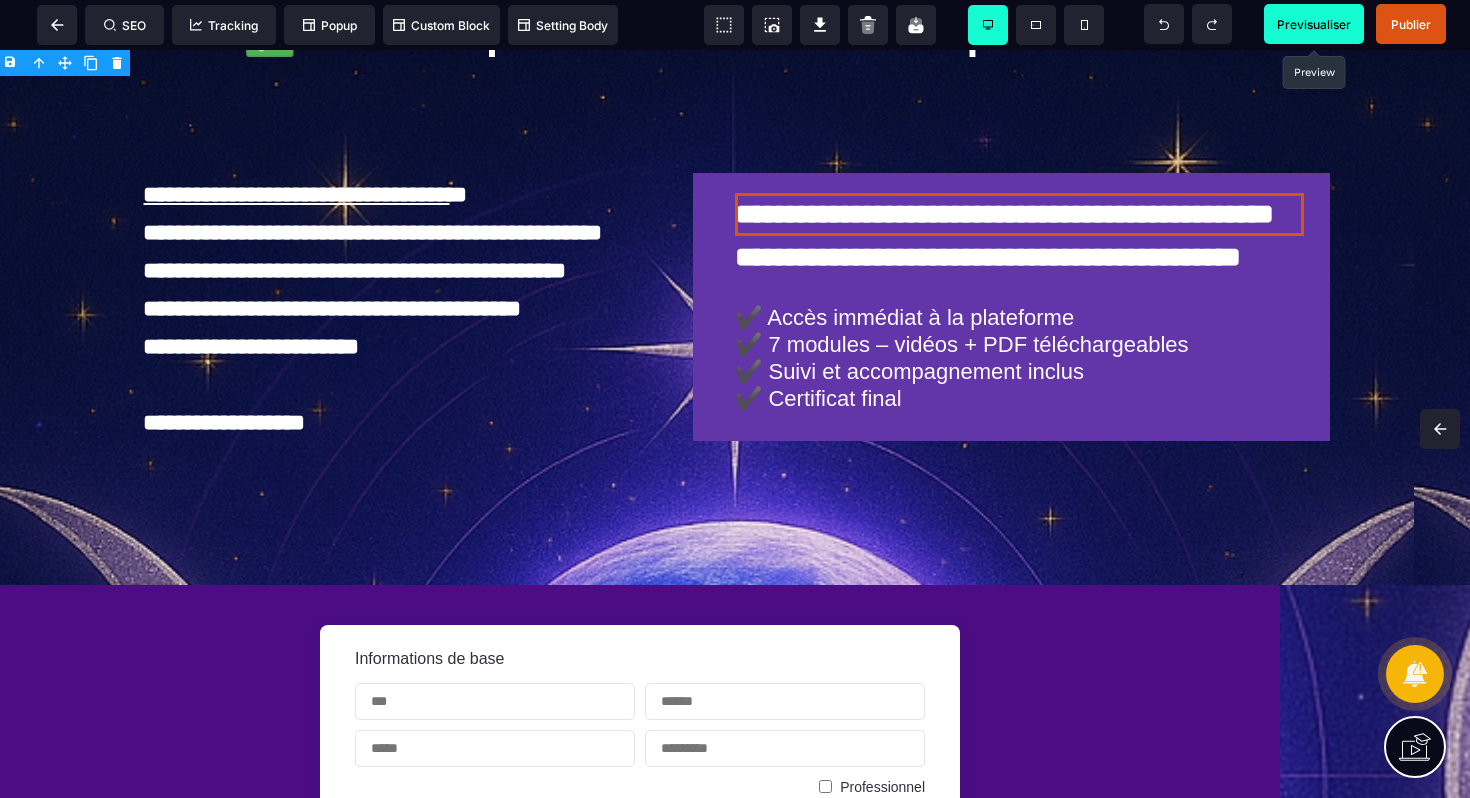 click on "Previsualiser" at bounding box center [1314, 24] 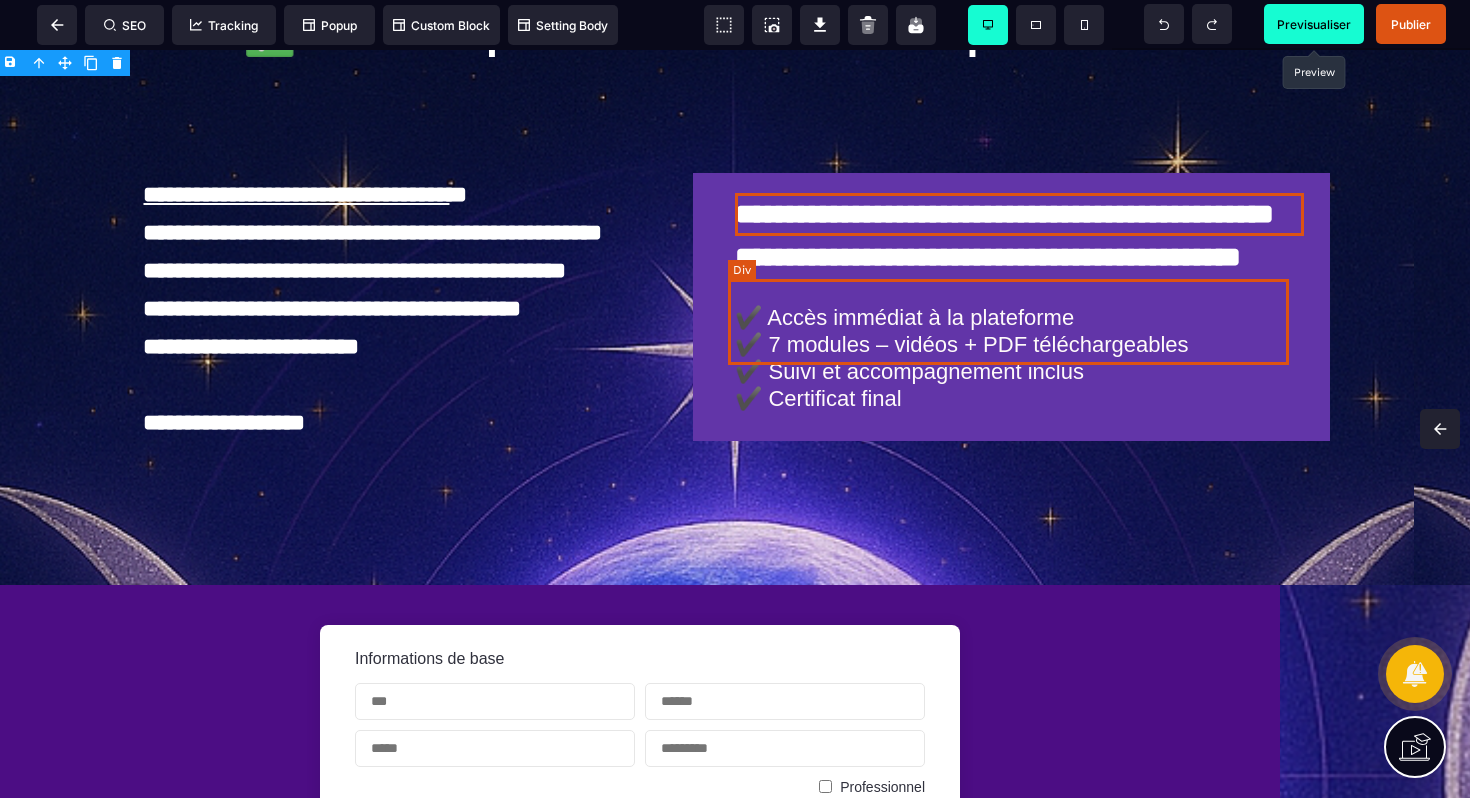 click on "**********" at bounding box center (1019, 257) 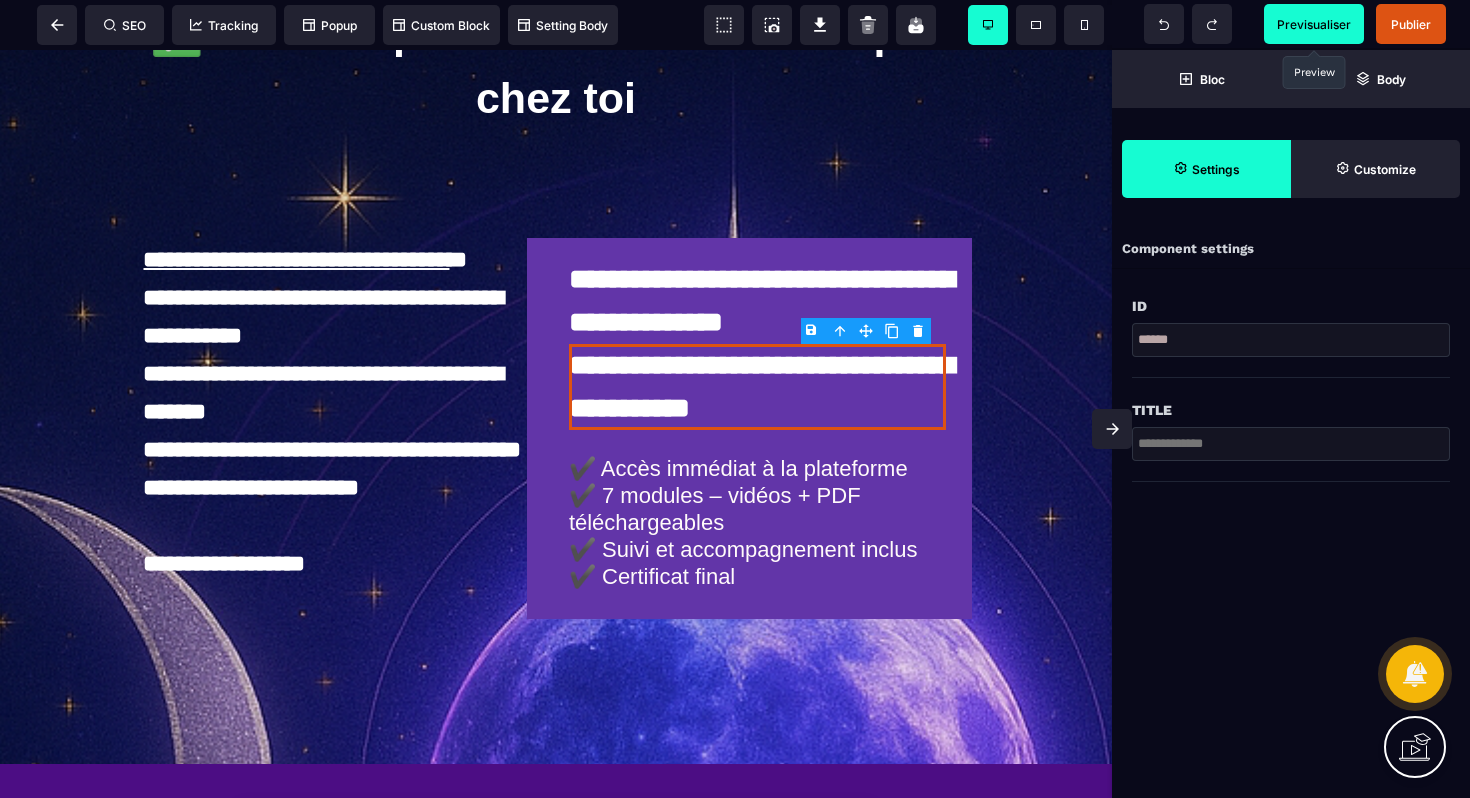 click on "B I U S
A *******
Div
SEO
Tracking
Popup" at bounding box center [735, 399] 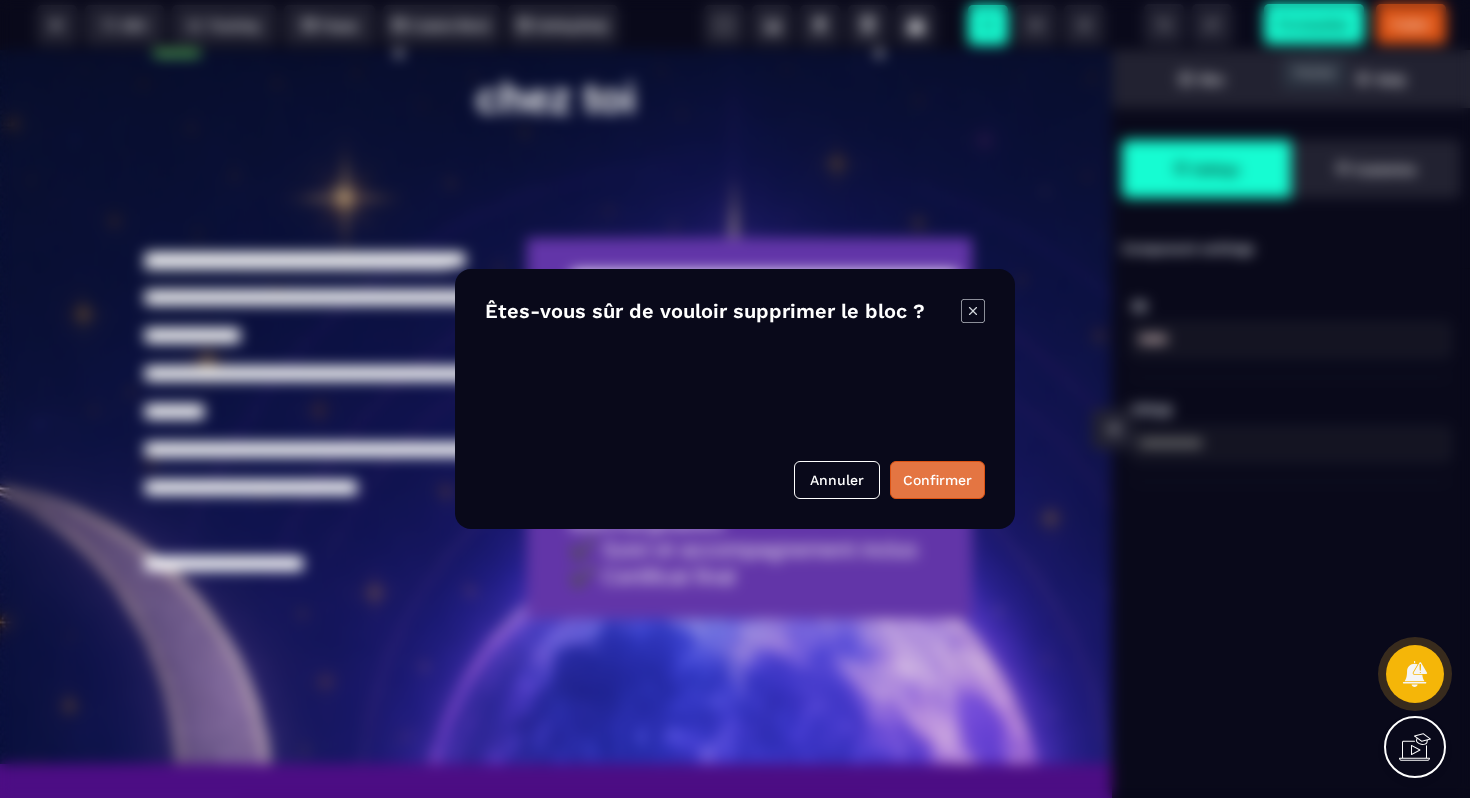 click on "Confirmer" at bounding box center [937, 480] 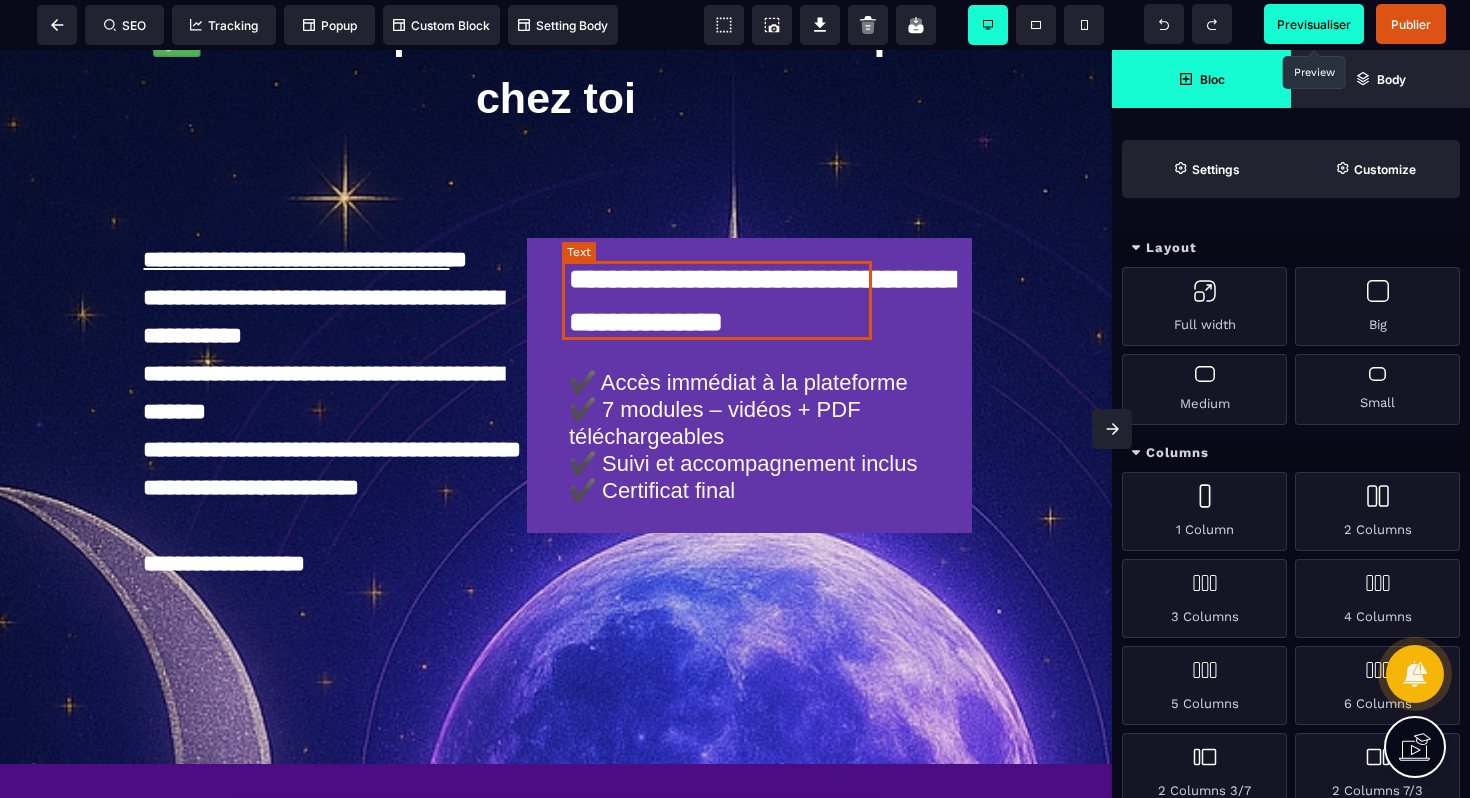 click on "**********" at bounding box center (761, 300) 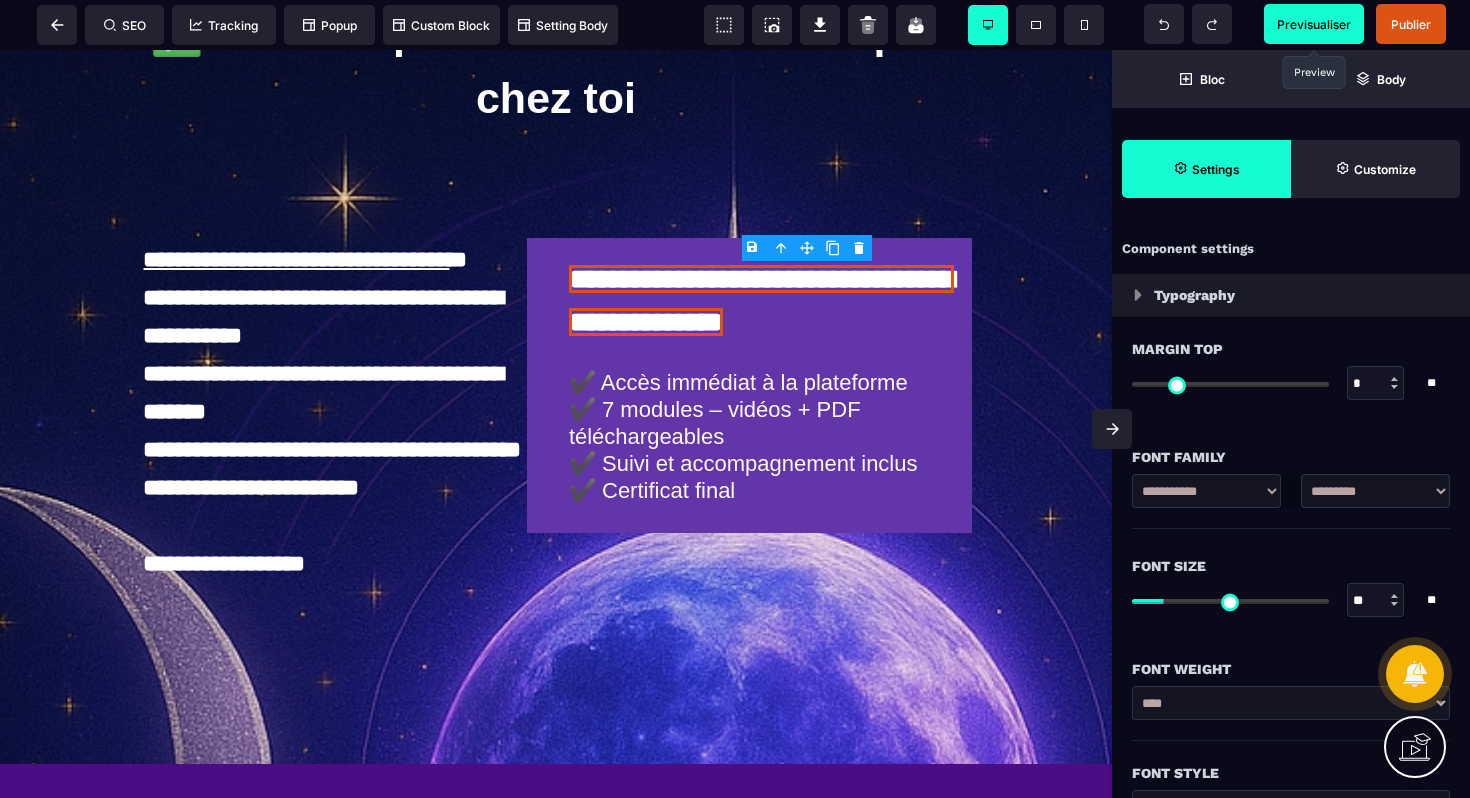 click on "B I U S
A *******
Text
SEO
Tracking
Popup" at bounding box center [735, 399] 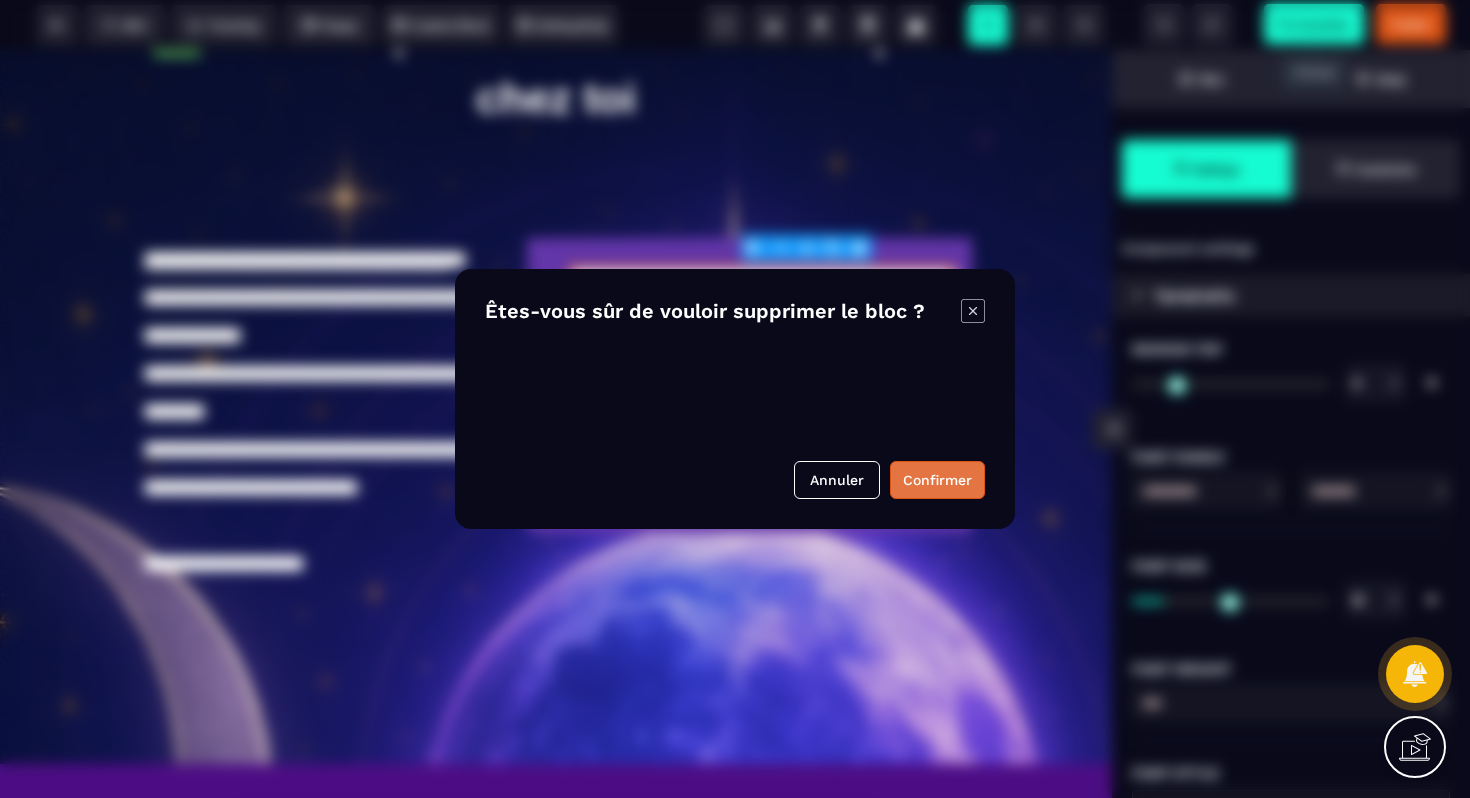 click on "Confirmer" at bounding box center [937, 480] 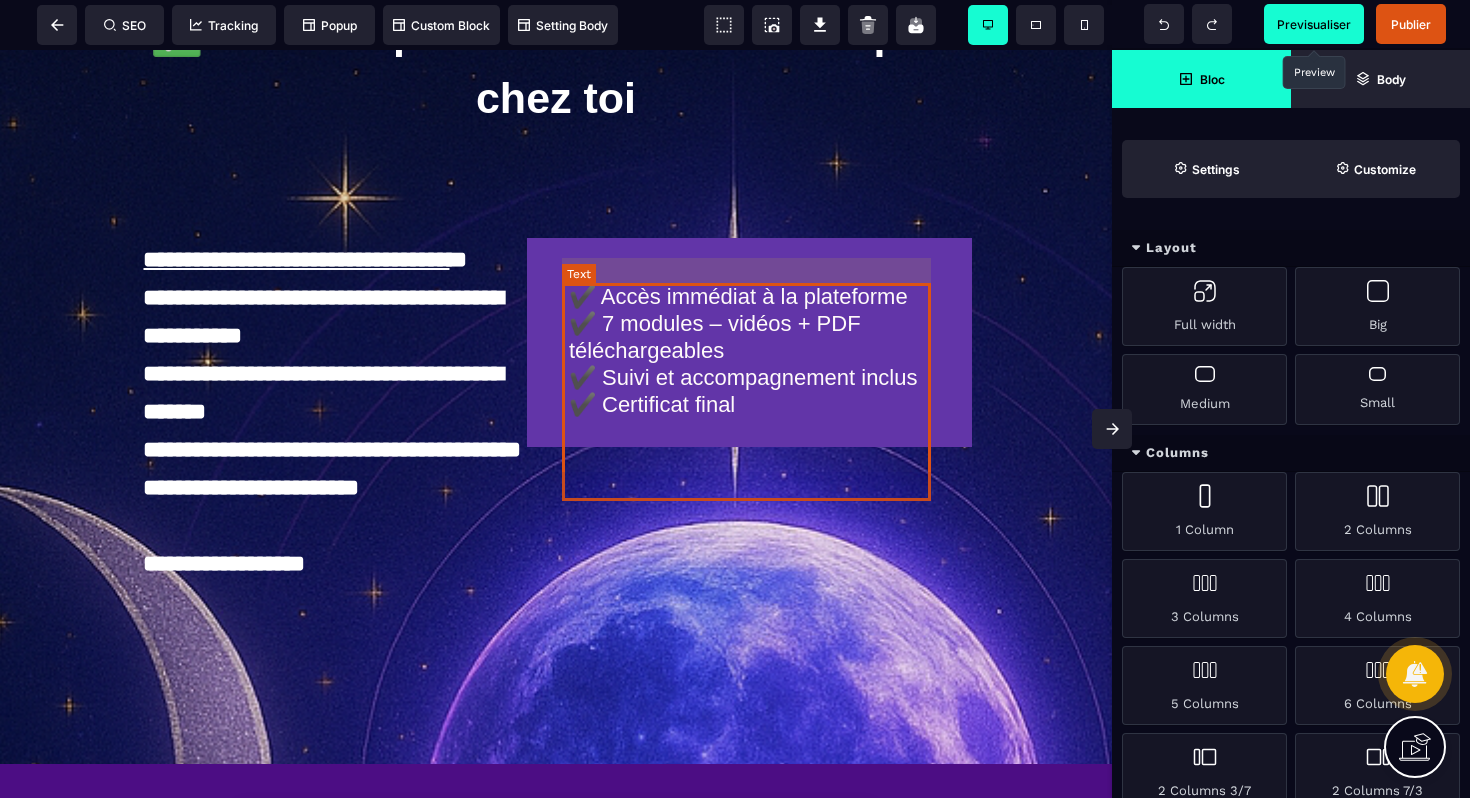 click on "✔️ Accès immédiat à la plateforme   ✔️ 7 modules – vidéos + PDF téléchargeables   ✔️ Suivi et accompagnement inclus   ✔️ Certificat final" at bounding box center (757, 365) 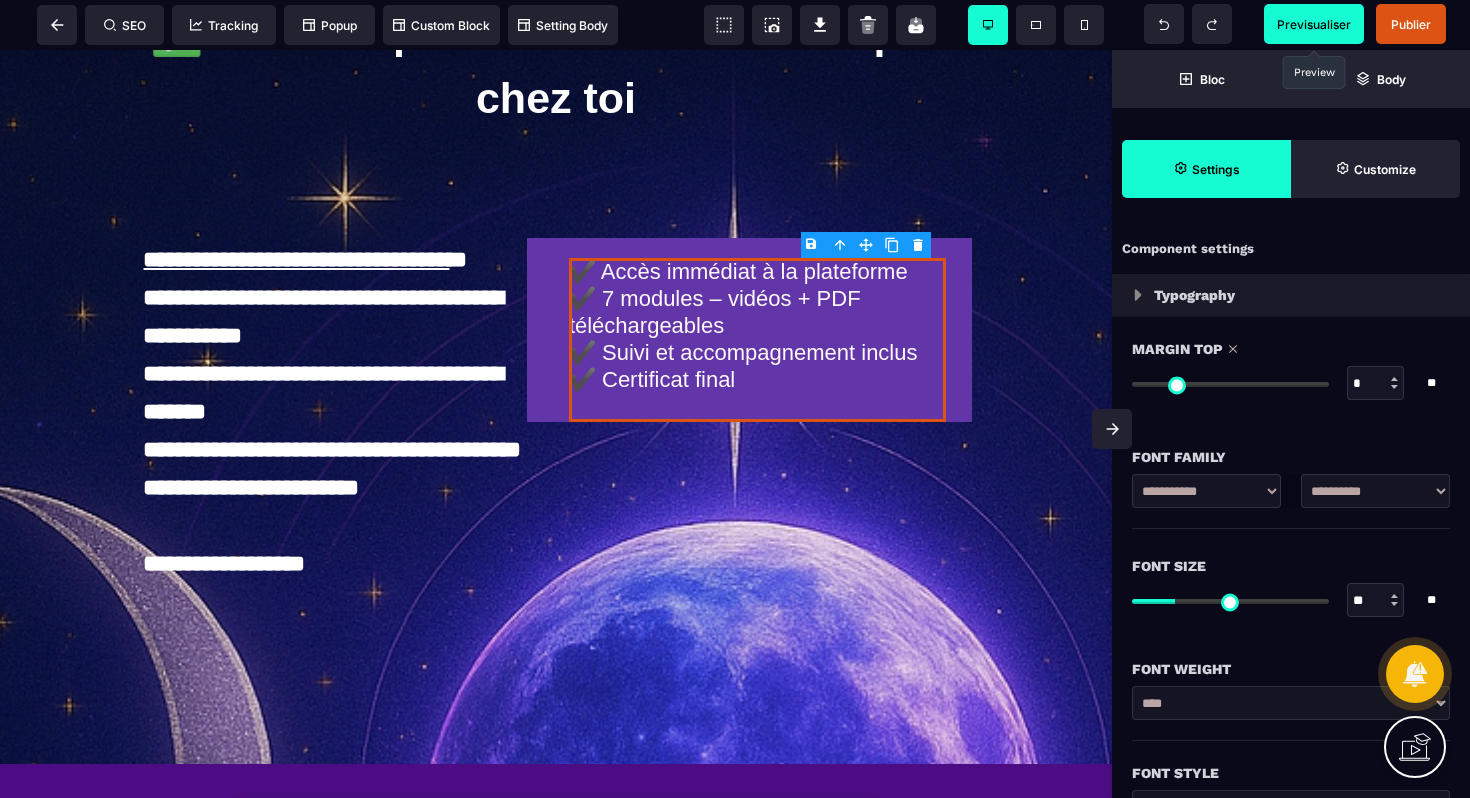 drag, startPoint x: 1157, startPoint y: 386, endPoint x: 1100, endPoint y: 325, distance: 83.48653 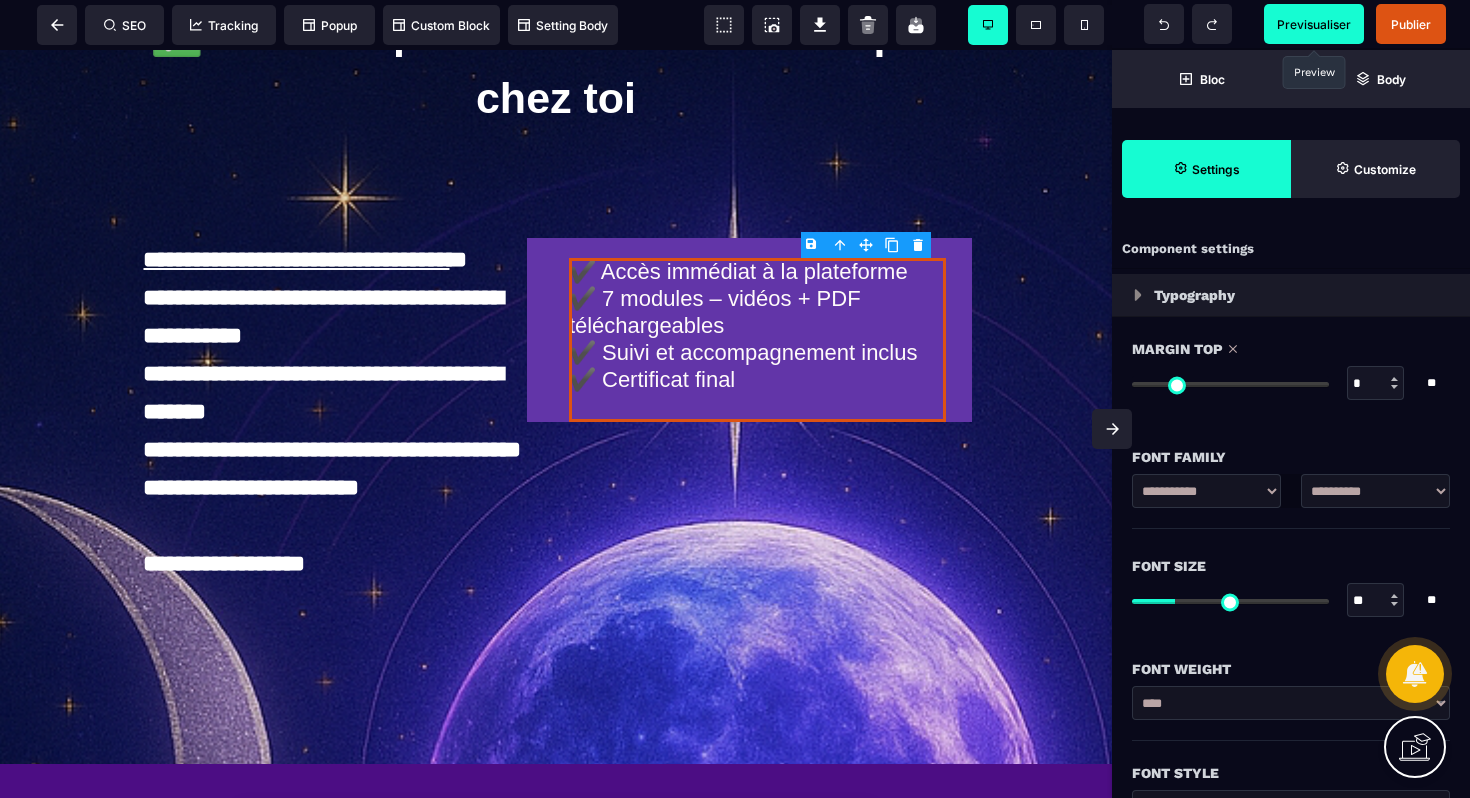 click at bounding box center [1230, 384] 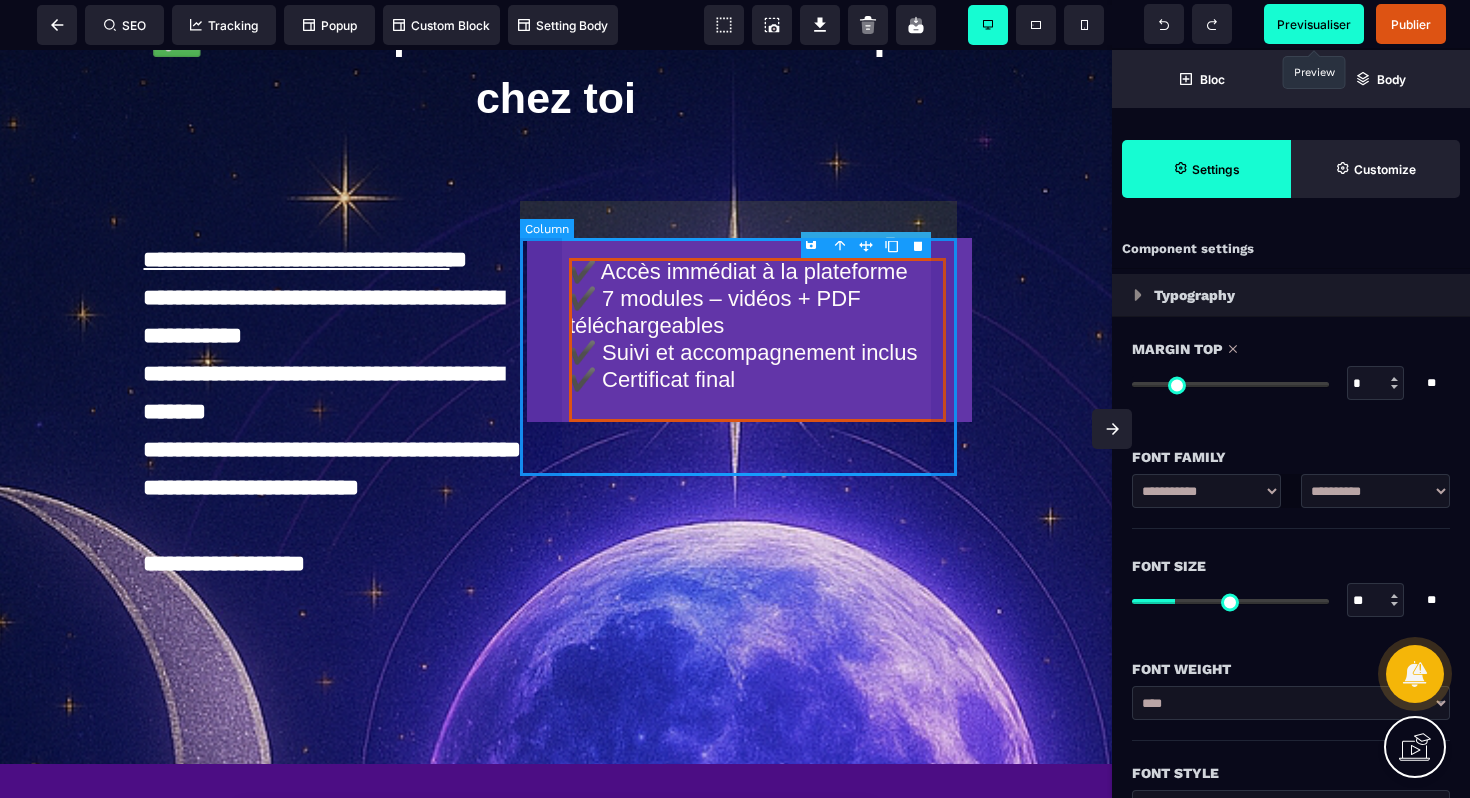 click on "✔️ Accès immédiat à la plateforme   ✔️ 7 modules – vidéos + PDF téléchargeables   ✔️ Suivi et accompagnement inclus   ✔️ Certificat final" at bounding box center [749, 330] 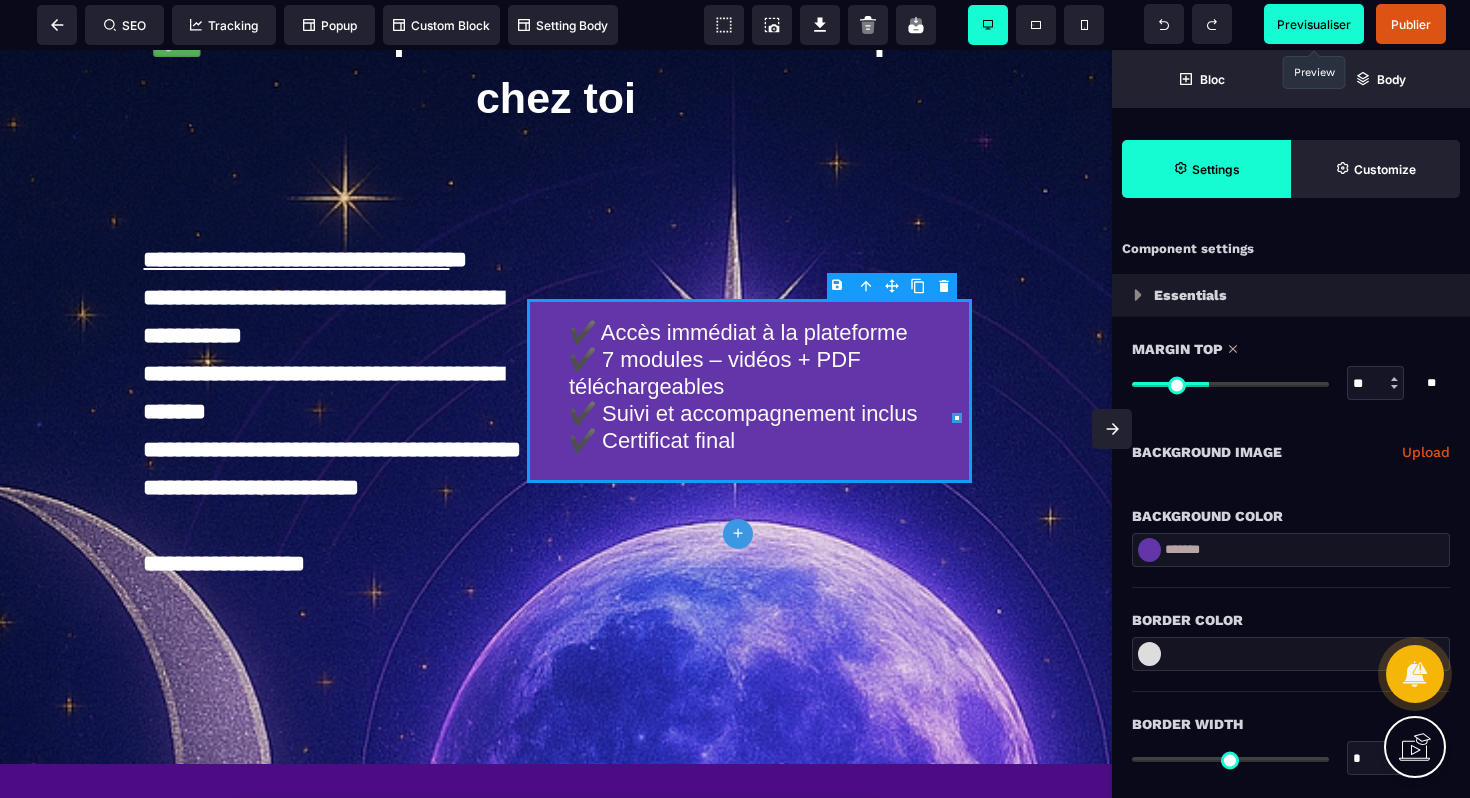 drag, startPoint x: 1139, startPoint y: 385, endPoint x: 1211, endPoint y: 384, distance: 72.00694 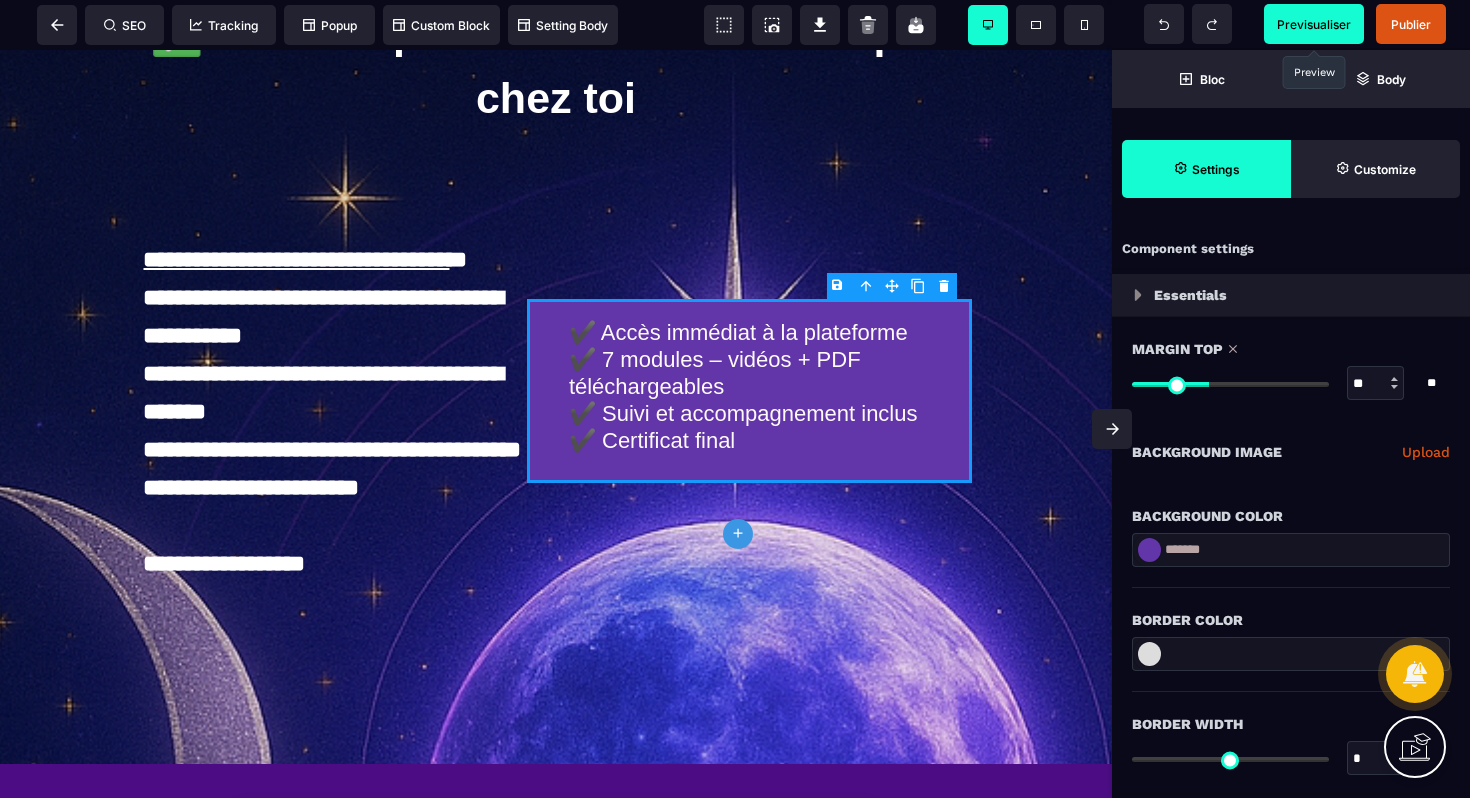 drag, startPoint x: 1119, startPoint y: 431, endPoint x: 1116, endPoint y: 381, distance: 50.08992 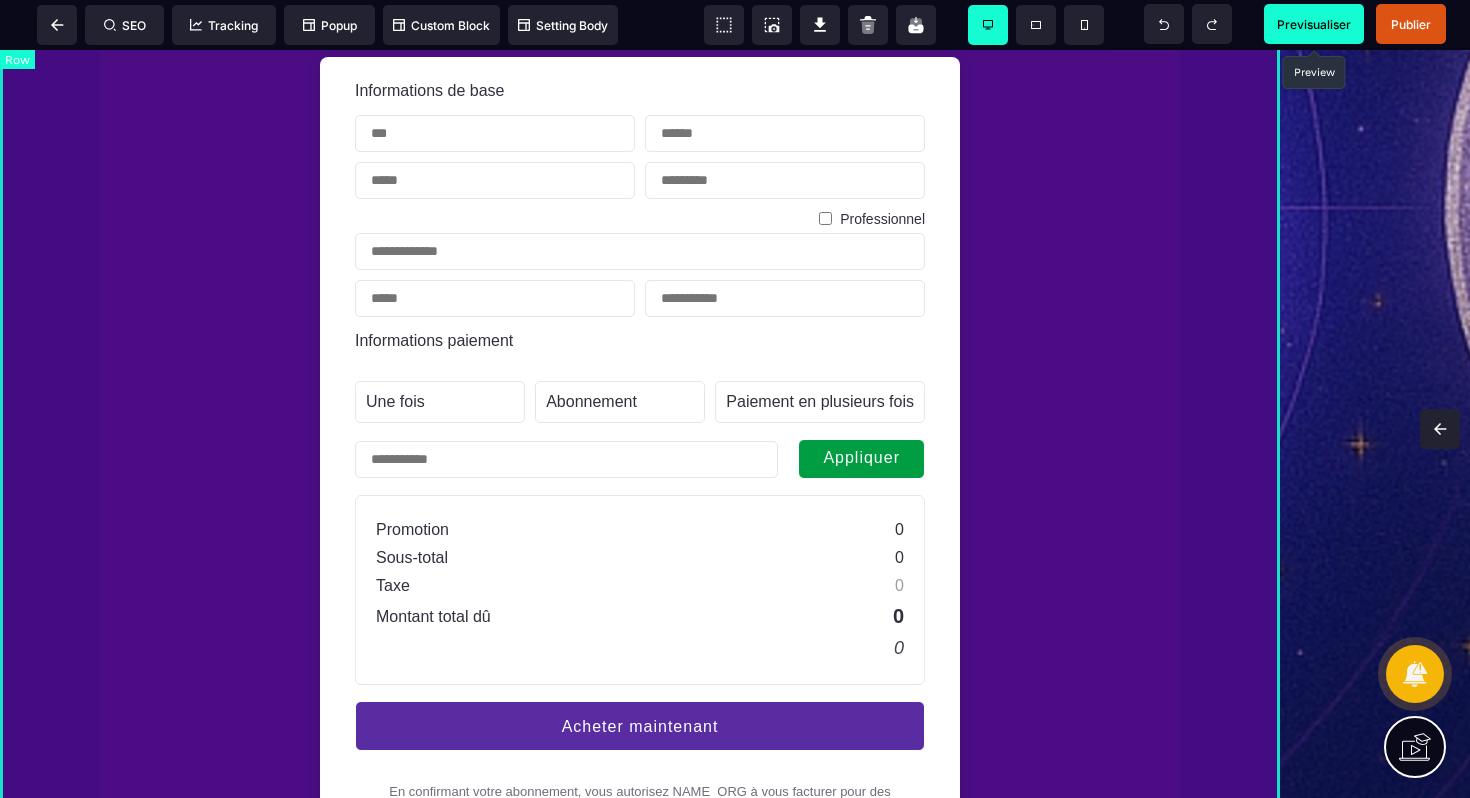 click on "Informations de base Professionnel Informations paiement Une fois Abonnement Paiement en plusieurs fois Abonnement Paiement en plusieurs fois Appliquer Promotion 0 Sous-total 0 Taxe 0 Montant total dû 0 0 Acheter maintenant En confirmant votre abonnement, vous autorisez NAME_ORG à vous facturer pour des paiements futurs conformément à leurs conditions. Vous pouvez annuler votre abonnement à tout moment. Propulsé par Stripe Conditions générales Confidentialité" at bounding box center (640, 657) 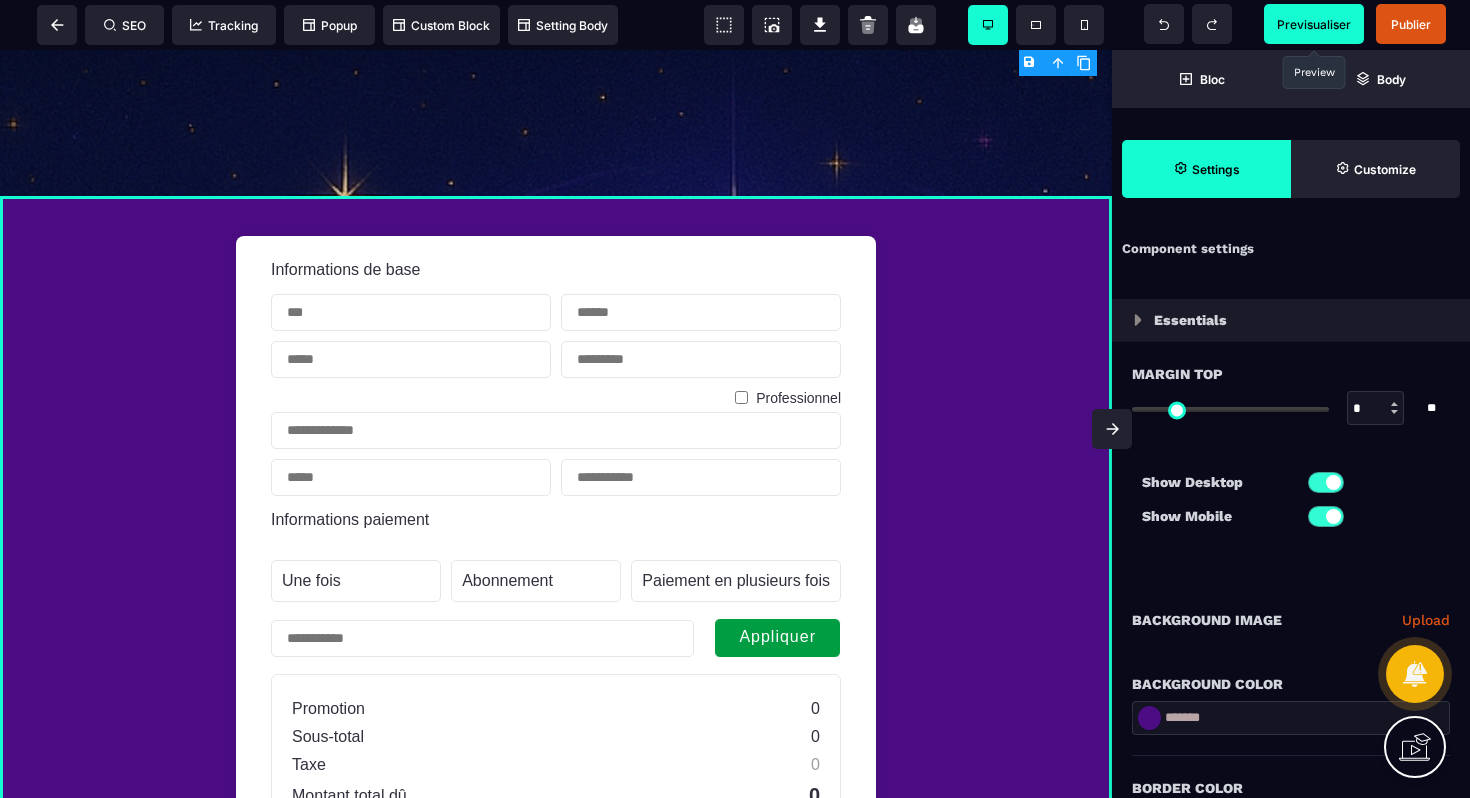 scroll, scrollTop: 1116, scrollLeft: 0, axis: vertical 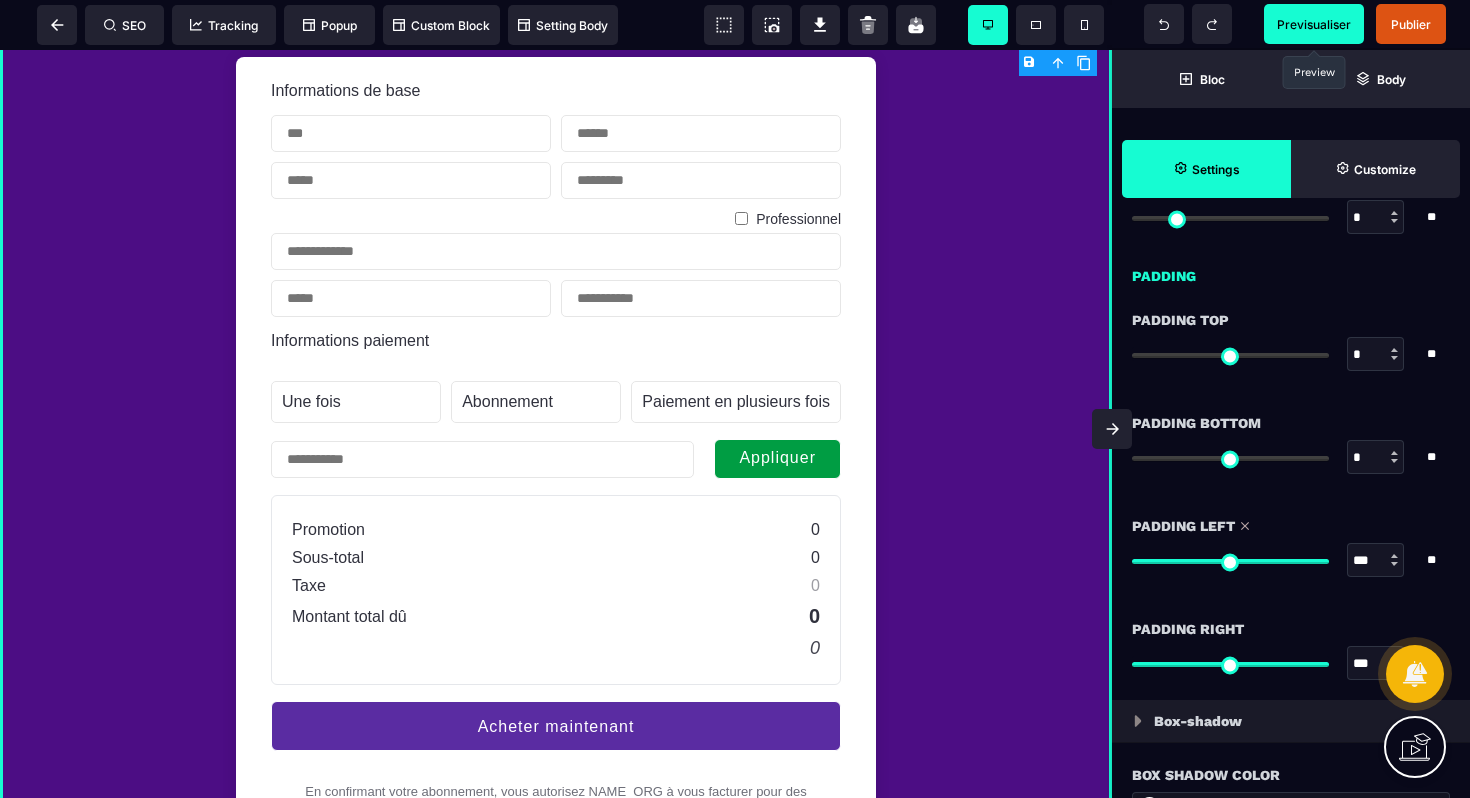 drag, startPoint x: 1322, startPoint y: 564, endPoint x: 1350, endPoint y: 560, distance: 28.284271 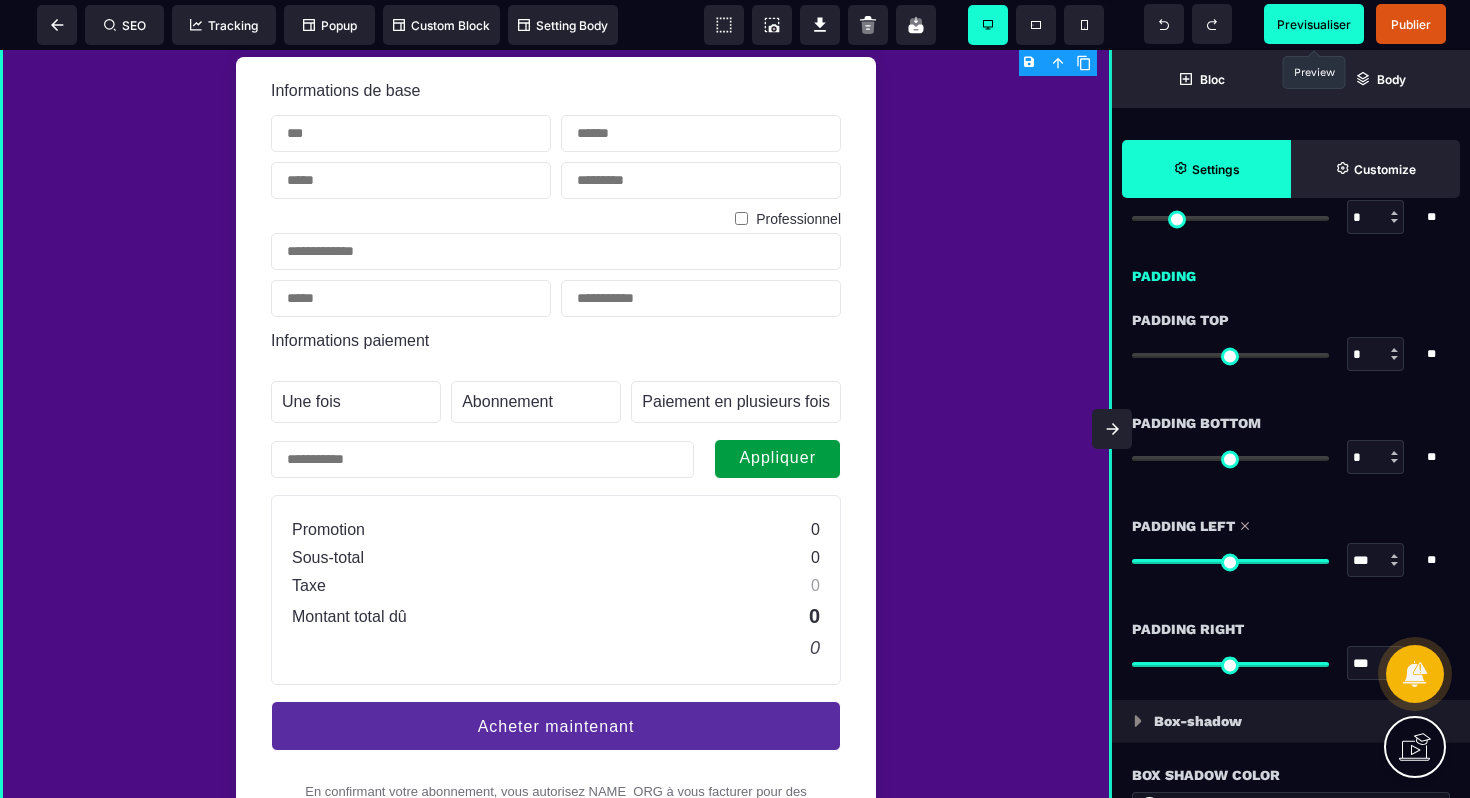 click at bounding box center (1230, 561) 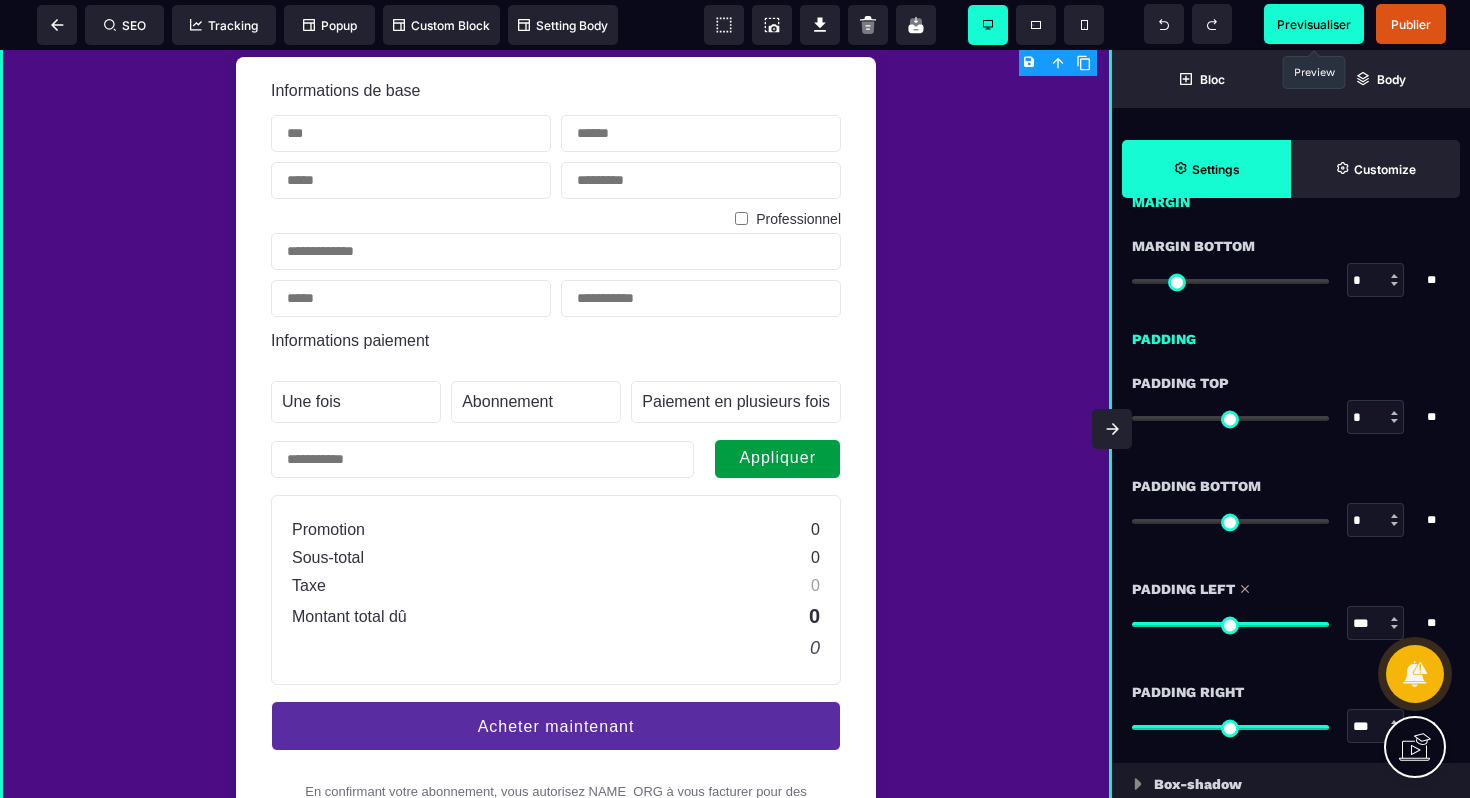 scroll, scrollTop: 1275, scrollLeft: 0, axis: vertical 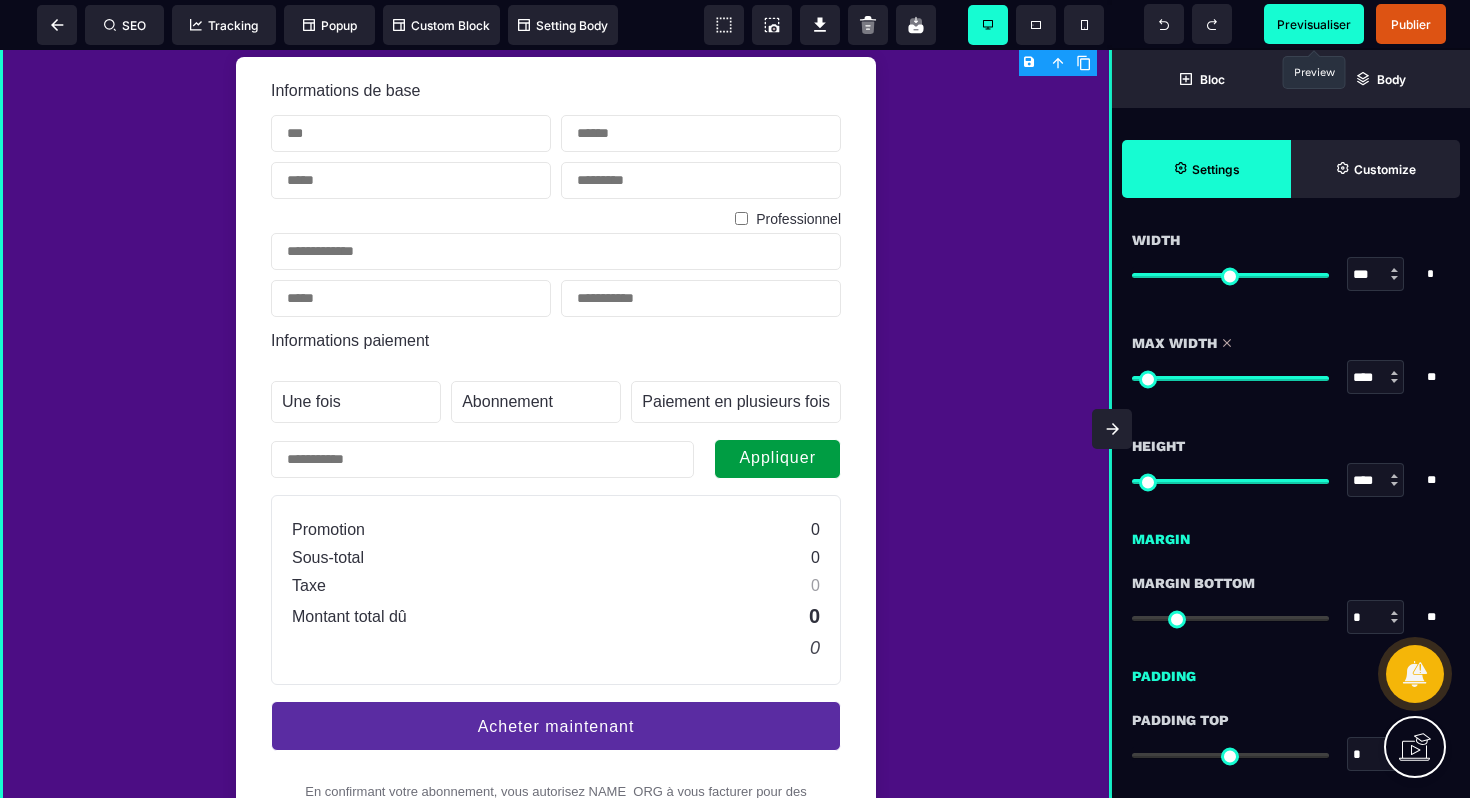 drag, startPoint x: 1314, startPoint y: 385, endPoint x: 1353, endPoint y: 380, distance: 39.319206 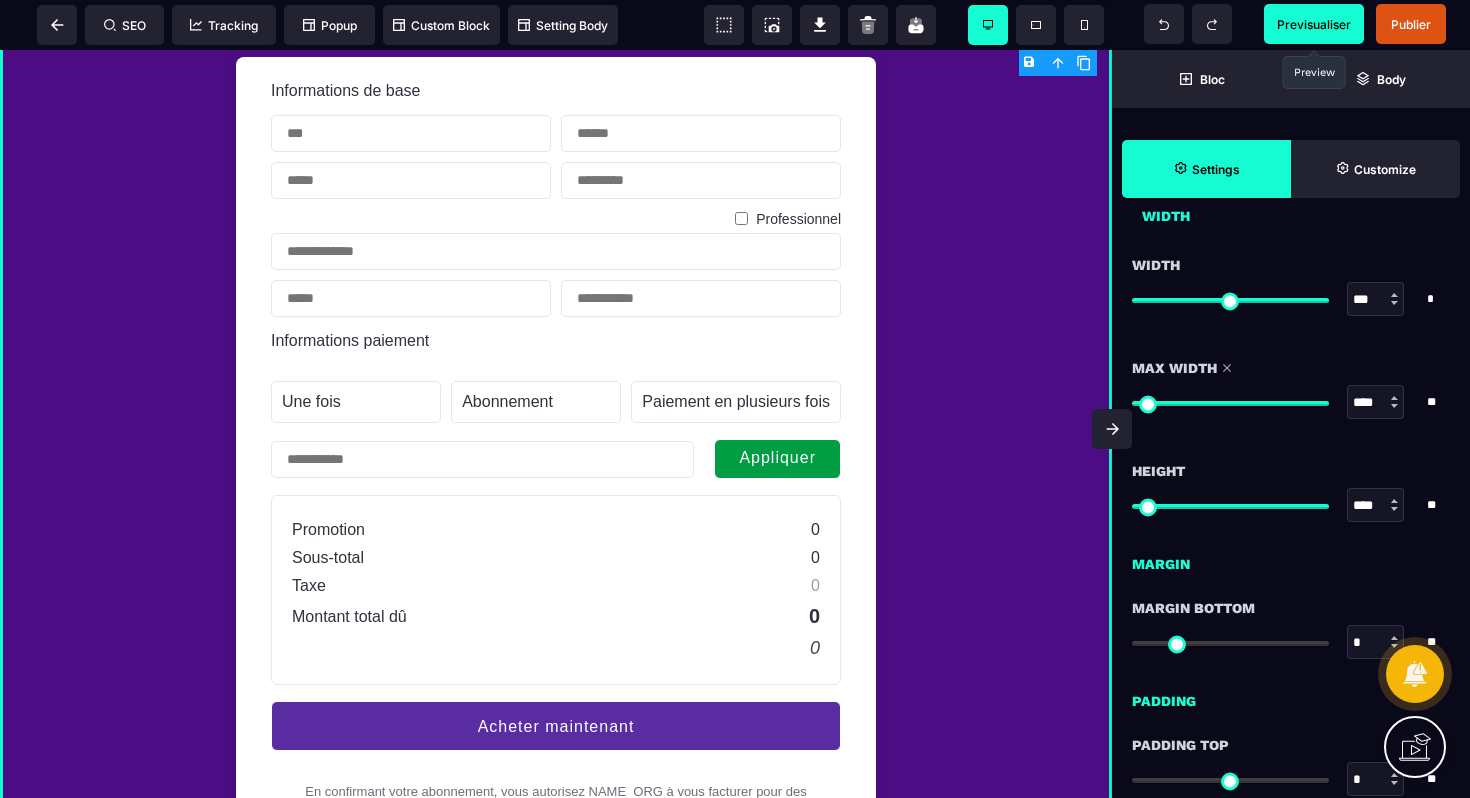 scroll, scrollTop: 1116, scrollLeft: 0, axis: vertical 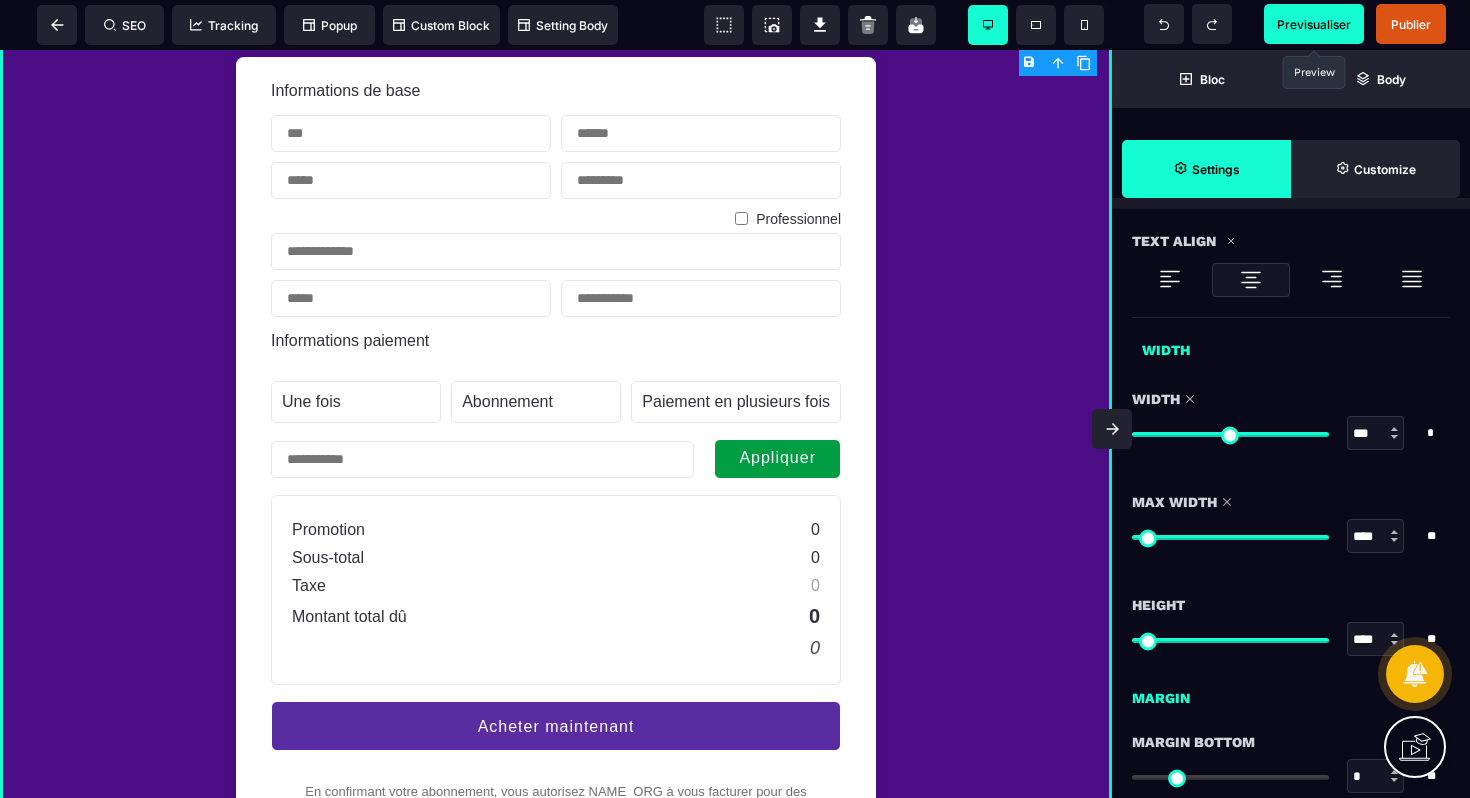 drag, startPoint x: 1320, startPoint y: 437, endPoint x: 1425, endPoint y: 438, distance: 105.00476 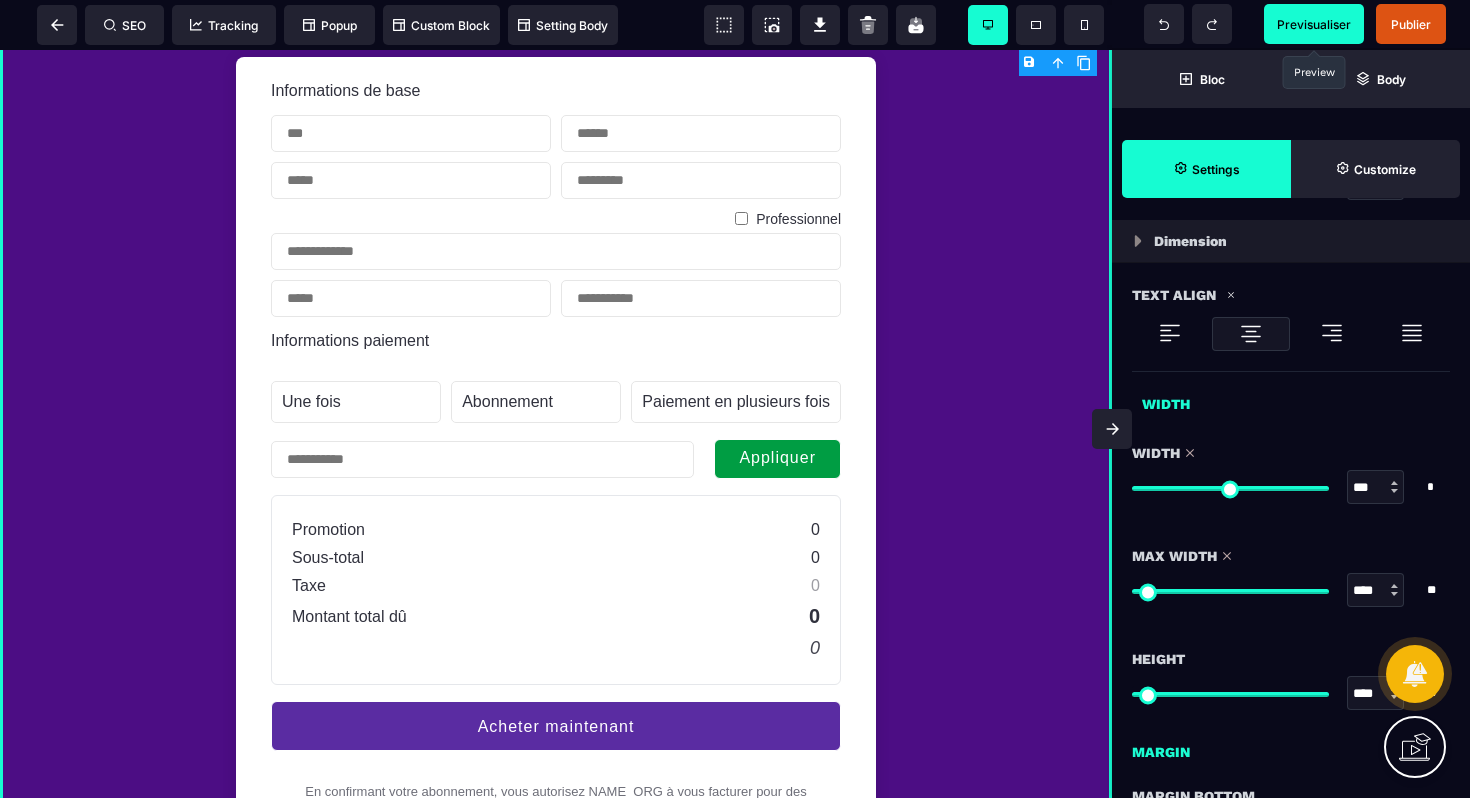 scroll, scrollTop: 1062, scrollLeft: 0, axis: vertical 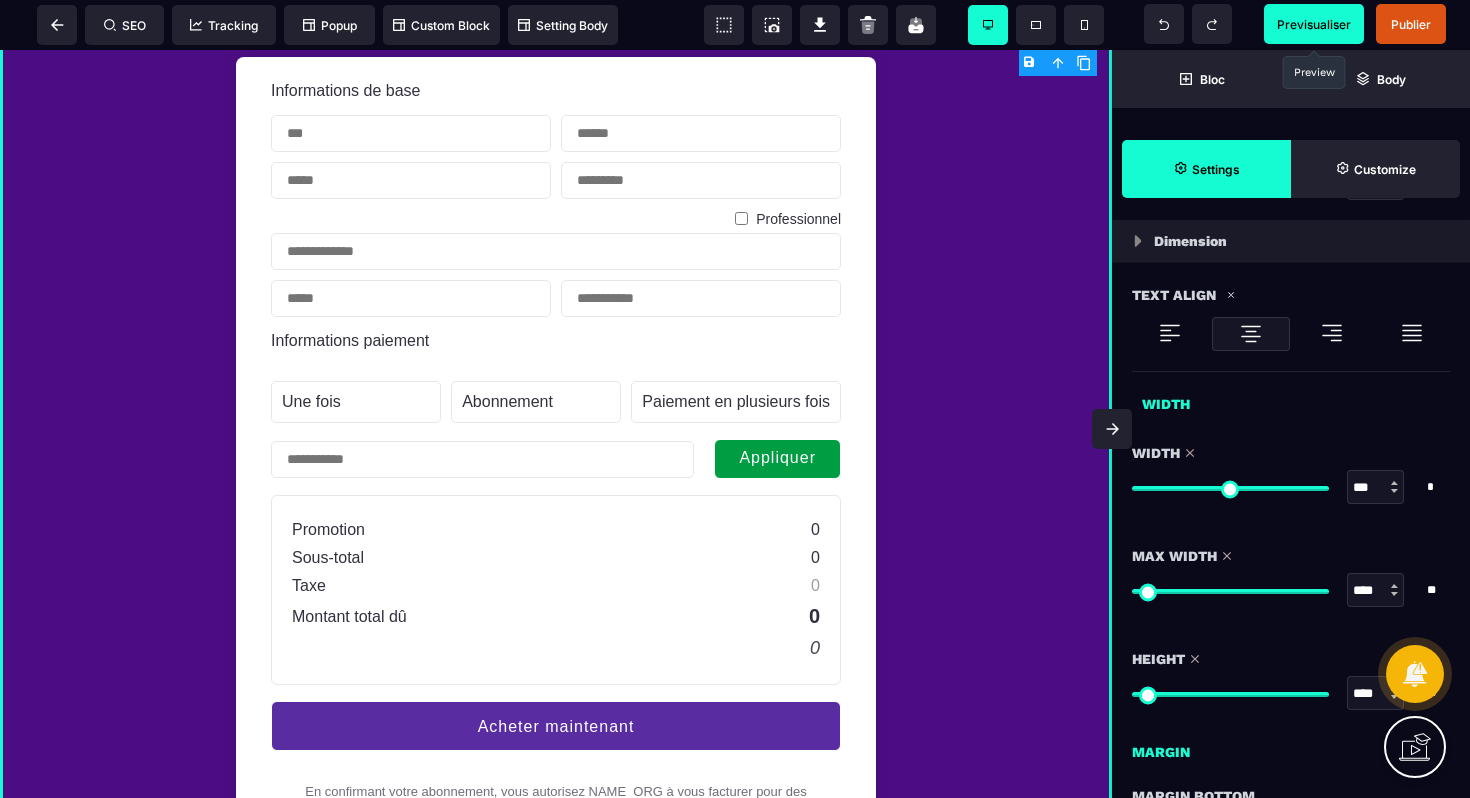 drag, startPoint x: 1323, startPoint y: 693, endPoint x: 1360, endPoint y: 682, distance: 38.600517 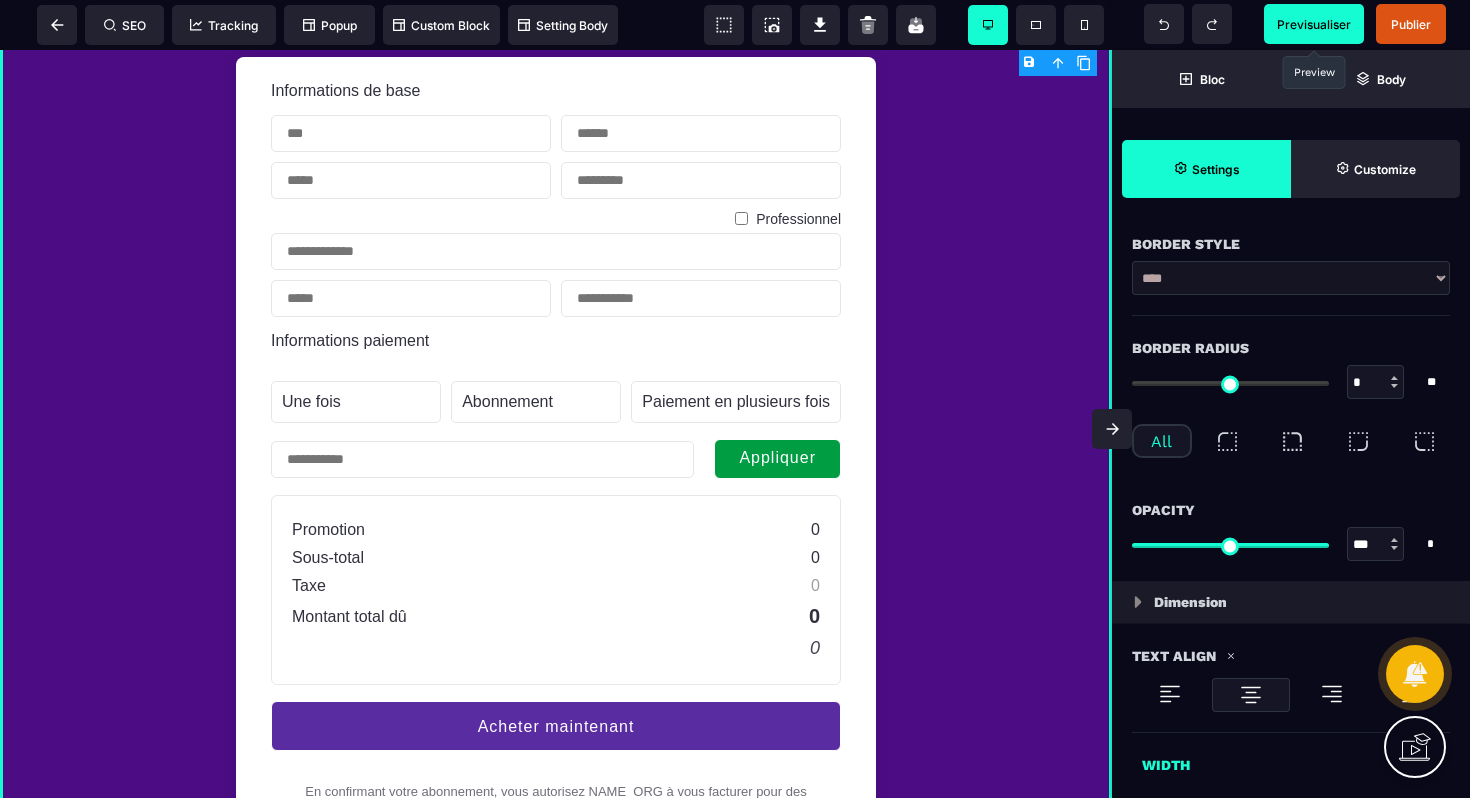 scroll, scrollTop: 620, scrollLeft: 0, axis: vertical 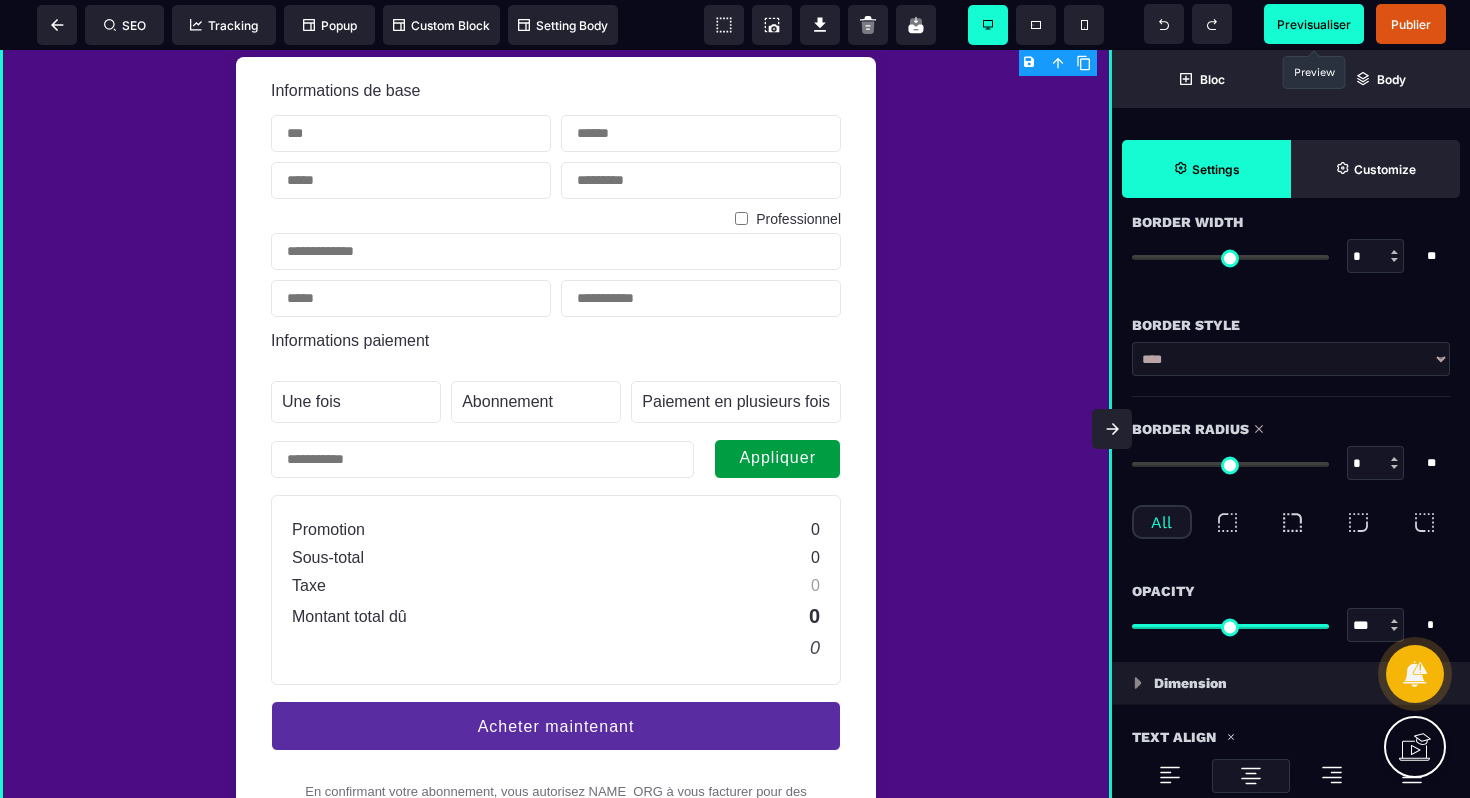 drag, startPoint x: 1141, startPoint y: 466, endPoint x: 1089, endPoint y: 398, distance: 85.60374 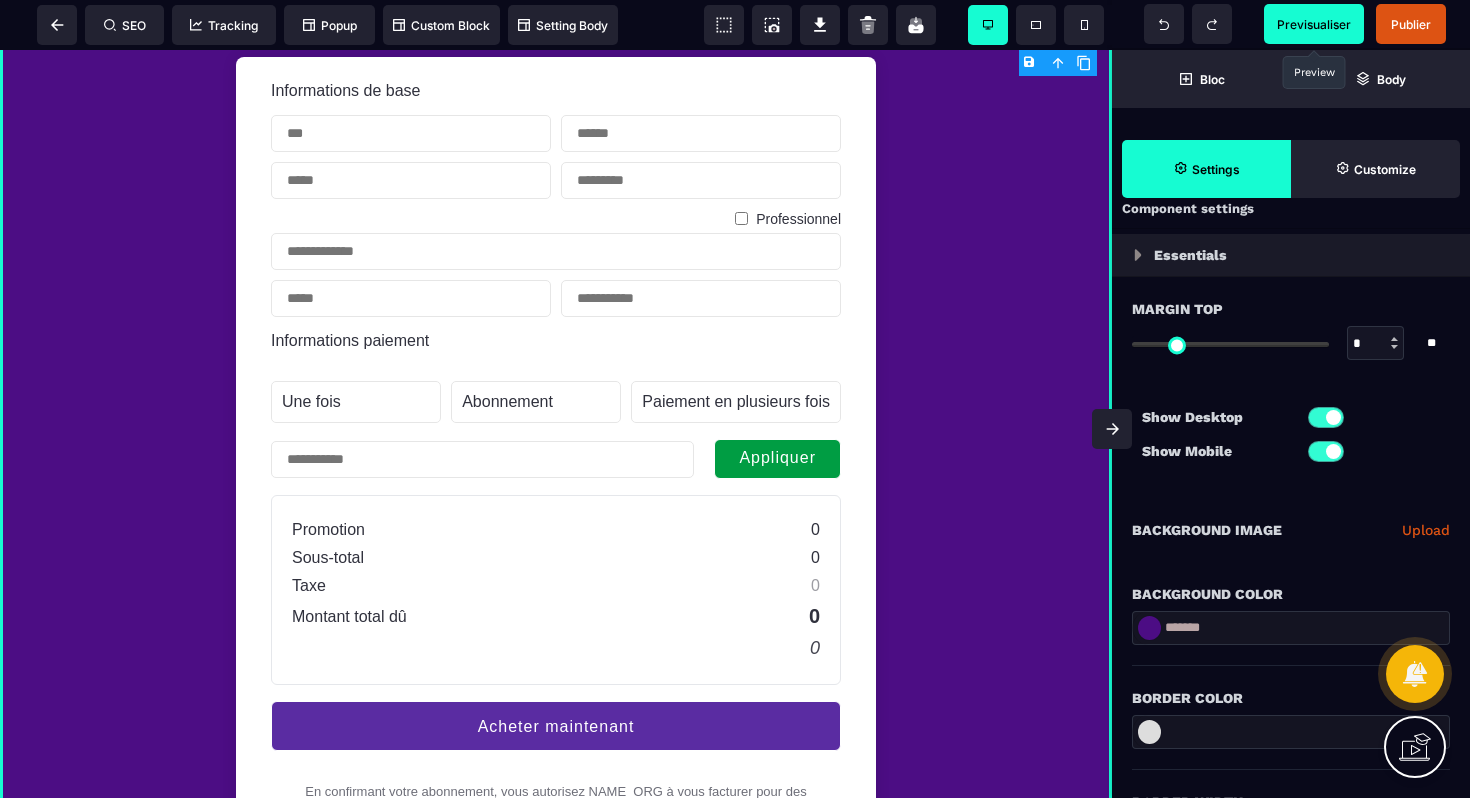 scroll, scrollTop: 0, scrollLeft: 0, axis: both 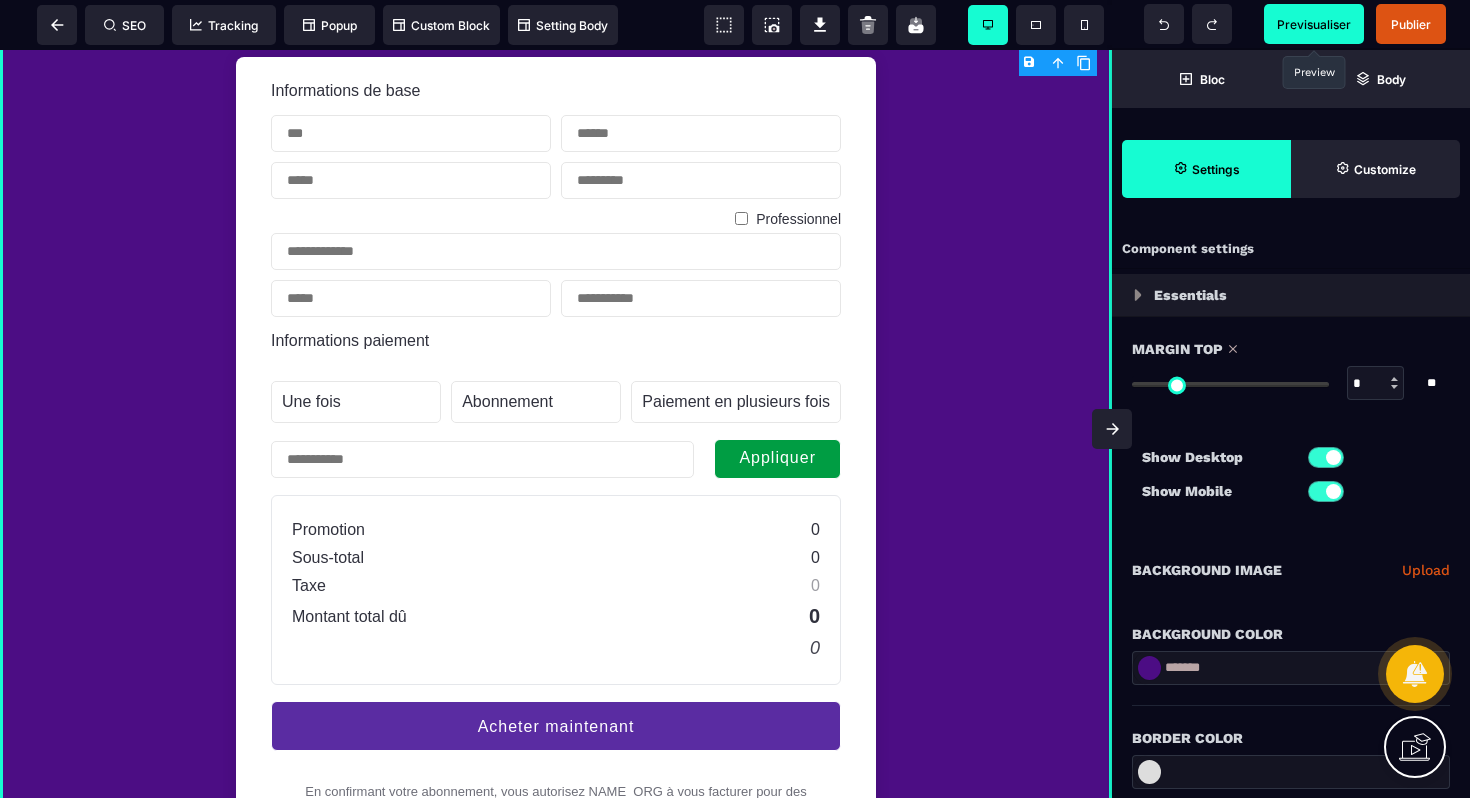 drag, startPoint x: 1144, startPoint y: 384, endPoint x: 1113, endPoint y: 389, distance: 31.400637 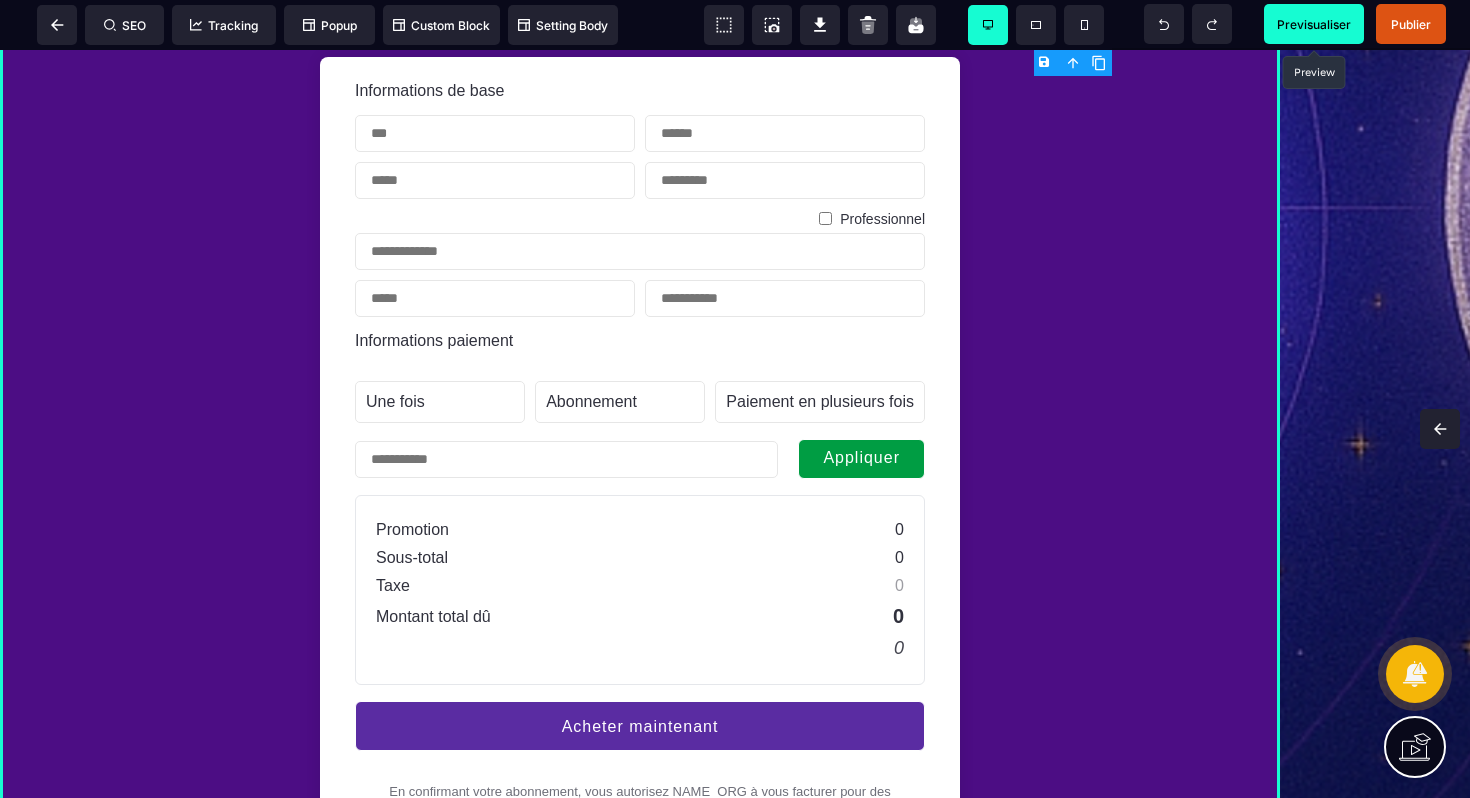 click on "Rejoins la formation piercing professionnelle dès maintenant ! ✅ Deviens pierceur/se certifié·e depuis chez toi ✔️ Accès immédiat à la plateforme ✔️ 7 modules – vidéos + PDF téléchargeables ✔️ Suivi et accompagnement inclus ✔️ Certificat final CHECKOUT FORM COMPLETE YOUR ORDER PAID AD SUCK! Sub headingLorem ipsum dolor sit amet consectetur. Urna bibendum commodo lorem consectetur at ut RRR Votre nom Votre prénom Professionnel Votre entreprise Votre email Confirmez votre email Votre numéro de téléphone Votre numéro et rue Votre ville Votre code postal Carte de crédit PayPal Virement bancaire Numéro de la carte Cryptogramme Date d'expiration Utilisez votre carte de crédit enregistrée sur PayPal PayPal accepte : MasterCard, Visa et Amex. IBAN What you get!" at bounding box center [735, 572] 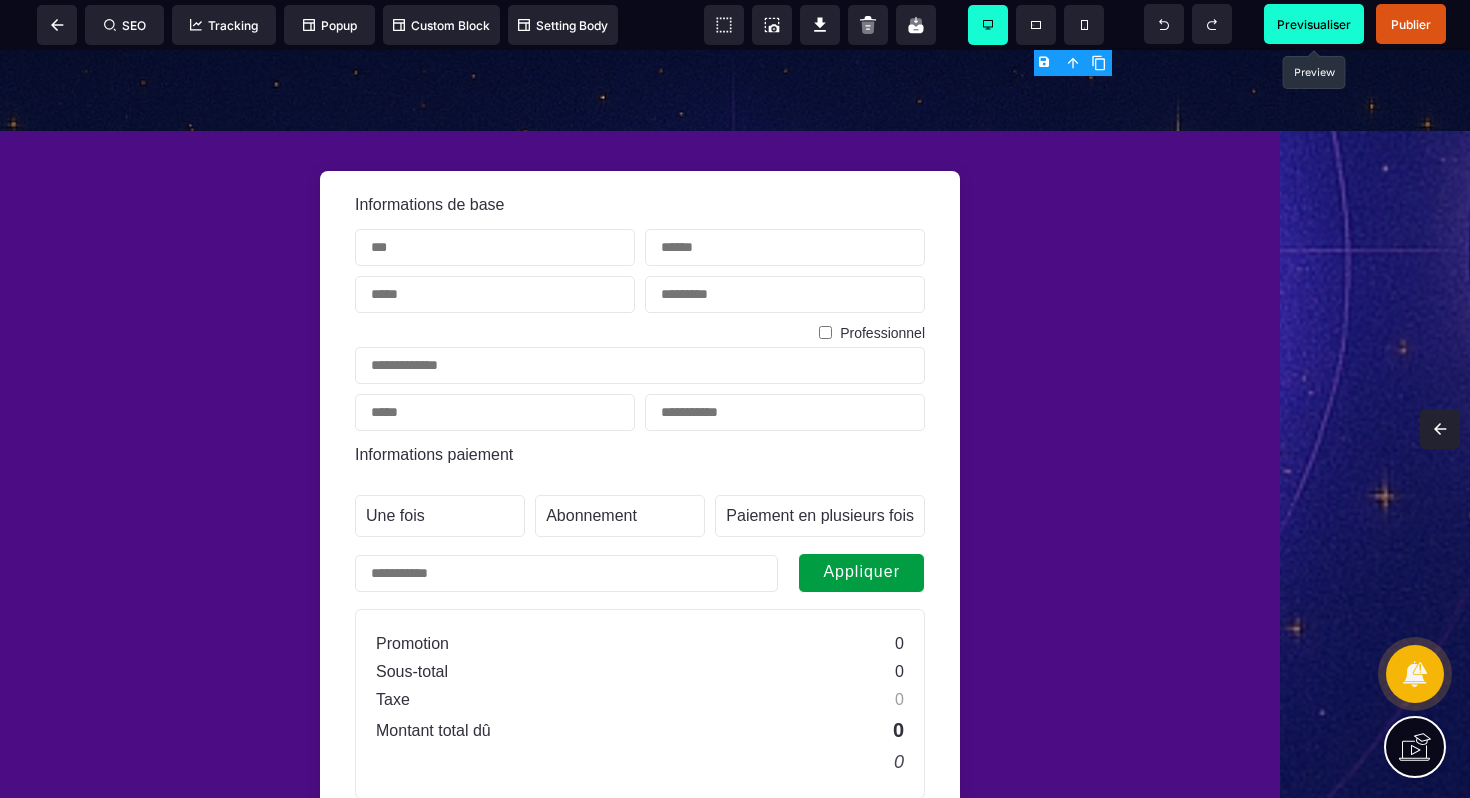 scroll, scrollTop: 1116, scrollLeft: 0, axis: vertical 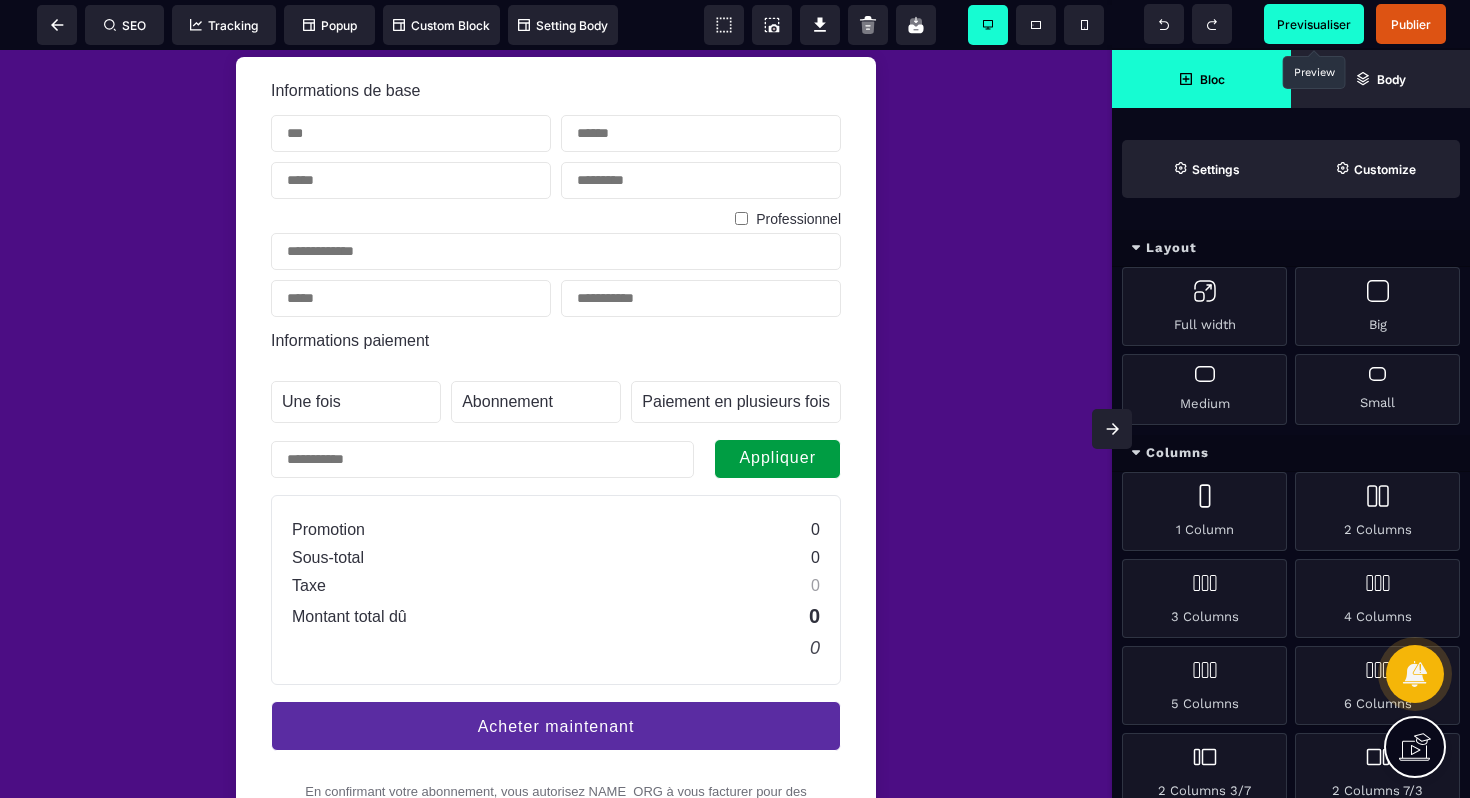 click at bounding box center [1112, 429] 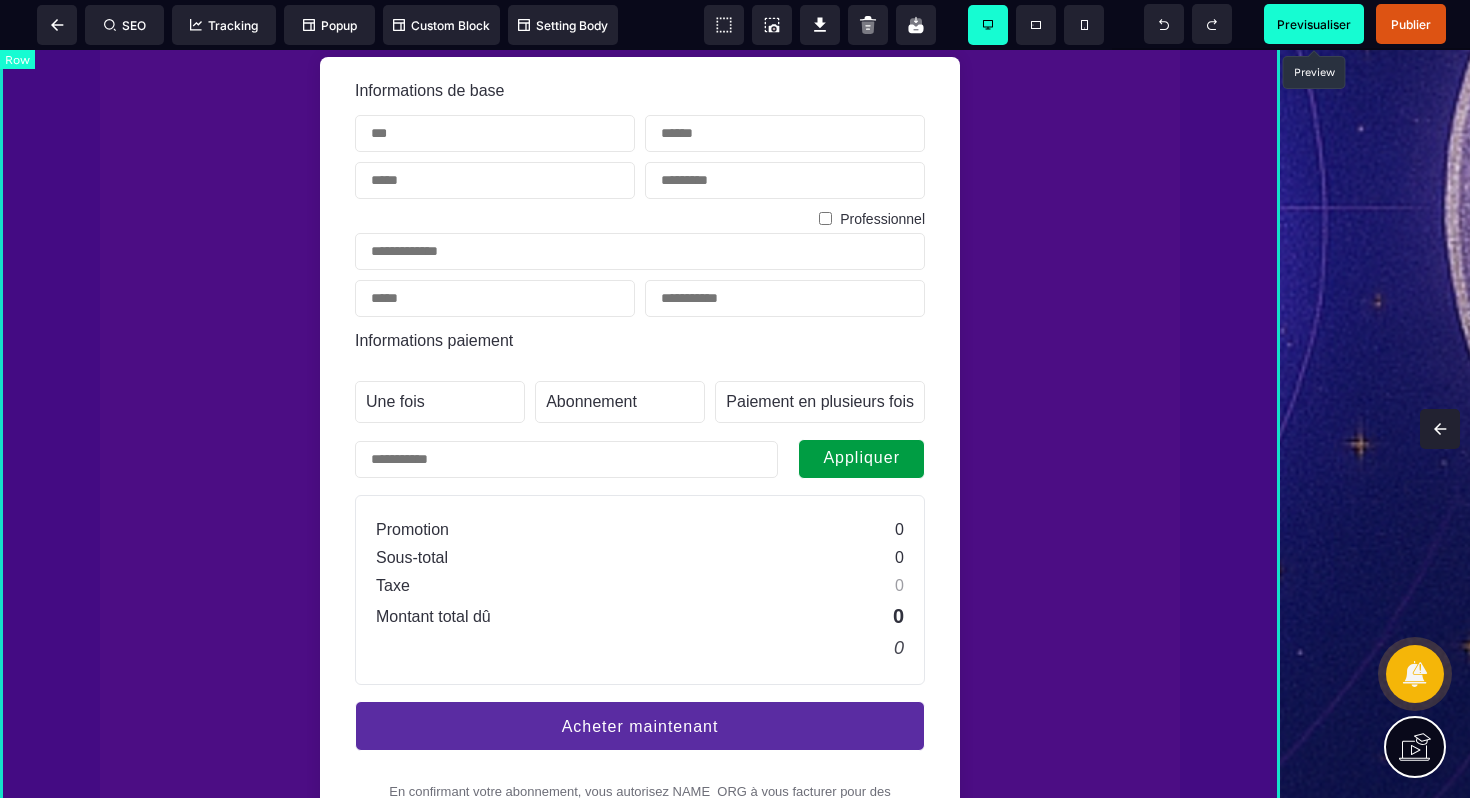 click on "Informations de base Professionnel Informations paiement Une fois Abonnement Paiement en plusieurs fois Abonnement Paiement en plusieurs fois Appliquer Promotion 0 Sous-total 0 Taxe 0 Montant total dû 0 0 Acheter maintenant En confirmant votre abonnement, vous autorisez NAME_ORG à vous facturer pour des paiements futurs conformément à leurs conditions. Vous pouvez annuler votre abonnement à tout moment. Propulsé par Stripe Conditions générales Confidentialité" at bounding box center (640, 657) 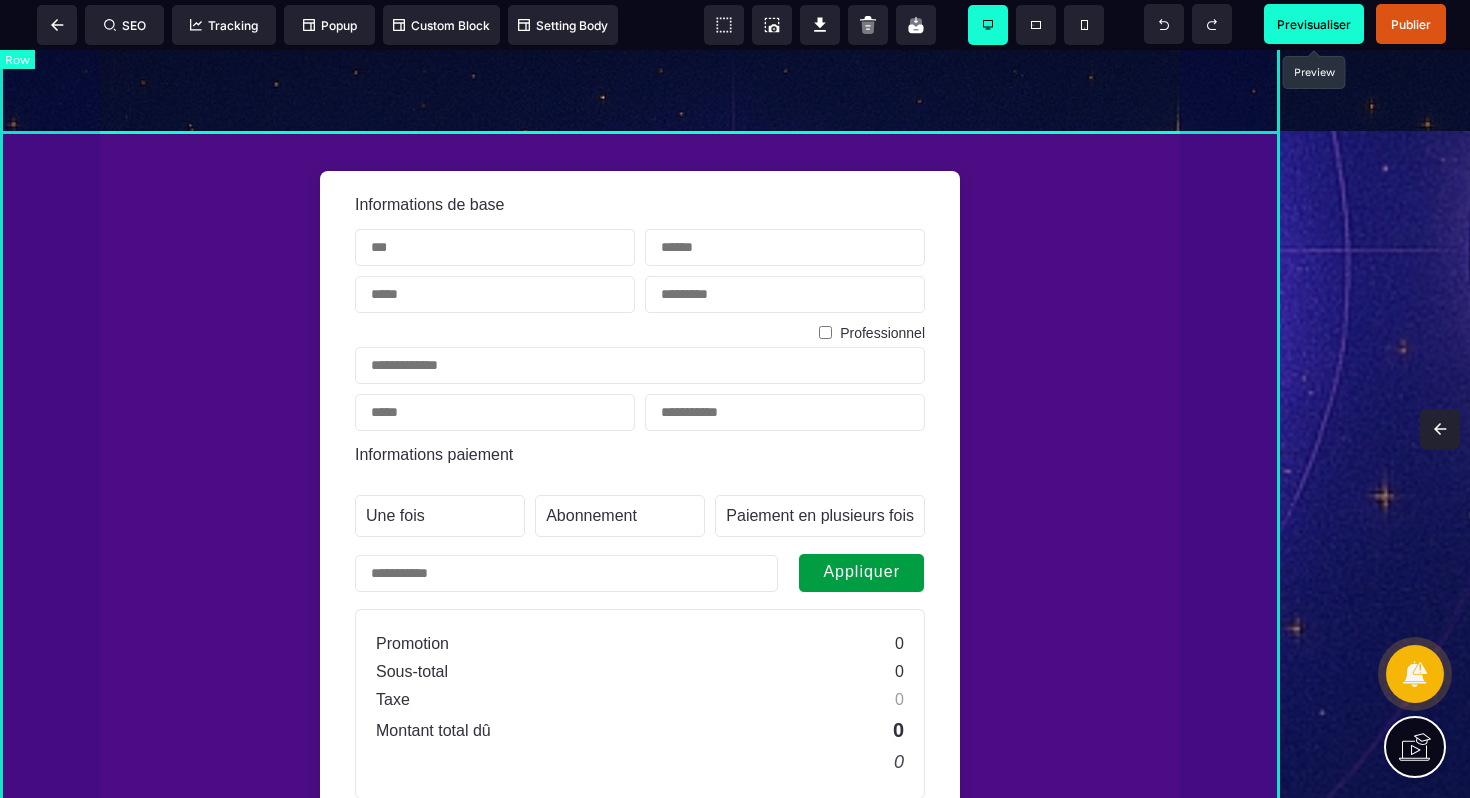 scroll, scrollTop: 1116, scrollLeft: 0, axis: vertical 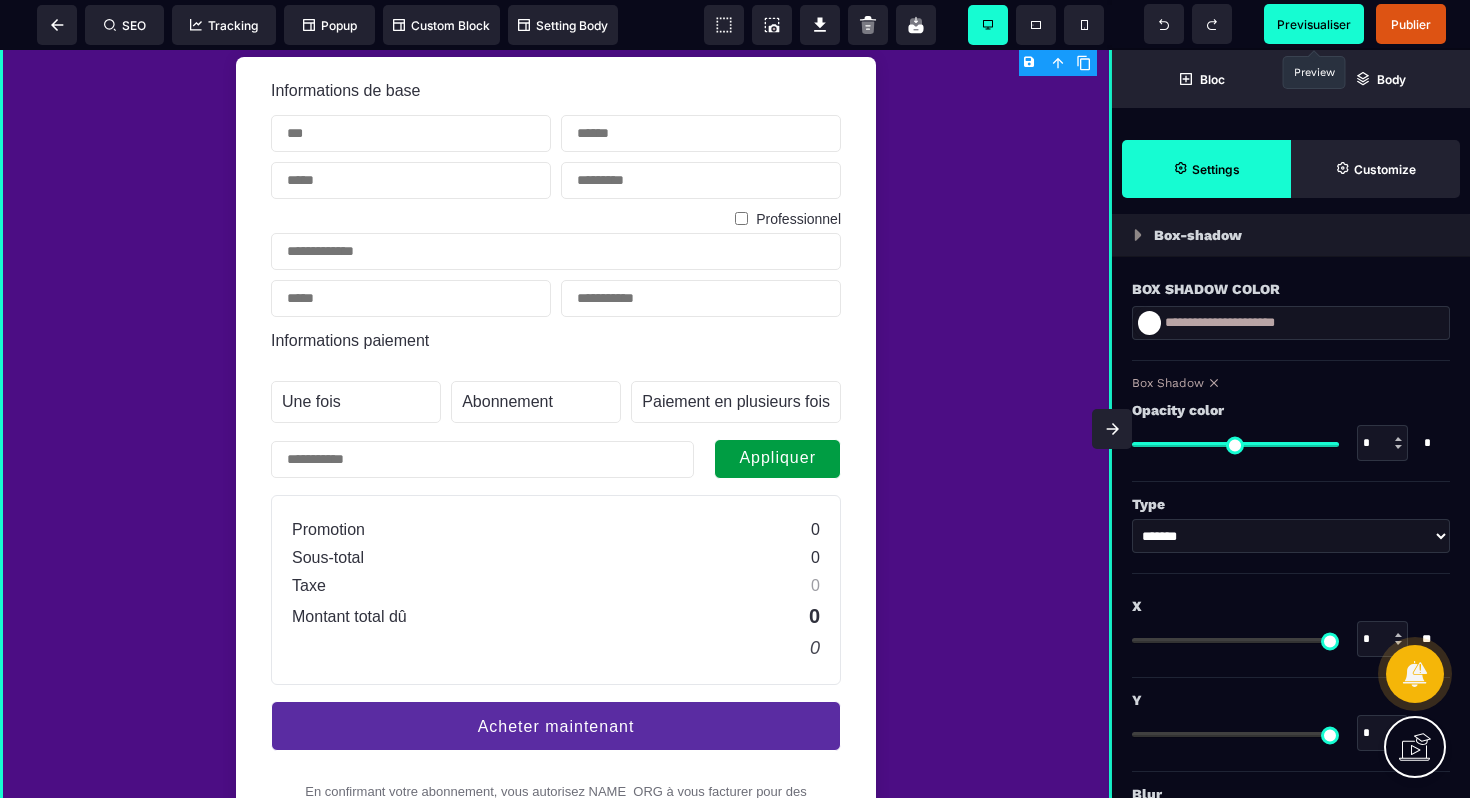 click on "Previsualiser" at bounding box center (1314, 24) 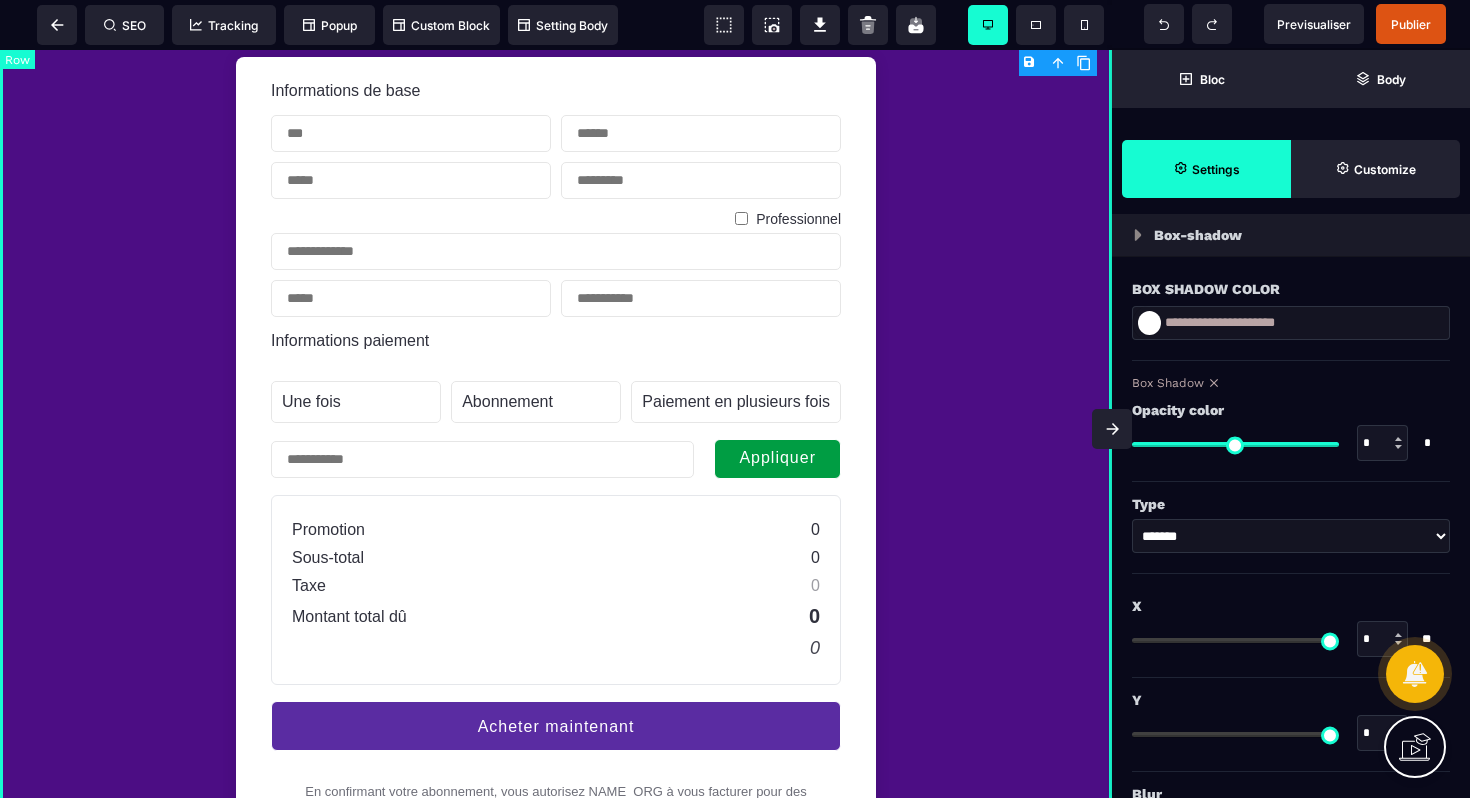 click on "Informations de base Professionnel Informations paiement Une fois Abonnement Paiement en plusieurs fois Abonnement Paiement en plusieurs fois Appliquer Promotion 0 Sous-total 0 Taxe 0 Montant total dû 0 0 Acheter maintenant En confirmant votre abonnement, vous autorisez NAME_ORG à vous facturer pour des paiements futurs conformément à leurs conditions. Vous pouvez annuler votre abonnement à tout moment. Propulsé par Stripe Conditions générales Confidentialité" at bounding box center [556, 657] 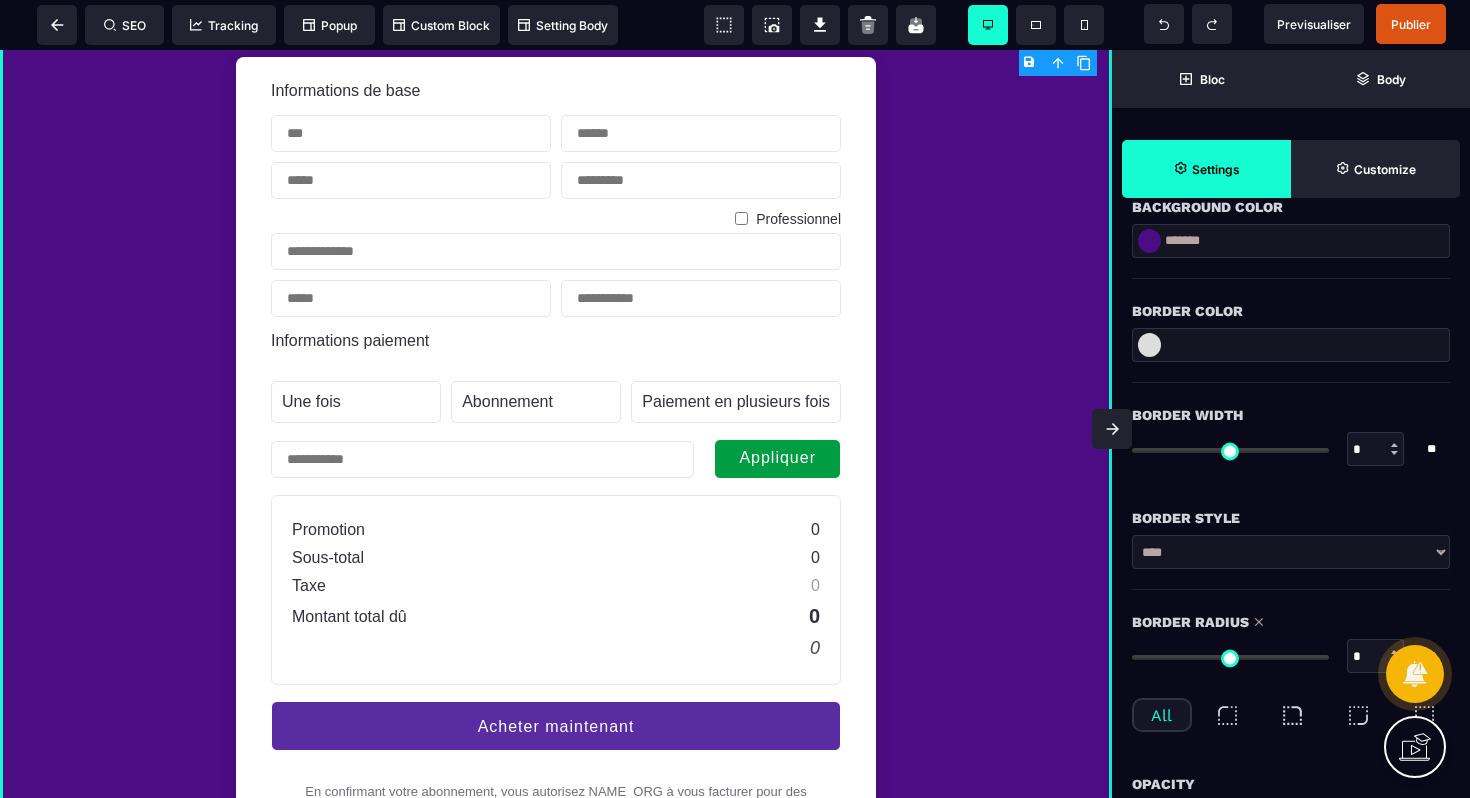 scroll, scrollTop: 385, scrollLeft: 0, axis: vertical 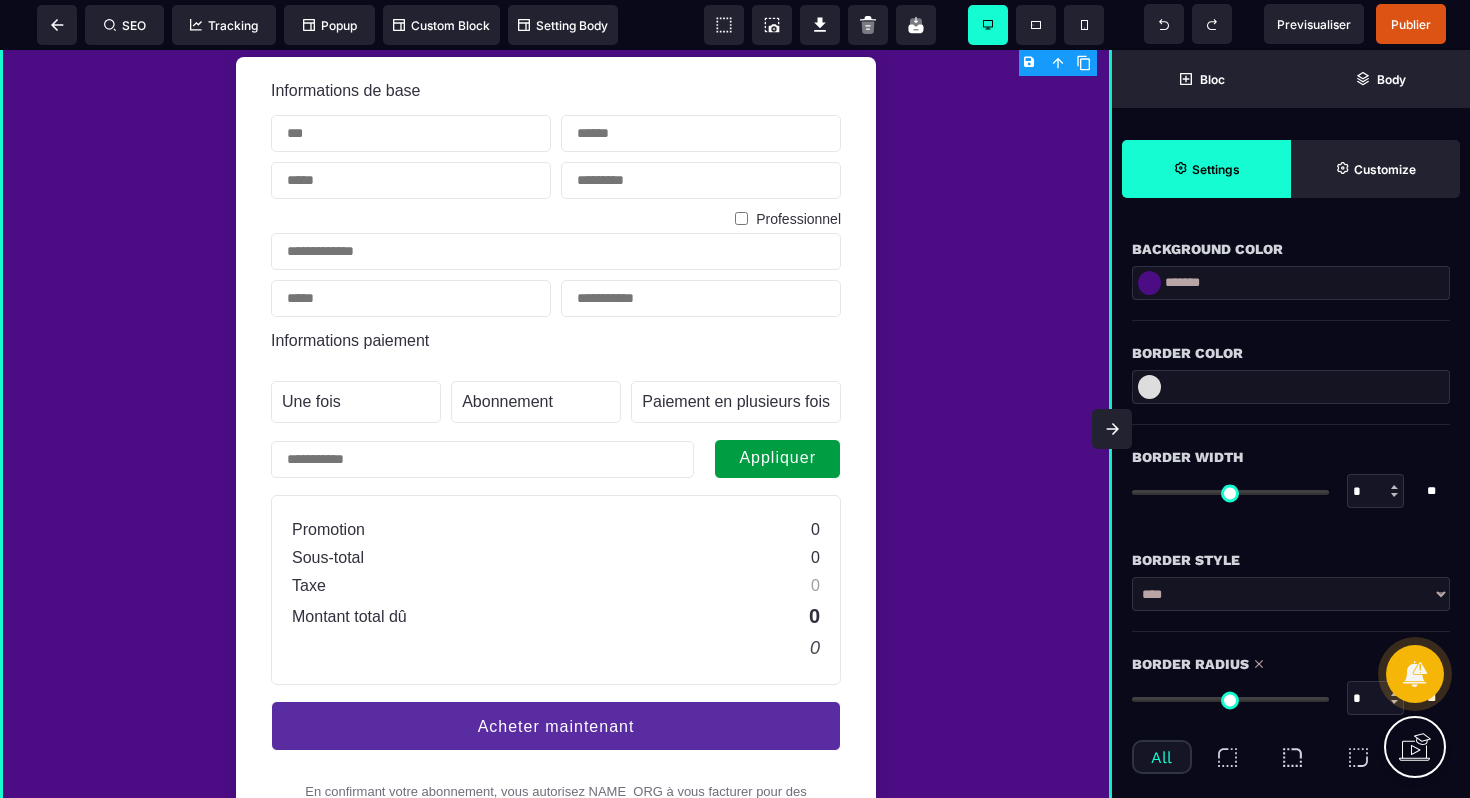click at bounding box center (1149, 283) 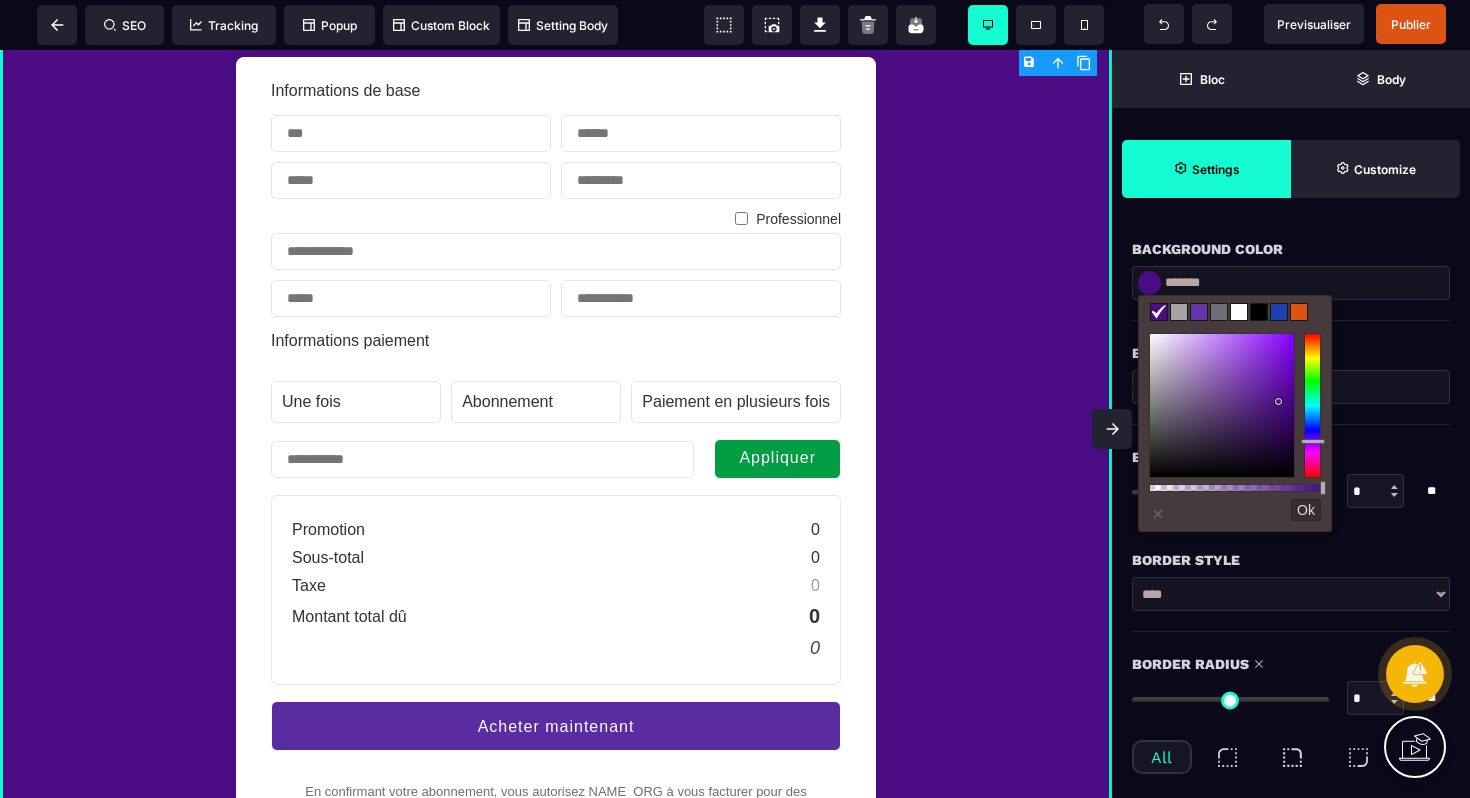 click at bounding box center (1259, 312) 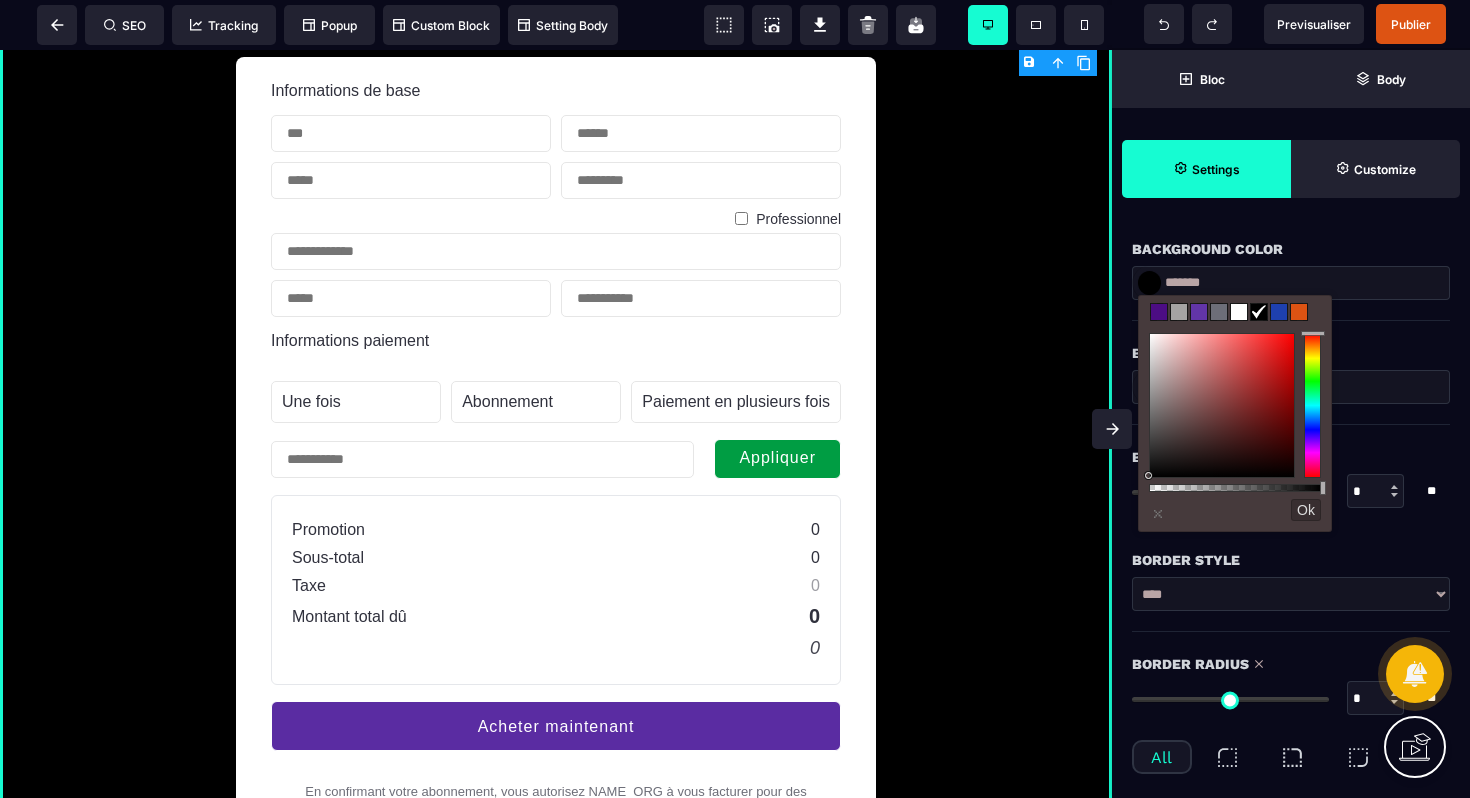 click on "⨯" at bounding box center [1157, 512] 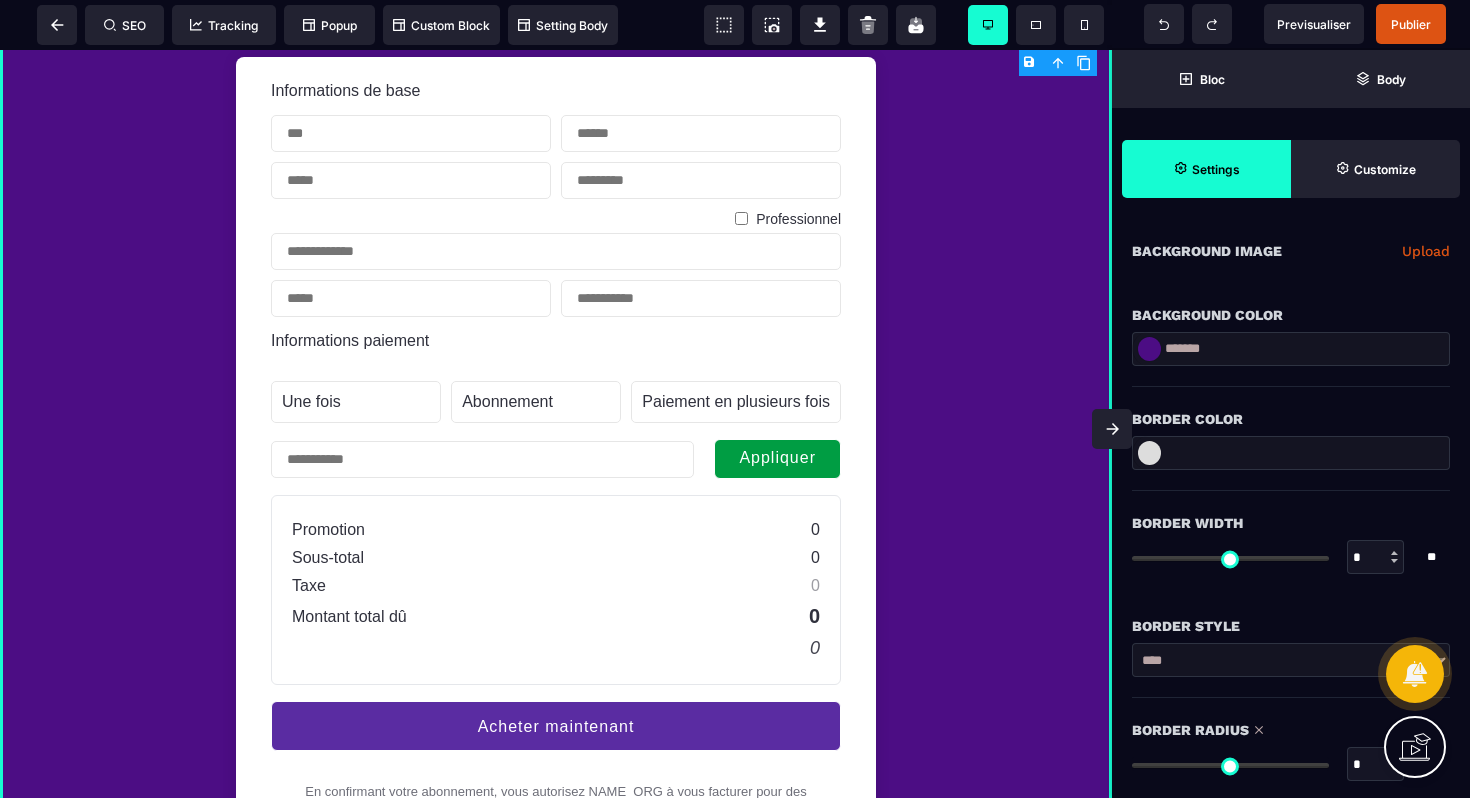 scroll, scrollTop: 212, scrollLeft: 0, axis: vertical 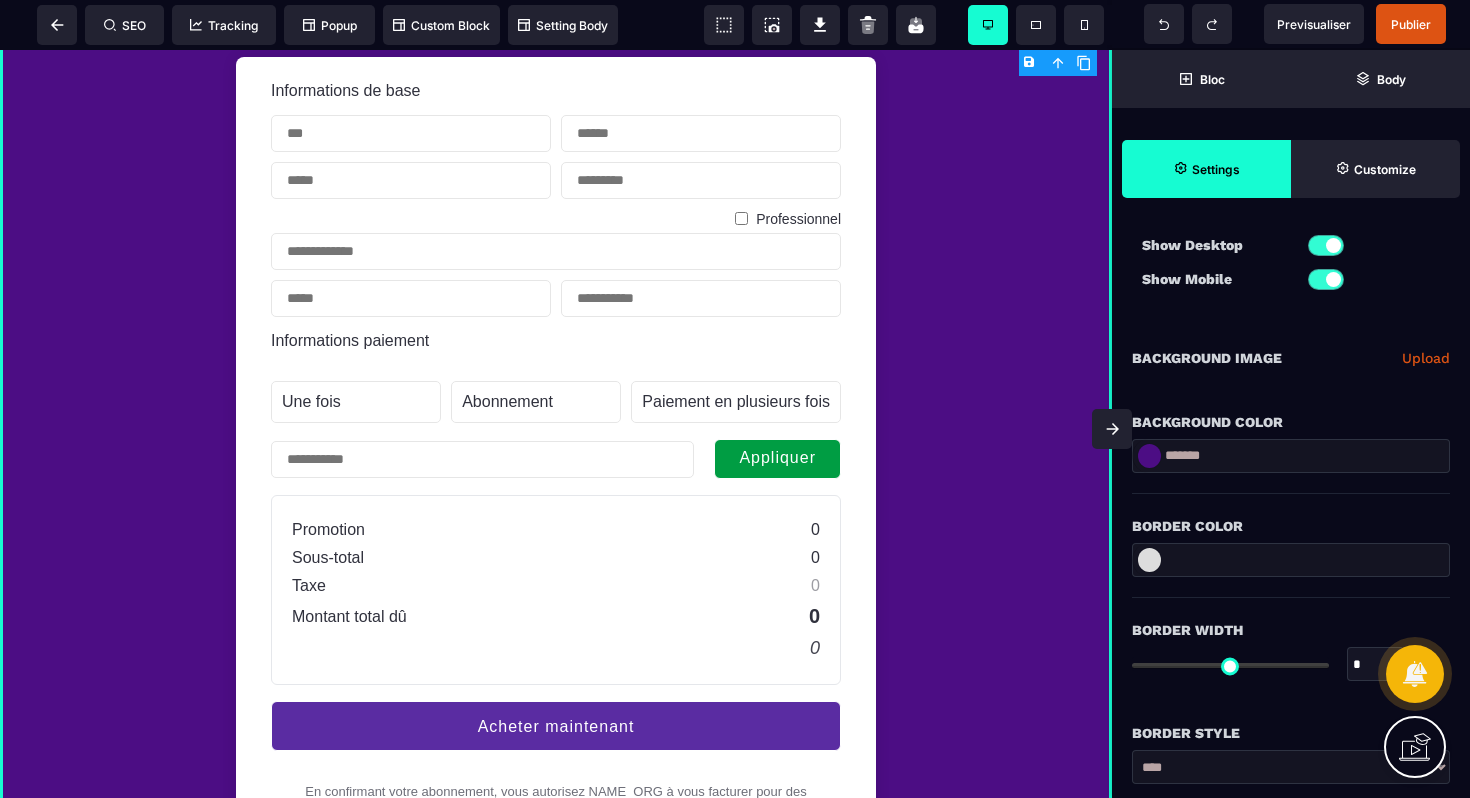 click on "Upload" at bounding box center [1426, 358] 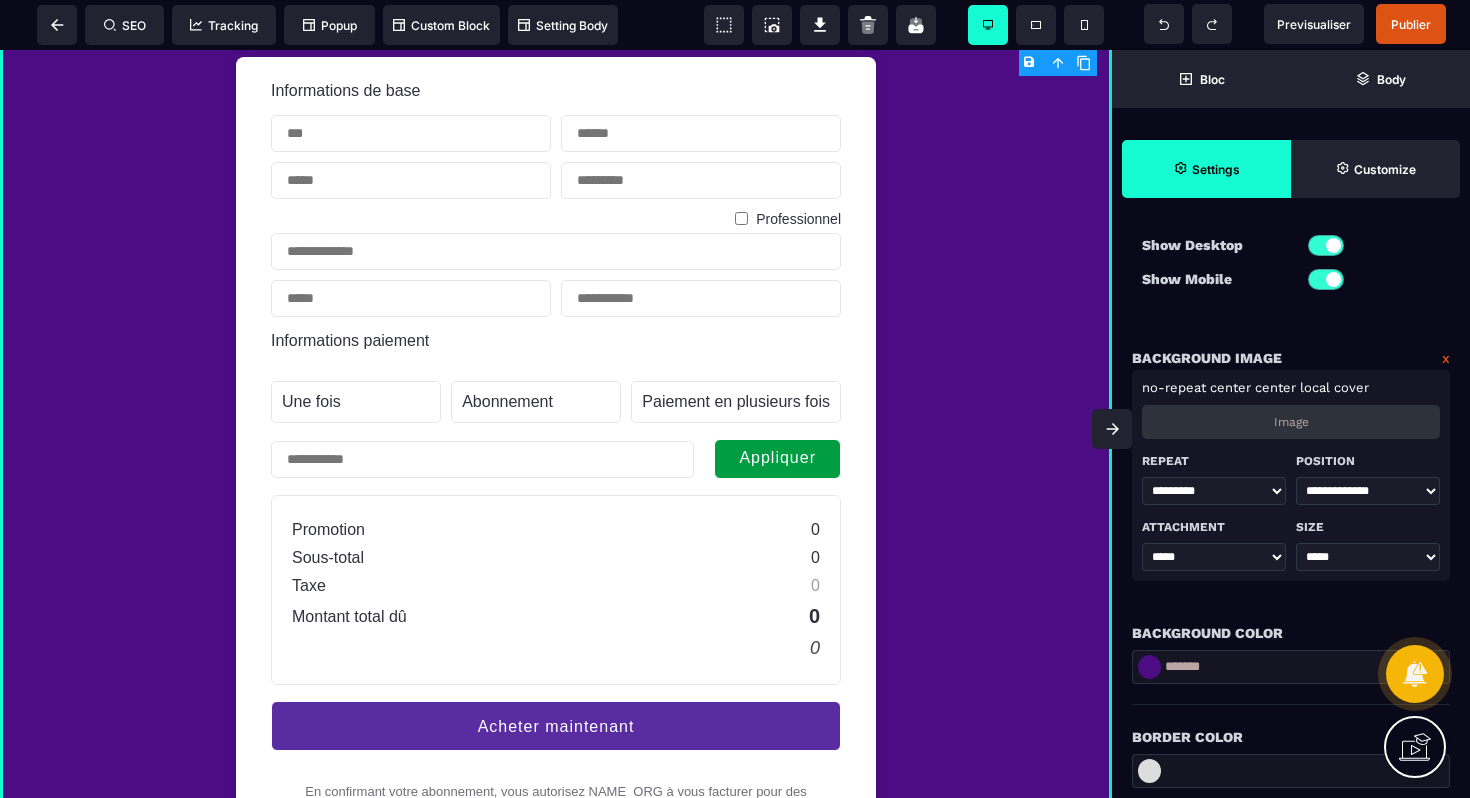 click on "Image" at bounding box center [1291, 422] 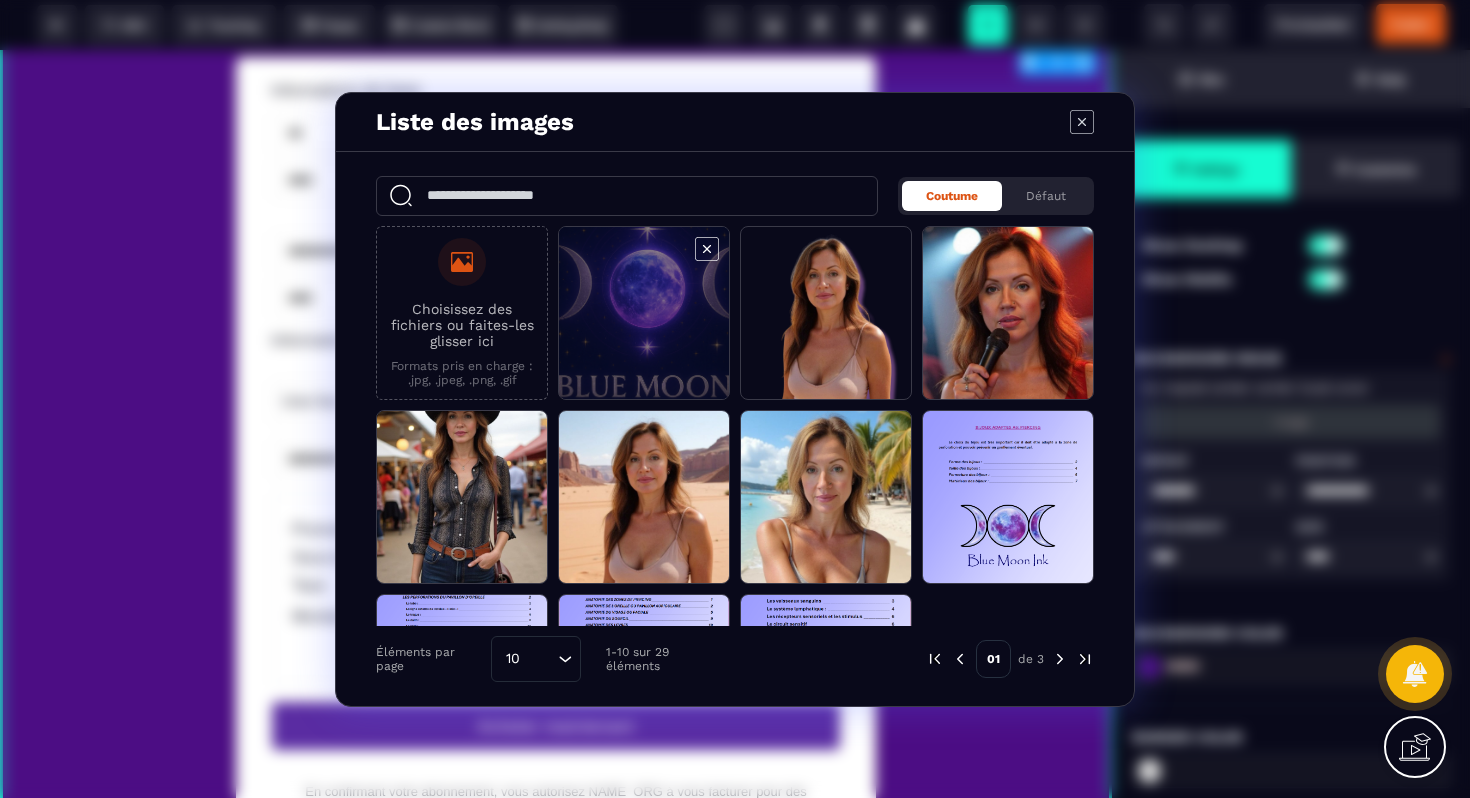 click at bounding box center [644, 314] 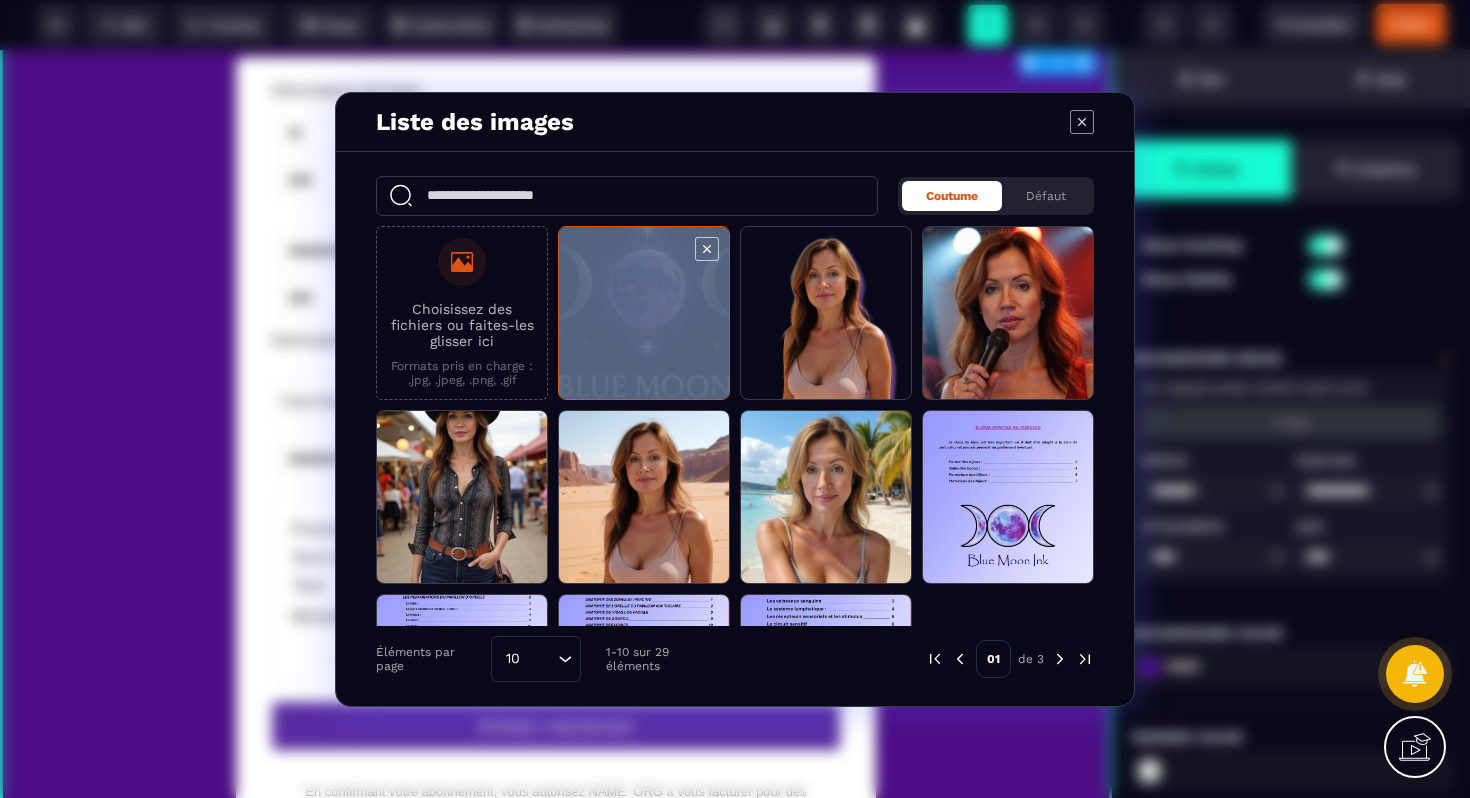 click at bounding box center [644, 314] 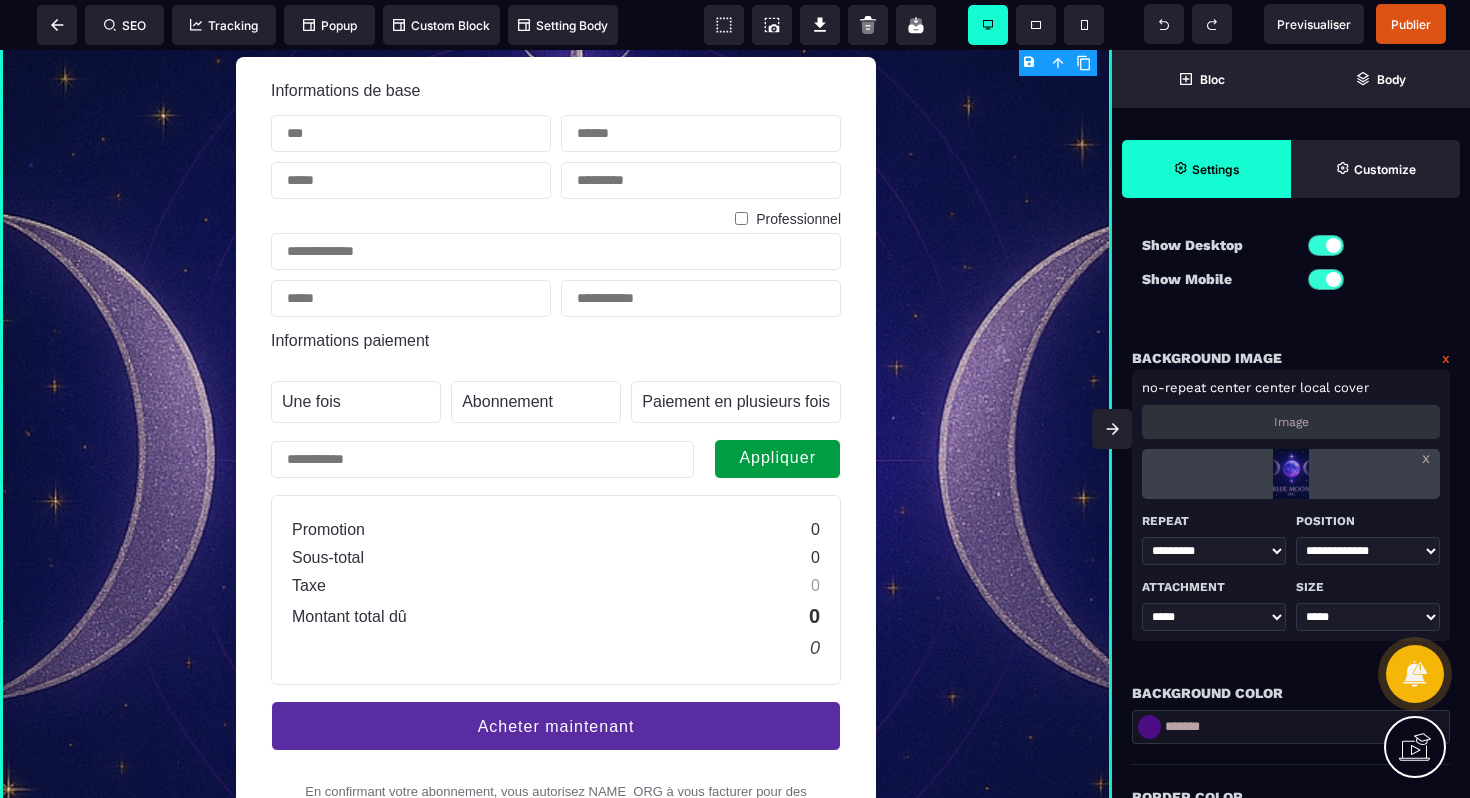click at bounding box center (1112, 429) 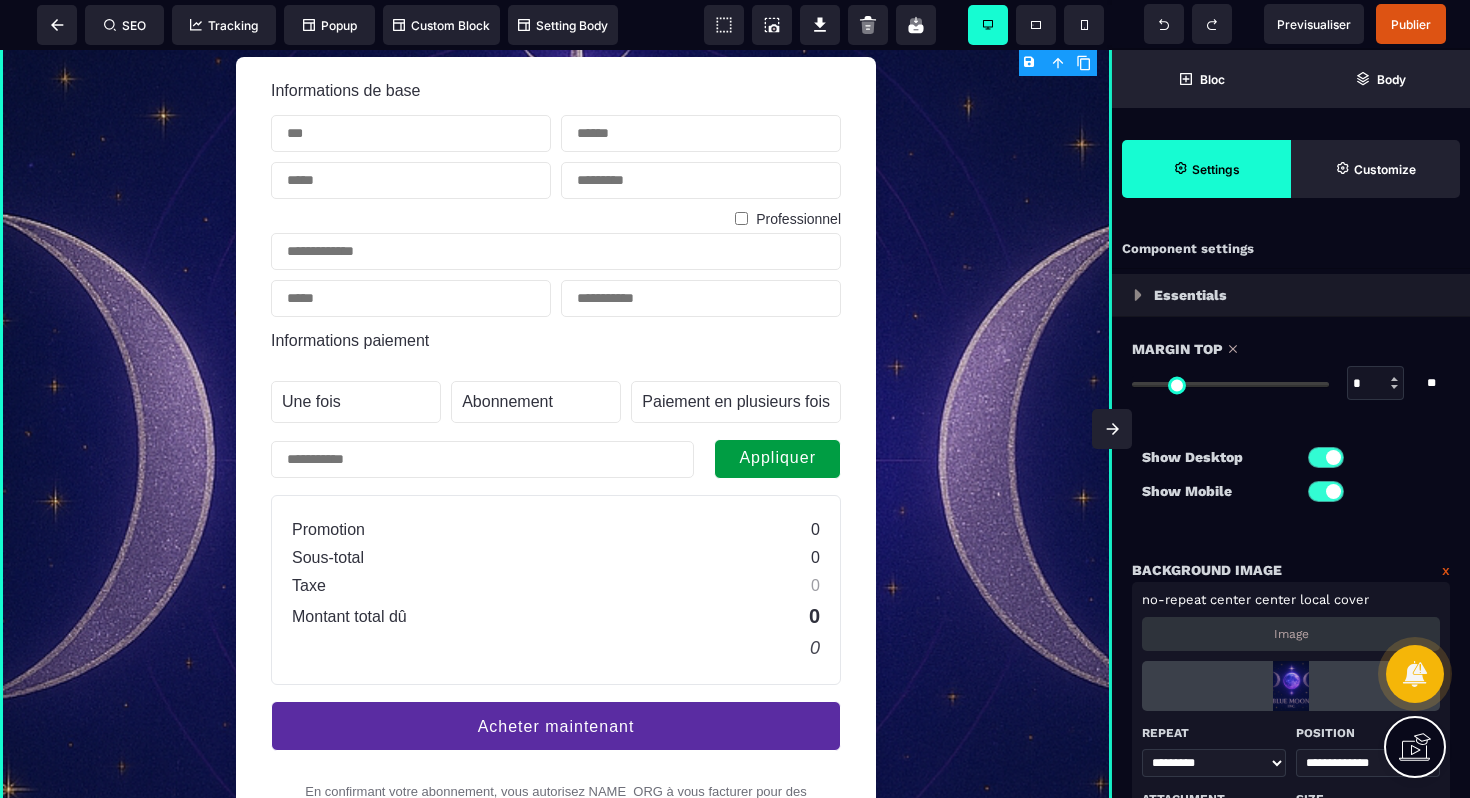 scroll, scrollTop: 937, scrollLeft: 0, axis: vertical 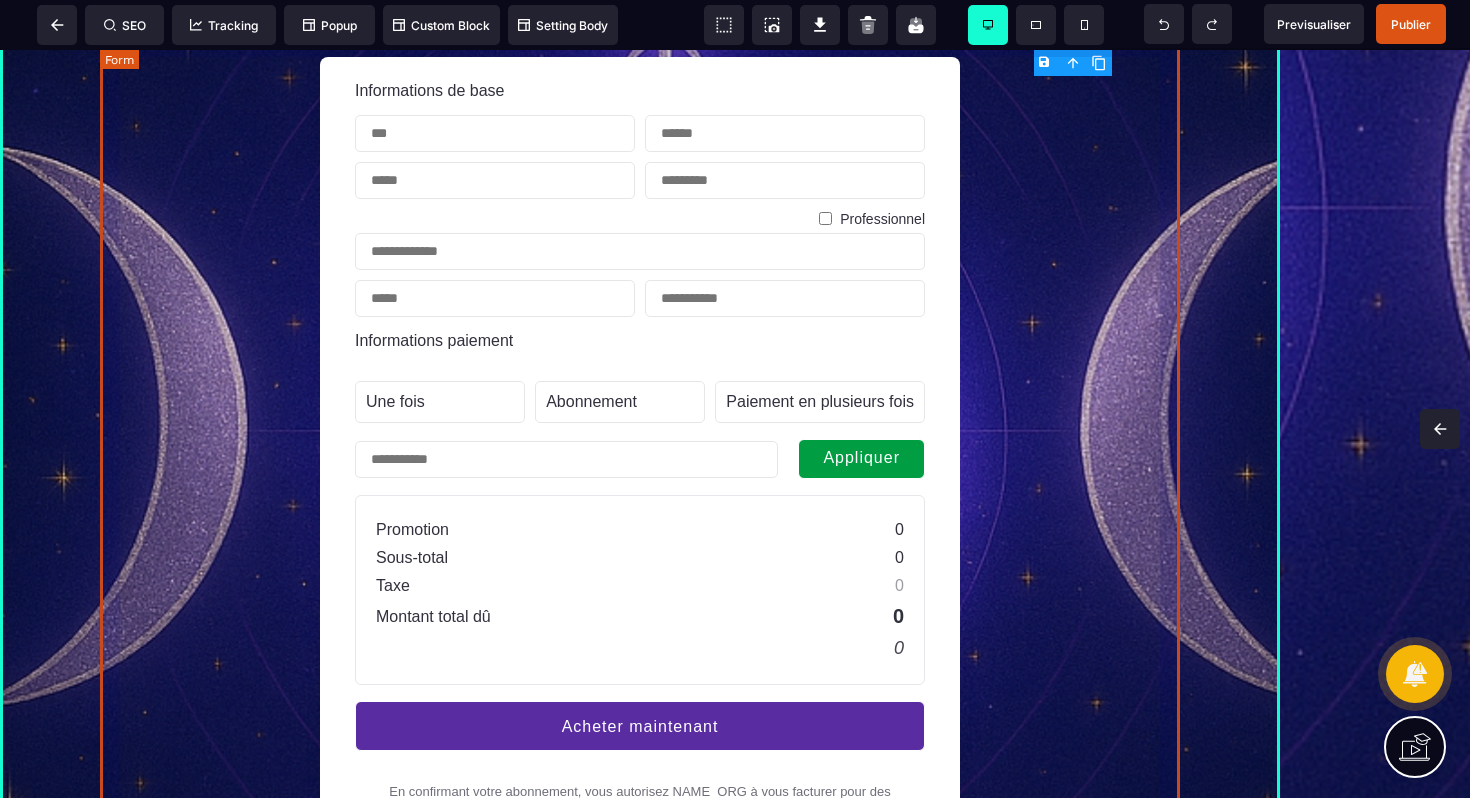 click on "Informations de base Professionnel Informations paiement Une fois Abonnement Paiement en plusieurs fois Abonnement Paiement en plusieurs fois Appliquer Promotion 0 Sous-total 0 Taxe 0 Montant total dû 0 0 Acheter maintenant En confirmant votre abonnement, vous autorisez NAME_ORG à vous facturer pour des paiements futurs conformément à leurs conditions. Vous pouvez annuler votre abonnement à tout moment. Propulsé par Stripe Conditions générales Confidentialité" at bounding box center [640, 496] 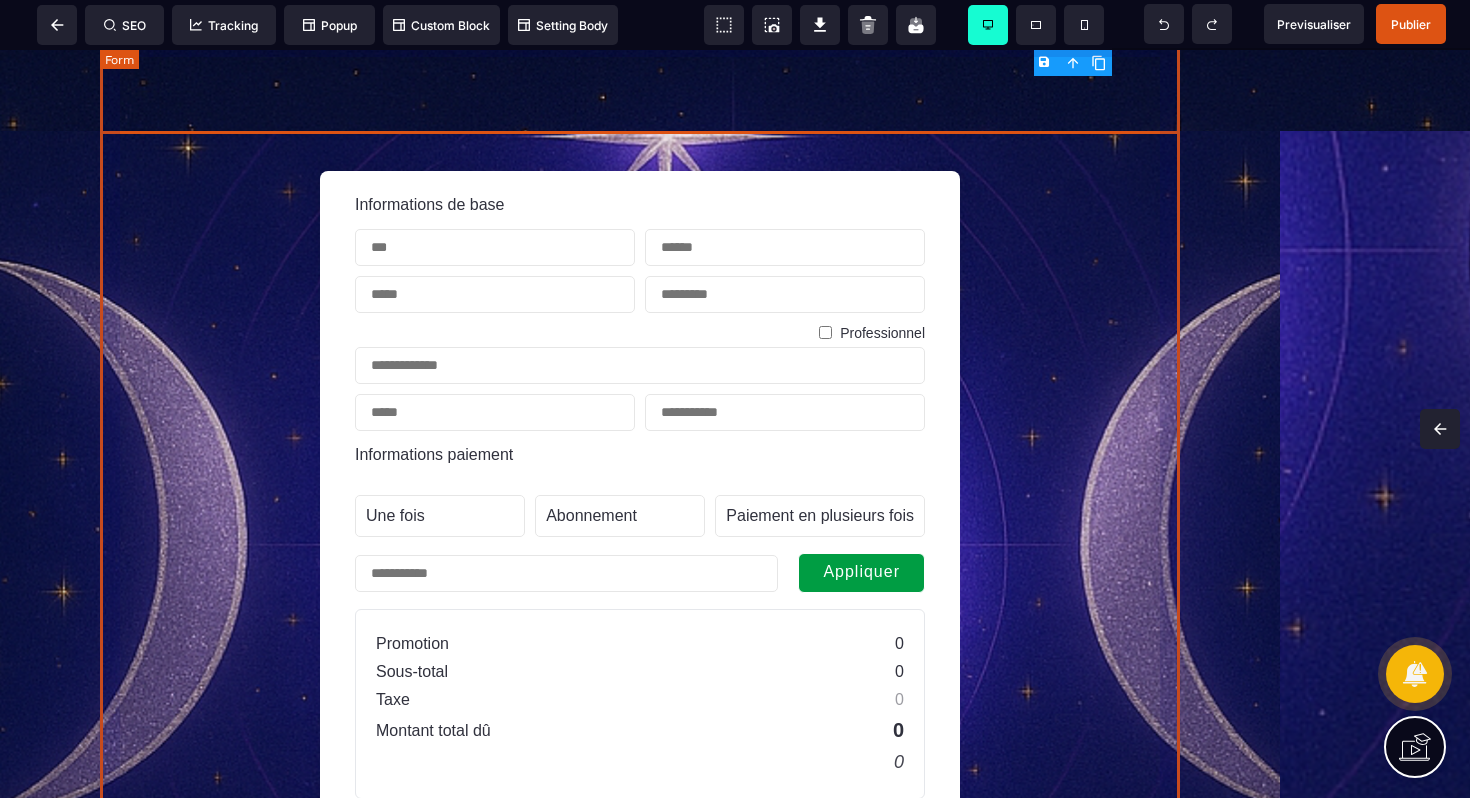 scroll, scrollTop: 1116, scrollLeft: 0, axis: vertical 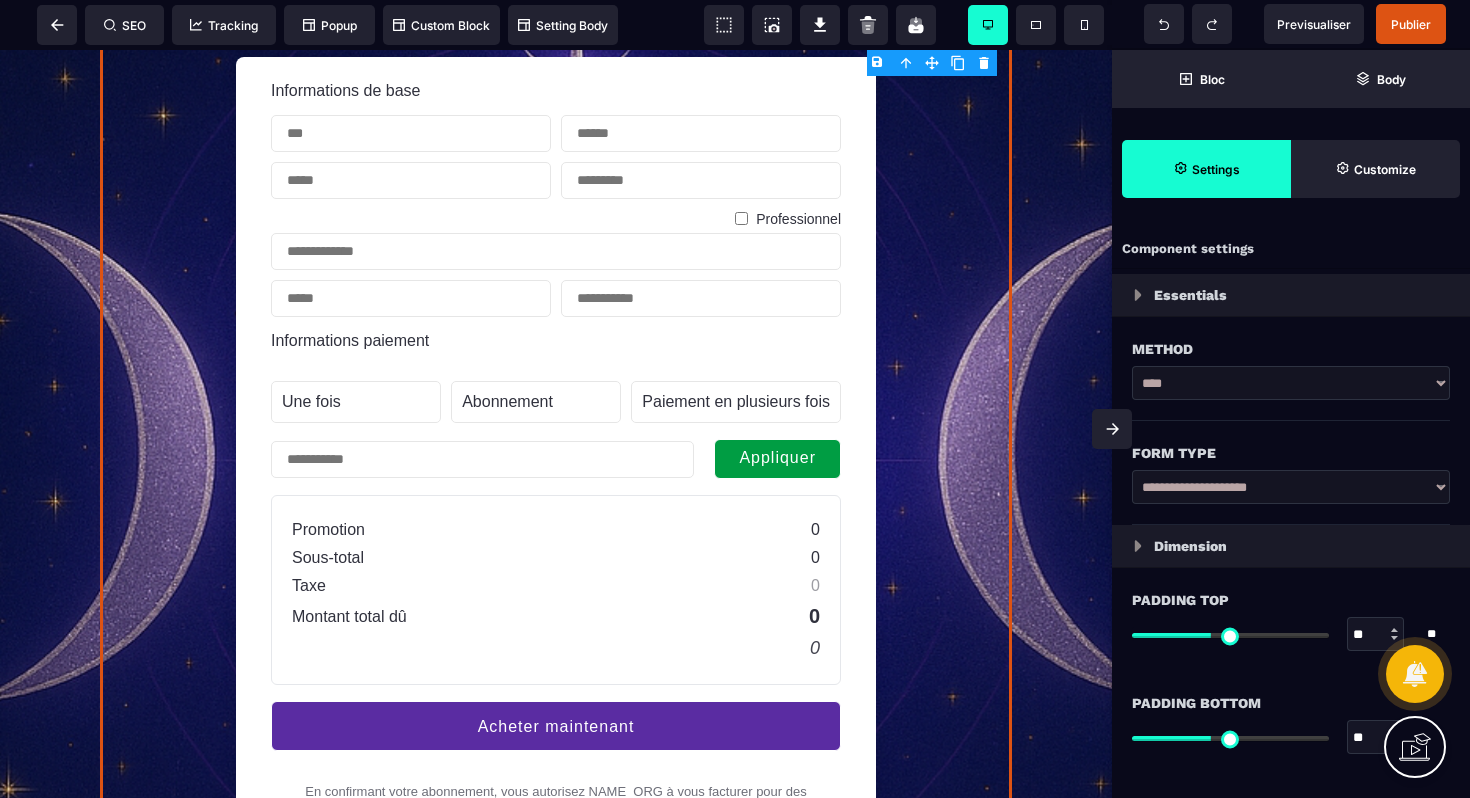 click at bounding box center [1112, 429] 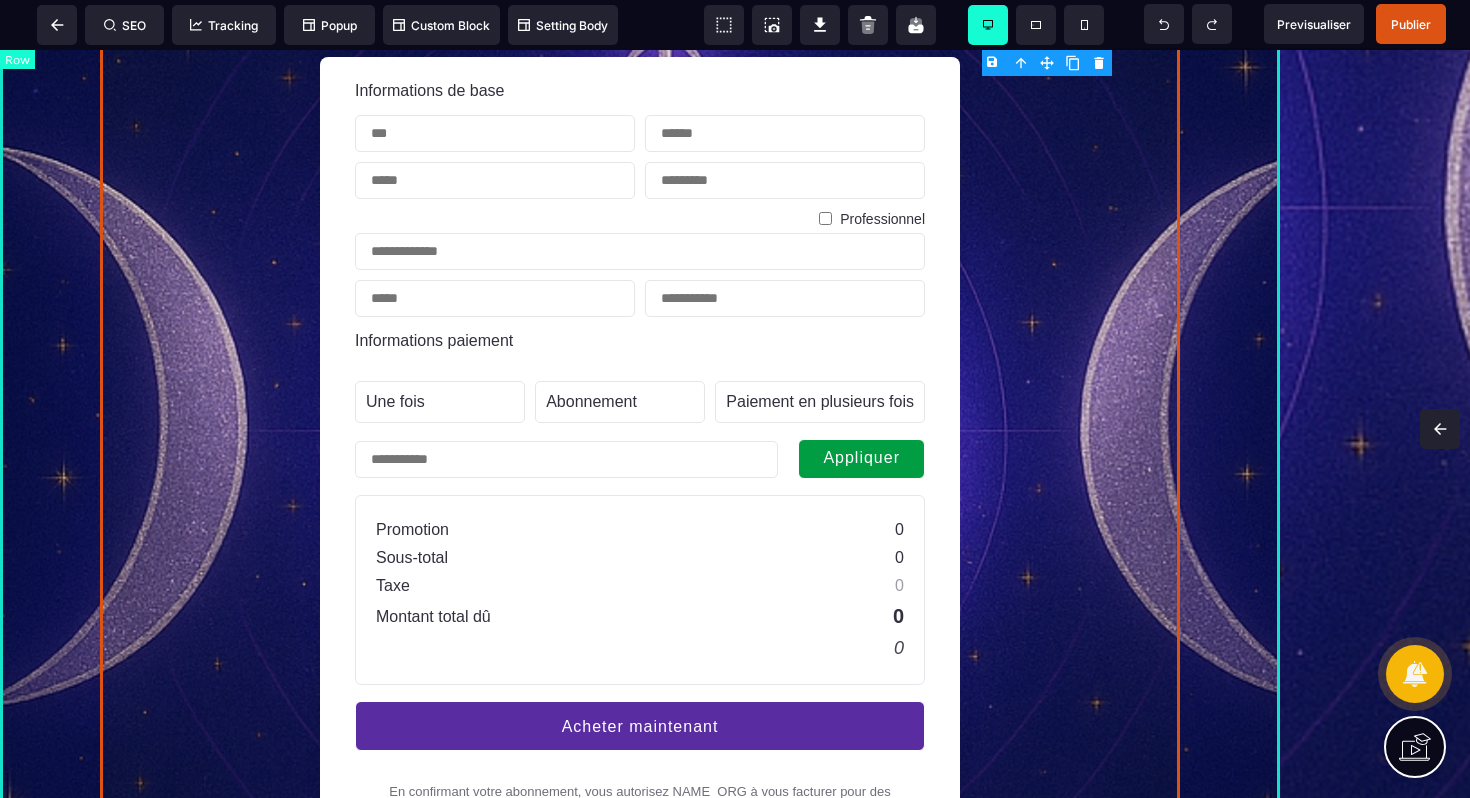 click on "Informations de base Professionnel Informations paiement Une fois Abonnement Paiement en plusieurs fois Abonnement Paiement en plusieurs fois Appliquer Promotion 0 Sous-total 0 Taxe 0 Montant total dû 0 0 Acheter maintenant En confirmant votre abonnement, vous autorisez NAME_ORG à vous facturer pour des paiements futurs conformément à leurs conditions. Vous pouvez annuler votre abonnement à tout moment. Propulsé par Stripe Conditions générales Confidentialité" at bounding box center [640, 657] 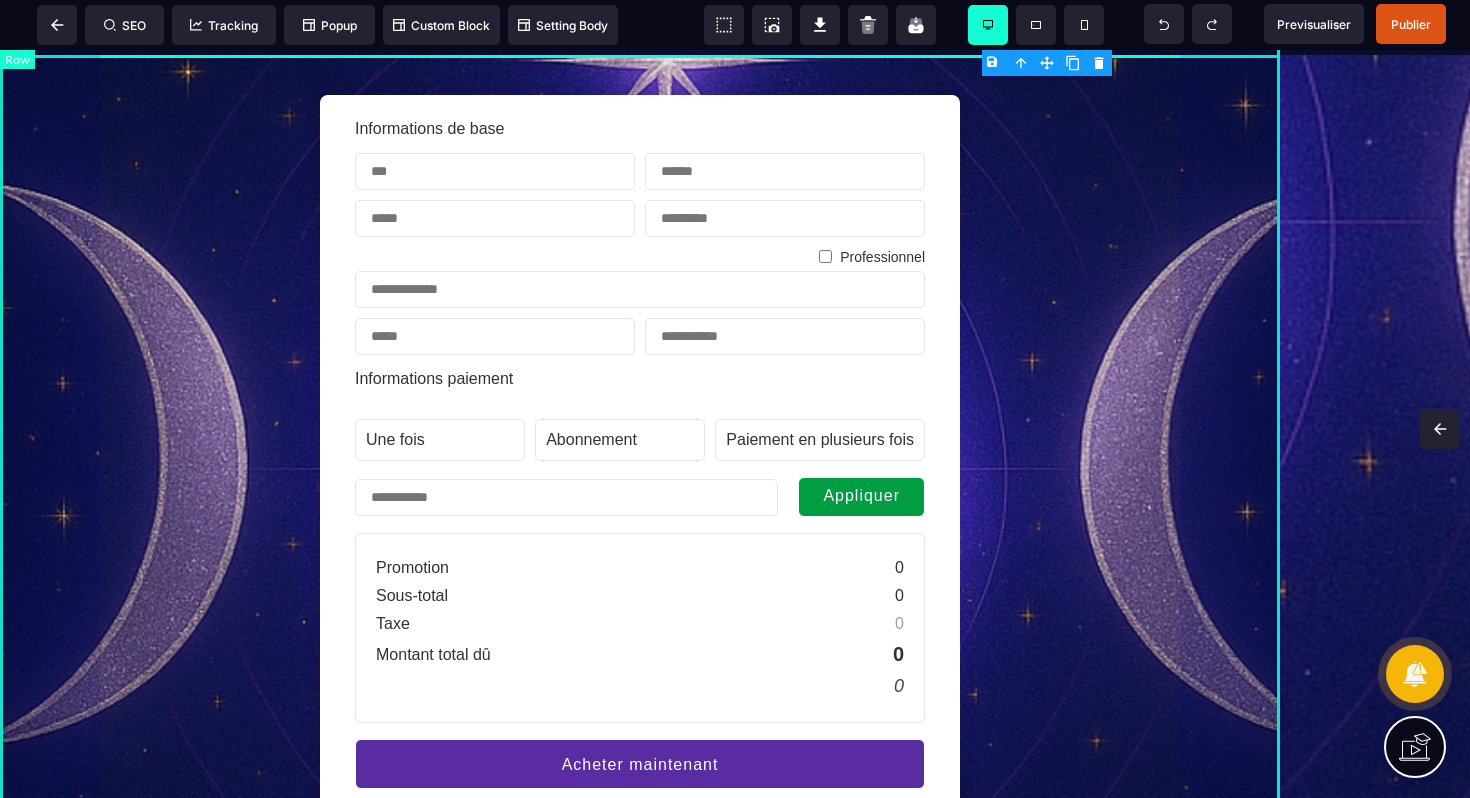 scroll, scrollTop: 1116, scrollLeft: 0, axis: vertical 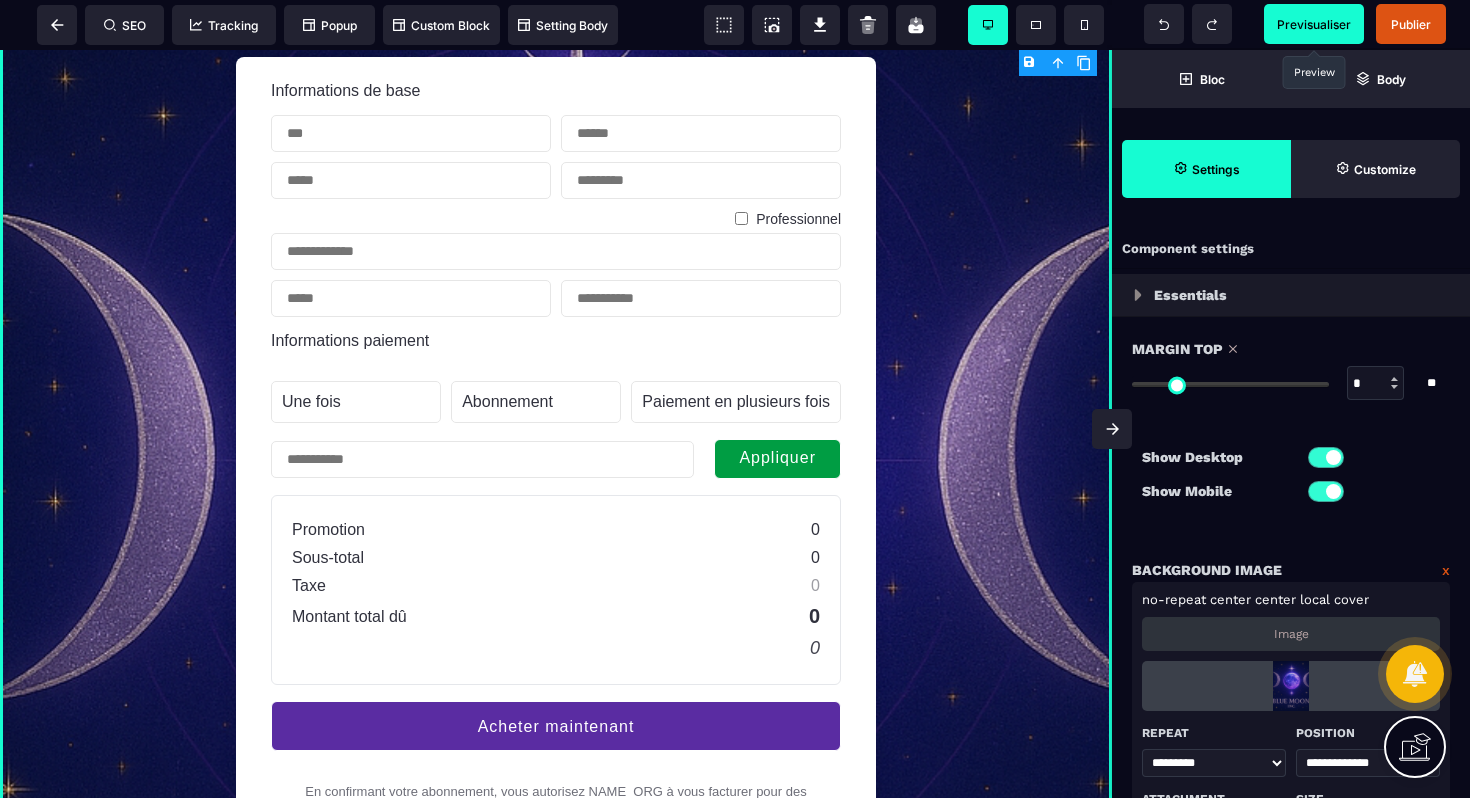 click on "Previsualiser" at bounding box center [1314, 24] 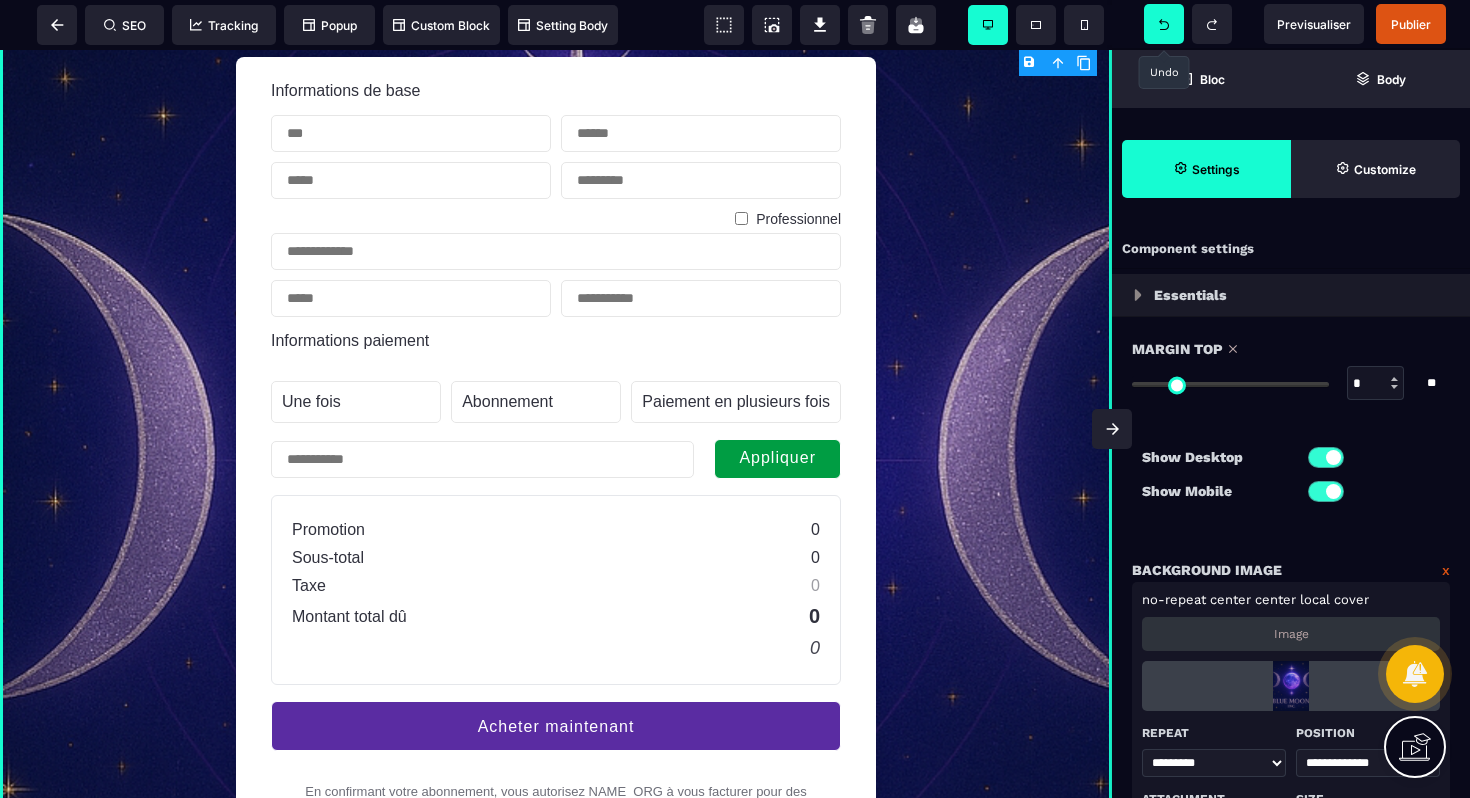click at bounding box center [1164, 24] 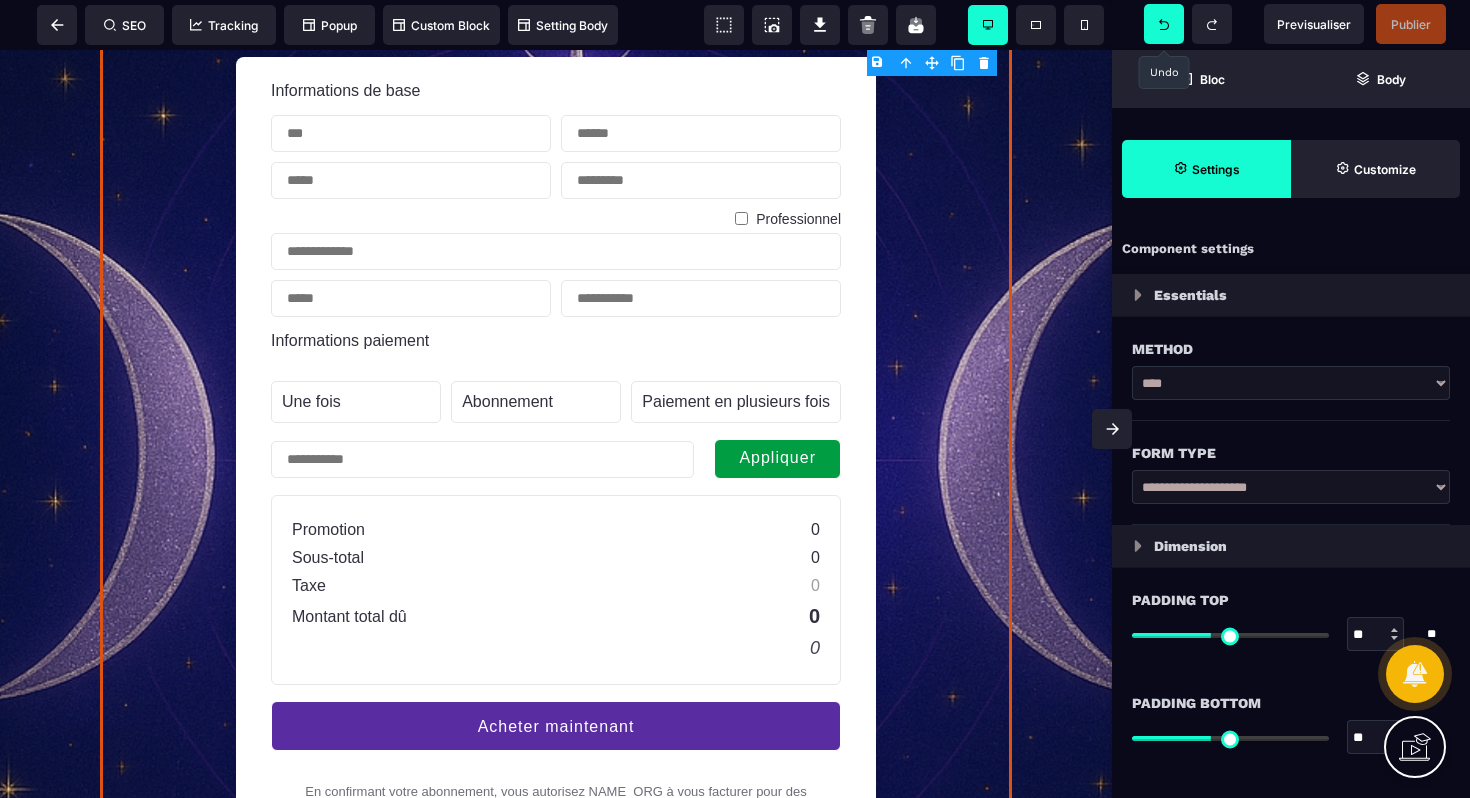 click at bounding box center (1164, 24) 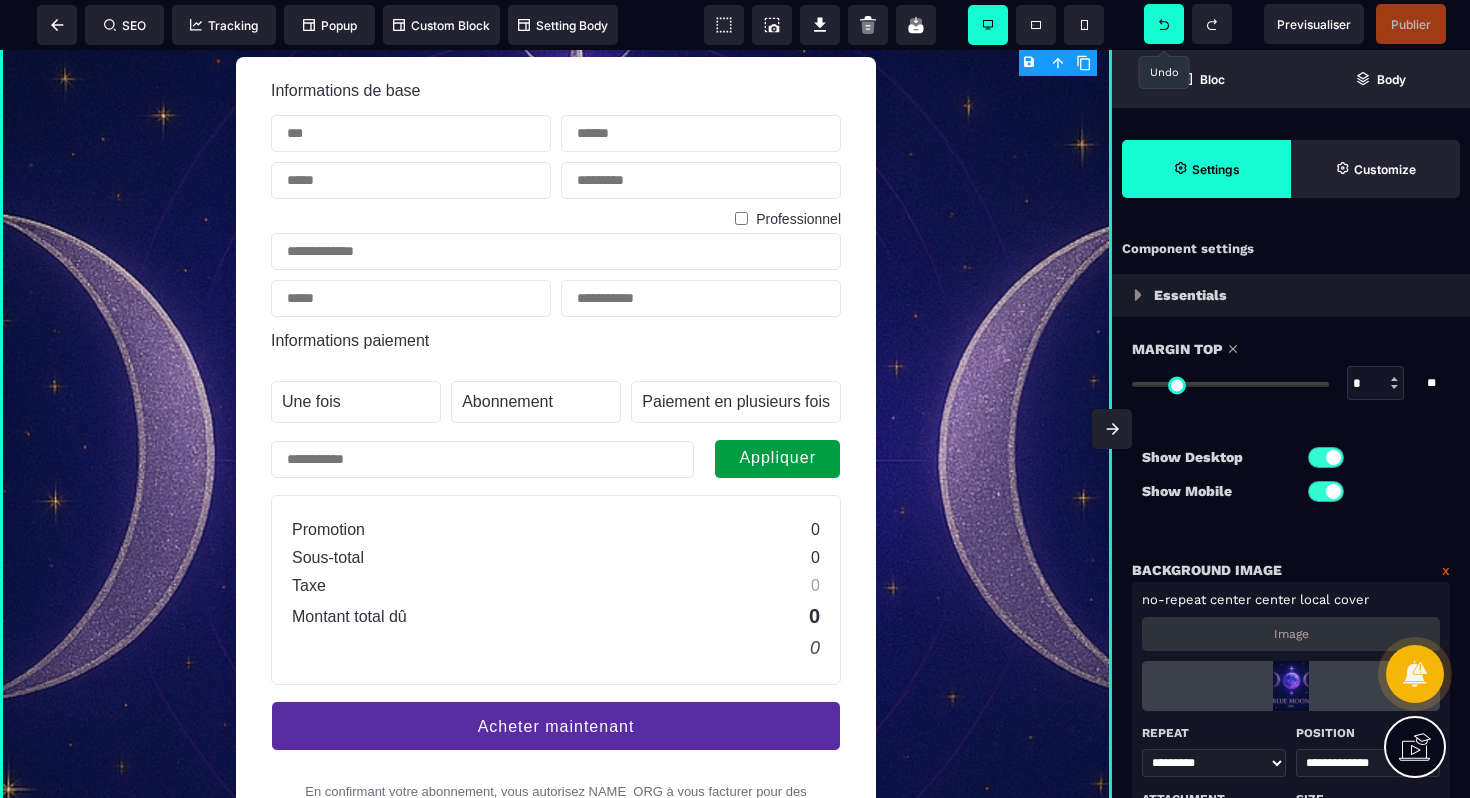click at bounding box center (1164, 24) 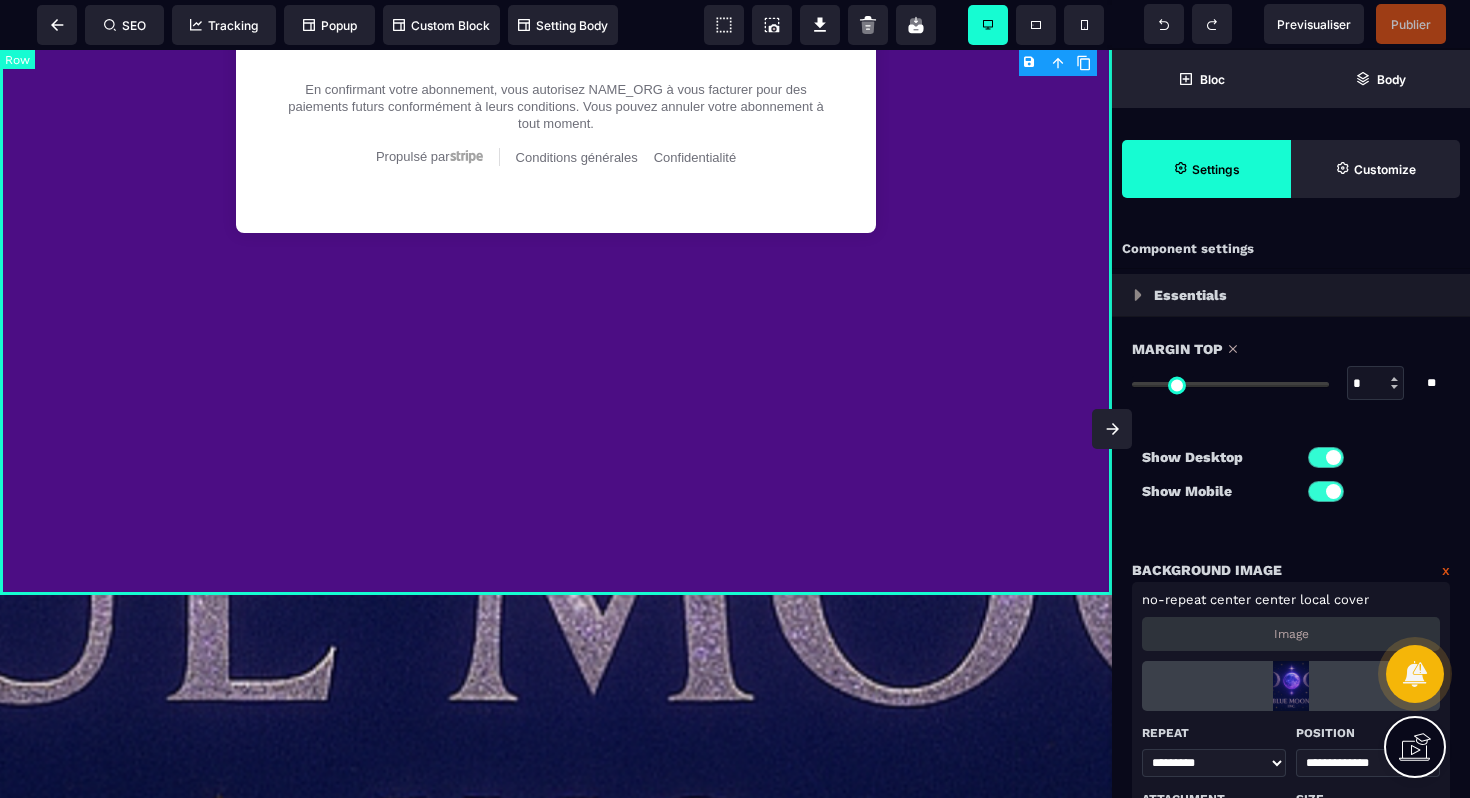 scroll, scrollTop: 2163, scrollLeft: 0, axis: vertical 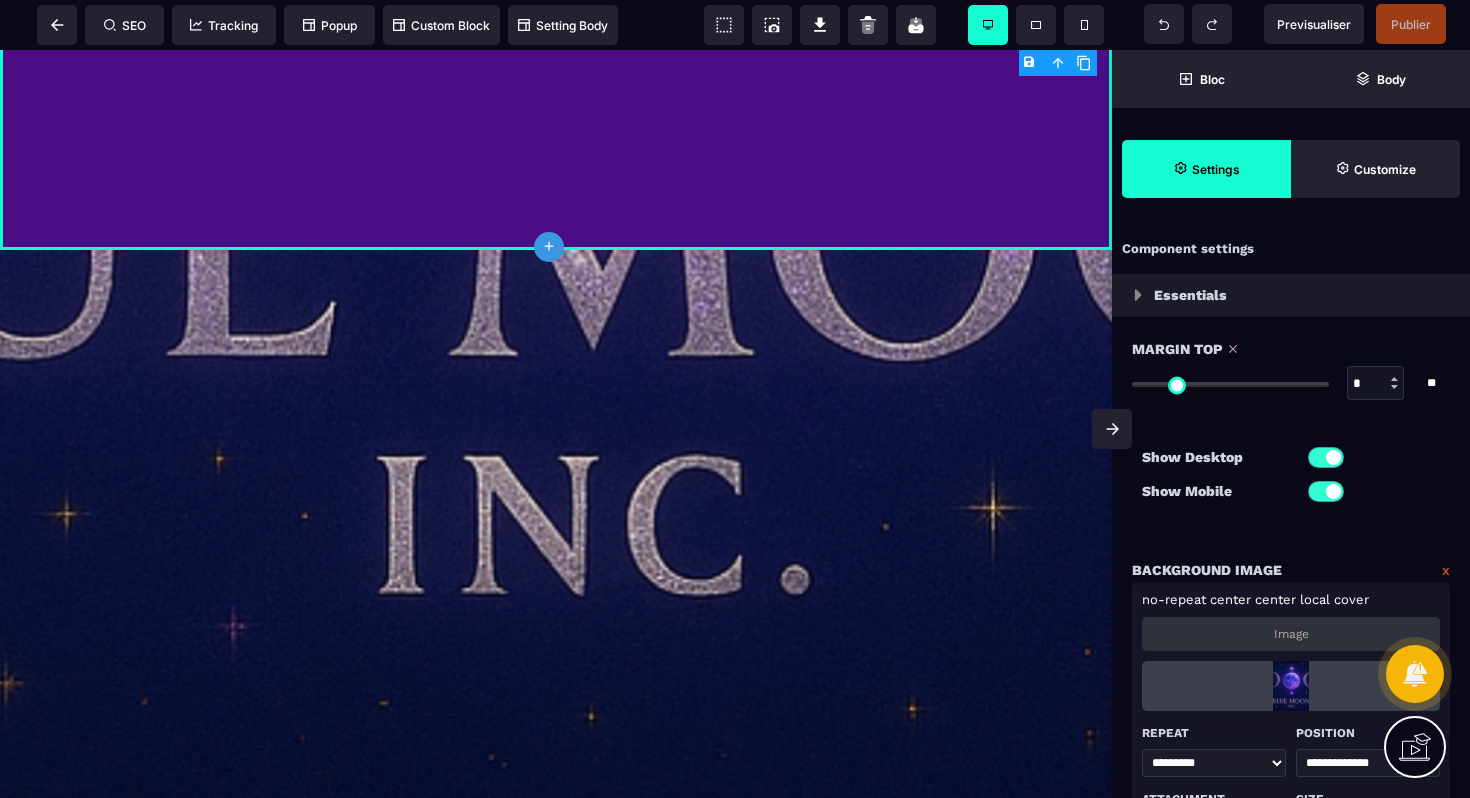 click on "Rejoins la formation piercing professionnelle dès maintenant ! ✅ Deviens pierceur/se certifié·e depuis chez toi ✔️ Accès immédiat à la plateforme ✔️ 7 modules – vidéos + PDF téléchargeables ✔️ Suivi et accompagnement inclus ✔️ Certificat final CHECKOUT FORM COMPLETE YOUR ORDER PAID AD SUCK! Sub headingLorem ipsum dolor sit amet consectetur. Urna bibendum commodo lorem consectetur at ut RRR Votre nom Votre prénom Professionnel Votre entreprise Votre email Confirmez votre email Votre numéro de téléphone Votre numéro et rue Votre ville Votre code postal Carte de crédit PayPal Virement bancaire Numéro de la carte Cryptogramme Date d'expiration Utilisez votre carte de crédit enregistrée sur PayPal PayPal accepte : MasterCard, Visa et Amex. IBAN What you get!" at bounding box center (556, -654) 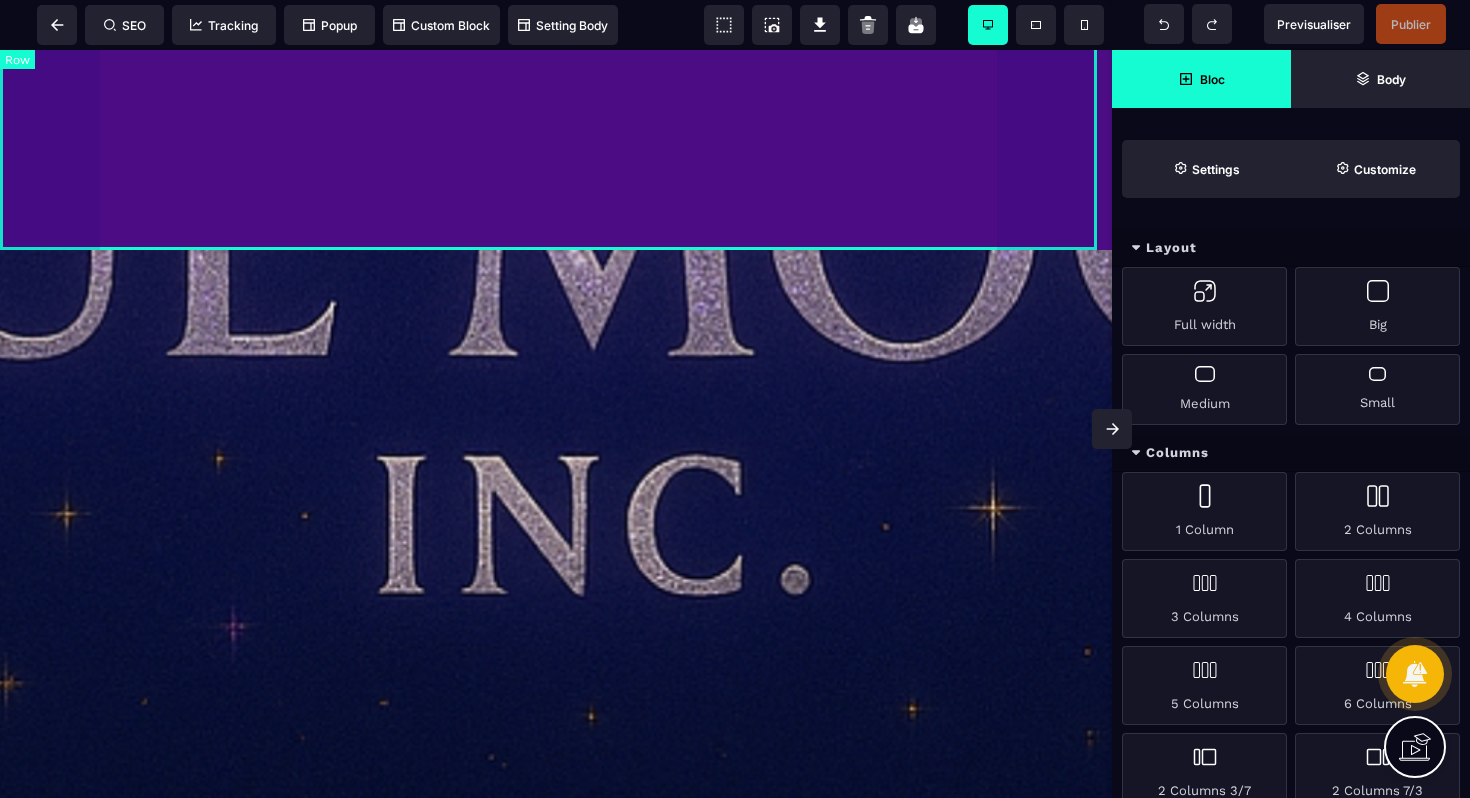click on "Informations de base Professionnel Informations paiement Une fois Abonnement Paiement en plusieurs fois Abonnement Paiement en plusieurs fois Appliquer Promotion 0 Sous-total 0 Taxe 0 Montant total dû 0 0 Acheter maintenant En confirmant votre abonnement, vous autorisez NAME_ORG à vous facturer pour des paiements futurs conformément à leurs conditions. Vous pouvez annuler votre abonnement à tout moment. Propulsé par Stripe Conditions générales Confidentialité" at bounding box center (556, -390) 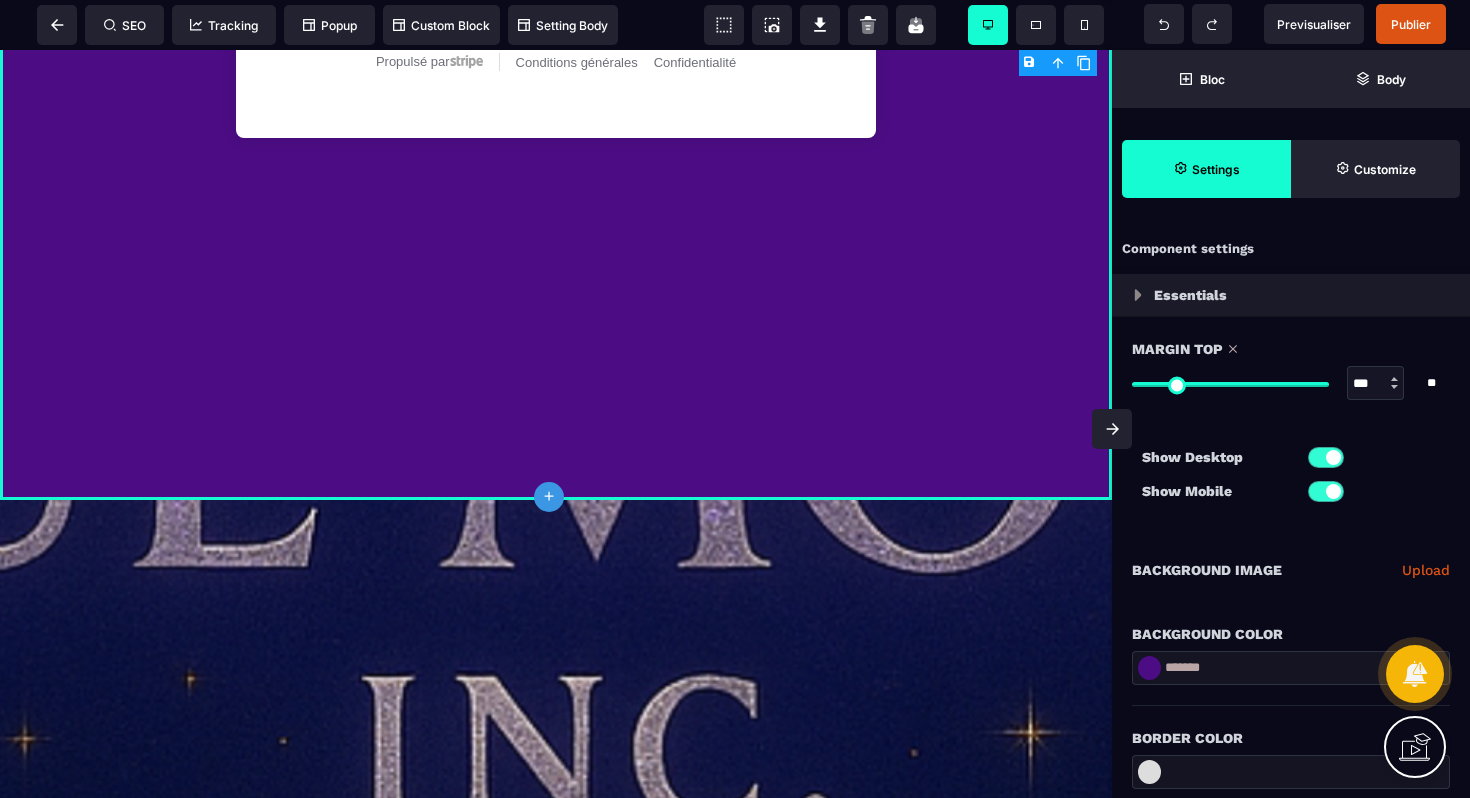 drag, startPoint x: 1142, startPoint y: 390, endPoint x: 1427, endPoint y: 396, distance: 285.06314 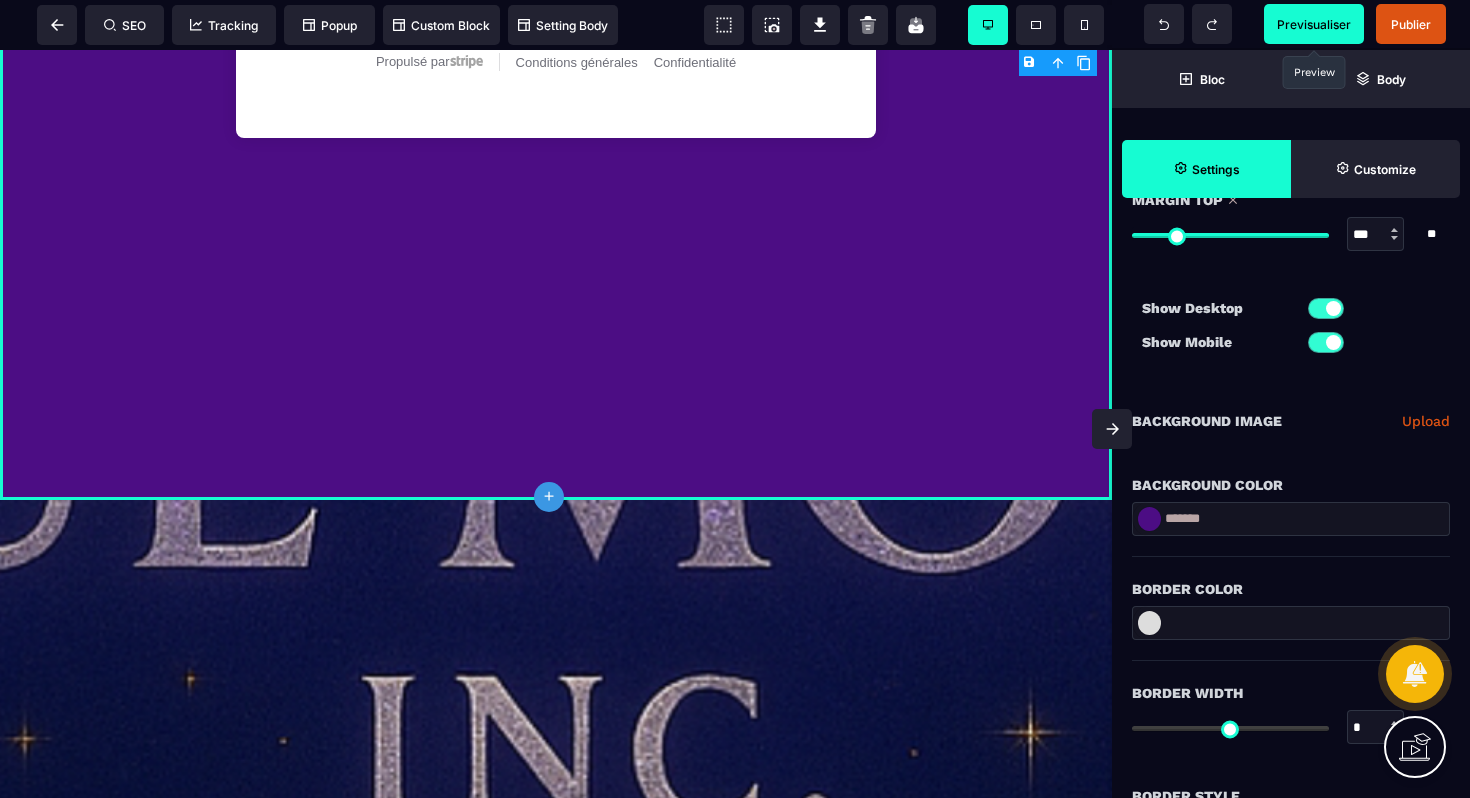 click on "Previsualiser" at bounding box center (1314, 24) 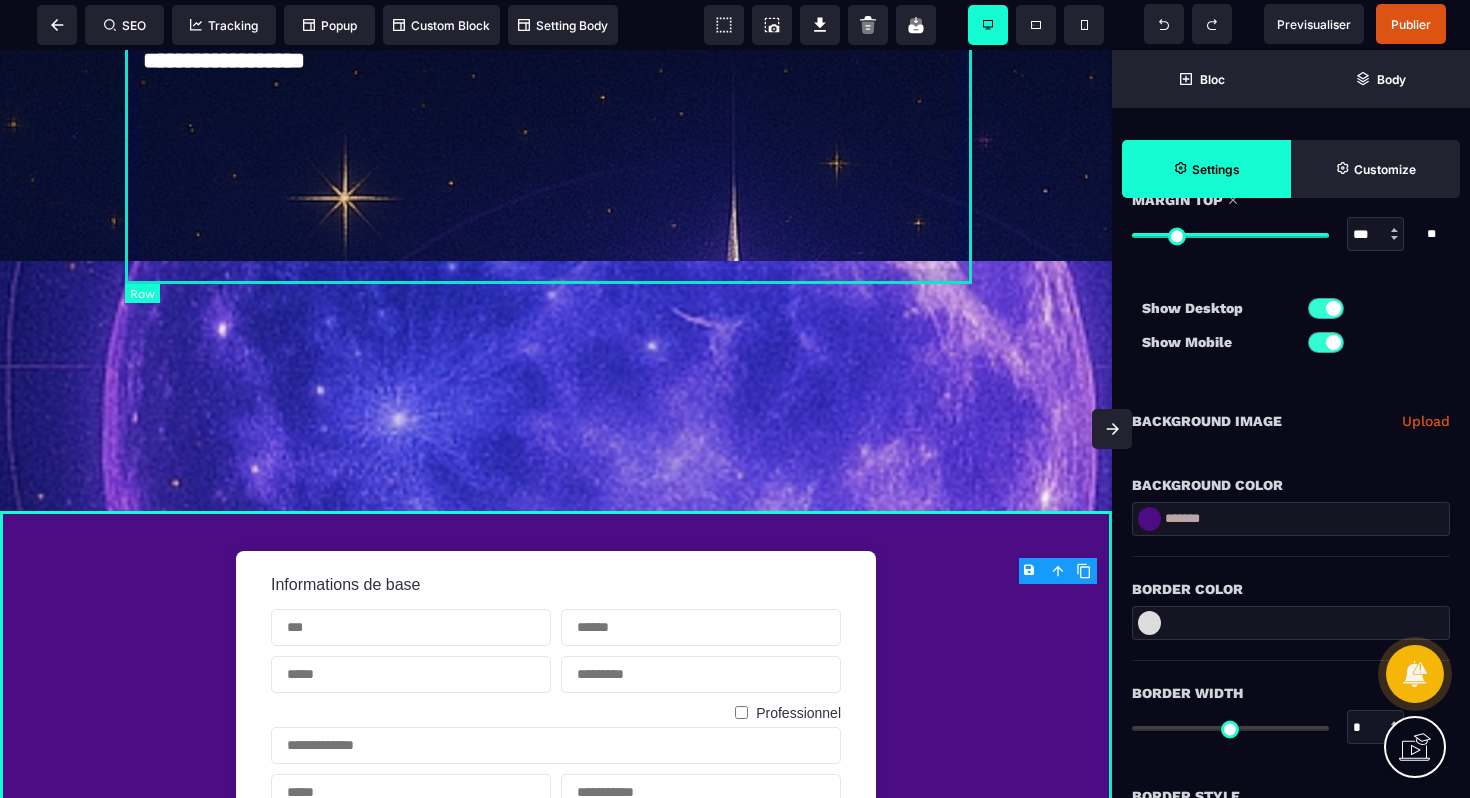 scroll, scrollTop: 798, scrollLeft: 0, axis: vertical 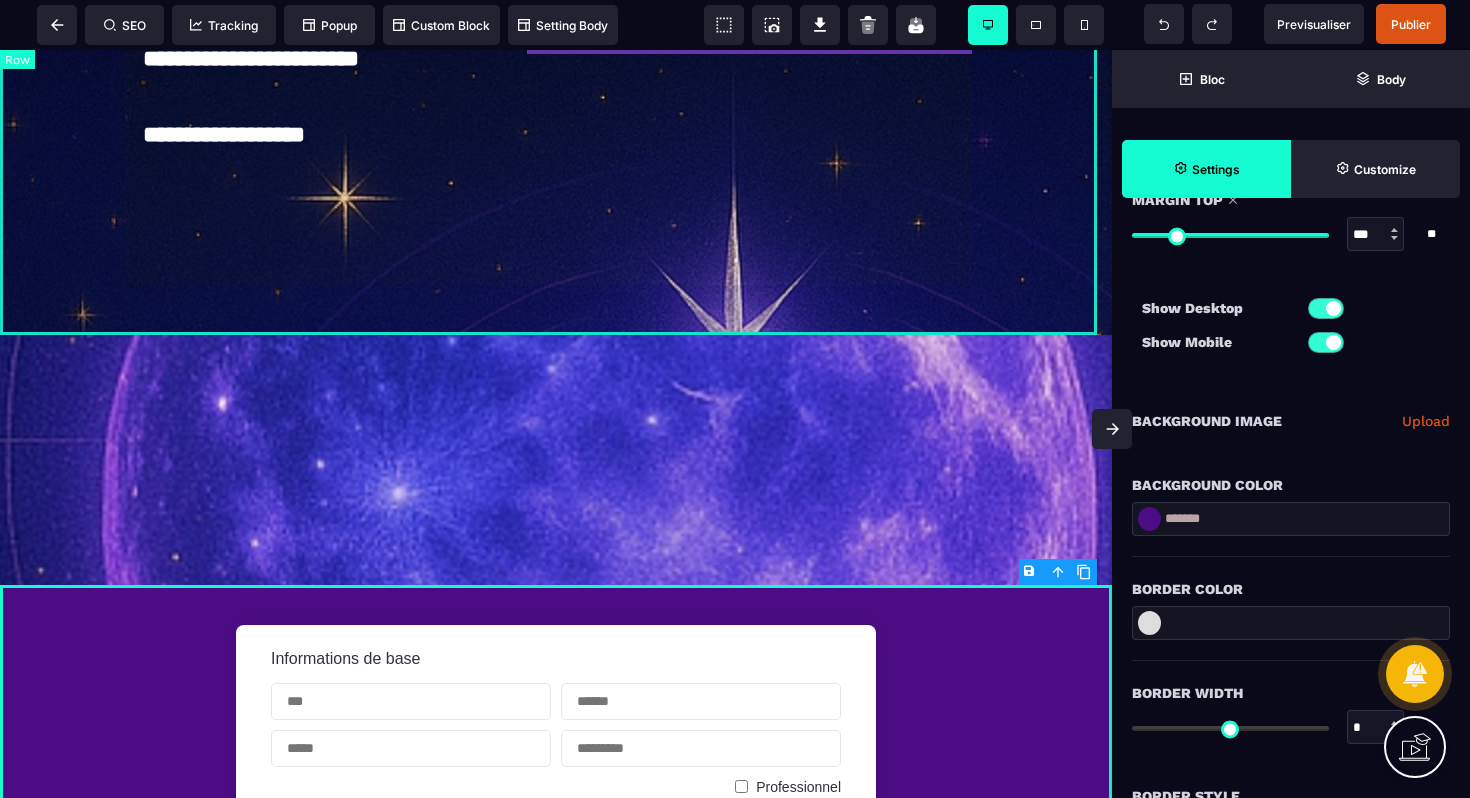 click on "Rejoins la formation piercing professionnelle dès maintenant ! ✅ Deviens pierceur/se certifié·e depuis chez toi ✔️ Accès immédiat à la plateforme ✔️ 7 modules – vidéos + PDF téléchargeables ✔️ Suivi et accompagnement inclus ✔️ Certificat final" at bounding box center (556, -207) 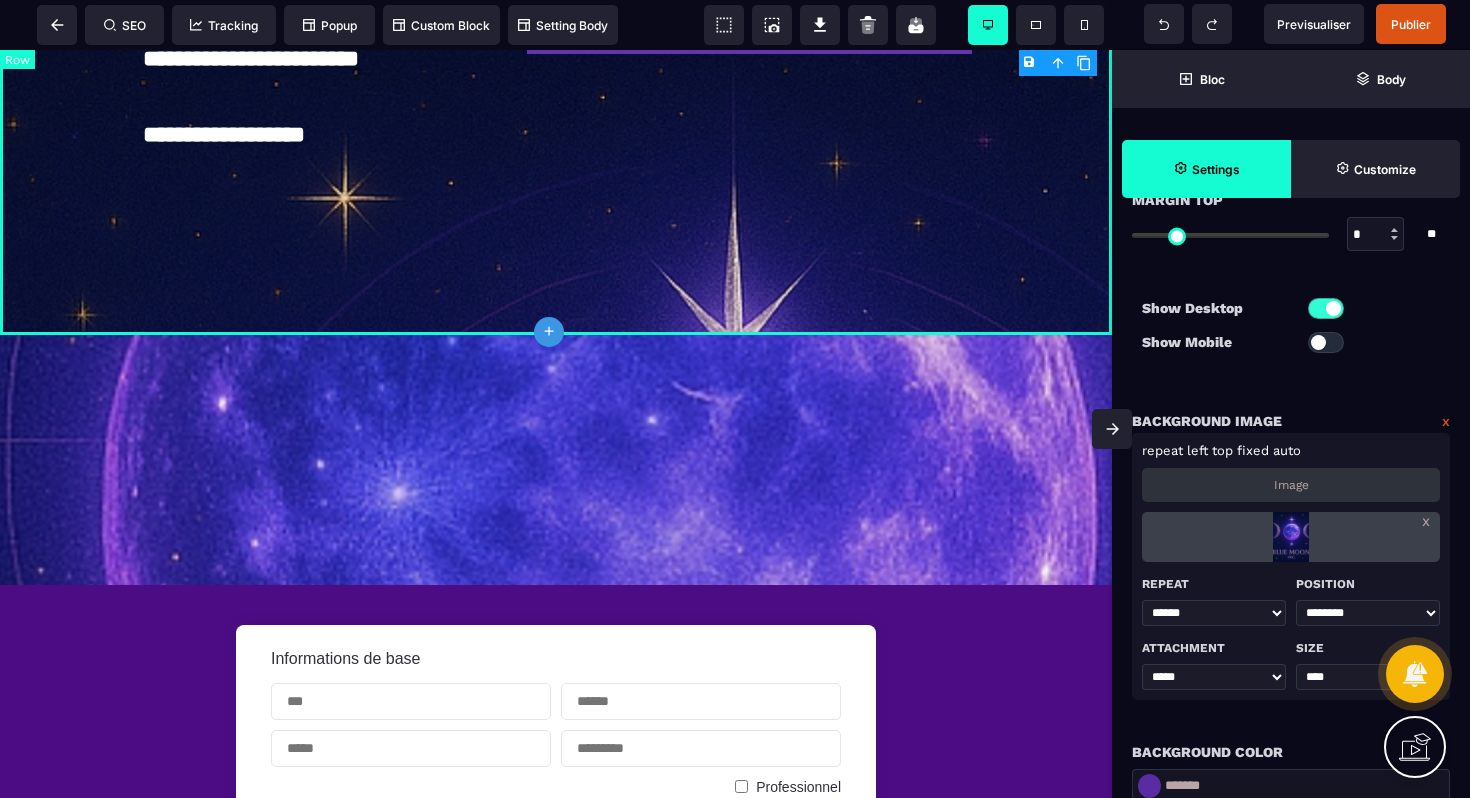 scroll, scrollTop: 0, scrollLeft: 0, axis: both 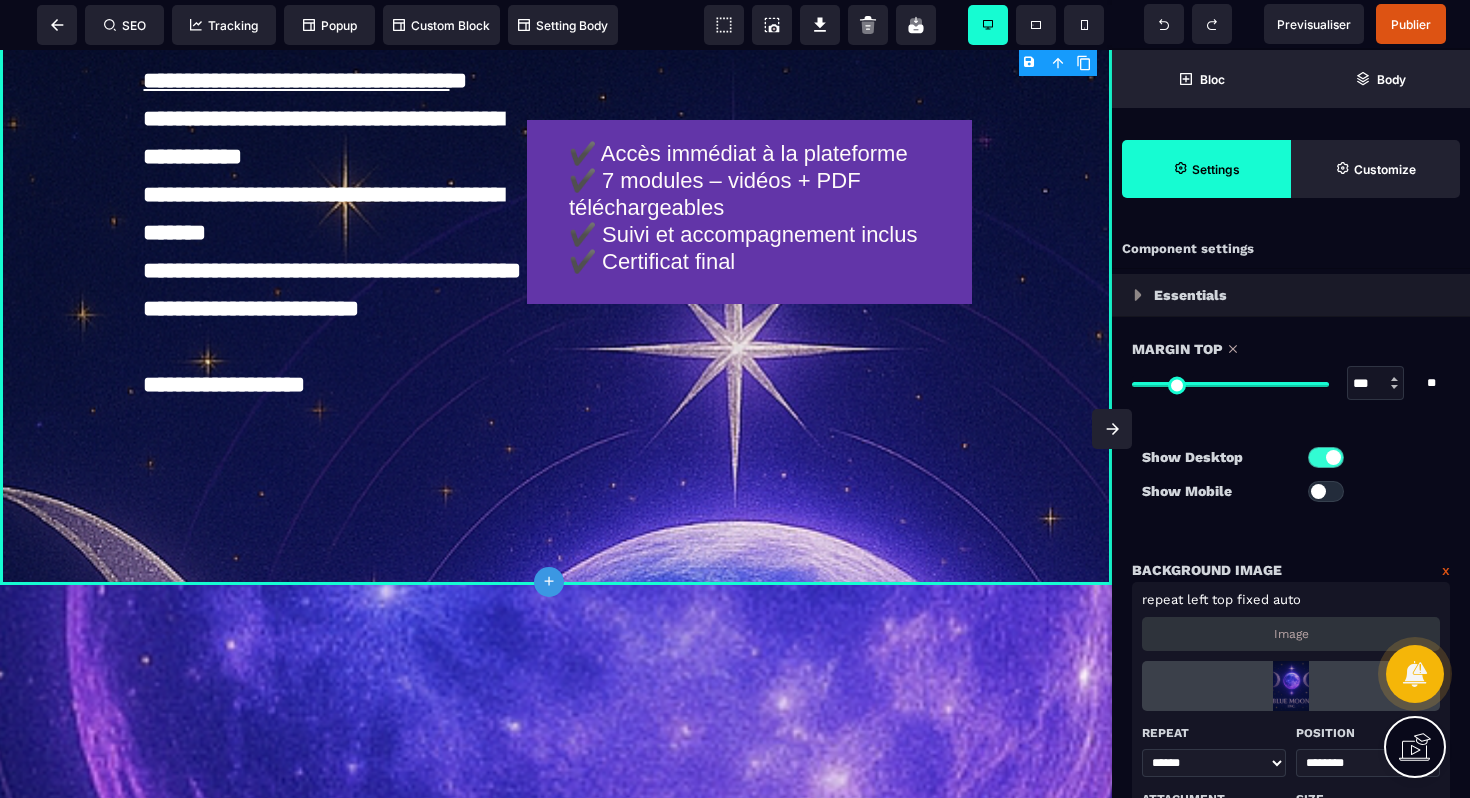 drag, startPoint x: 1144, startPoint y: 387, endPoint x: 1329, endPoint y: 383, distance: 185.04324 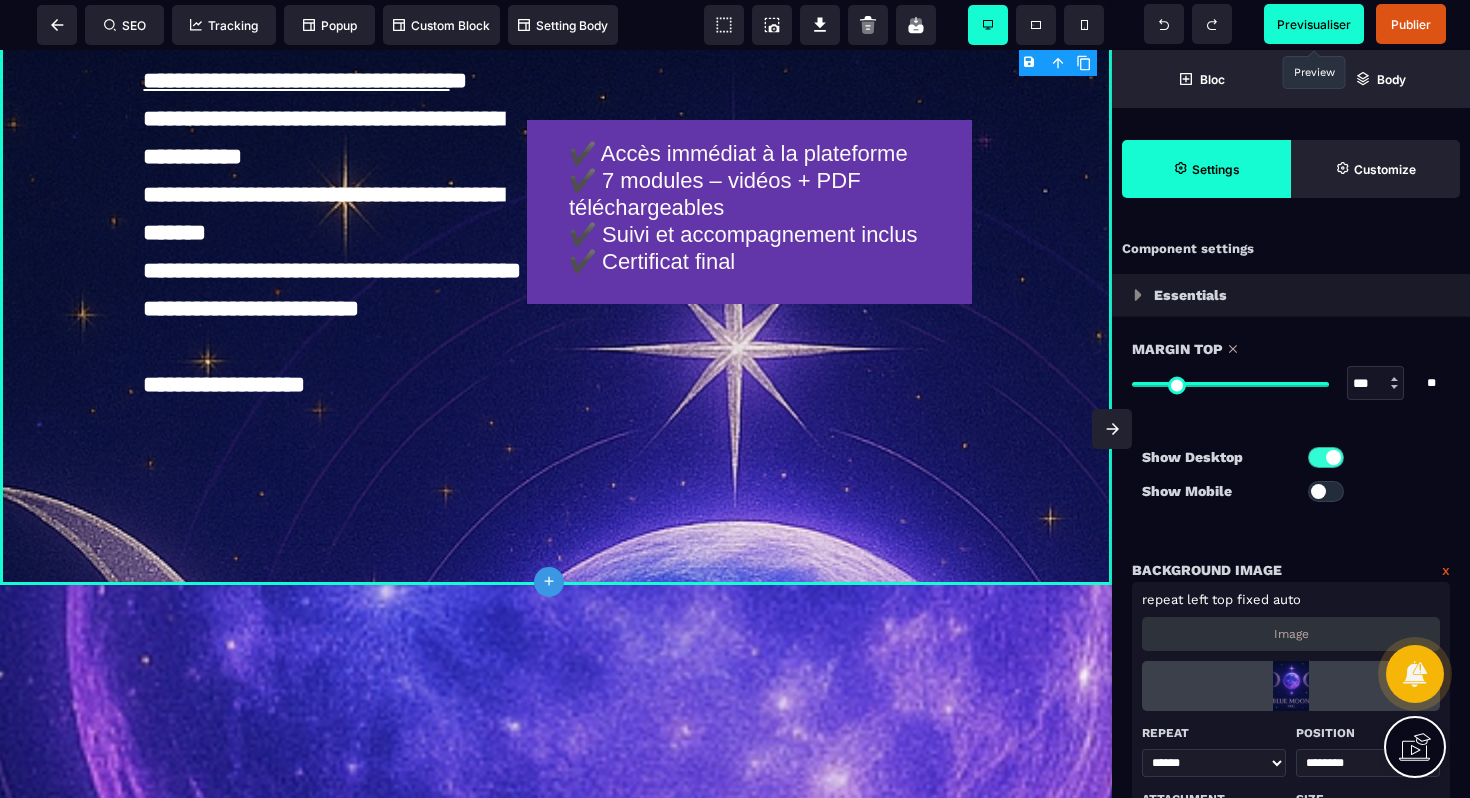 click on "Previsualiser" at bounding box center (1314, 24) 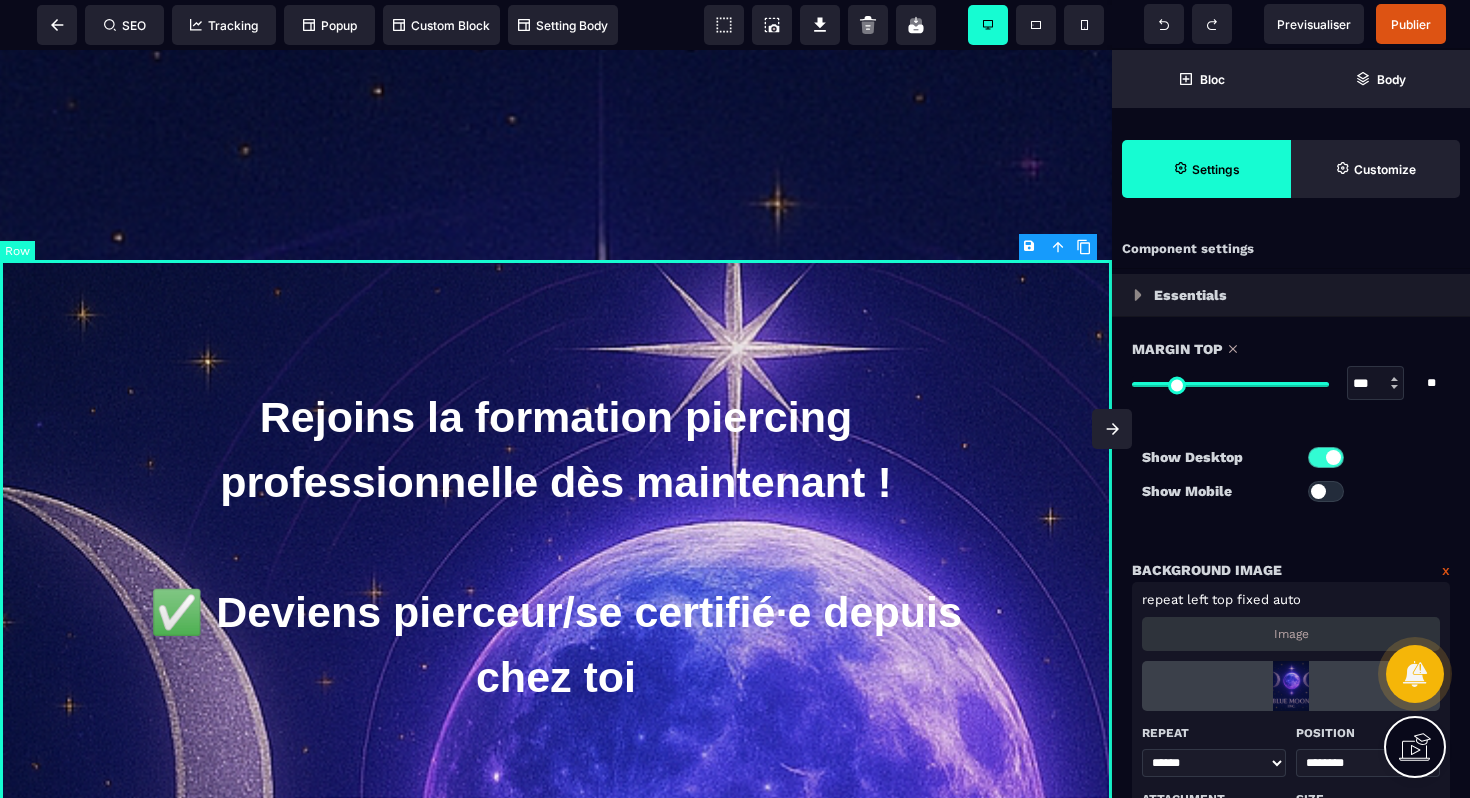 scroll, scrollTop: 0, scrollLeft: 0, axis: both 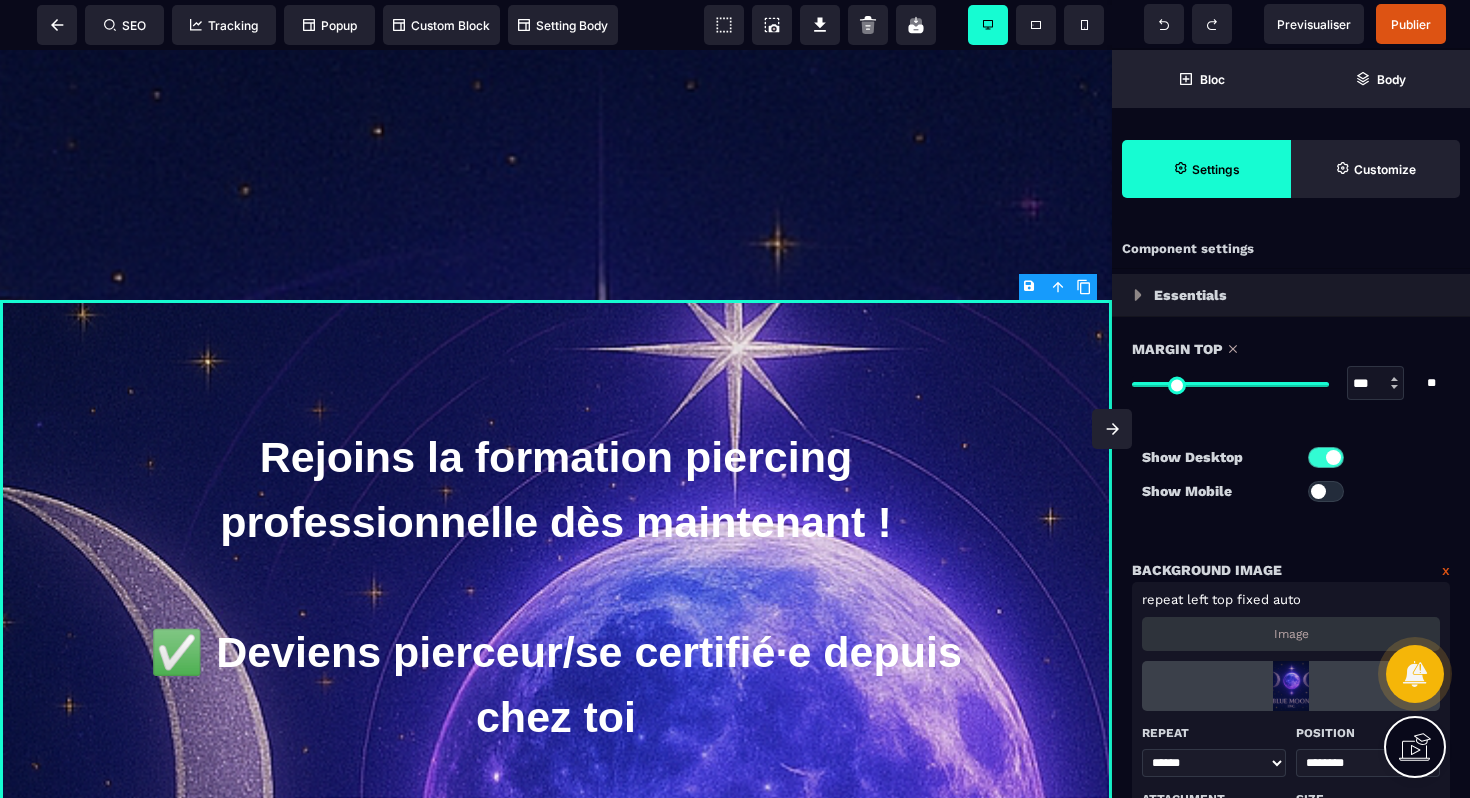 click on "Rejoins la formation piercing professionnelle dès maintenant ! ✅ Deviens pierceur/se certifié·e depuis chez toi ✔️ Accès immédiat à la plateforme ✔️ 7 modules – vidéos + PDF téléchargeables ✔️ Suivi et accompagnement inclus ✔️ Certificat final CHECKOUT FORM COMPLETE YOUR ORDER PAID AD SUCK! Sub headingLorem ipsum dolor sit amet consectetur. Urna bibendum commodo lorem consectetur at ut RRR Votre nom Votre prénom Professionnel Votre entreprise Votre email Confirmez votre email Votre numéro de téléphone Votre numéro et rue Votre ville Votre code postal Carte de crédit PayPal Virement bancaire Numéro de la carte Cryptogramme Date d'expiration Utilisez votre carte de crédit enregistrée sur PayPal PayPal accepte : MasterCard, Visa et Amex. IBAN What you get!" at bounding box center (556, 1759) 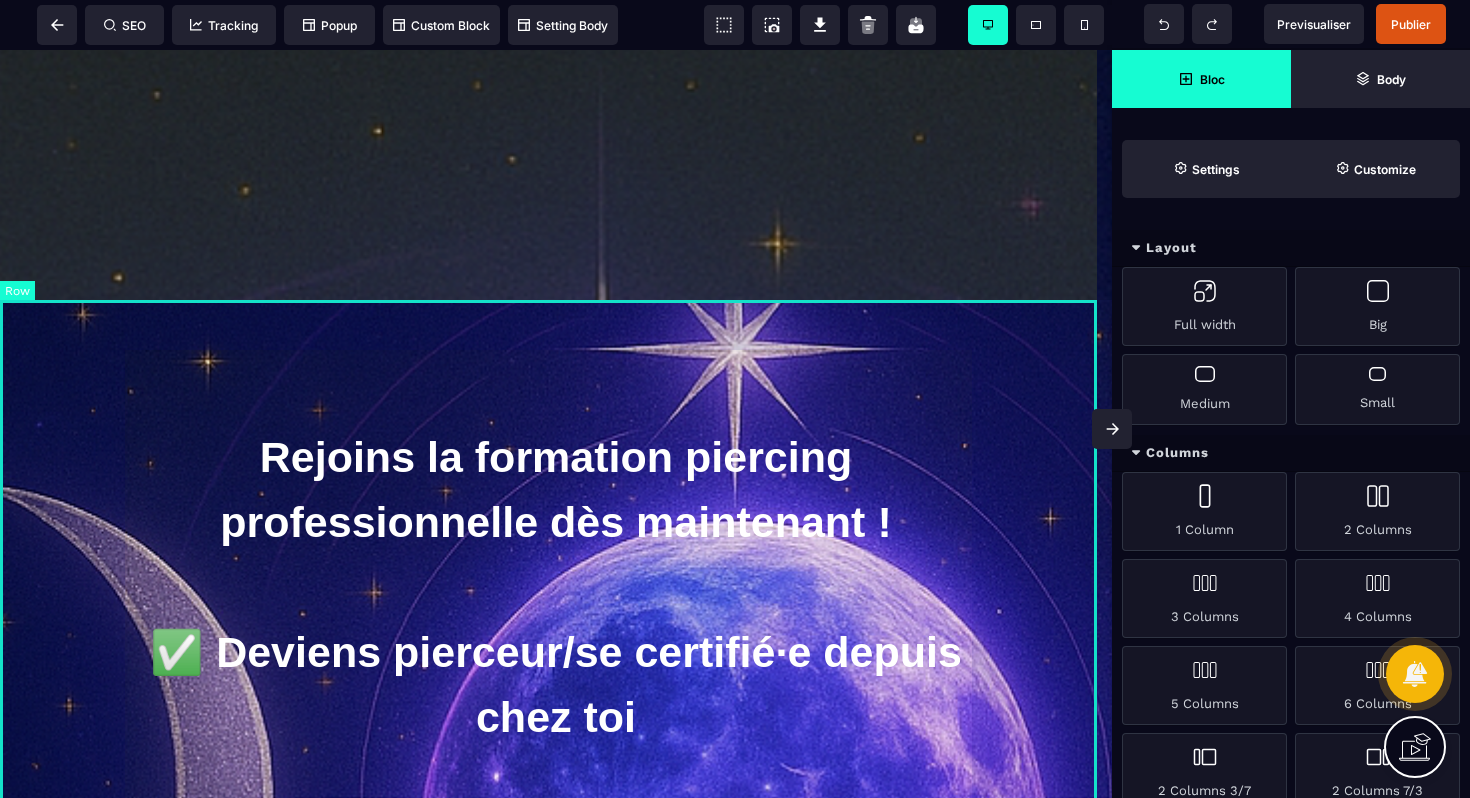 click on "Rejoins la formation piercing professionnelle dès maintenant ! ✅ Deviens pierceur/se certifié·e depuis chez toi ✔️ Accès immédiat à la plateforme ✔️ 7 modules – vidéos + PDF téléchargeables ✔️ Suivi et accompagnement inclus ✔️ Certificat final" at bounding box center (556, 841) 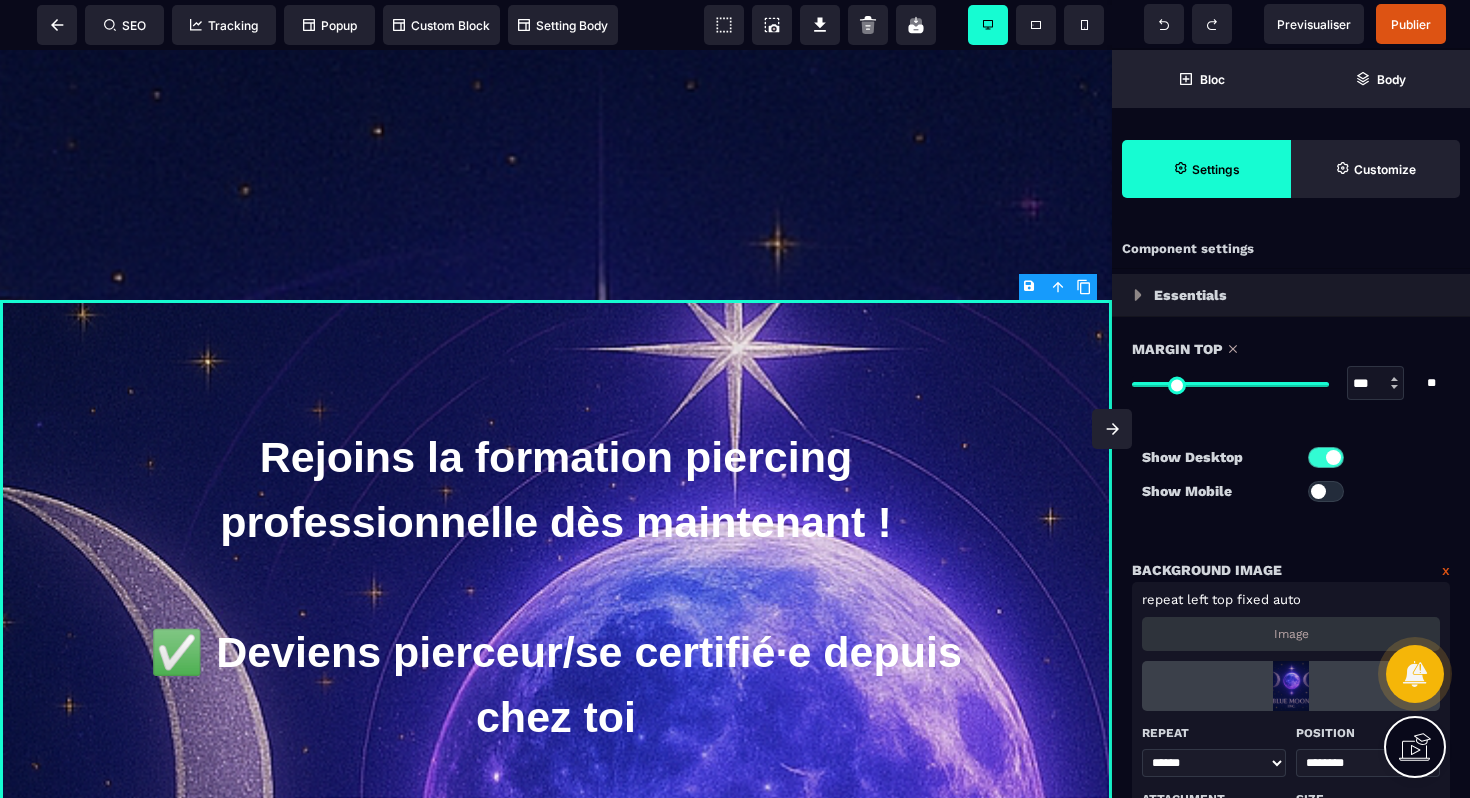 click on "Rejoins la formation piercing professionnelle dès maintenant ! ✅ Deviens pierceur/se certifié·e depuis chez toi ✔️ Accès immédiat à la plateforme ✔️ 7 modules – vidéos + PDF téléchargeables ✔️ Suivi et accompagnement inclus ✔️ Certificat final CHECKOUT FORM COMPLETE YOUR ORDER PAID AD SUCK! Sub headingLorem ipsum dolor sit amet consectetur. Urna bibendum commodo lorem consectetur at ut RRR Votre nom Votre prénom Professionnel Votre entreprise Votre email Confirmez votre email Votre numéro de téléphone Votre numéro et rue Votre ville Votre code postal Carte de crédit PayPal Virement bancaire Numéro de la carte Cryptogramme Date d'expiration Utilisez votre carte de crédit enregistrée sur PayPal PayPal accepte : MasterCard, Visa et Amex. IBAN What you get!" at bounding box center [556, 1759] 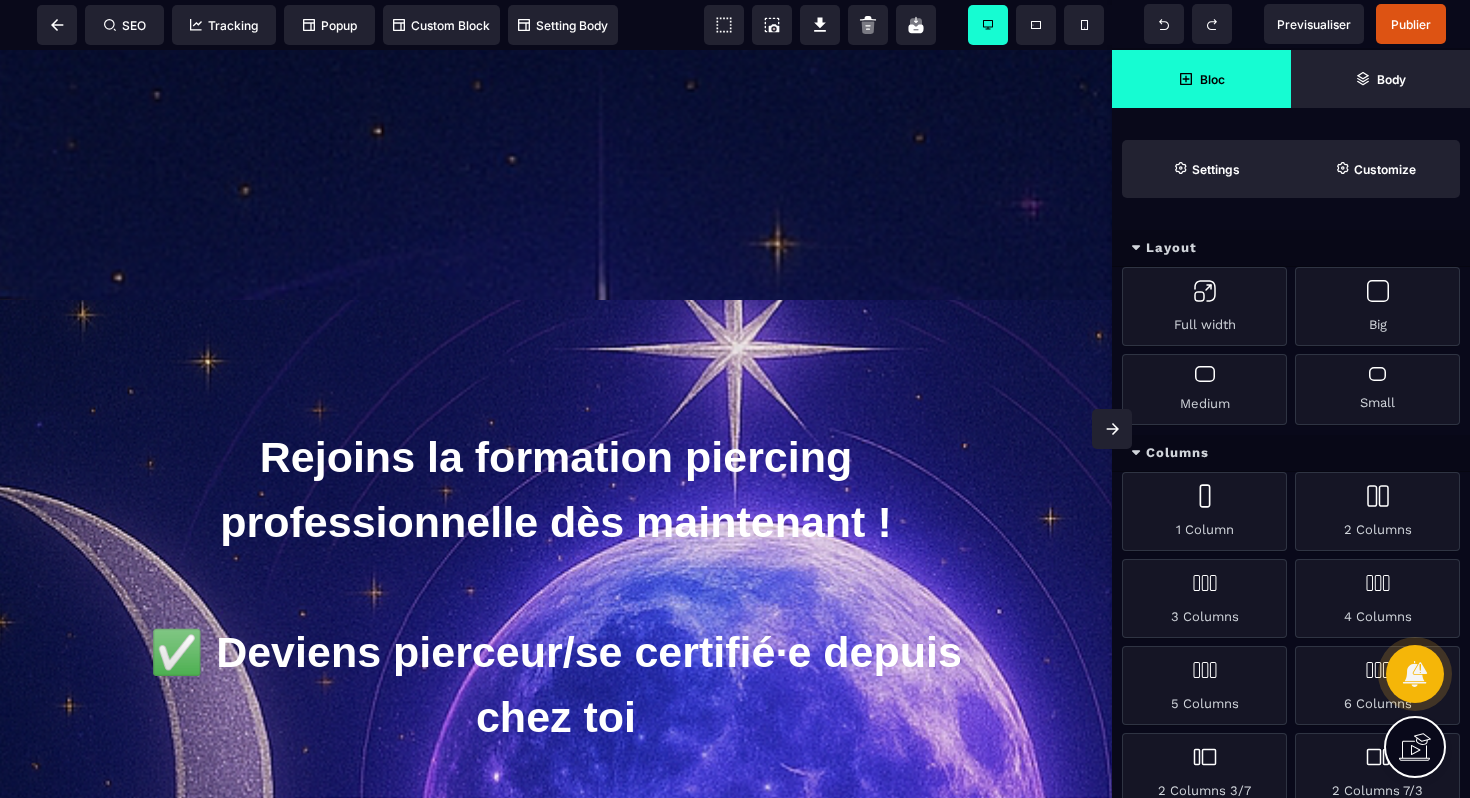 click on "Rejoins la formation piercing professionnelle dès maintenant ! ✅ Deviens pierceur/se certifié·e depuis chez toi ✔️ Accès immédiat à la plateforme ✔️ 7 modules – vidéos + PDF téléchargeables ✔️ Suivi et accompagnement inclus ✔️ Certificat final CHECKOUT FORM COMPLETE YOUR ORDER PAID AD SUCK! Sub headingLorem ipsum dolor sit amet consectetur. Urna bibendum commodo lorem consectetur at ut RRR Votre nom Votre prénom Professionnel Votre entreprise Votre email Confirmez votre email Votre numéro de téléphone Votre numéro et rue Votre ville Votre code postal Carte de crédit PayPal Virement bancaire Numéro de la carte Cryptogramme Date d'expiration Utilisez votre carte de crédit enregistrée sur PayPal PayPal accepte : MasterCard, Visa et Amex. IBAN What you get!" at bounding box center [556, 1759] 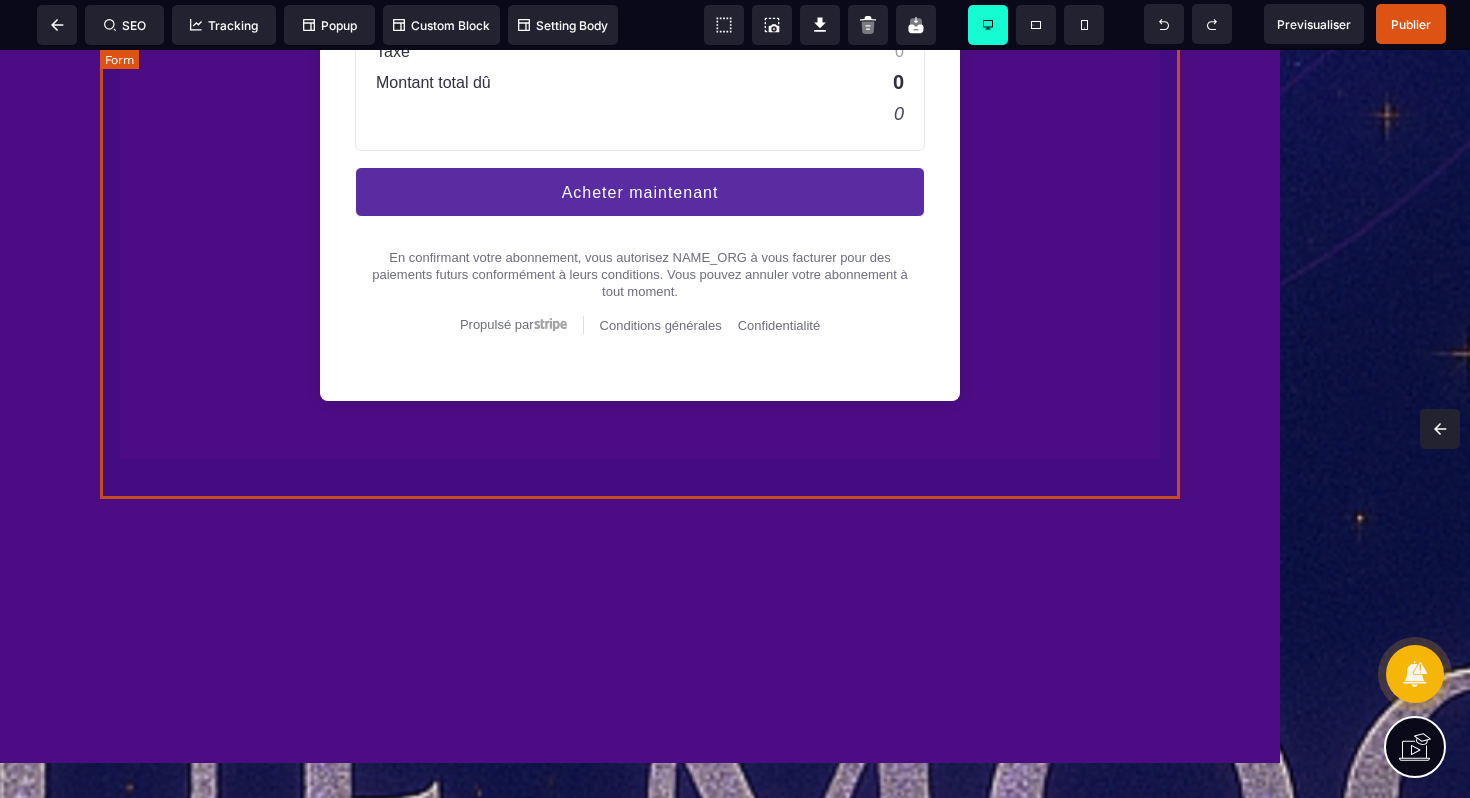 scroll, scrollTop: 2256, scrollLeft: 0, axis: vertical 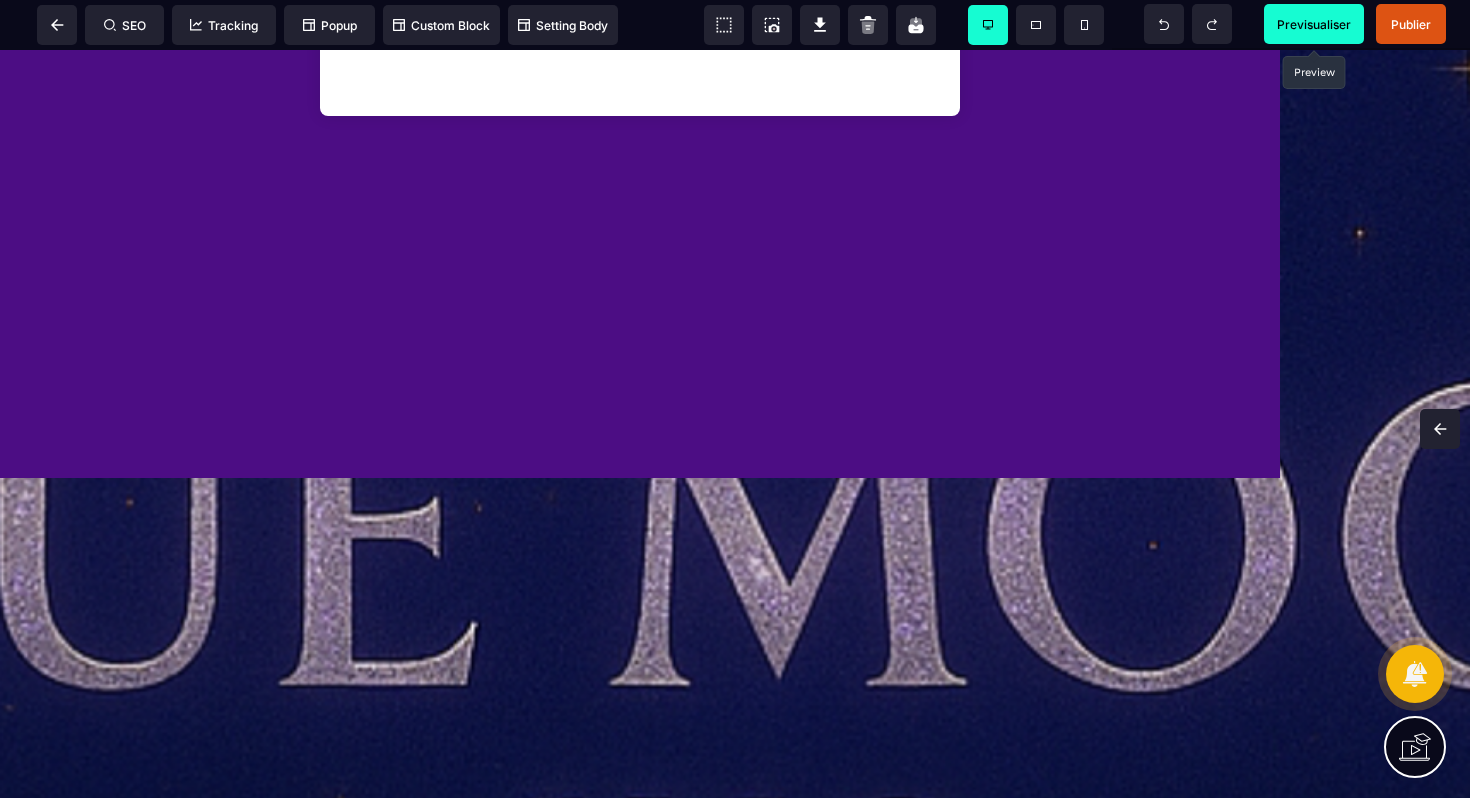 click on "Previsualiser" at bounding box center (1314, 24) 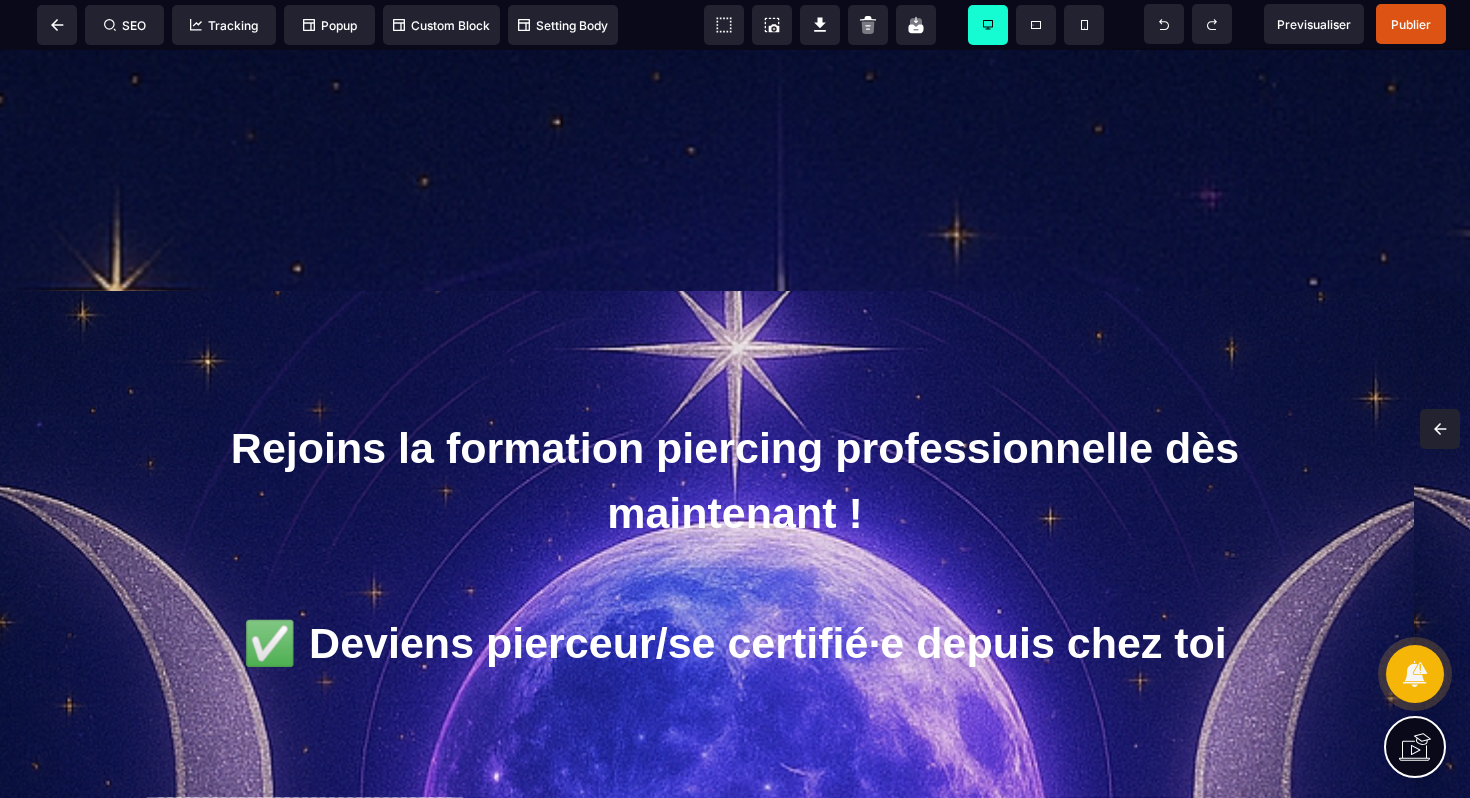 scroll, scrollTop: 0, scrollLeft: 0, axis: both 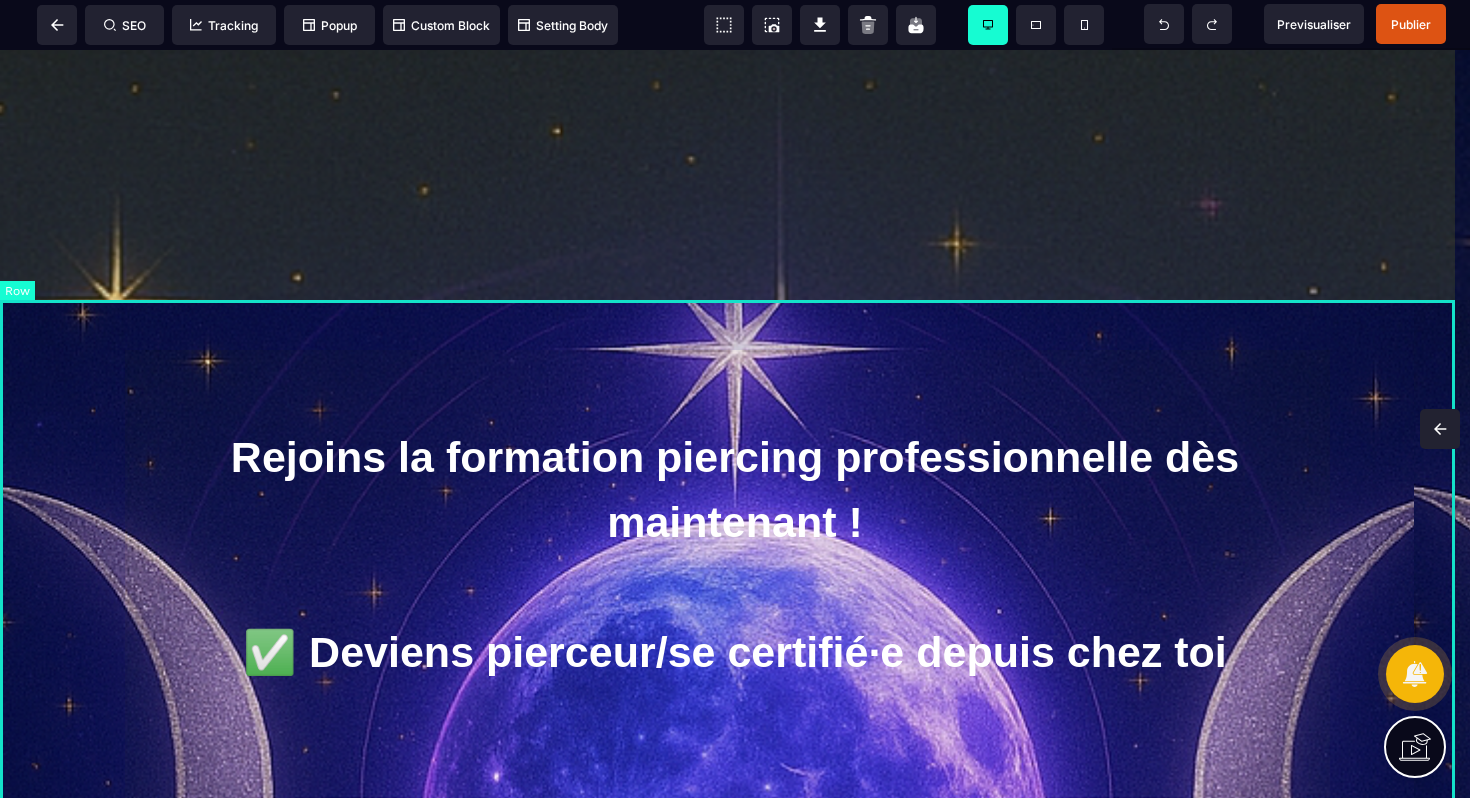 click on "Rejoins la formation piercing professionnelle dès maintenant ! ✅ Deviens pierceur/se certifié·e depuis chez toi ✔️ Accès immédiat à la plateforme ✔️ 7 modules – vidéos + PDF téléchargeables ✔️ Suivi et accompagnement inclus ✔️ Certificat final" at bounding box center (735, 752) 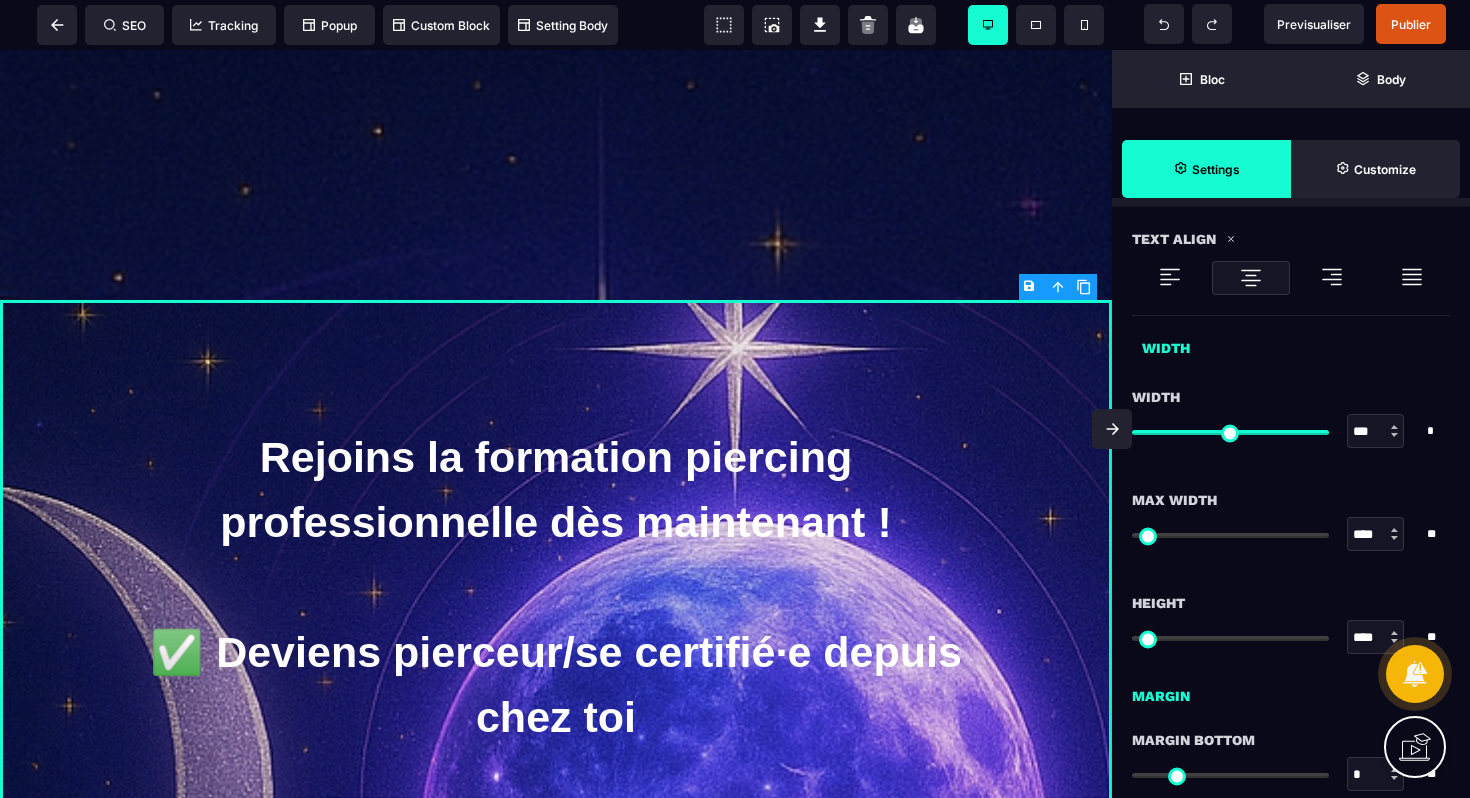 scroll, scrollTop: 1389, scrollLeft: 0, axis: vertical 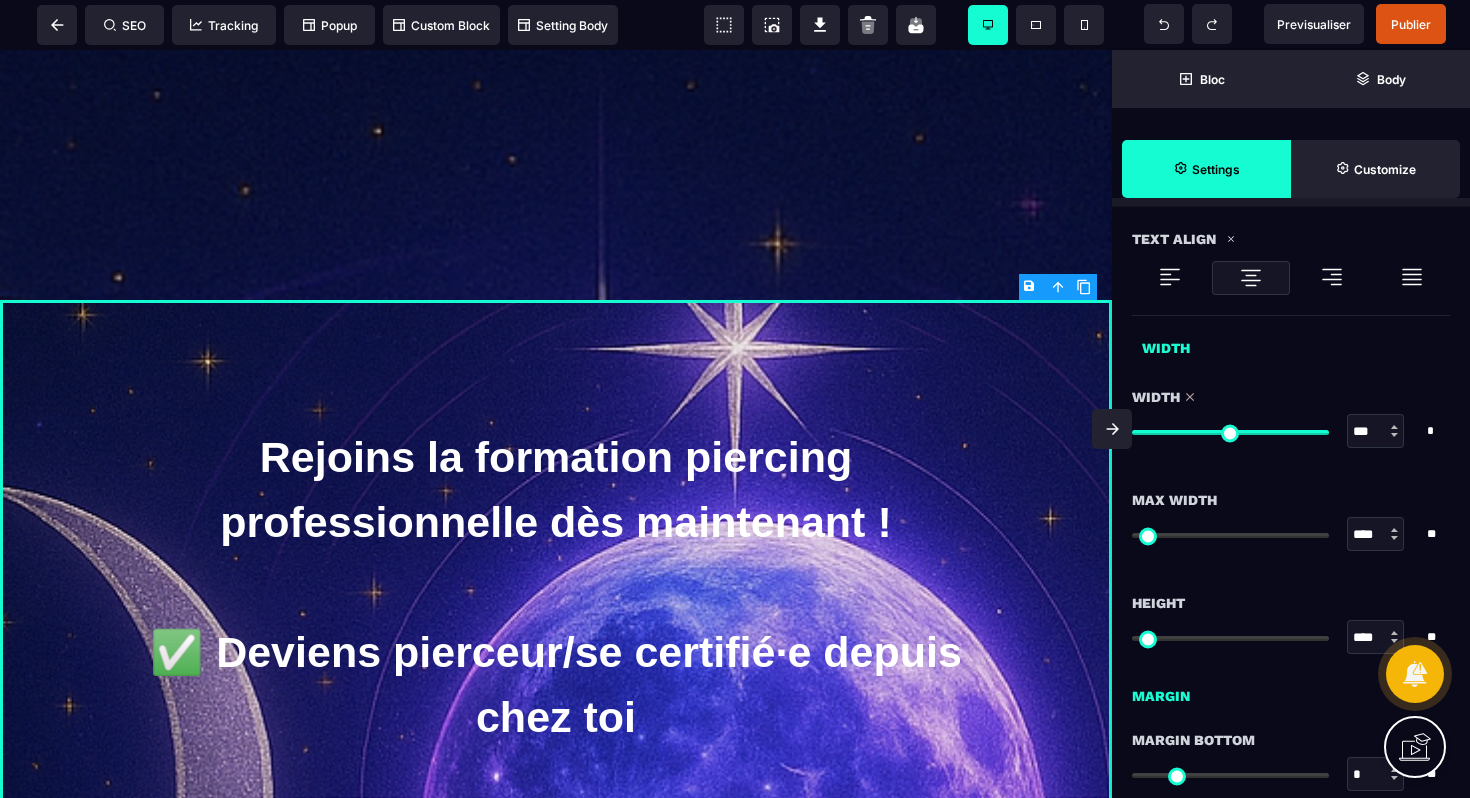 drag, startPoint x: 1320, startPoint y: 438, endPoint x: 1460, endPoint y: 432, distance: 140.12851 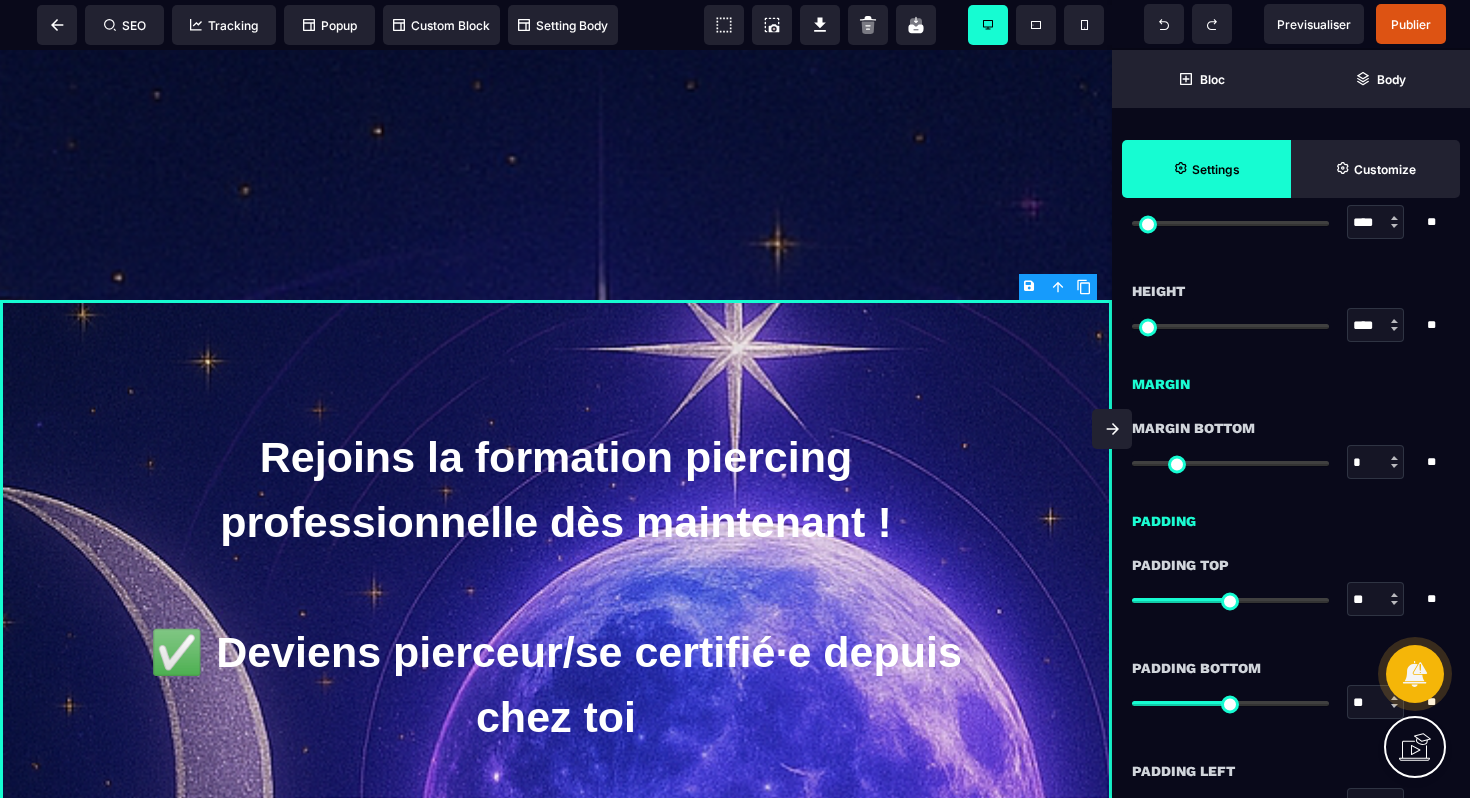 scroll, scrollTop: 1744, scrollLeft: 0, axis: vertical 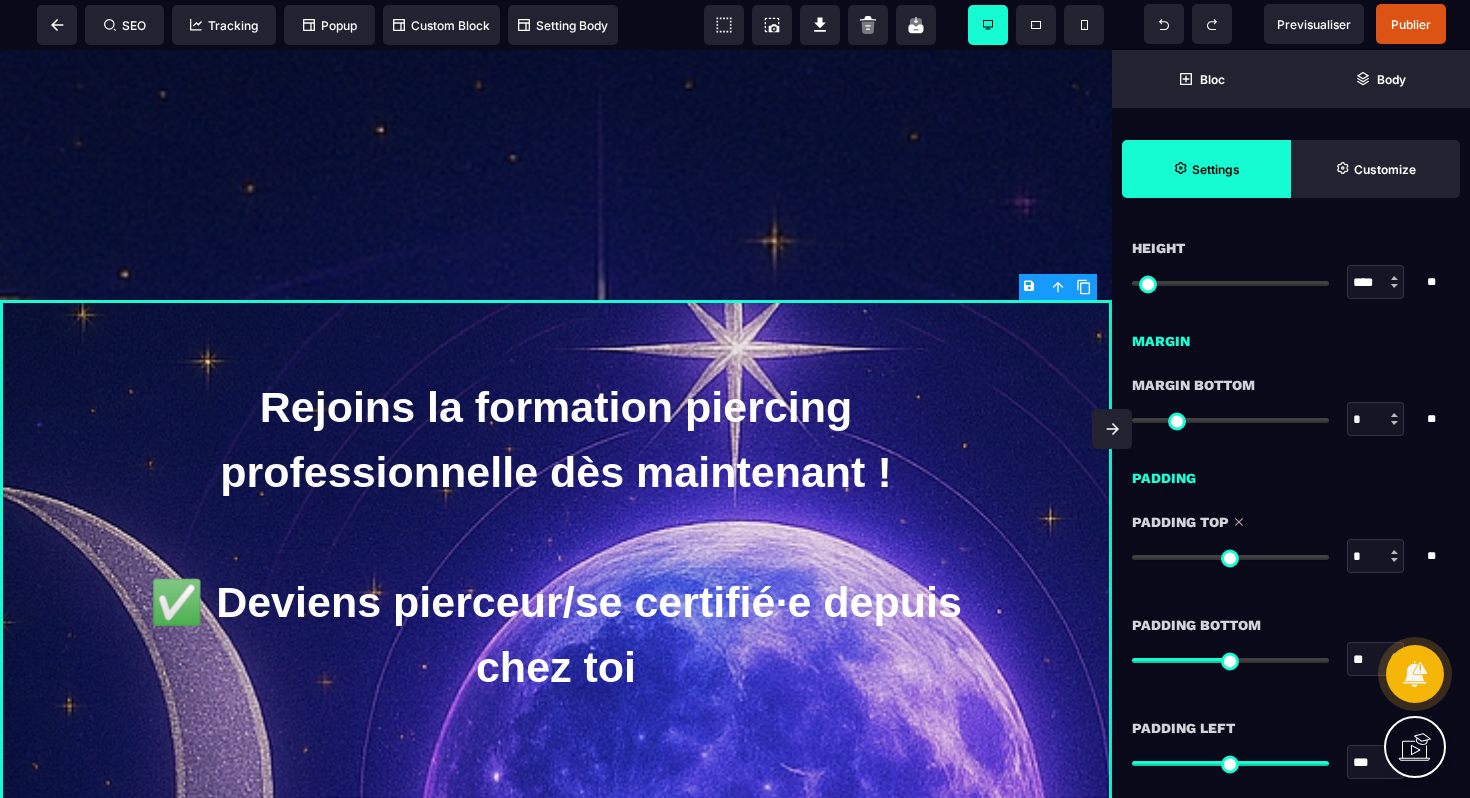drag, startPoint x: 1237, startPoint y: 557, endPoint x: 1160, endPoint y: 591, distance: 84.17244 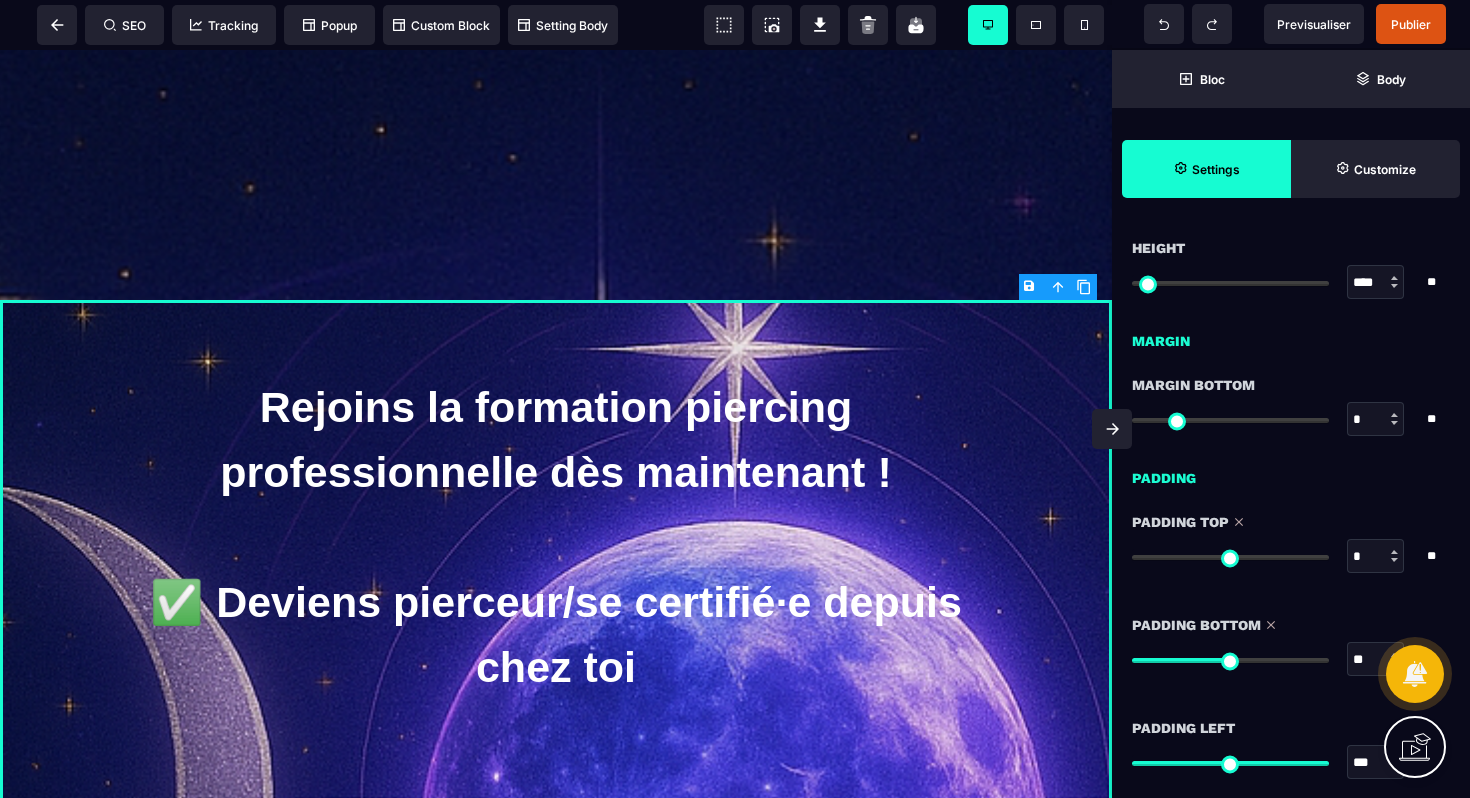 click at bounding box center (1230, 660) 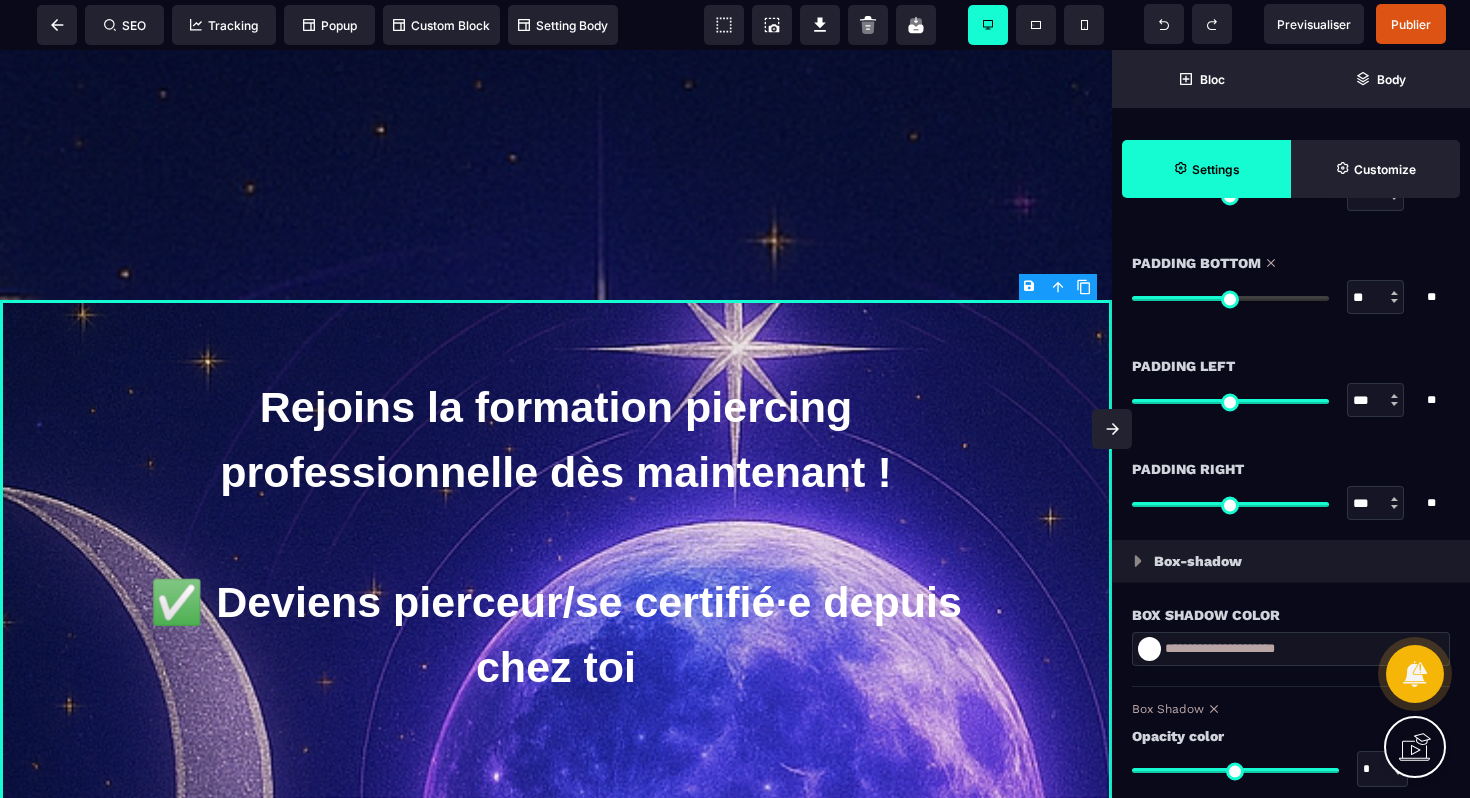 scroll, scrollTop: 2110, scrollLeft: 0, axis: vertical 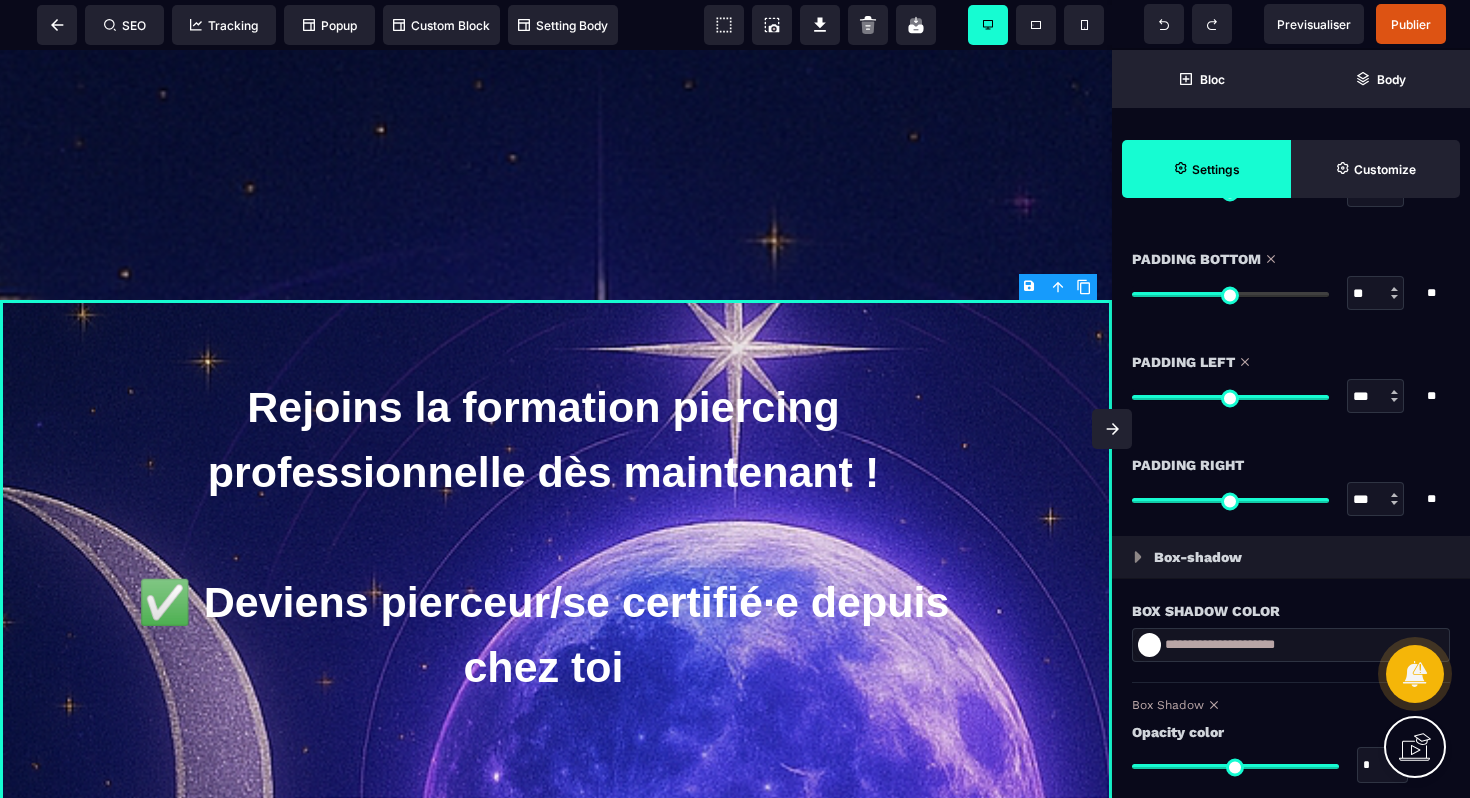 drag, startPoint x: 1316, startPoint y: 402, endPoint x: 1339, endPoint y: 404, distance: 23.086792 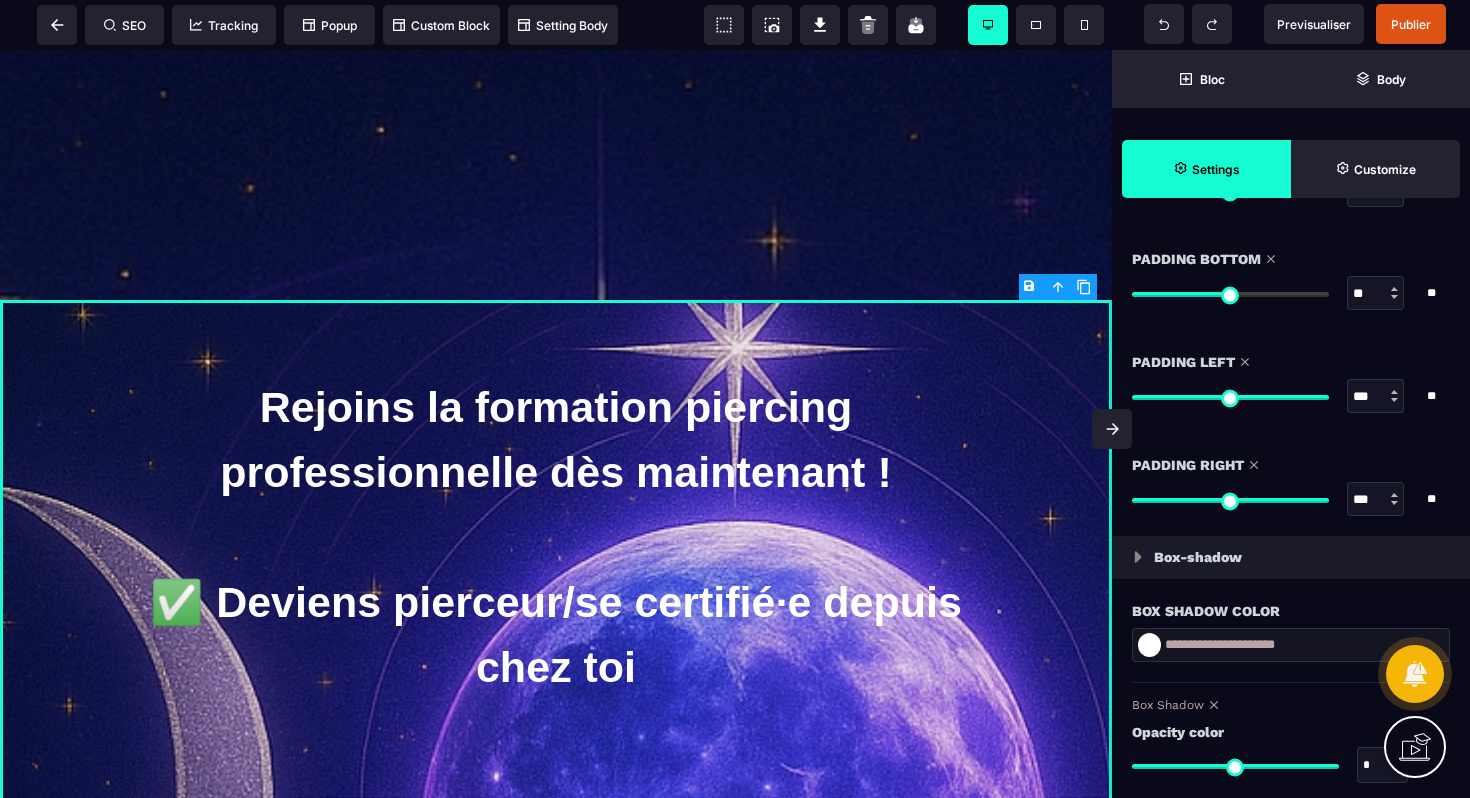 click at bounding box center (1230, 500) 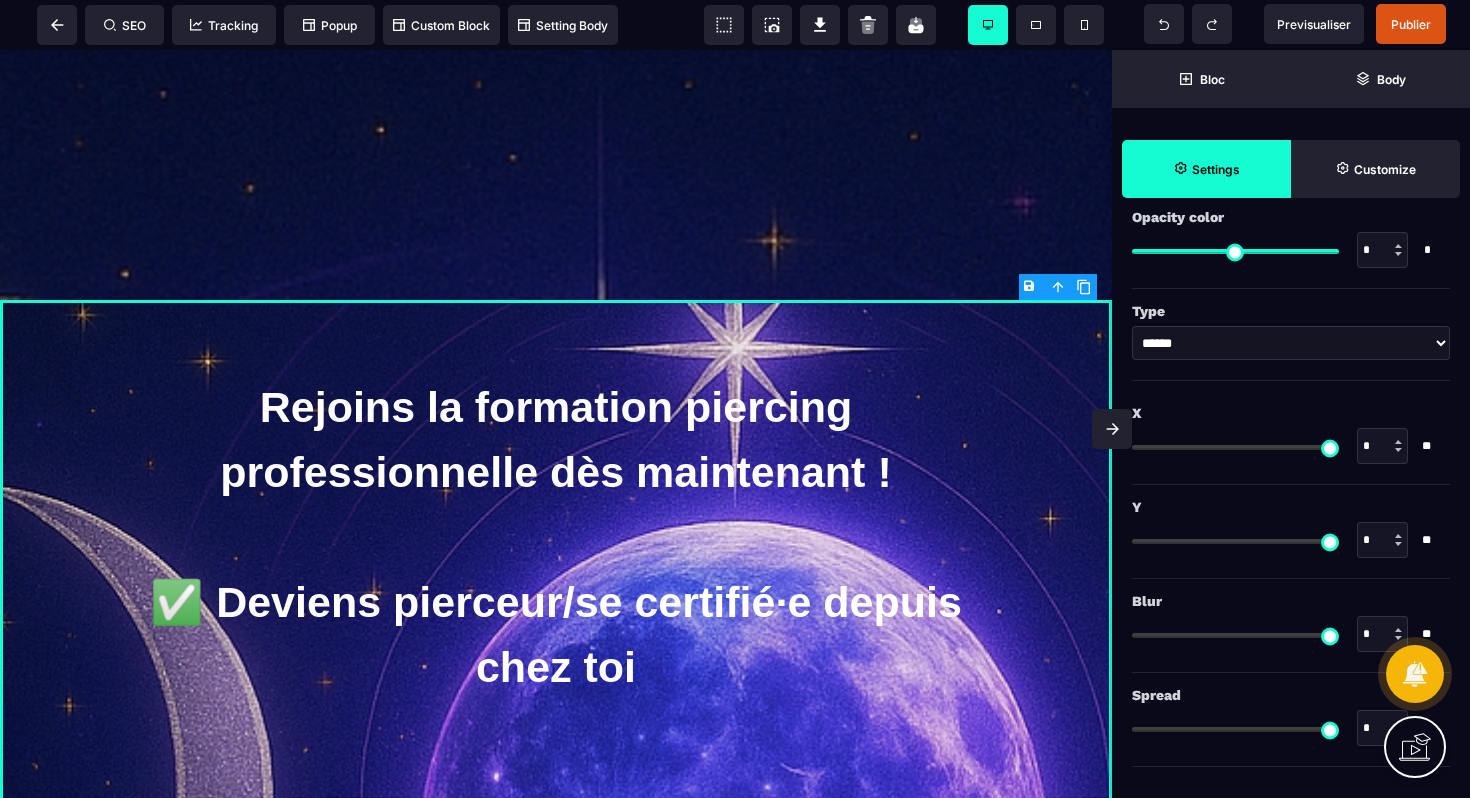 scroll, scrollTop: 2629, scrollLeft: 0, axis: vertical 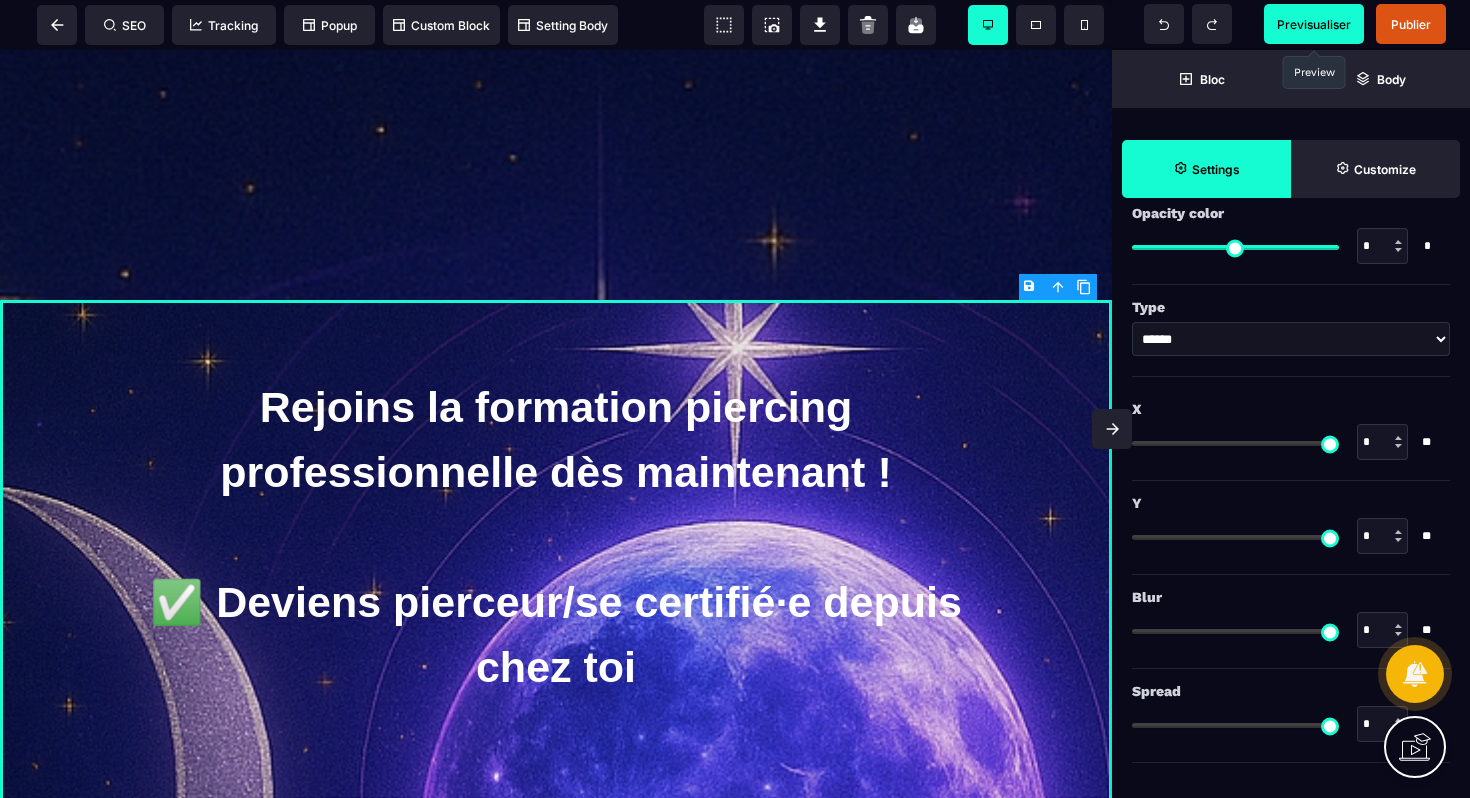 click on "Previsualiser" at bounding box center (1314, 24) 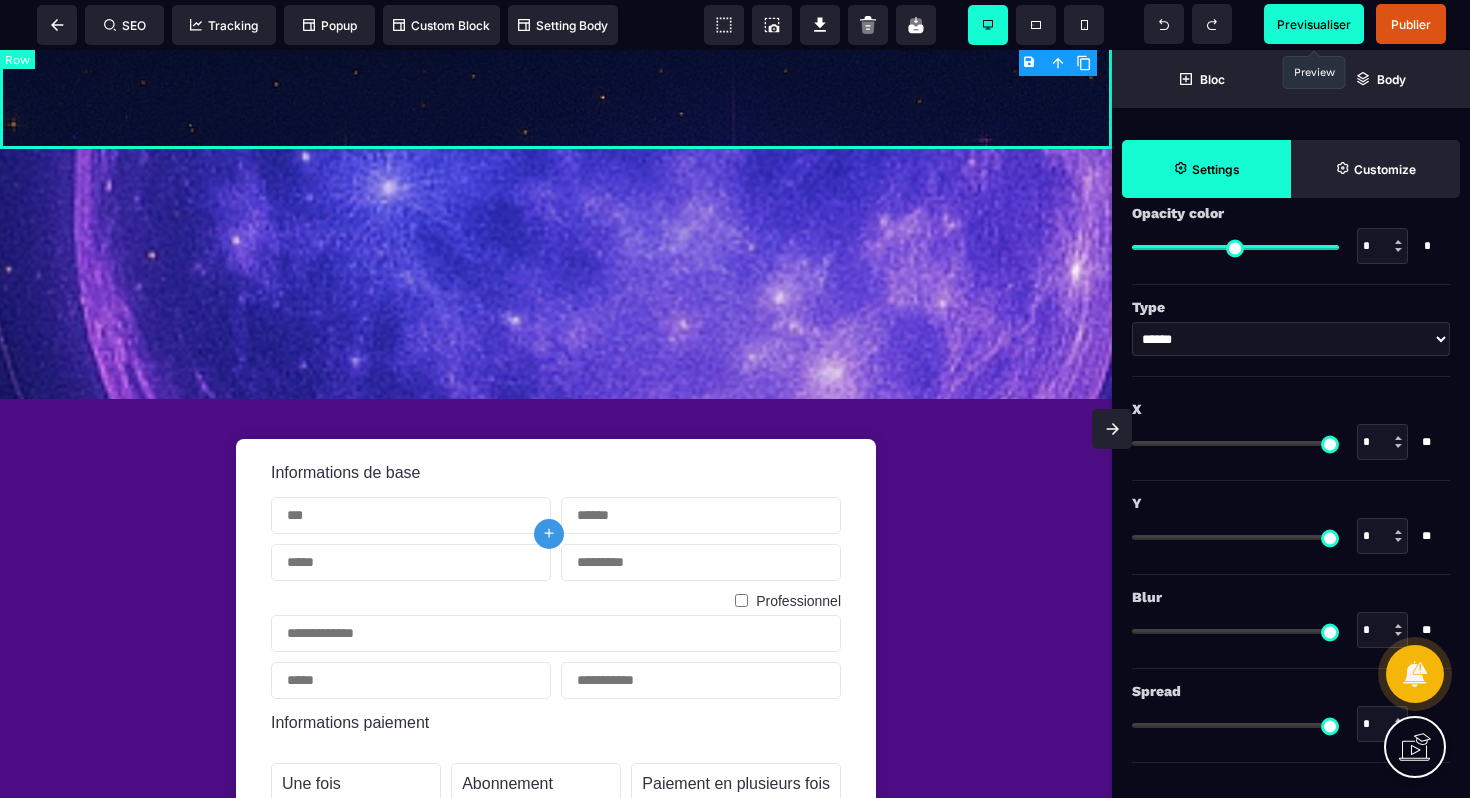 scroll, scrollTop: 1188, scrollLeft: 0, axis: vertical 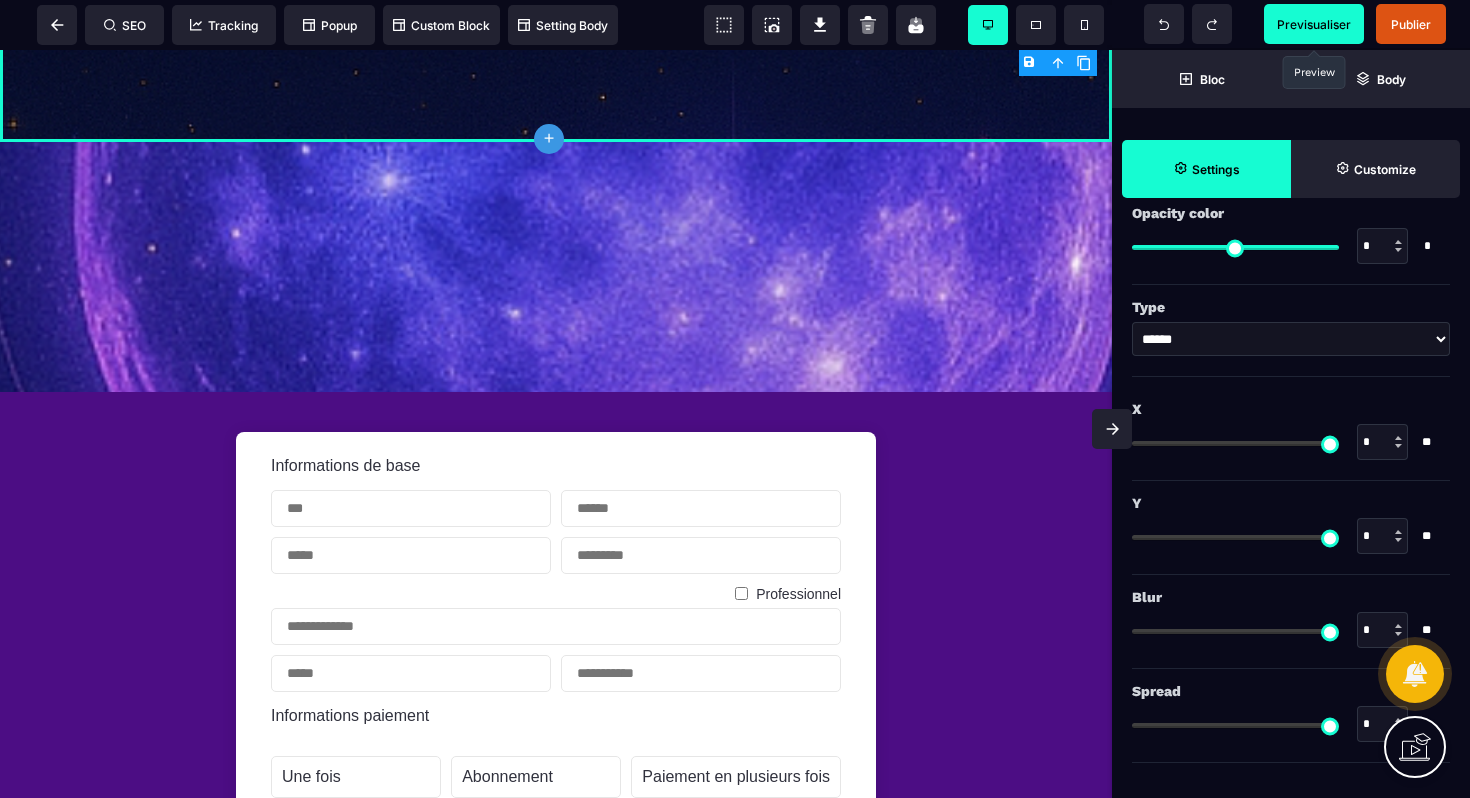 click on "Rejoins la formation piercing professionnelle dès maintenant ! ✅ Deviens pierceur/se certifié·e depuis chez toi ✔️ Accès immédiat à la plateforme ✔️ 7 modules – vidéos + PDF téléchargeables ✔️ Suivi et accompagnement inclus ✔️ Certificat final CHECKOUT FORM COMPLETE YOUR ORDER PAID AD SUCK! Sub headingLorem ipsum dolor sit amet consectetur. Urna bibendum commodo lorem consectetur at ut RRR Votre nom Votre prénom Professionnel Votre entreprise Votre email Confirmez votre email Votre numéro de téléphone Votre numéro et rue Votre ville Votre code postal Carte de crédit PayPal Virement bancaire Numéro de la carte Cryptogramme Date d'expiration Utilisez votre carte de crédit enregistrée sur PayPal PayPal accepte : MasterCard, Visa et Amex. IBAN What you get!" at bounding box center (556, 545) 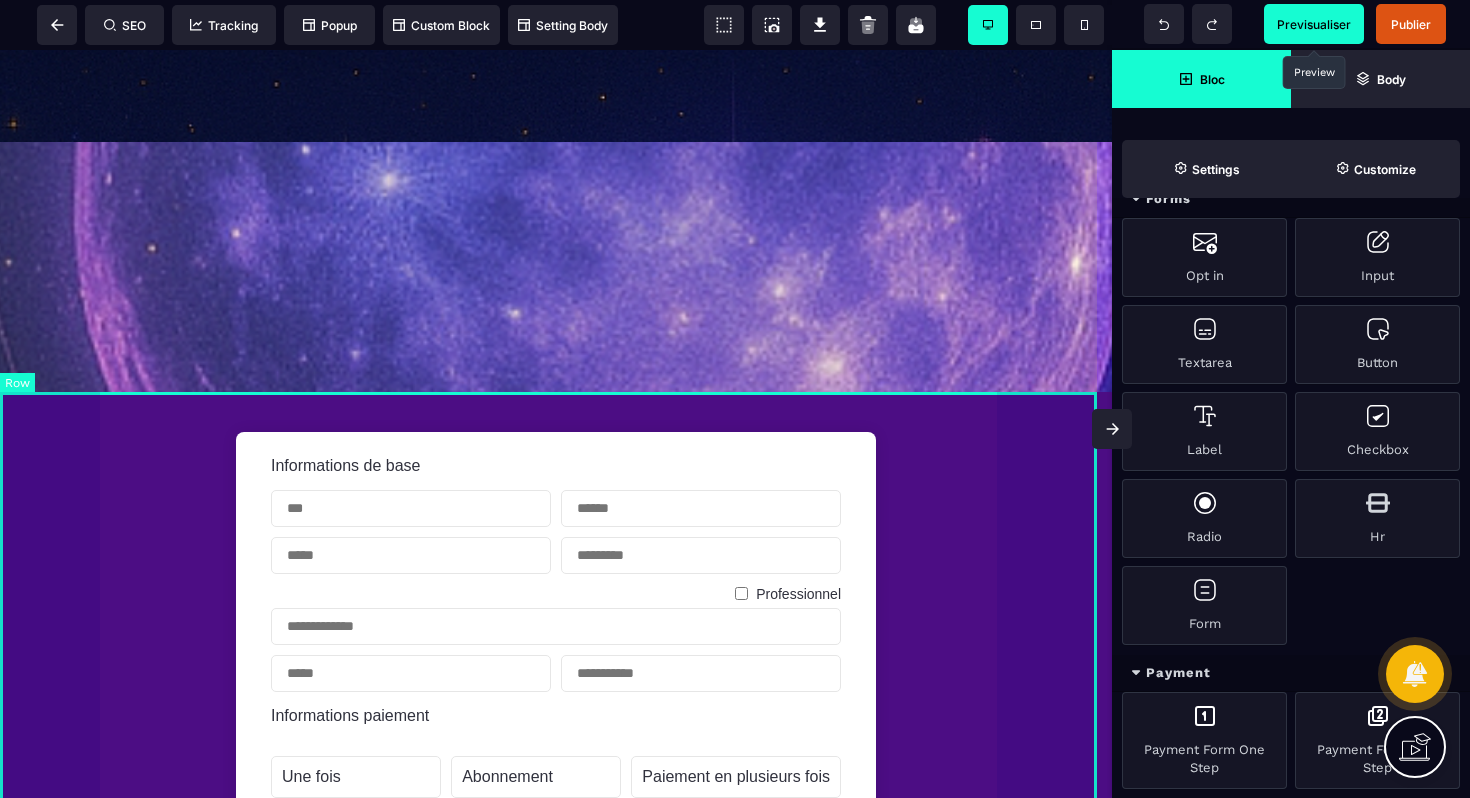 click on "Informations de base Professionnel Informations paiement Une fois Abonnement Paiement en plusieurs fois Abonnement Paiement en plusieurs fois Appliquer Promotion 0 Sous-total 0 Taxe 0 Montant total dû 0 0 Acheter maintenant En confirmant votre abonnement, vous autorisez NAME_ORG à vous facturer pour des paiements futurs conformément à leurs conditions. Vous pouvez annuler votre abonnement à tout moment. Propulsé par Stripe Conditions générales Confidentialité" at bounding box center (556, 1032) 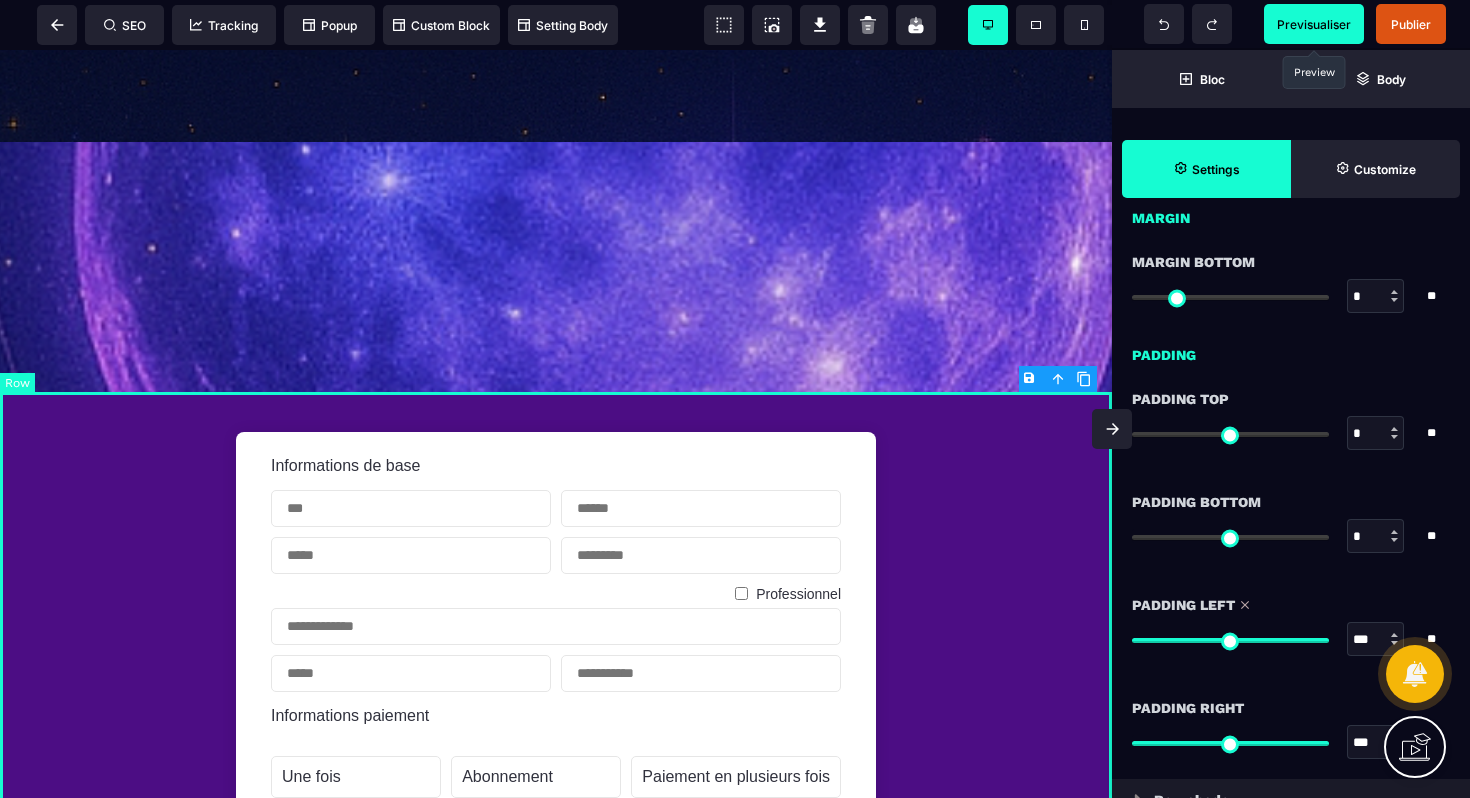 scroll, scrollTop: 0, scrollLeft: 0, axis: both 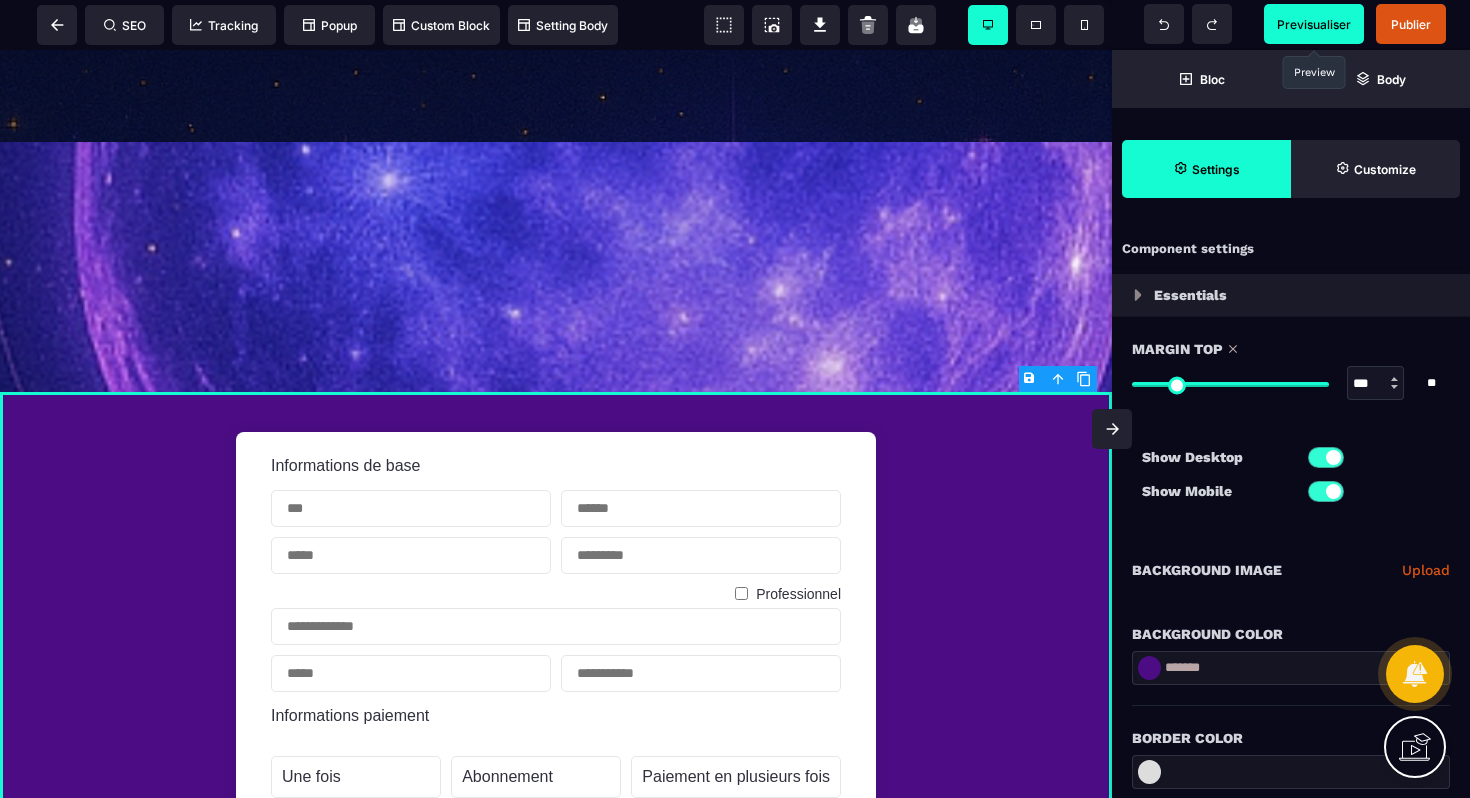click on "Upload" at bounding box center [1426, 570] 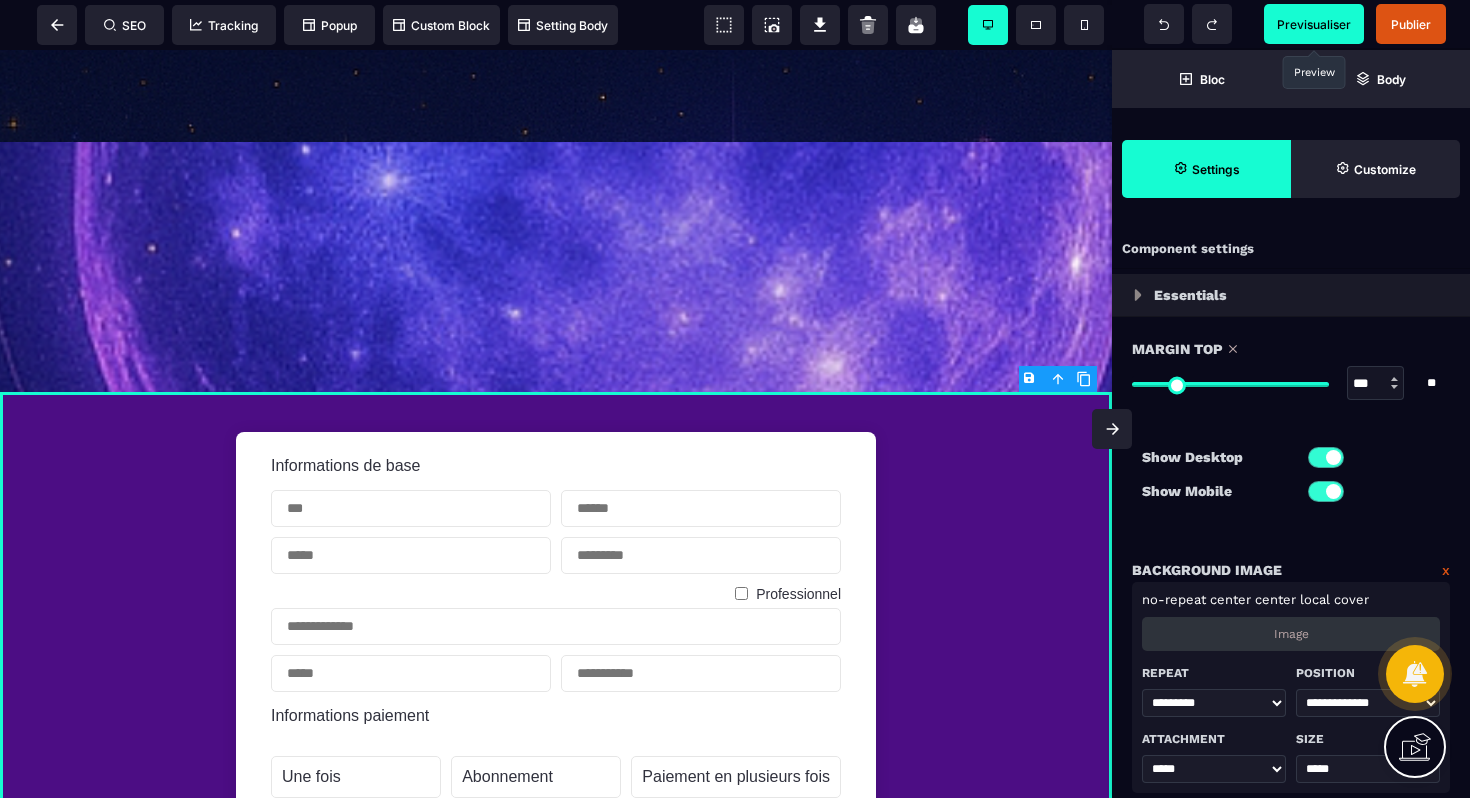 click on "Image" at bounding box center (1291, 634) 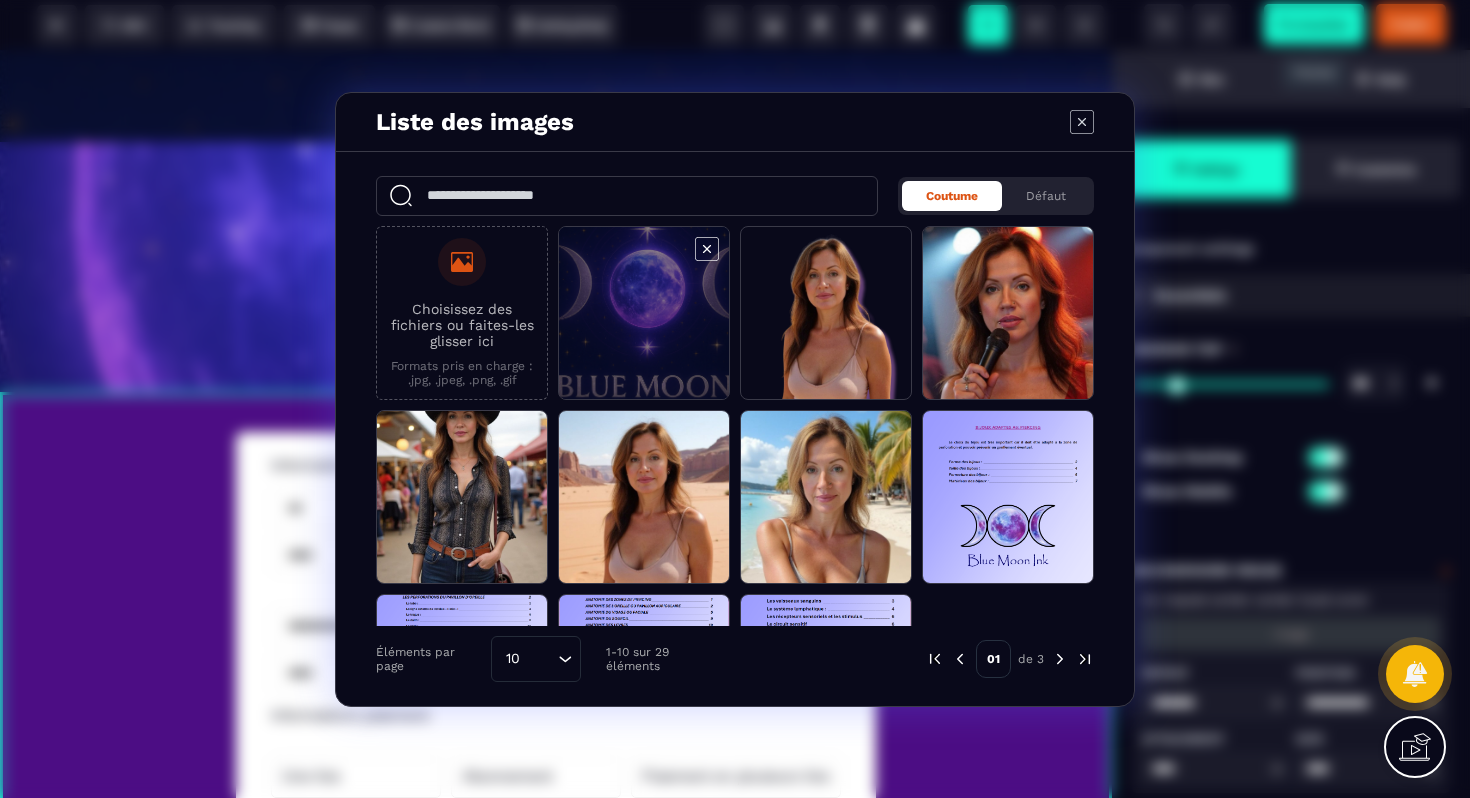 click at bounding box center [644, 314] 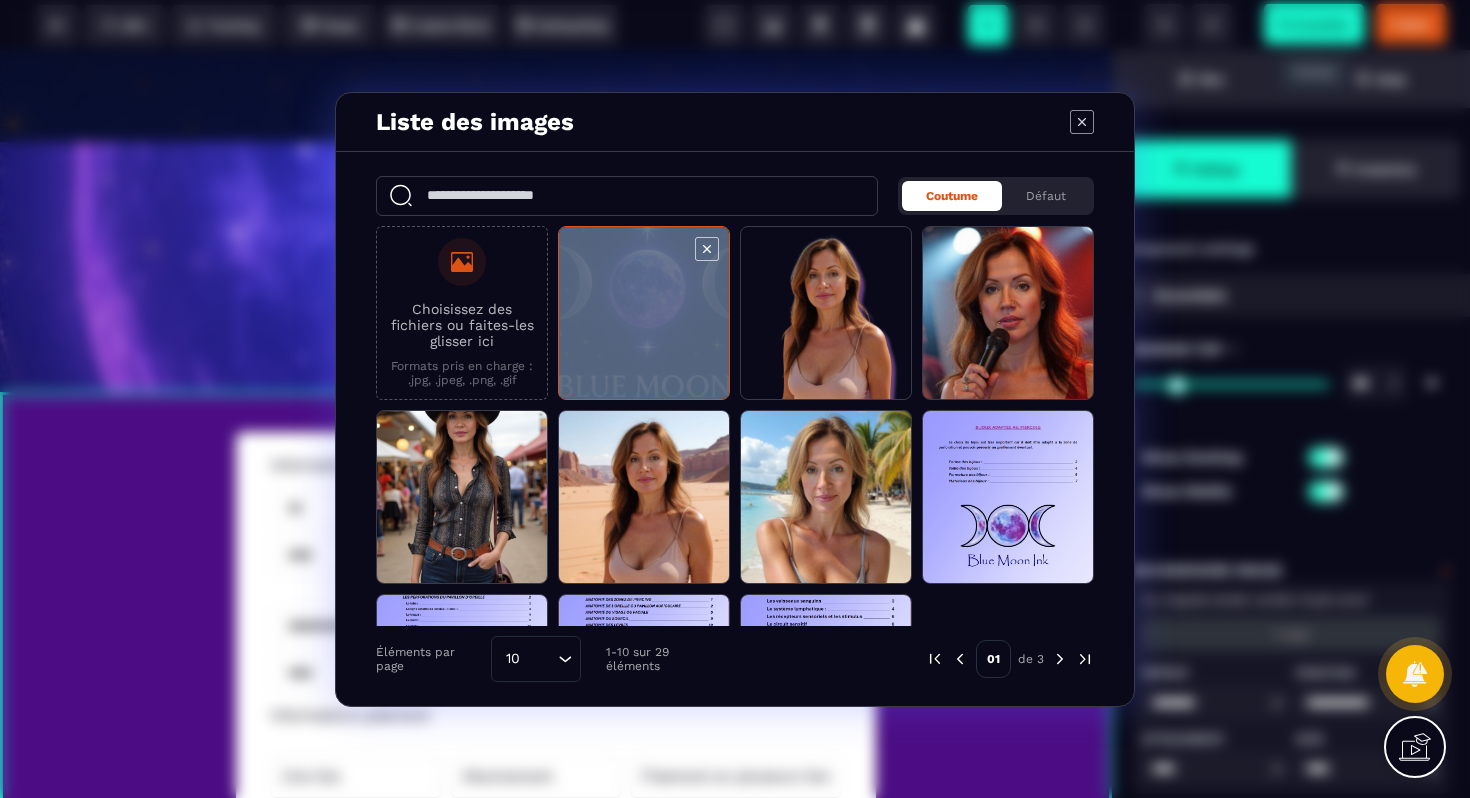 click at bounding box center (644, 314) 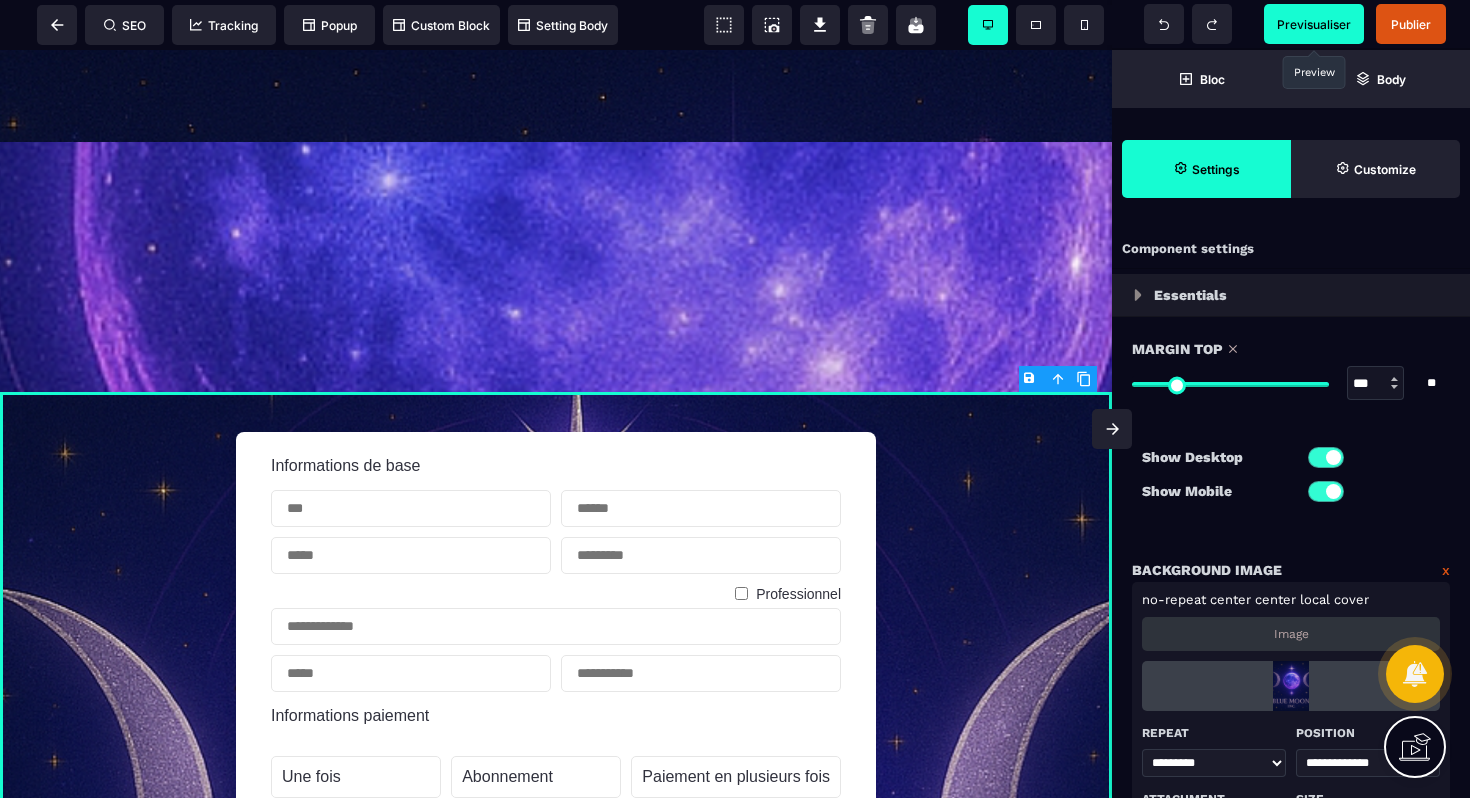 click on "Previsualiser" at bounding box center (1314, 24) 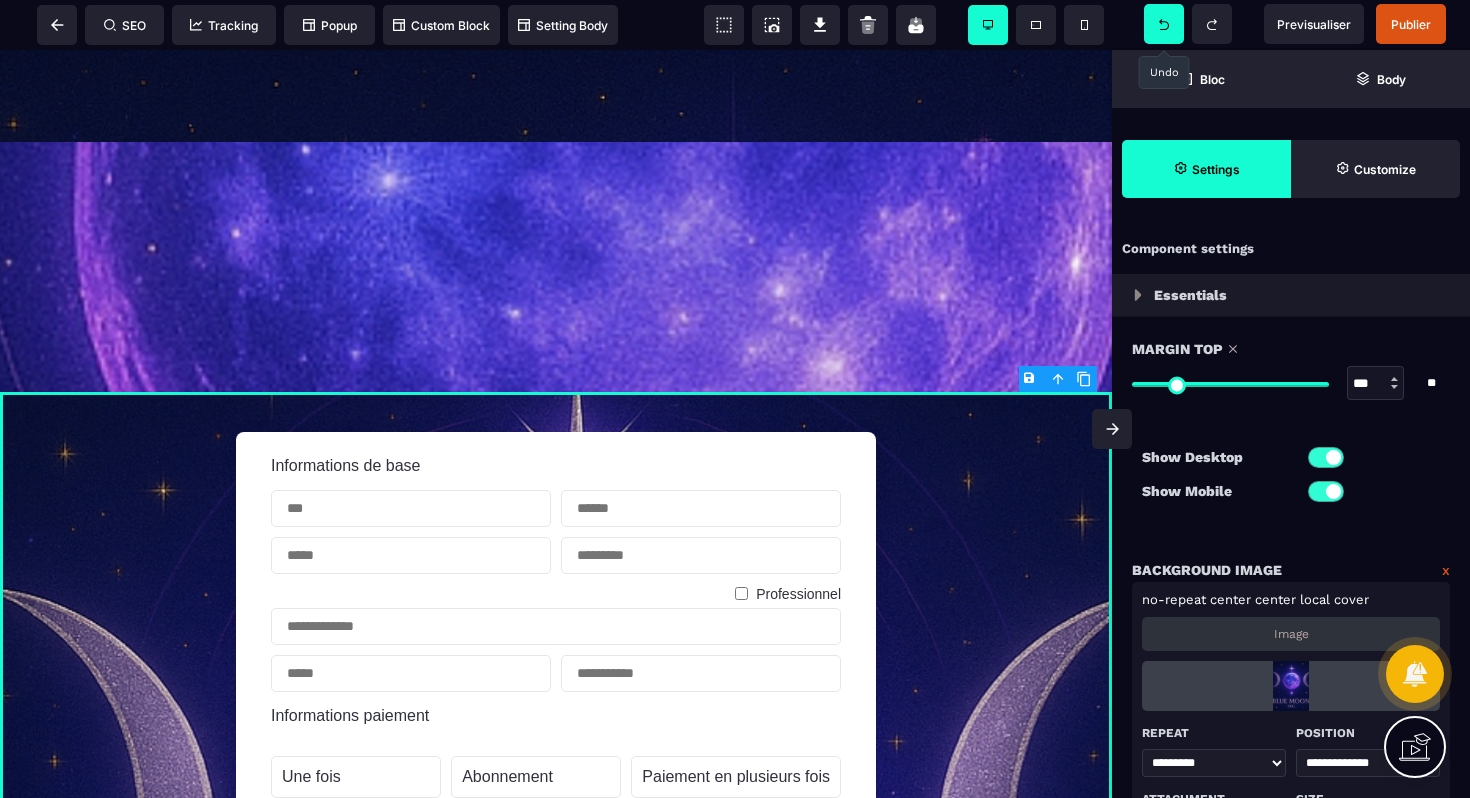 click at bounding box center (1164, 24) 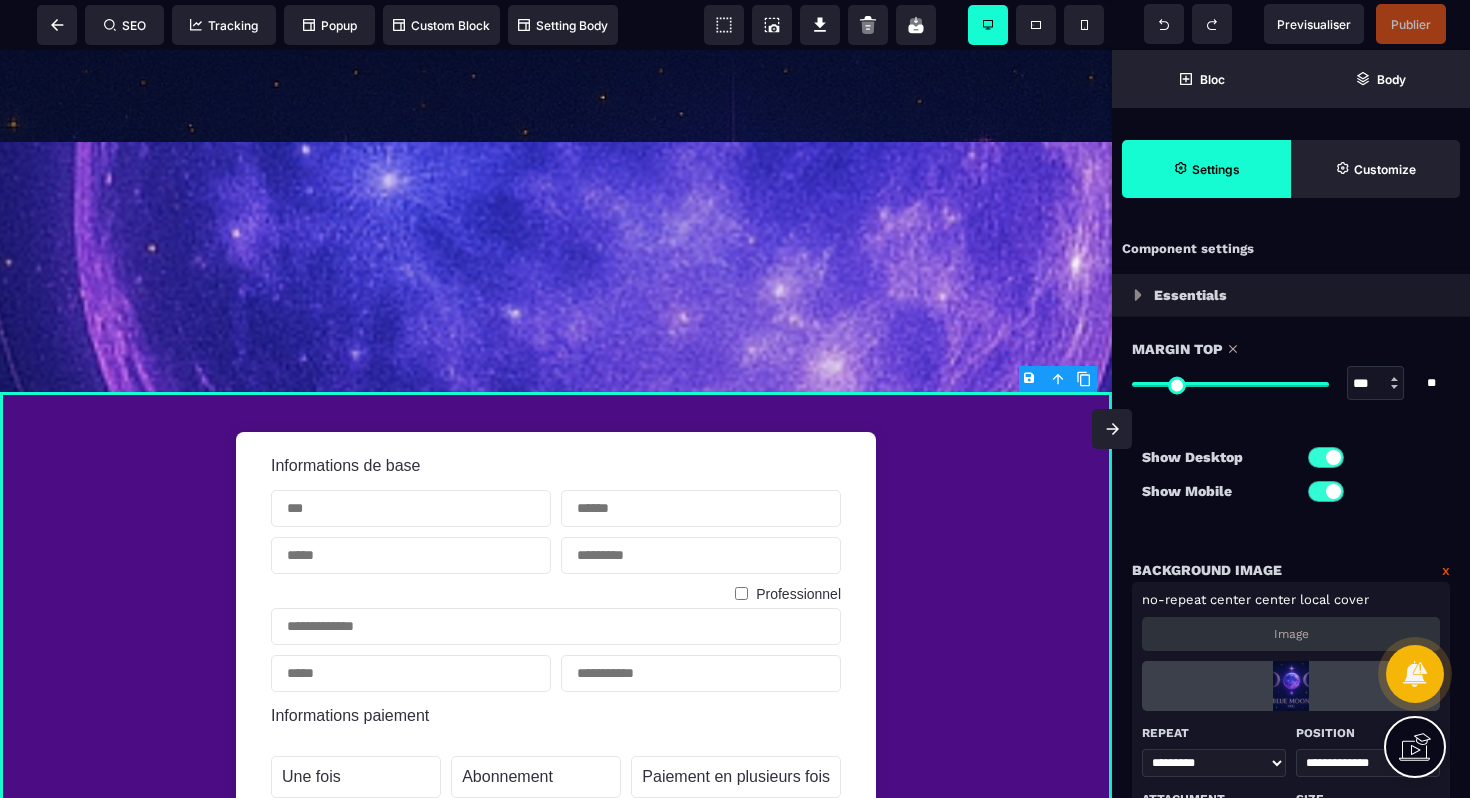 click 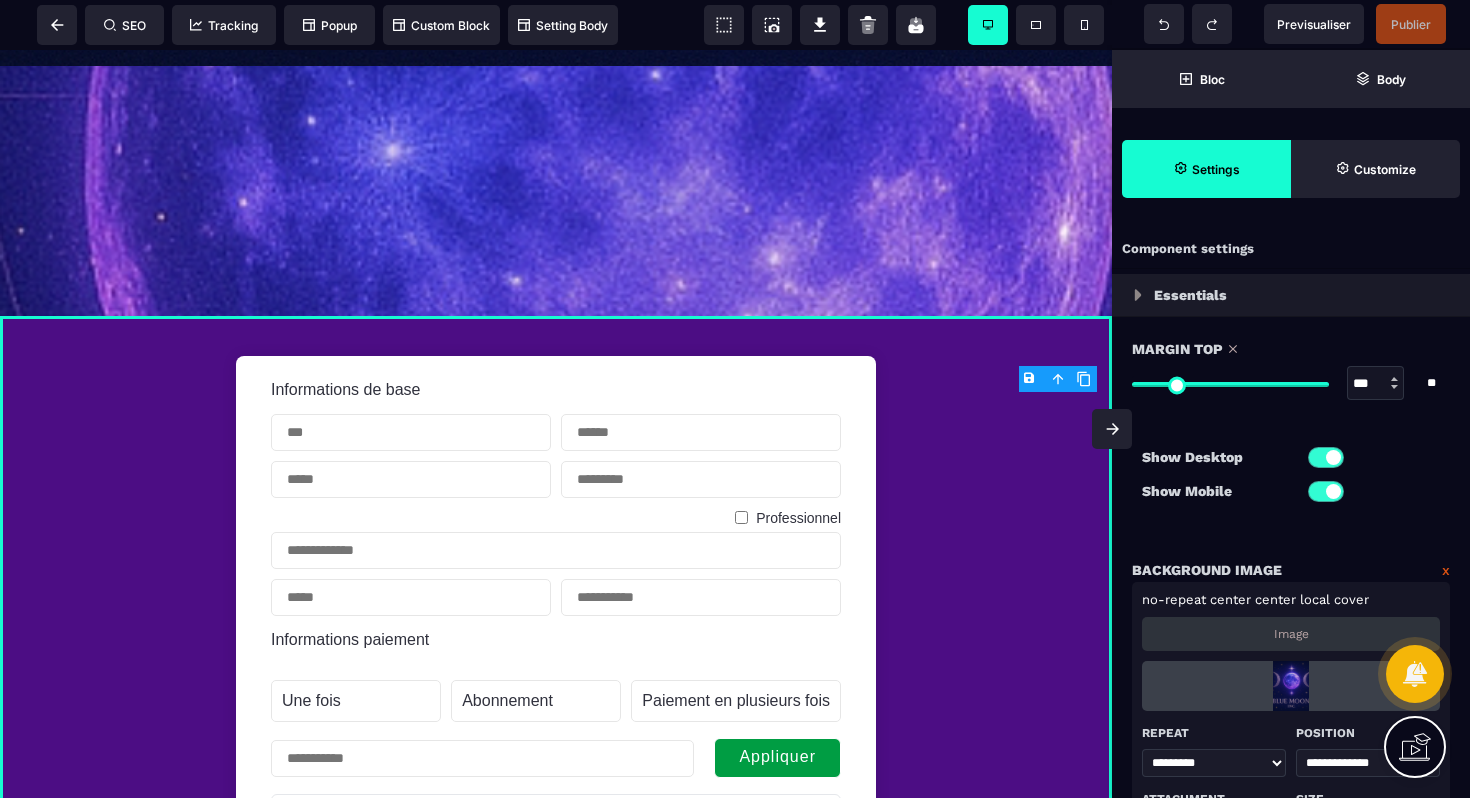 scroll, scrollTop: 1123, scrollLeft: 0, axis: vertical 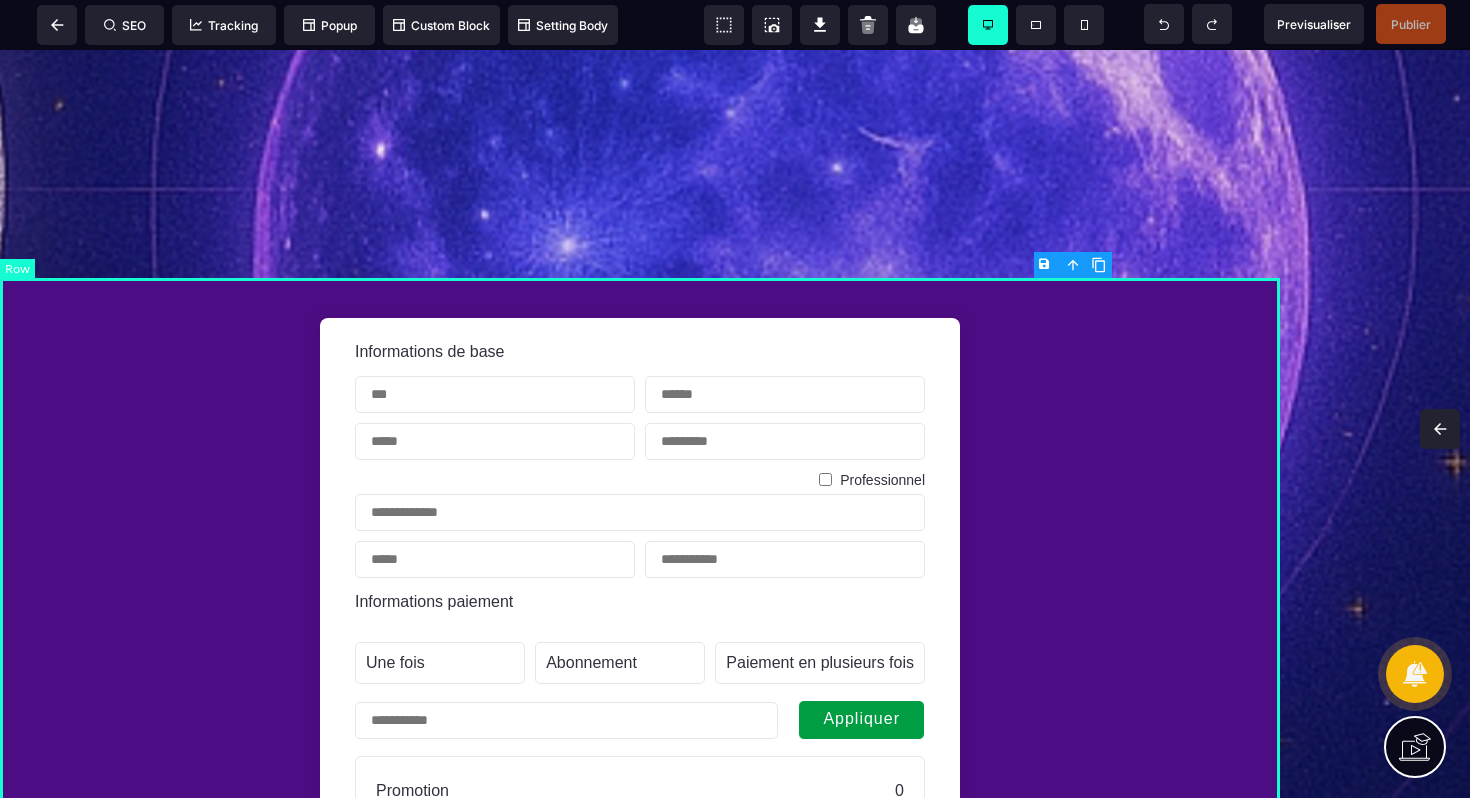 click on "Informations de base Professionnel Informations paiement Une fois Abonnement Paiement en plusieurs fois Abonnement Paiement en plusieurs fois Appliquer Promotion 0 Sous-total 0 Taxe 0 Montant total dû 0 0 Acheter maintenant En confirmant votre abonnement, vous autorisez NAME_ORG à vous facturer pour des paiements futurs conformément à leurs conditions. Vous pouvez annuler votre abonnement à tout moment. Propulsé par Stripe Conditions générales Confidentialité" at bounding box center (640, 918) 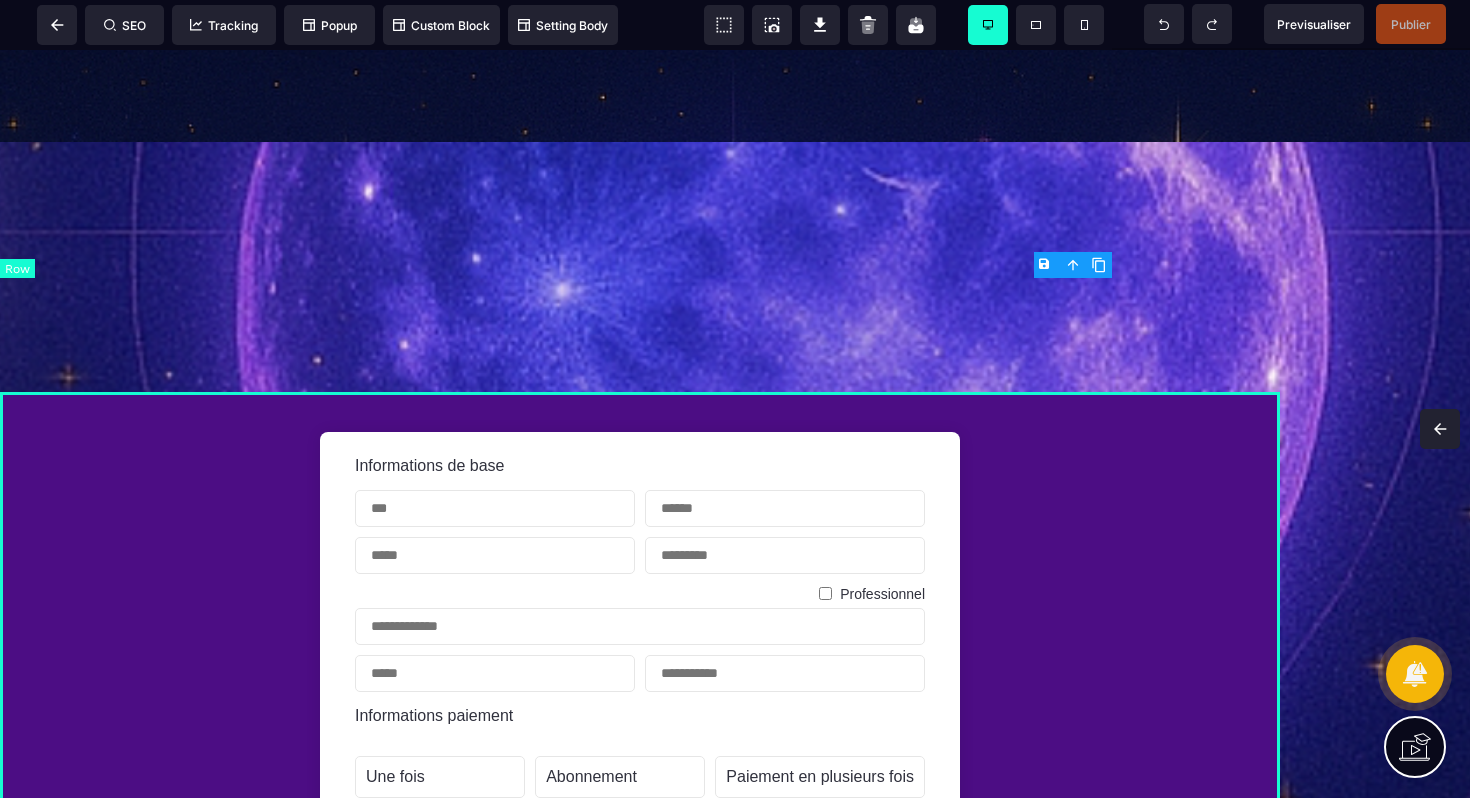 scroll, scrollTop: 1188, scrollLeft: 0, axis: vertical 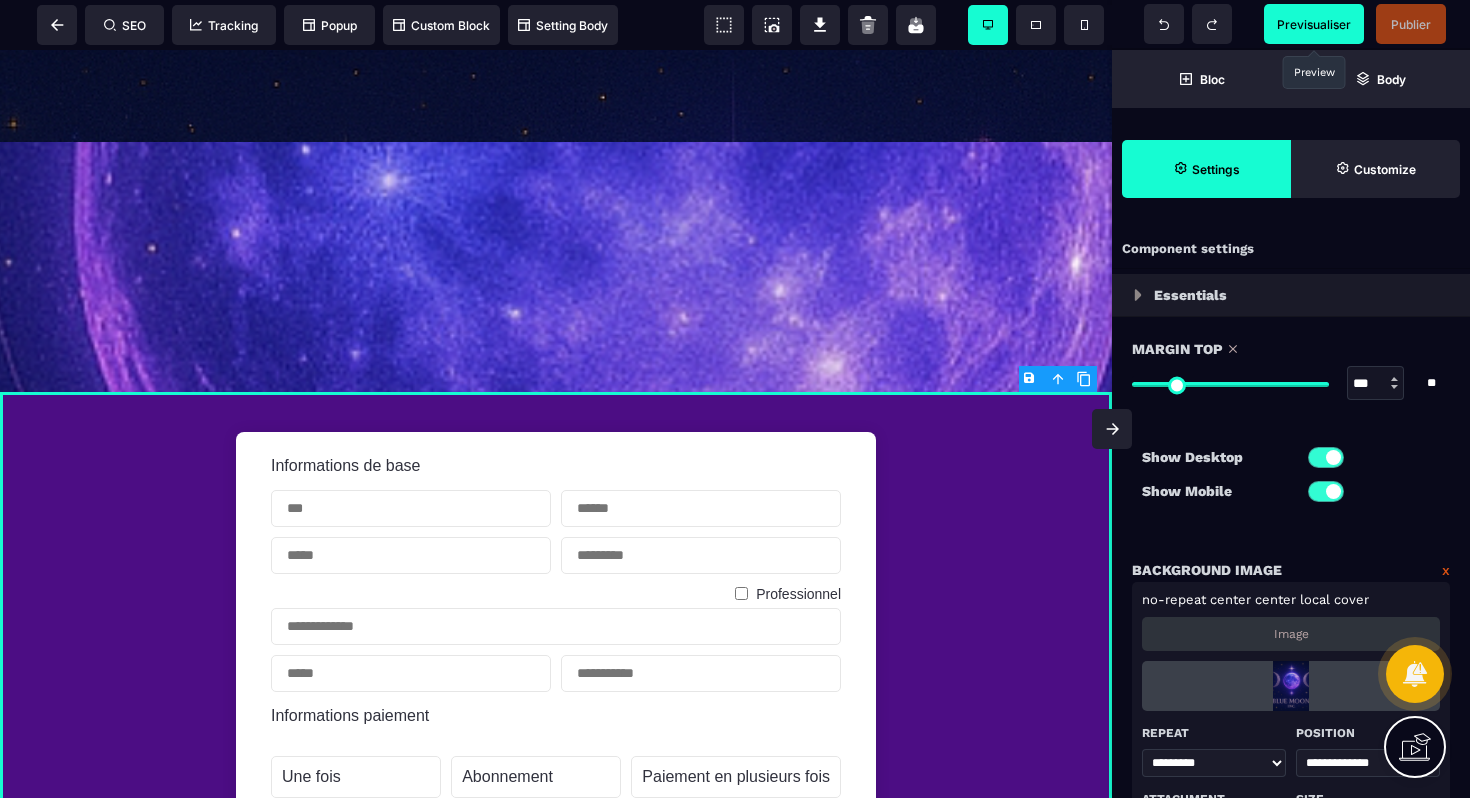 click on "Previsualiser" at bounding box center (1314, 24) 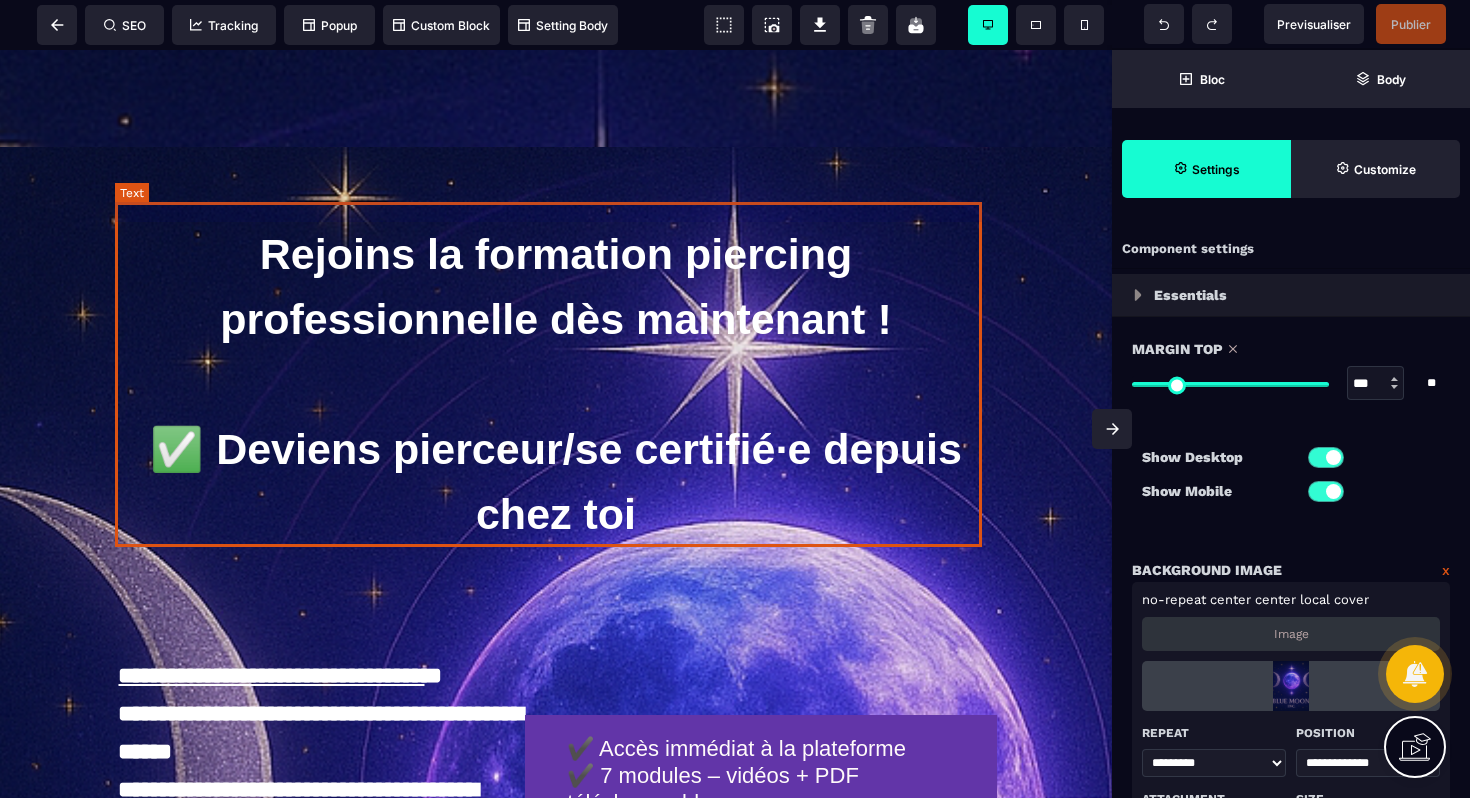 scroll, scrollTop: 118, scrollLeft: 0, axis: vertical 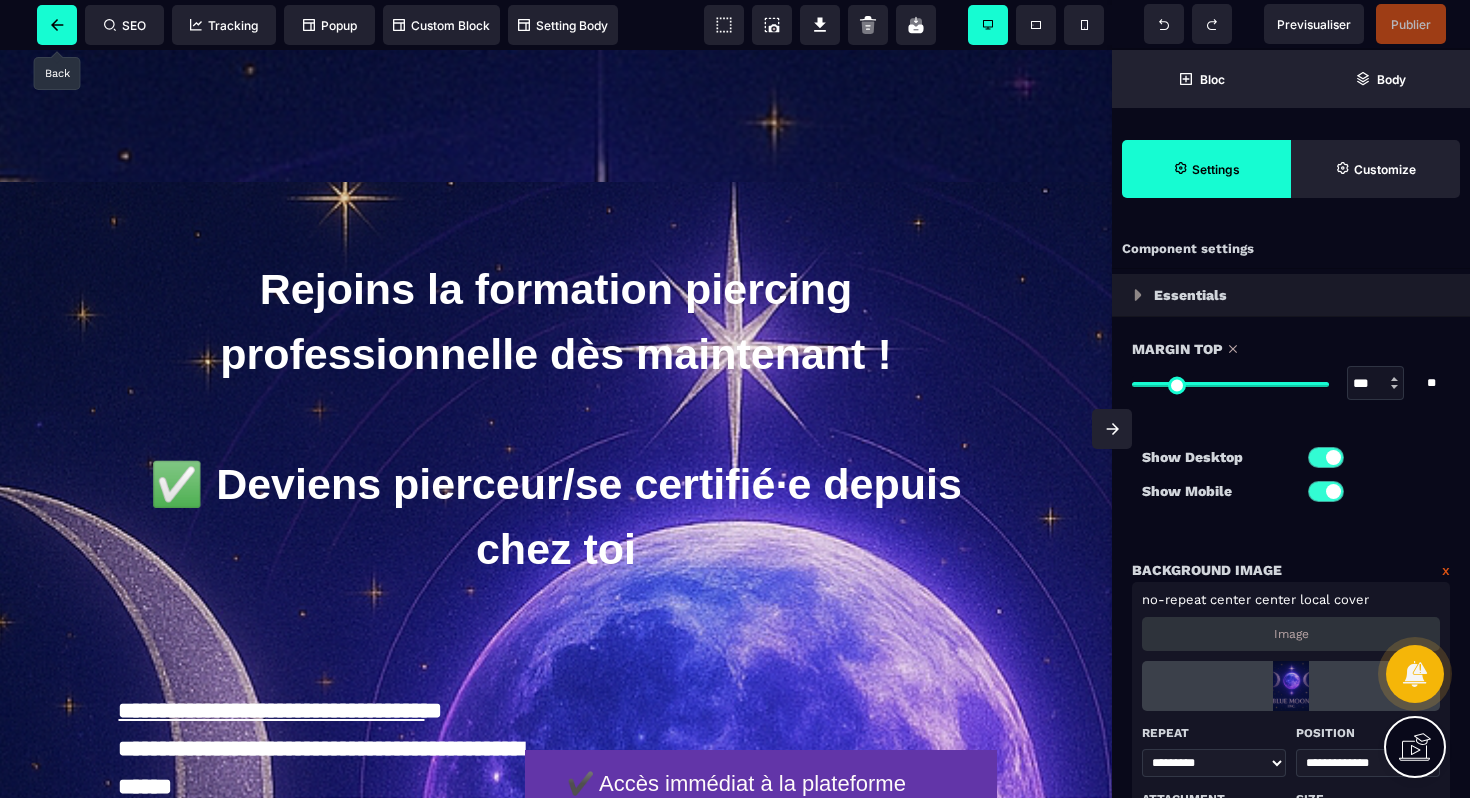 click at bounding box center [57, 25] 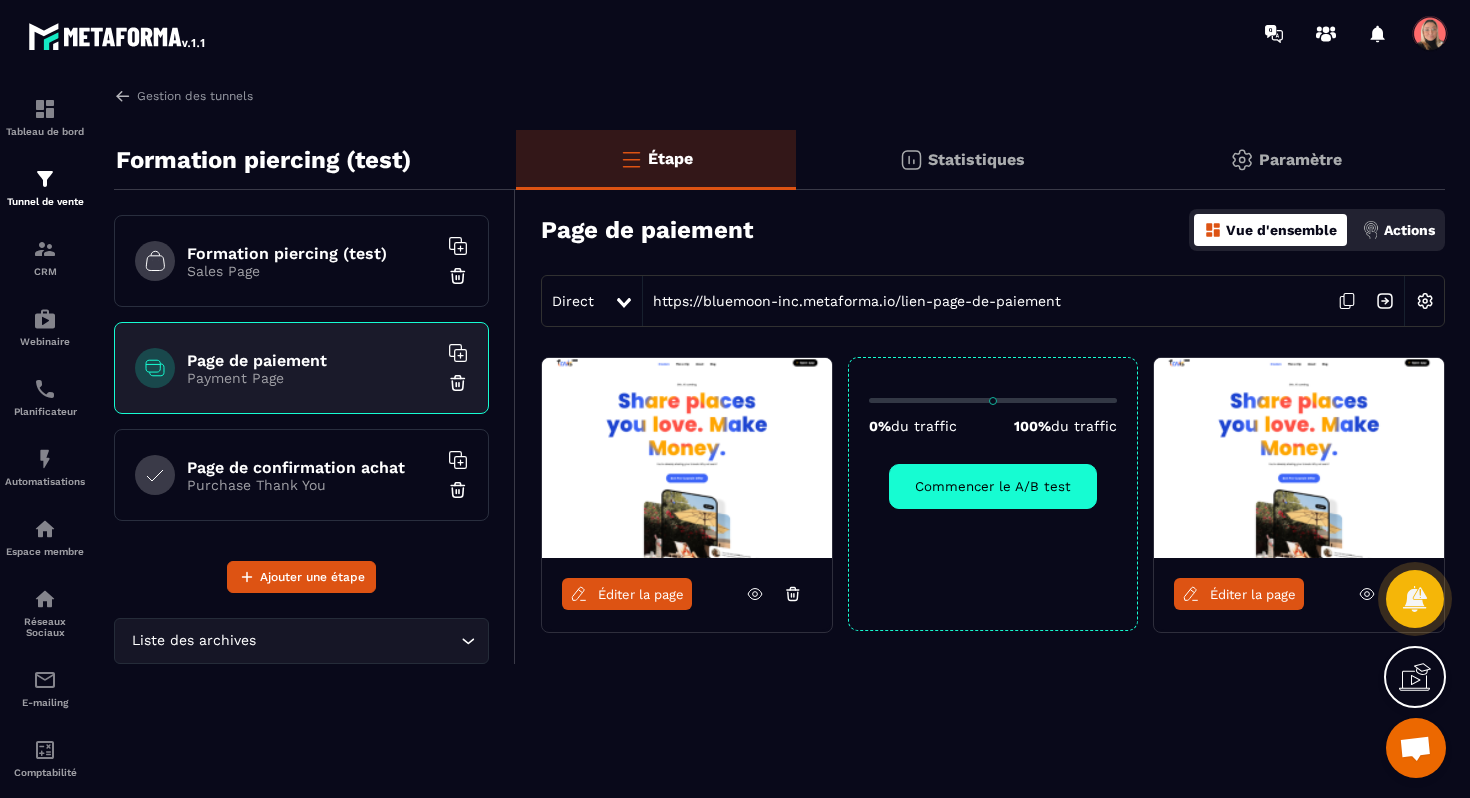 click on "Purchase Thank You" at bounding box center (312, 485) 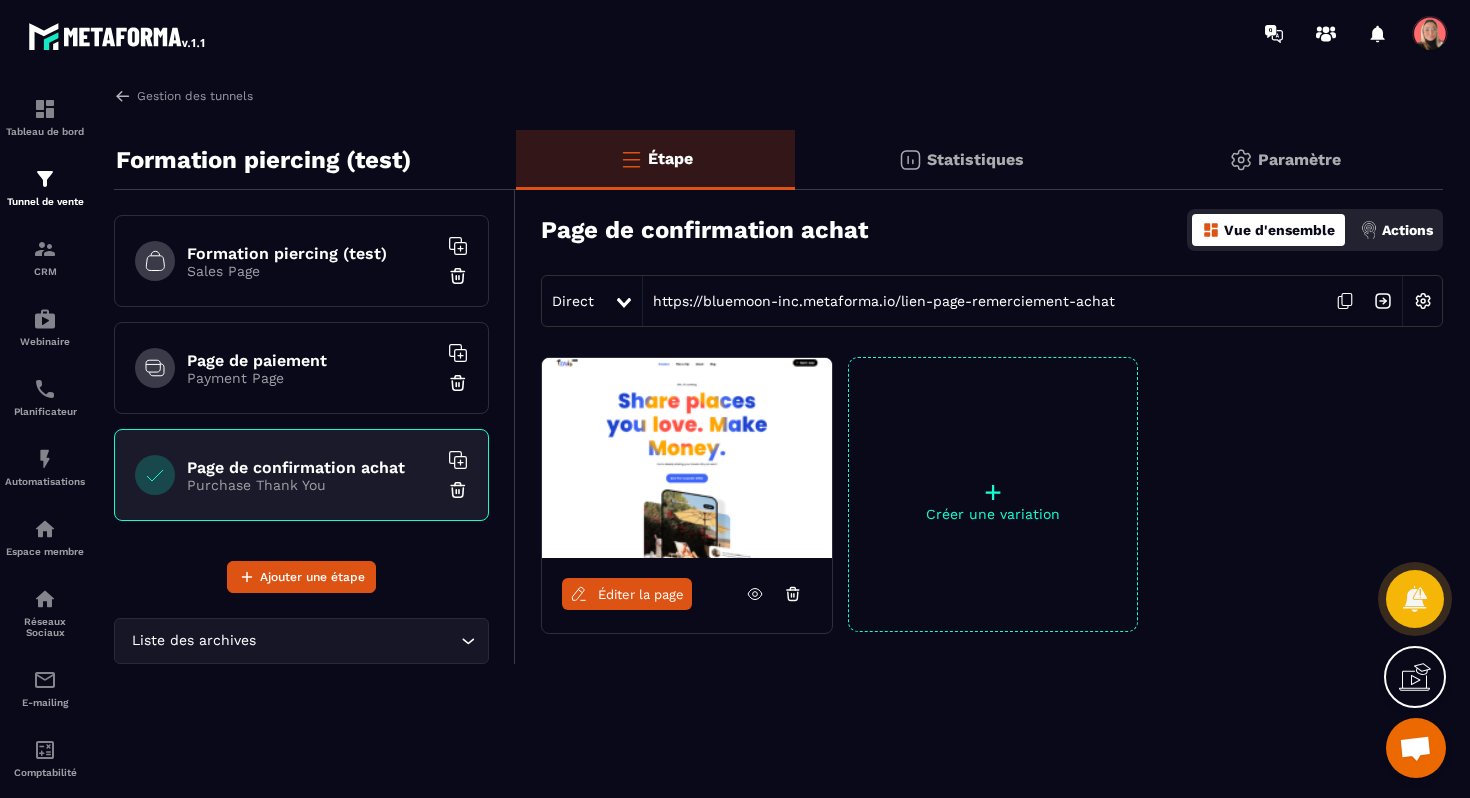 click on "Éditer la page" at bounding box center (641, 594) 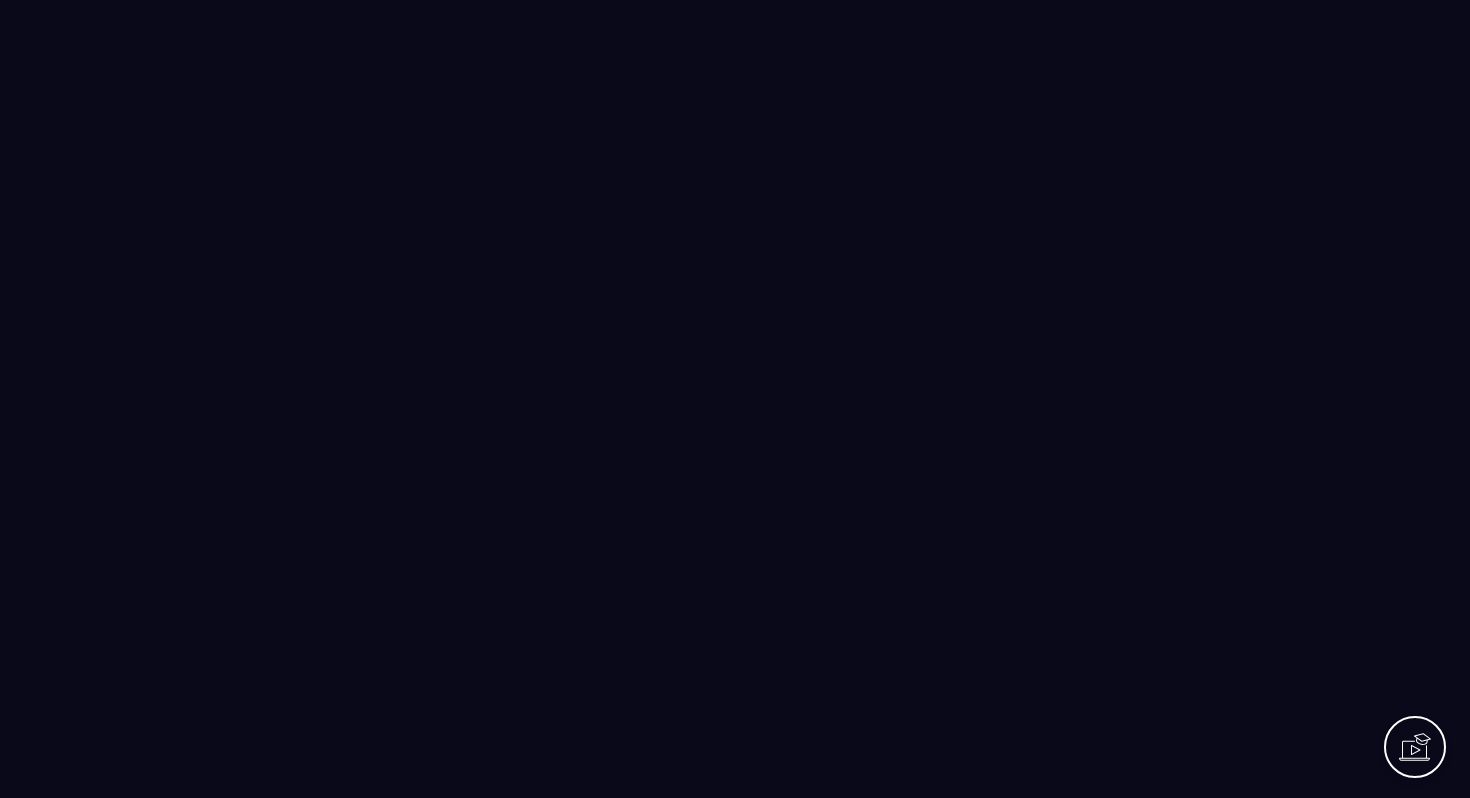 scroll, scrollTop: 0, scrollLeft: 0, axis: both 